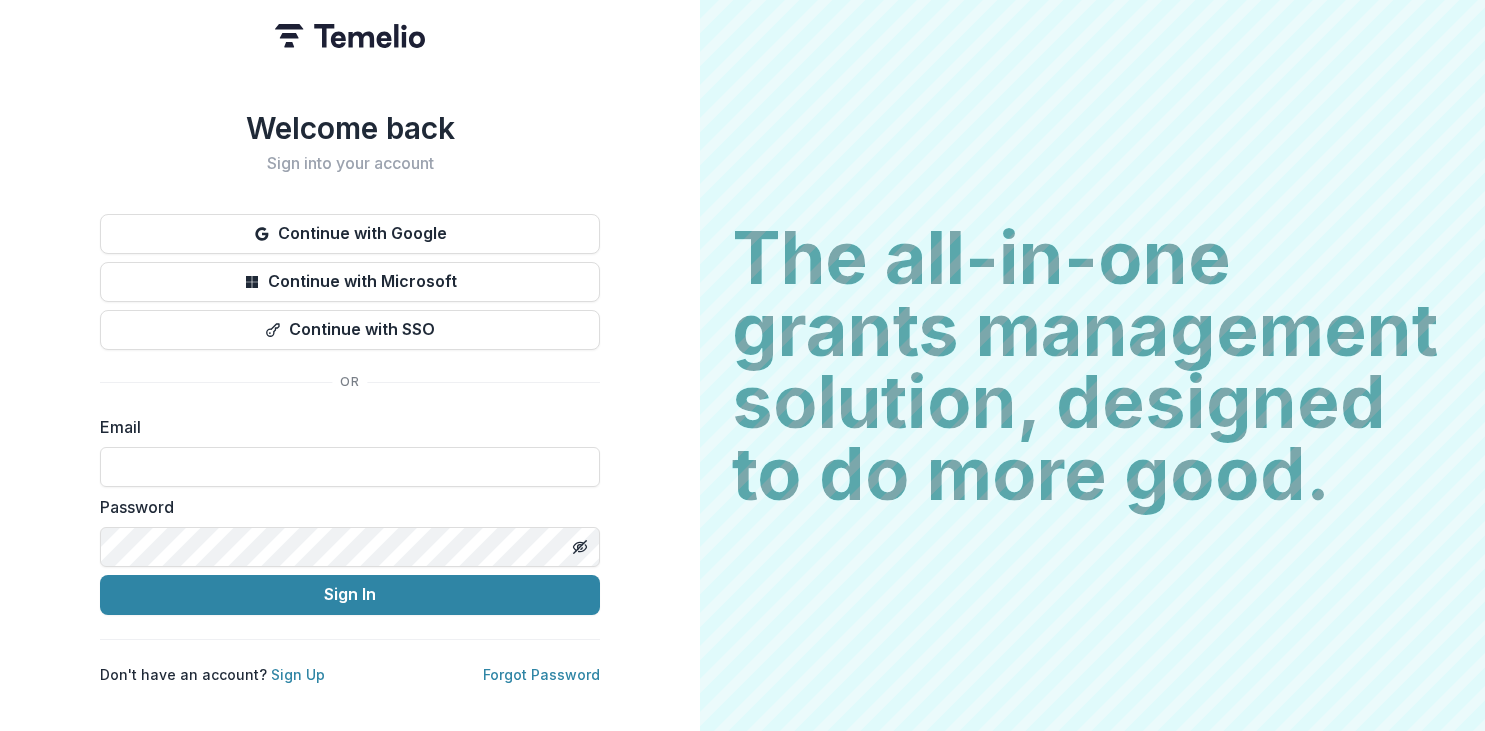 scroll, scrollTop: 0, scrollLeft: 0, axis: both 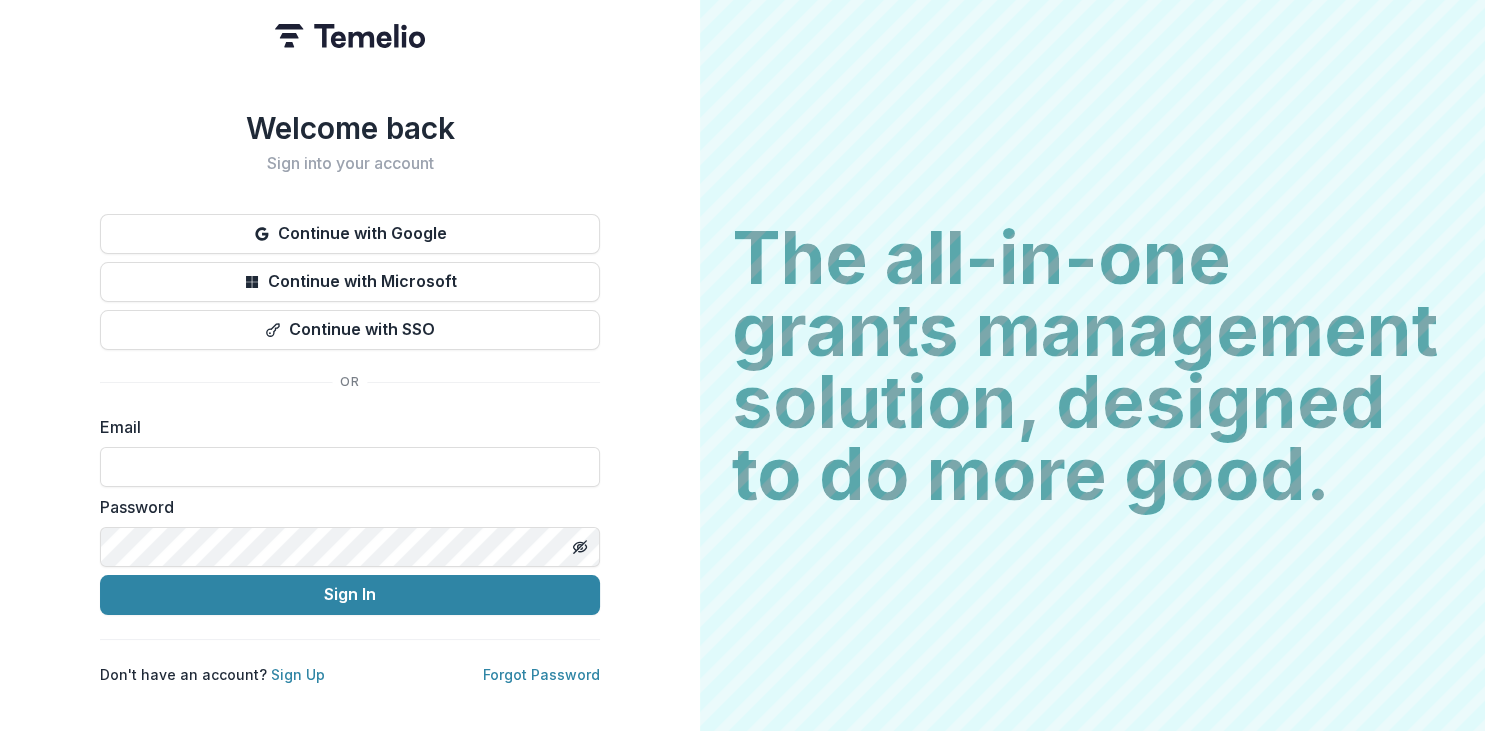 click on "Continue with Google" at bounding box center [350, 234] 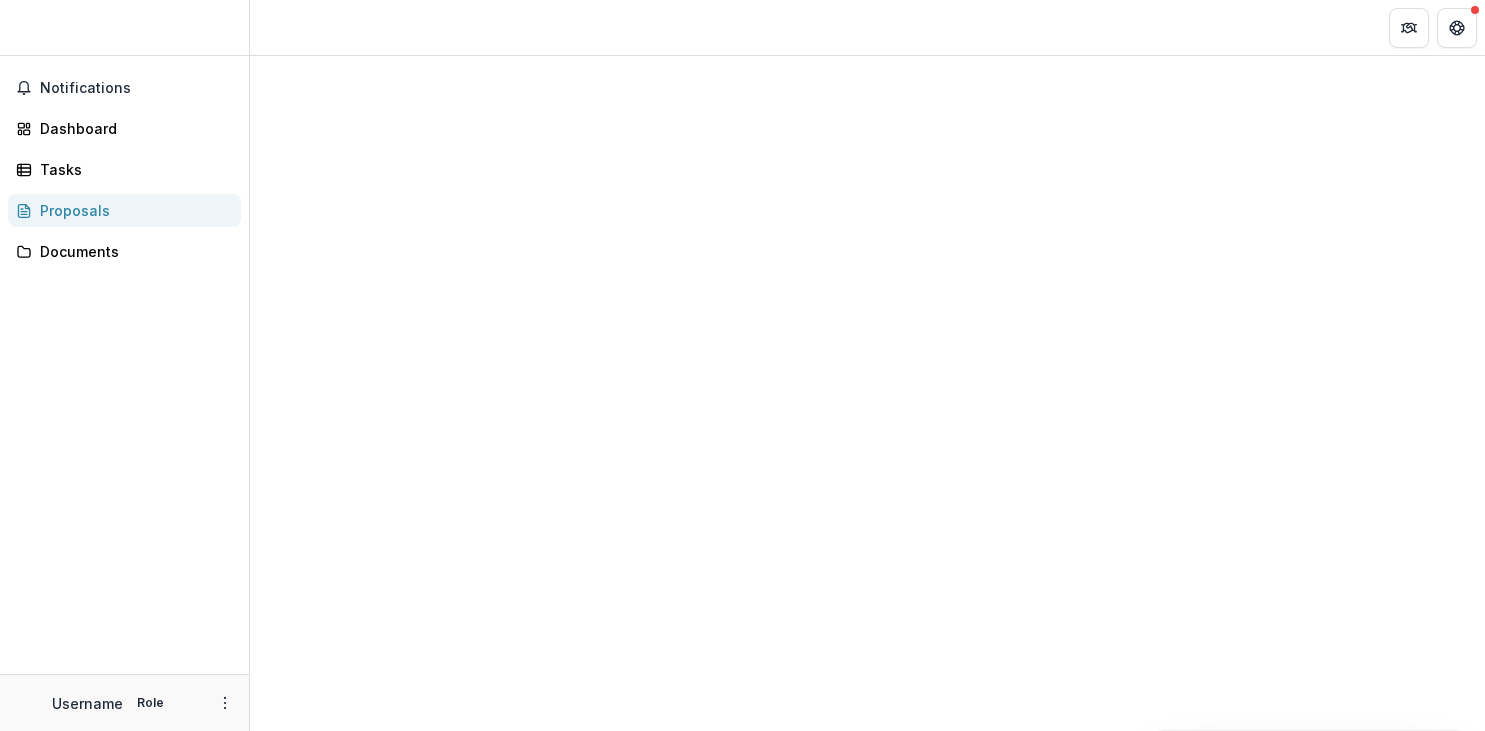scroll, scrollTop: 0, scrollLeft: 0, axis: both 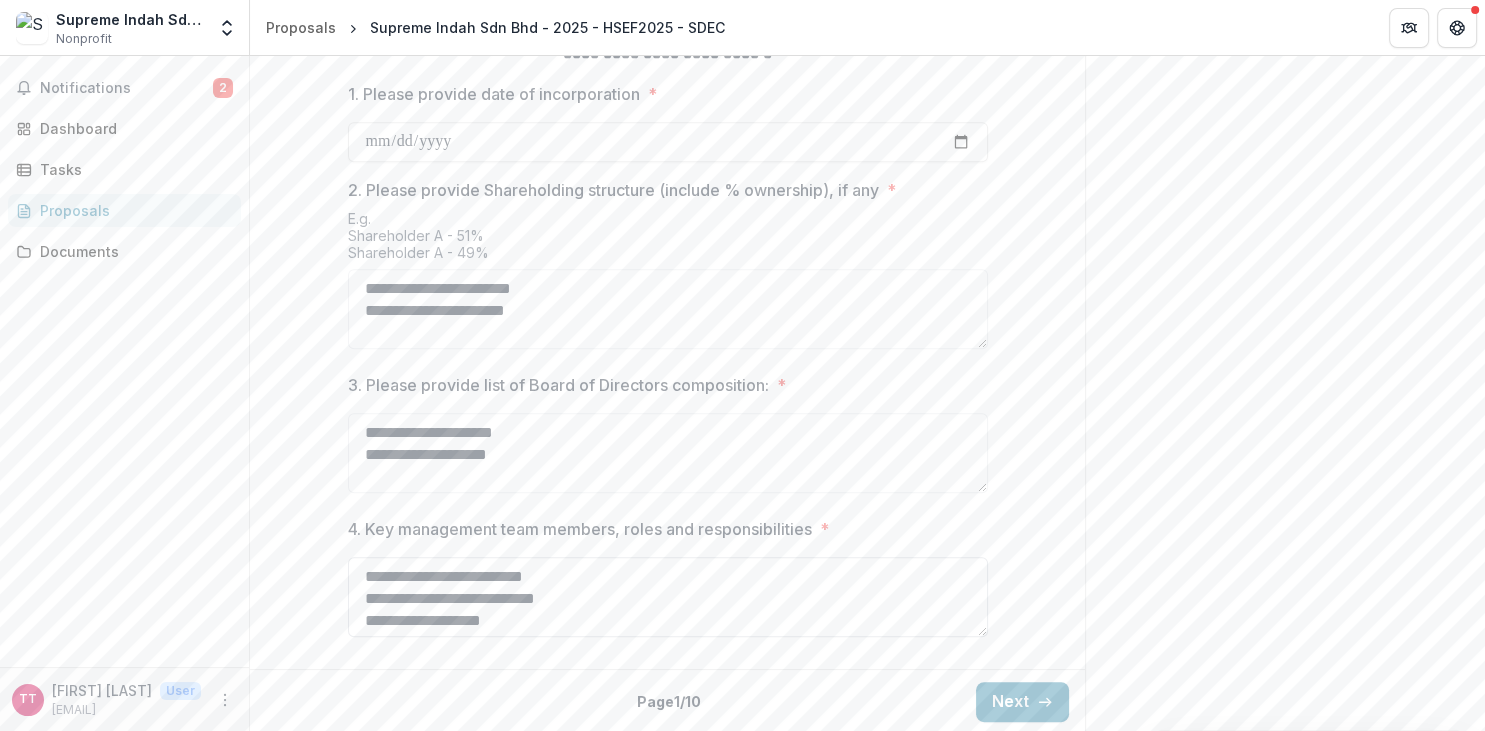 click on "**********" at bounding box center [668, 597] 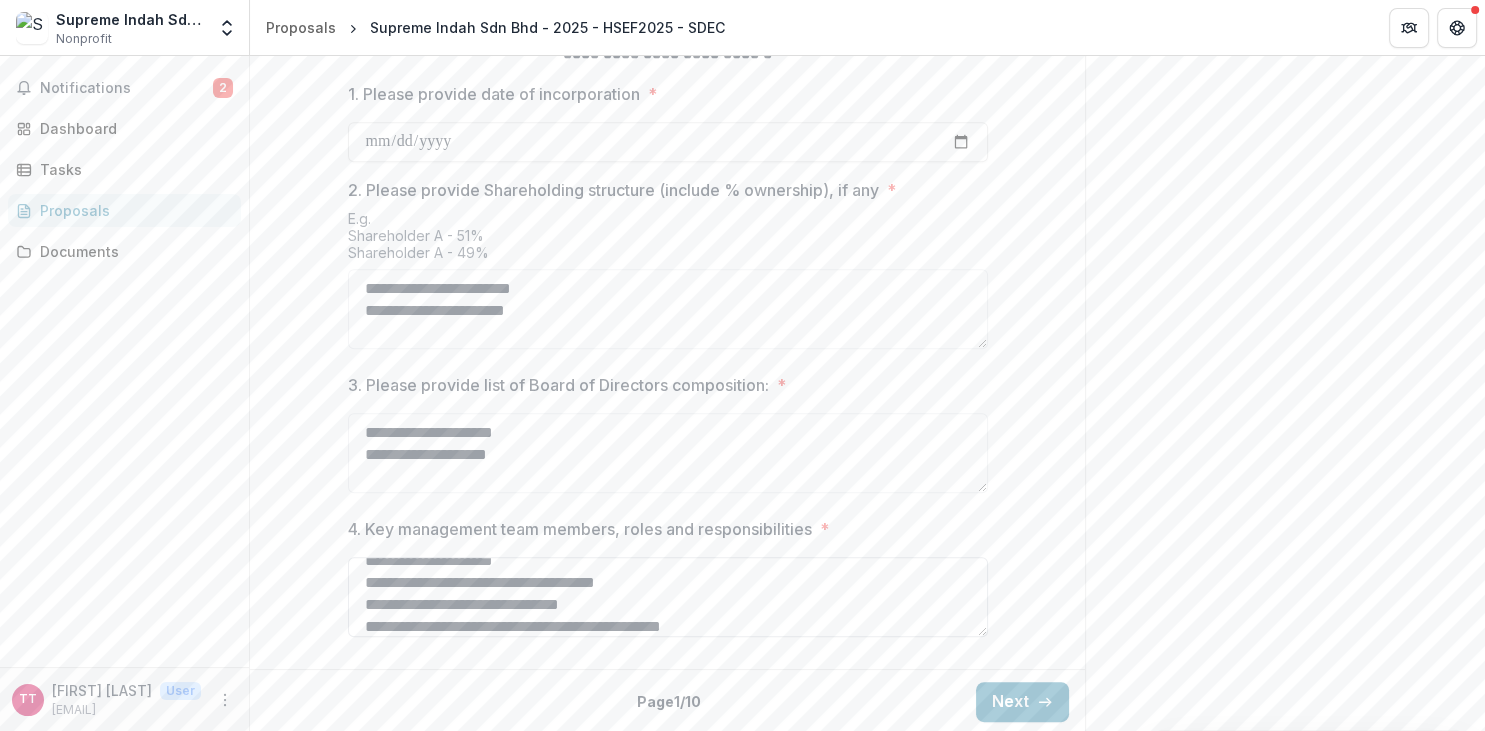 scroll, scrollTop: 104, scrollLeft: 0, axis: vertical 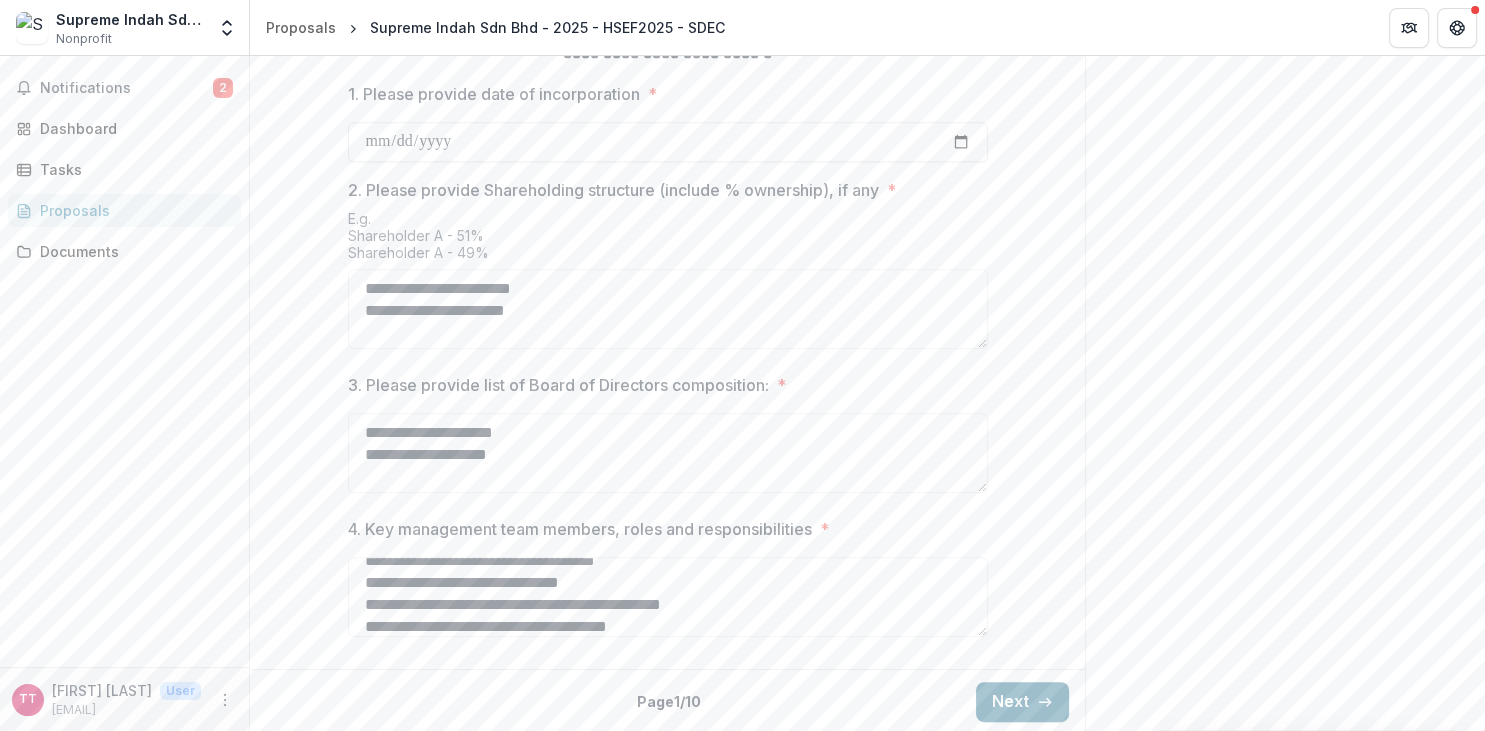 click on "Next" at bounding box center [1022, 702] 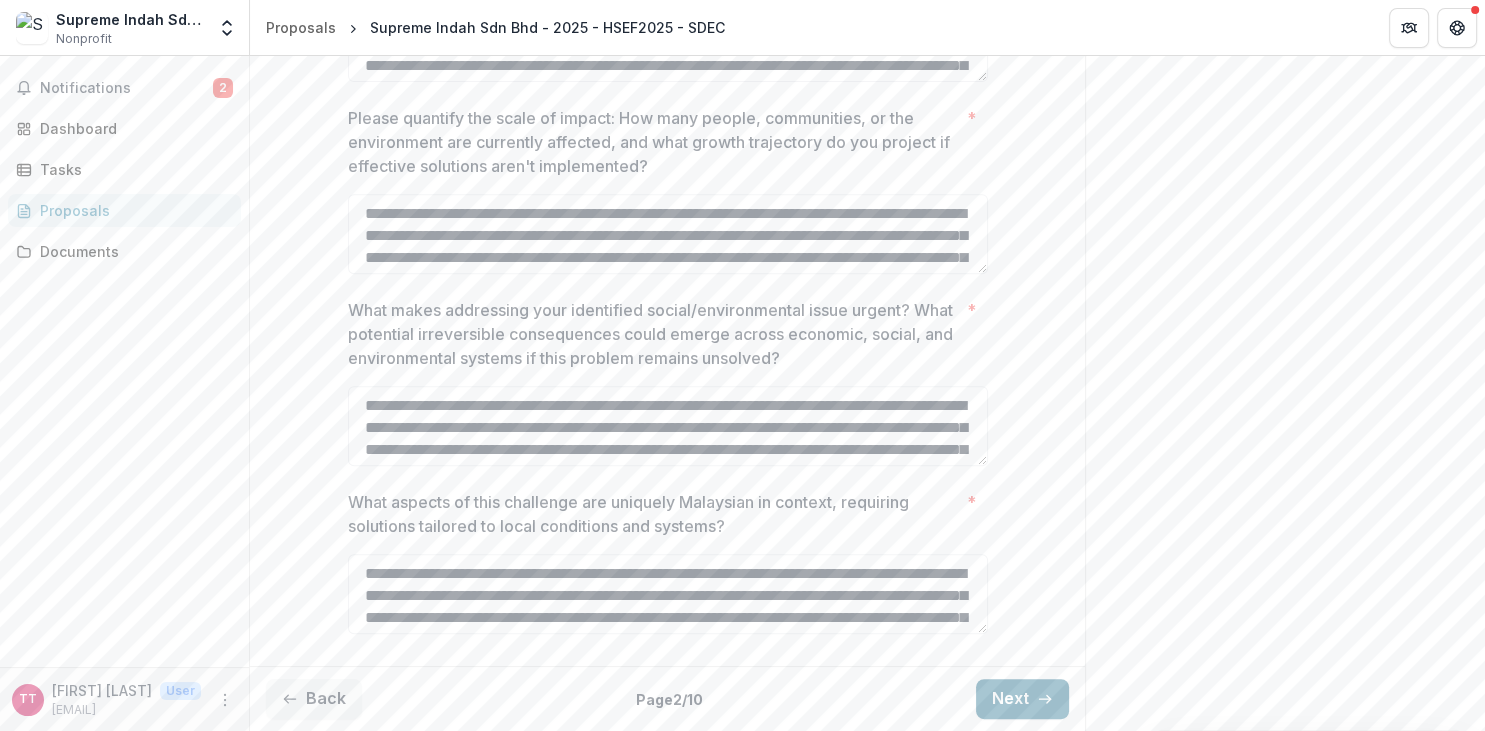 scroll, scrollTop: 839, scrollLeft: 0, axis: vertical 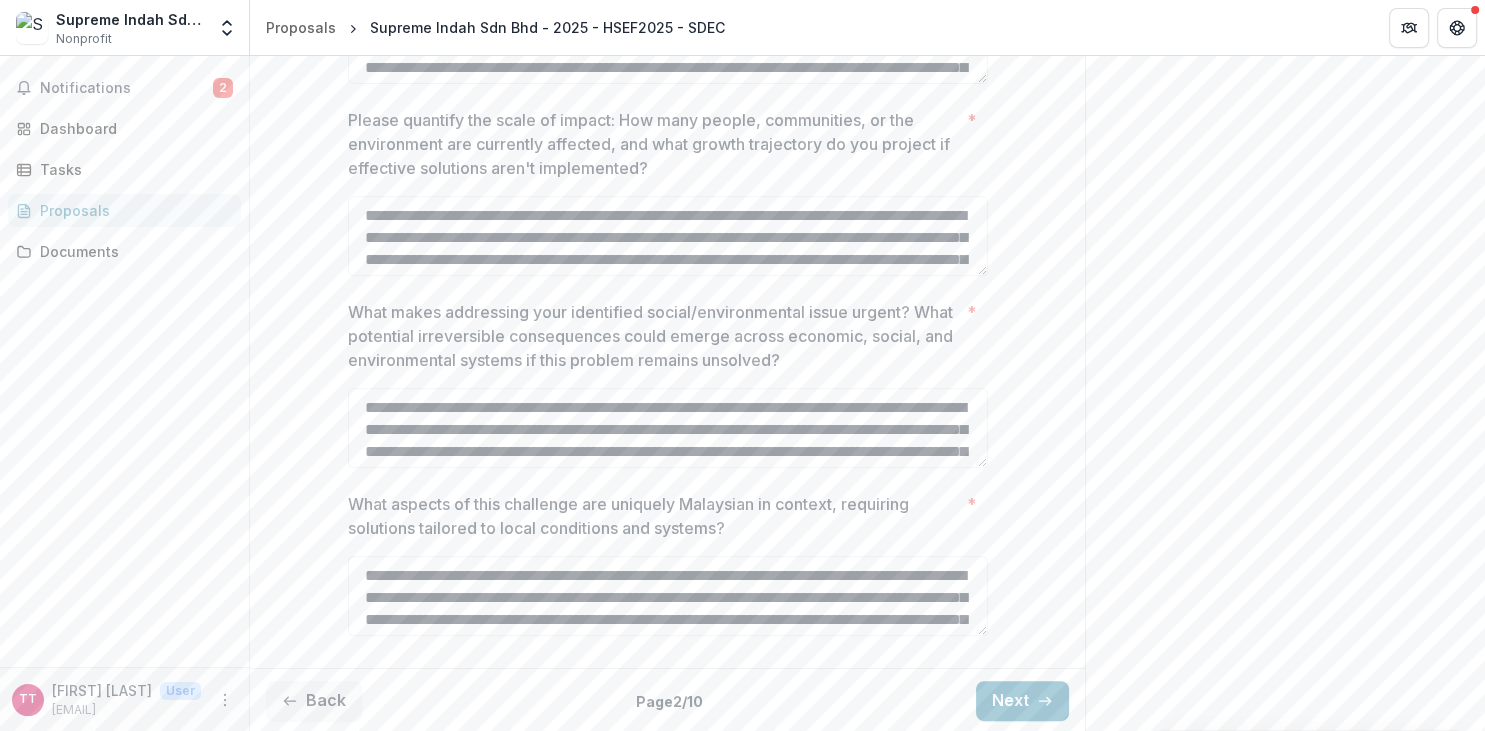 click on "**********" at bounding box center (667, 156) 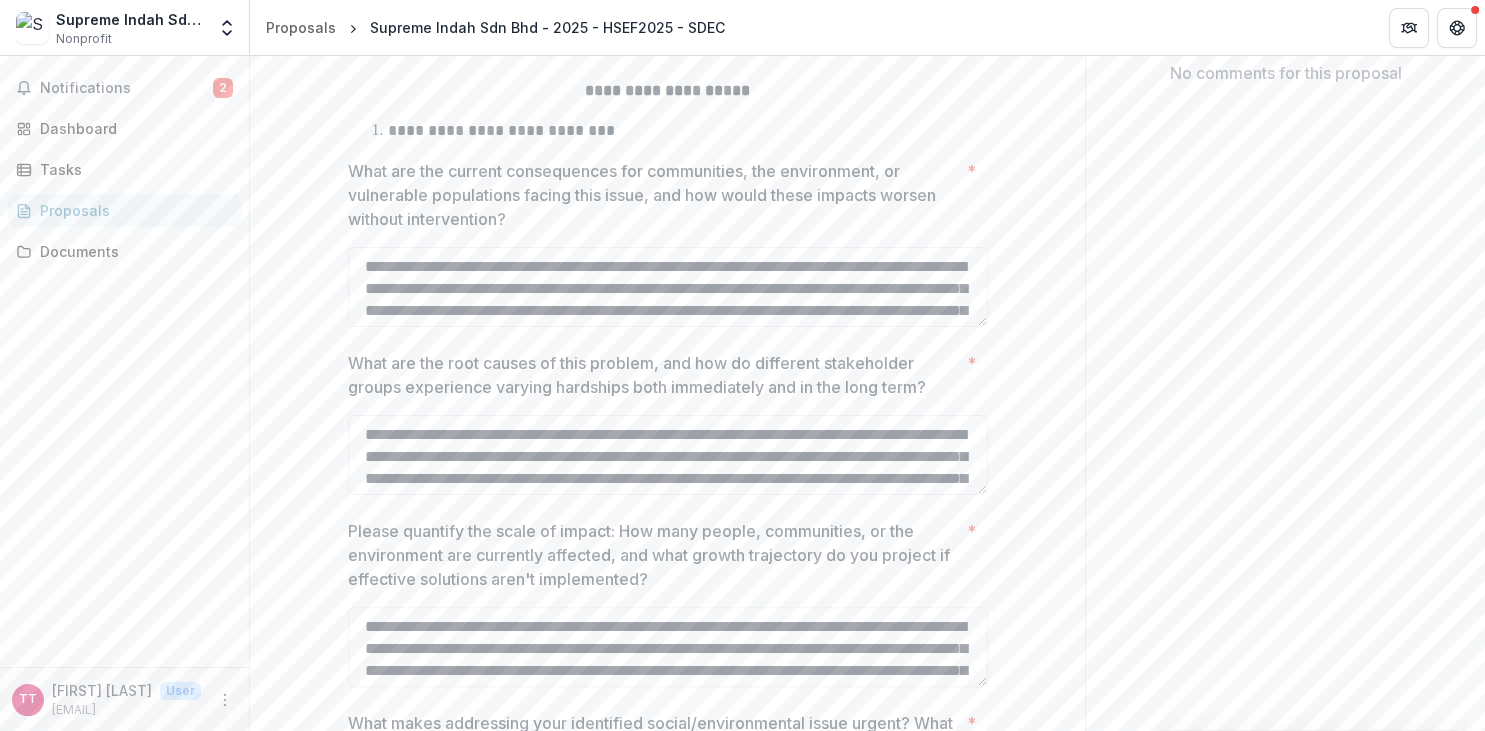 scroll, scrollTop: 436, scrollLeft: 0, axis: vertical 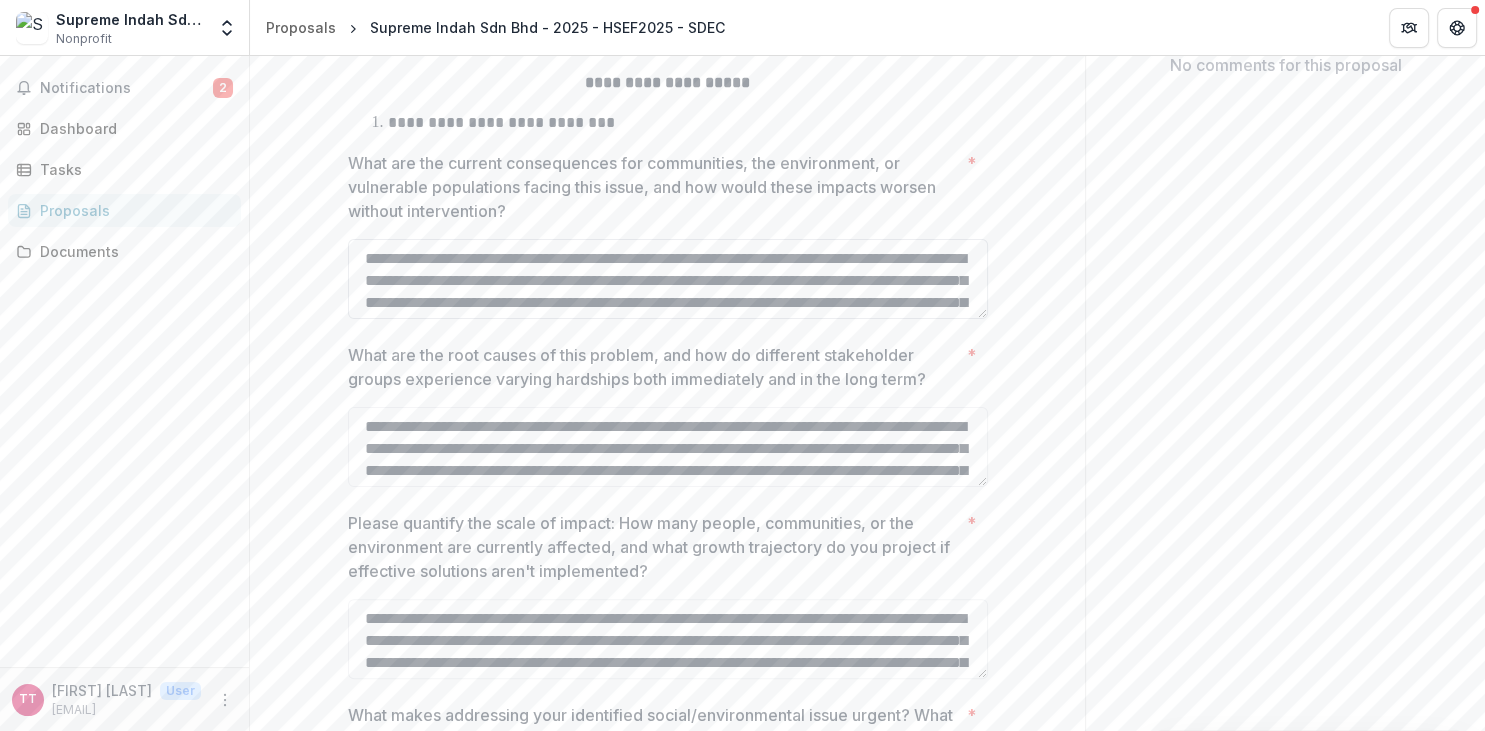 click on "**********" at bounding box center [668, 279] 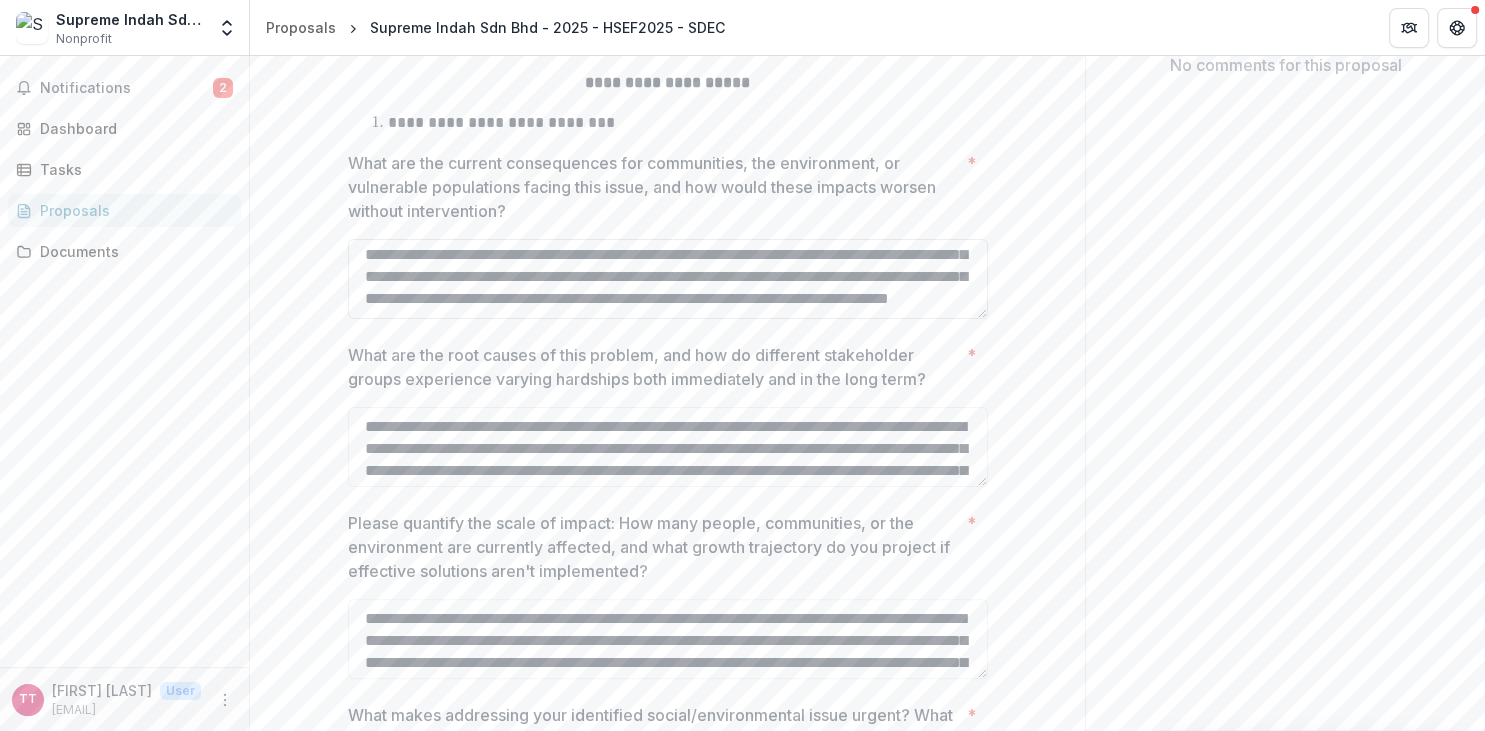 scroll, scrollTop: 192, scrollLeft: 0, axis: vertical 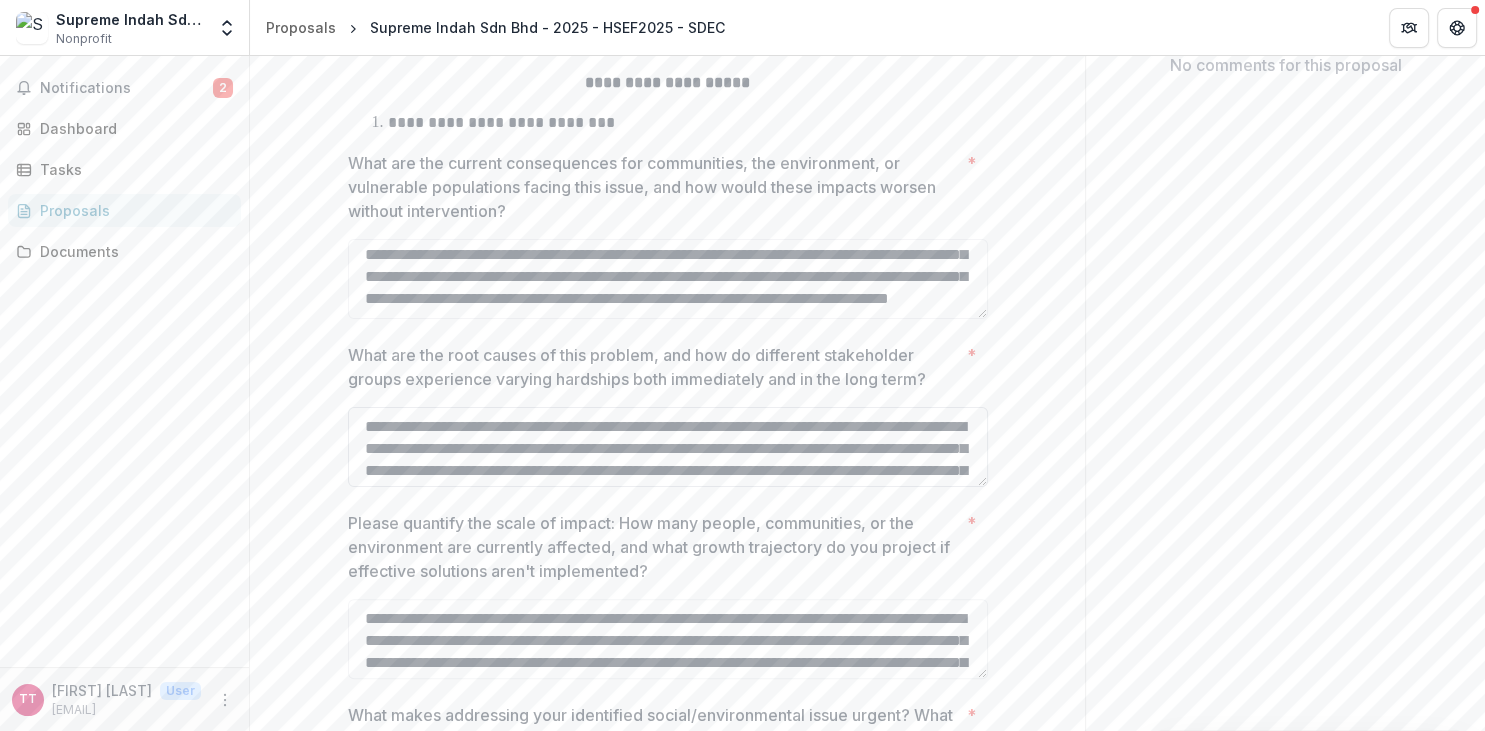 type on "**********" 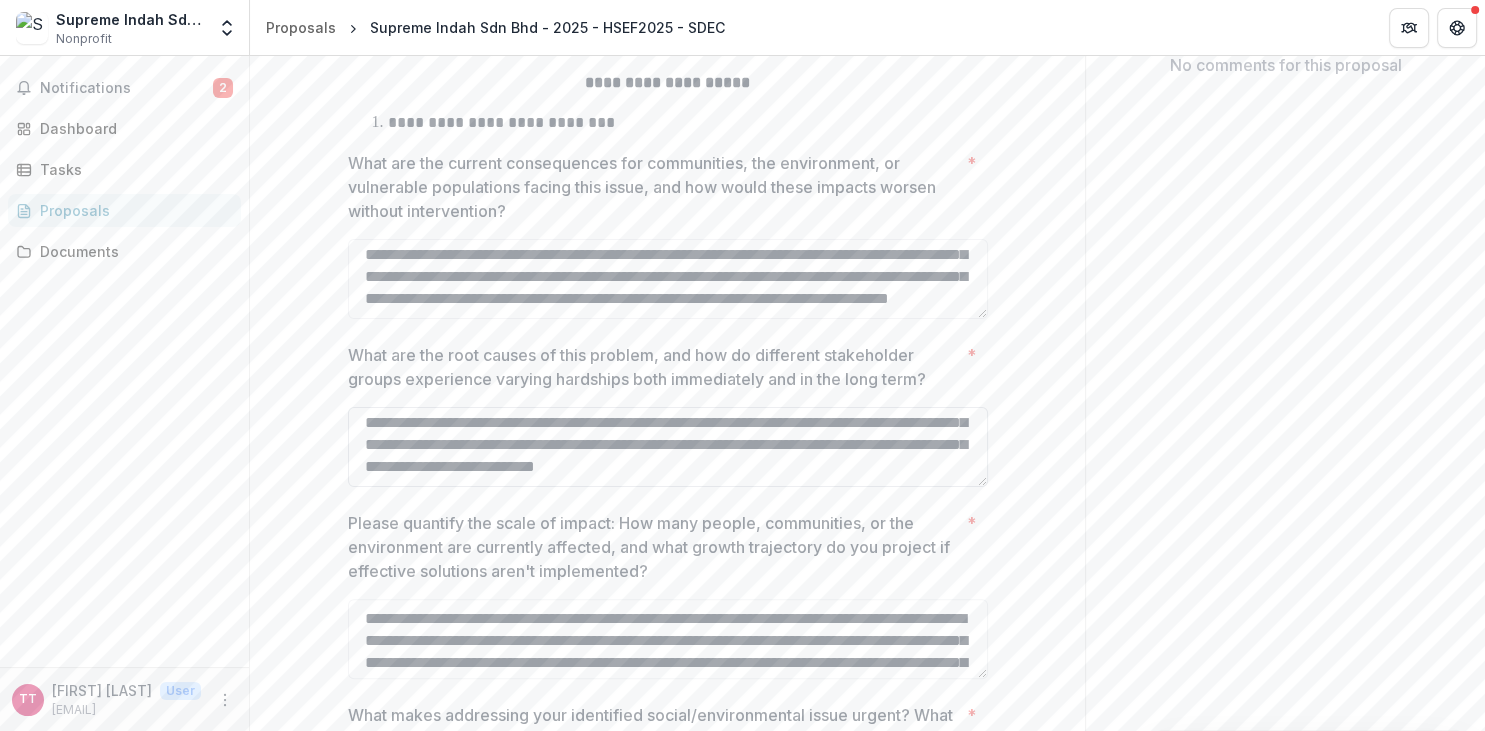 scroll, scrollTop: 172, scrollLeft: 0, axis: vertical 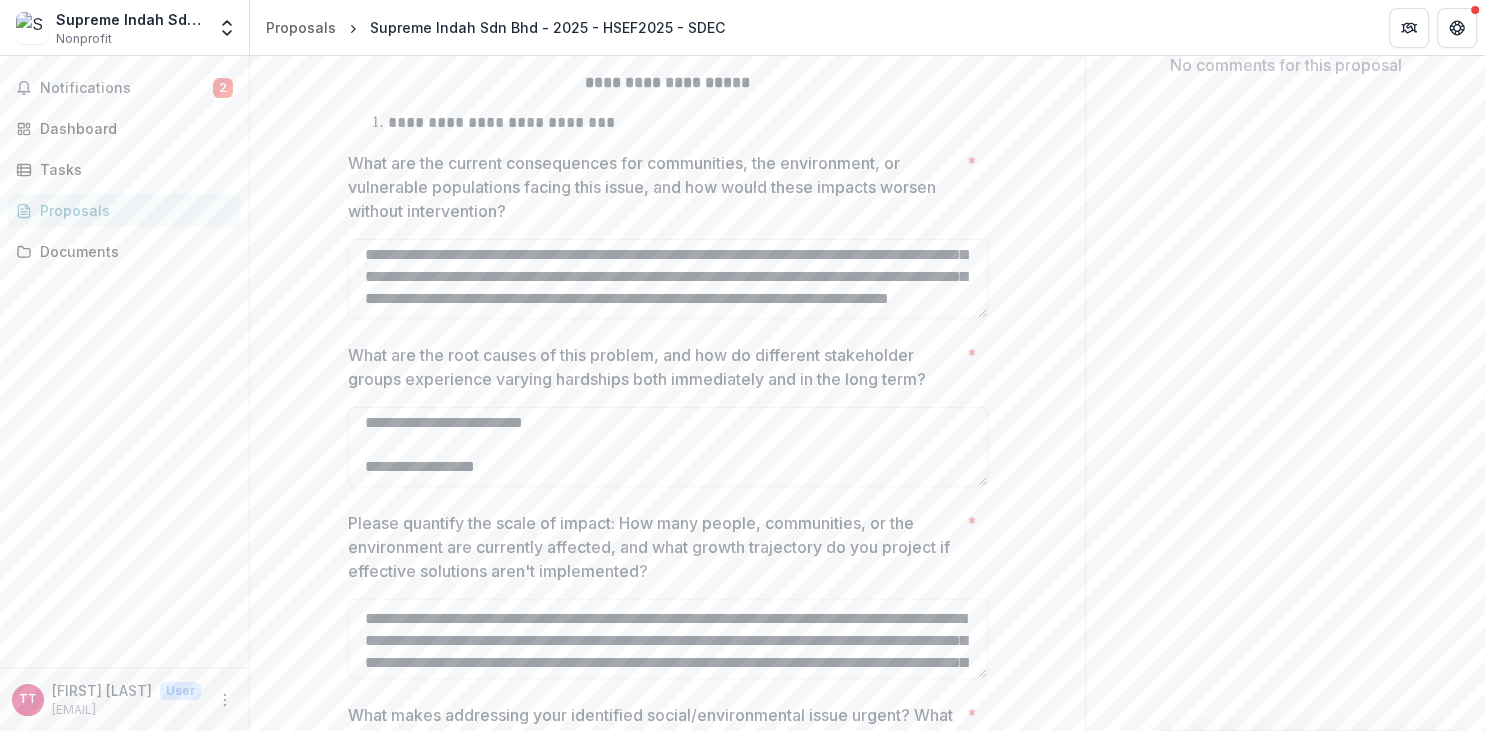 click on "Send comments or questions to   [ORGANIZATION]   in the box below.   [ORGANIZATION]   will be notified via email of your comment. TT [FIRST] [LAST] Add Comment Comments 0 No comments yet No comments for this proposal" at bounding box center [1285, 378] 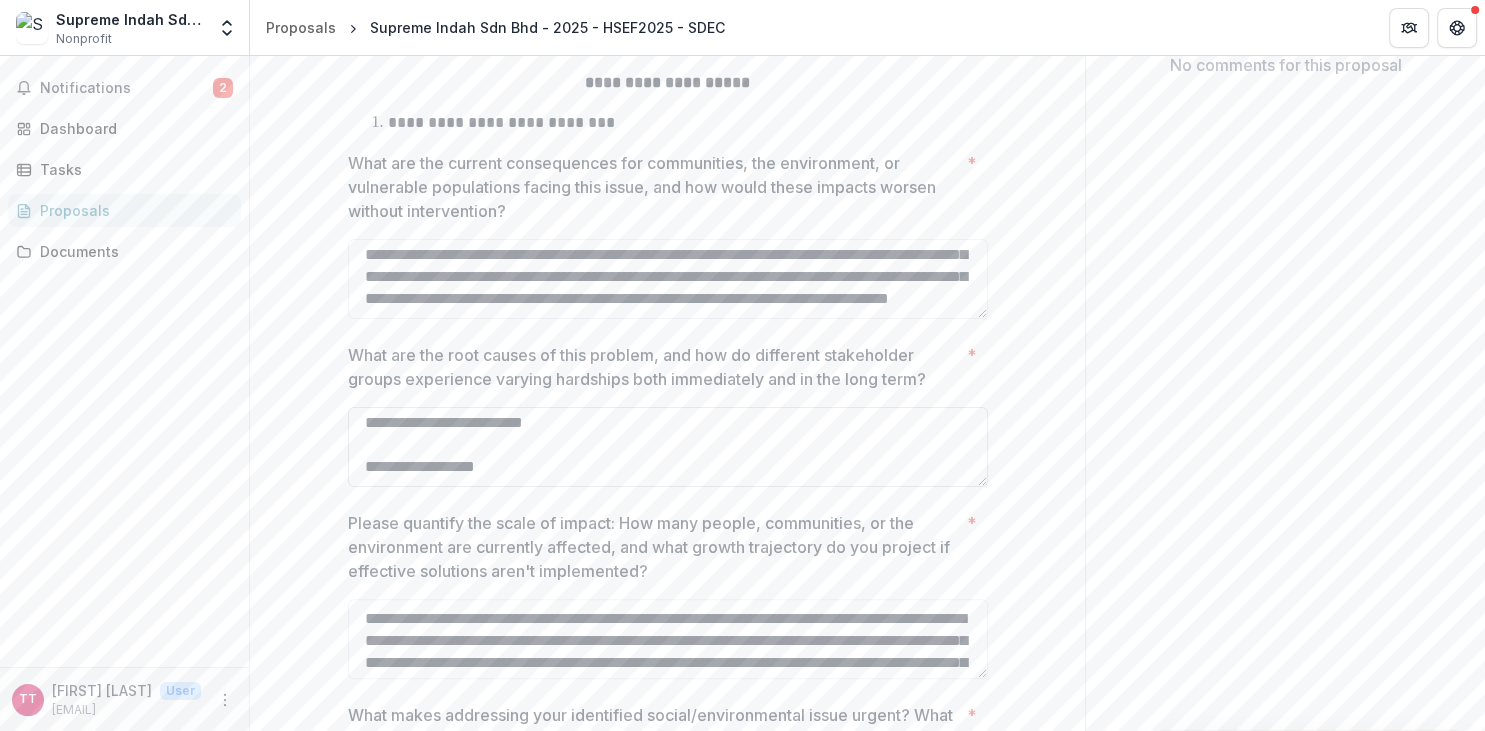 click on "**********" at bounding box center (668, 447) 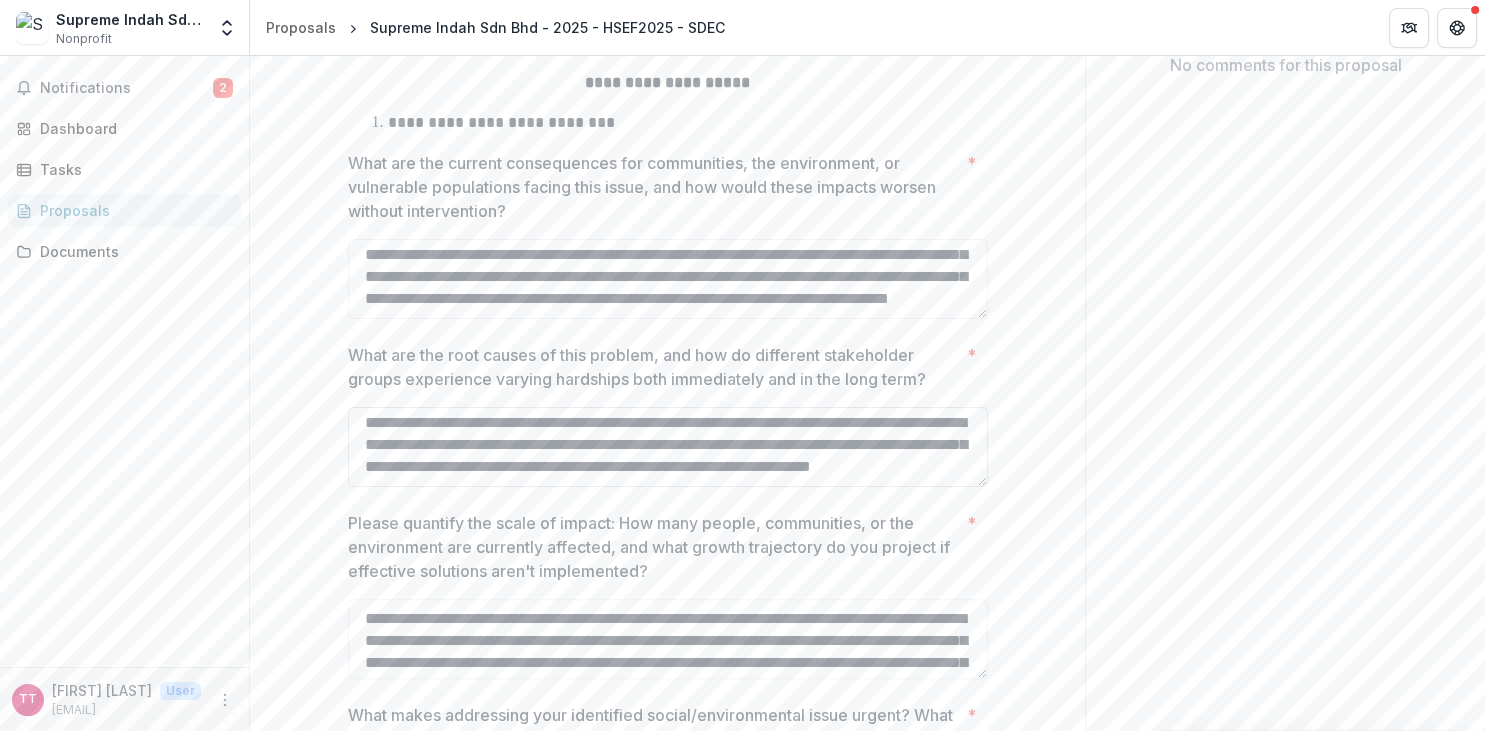 scroll, scrollTop: 184, scrollLeft: 0, axis: vertical 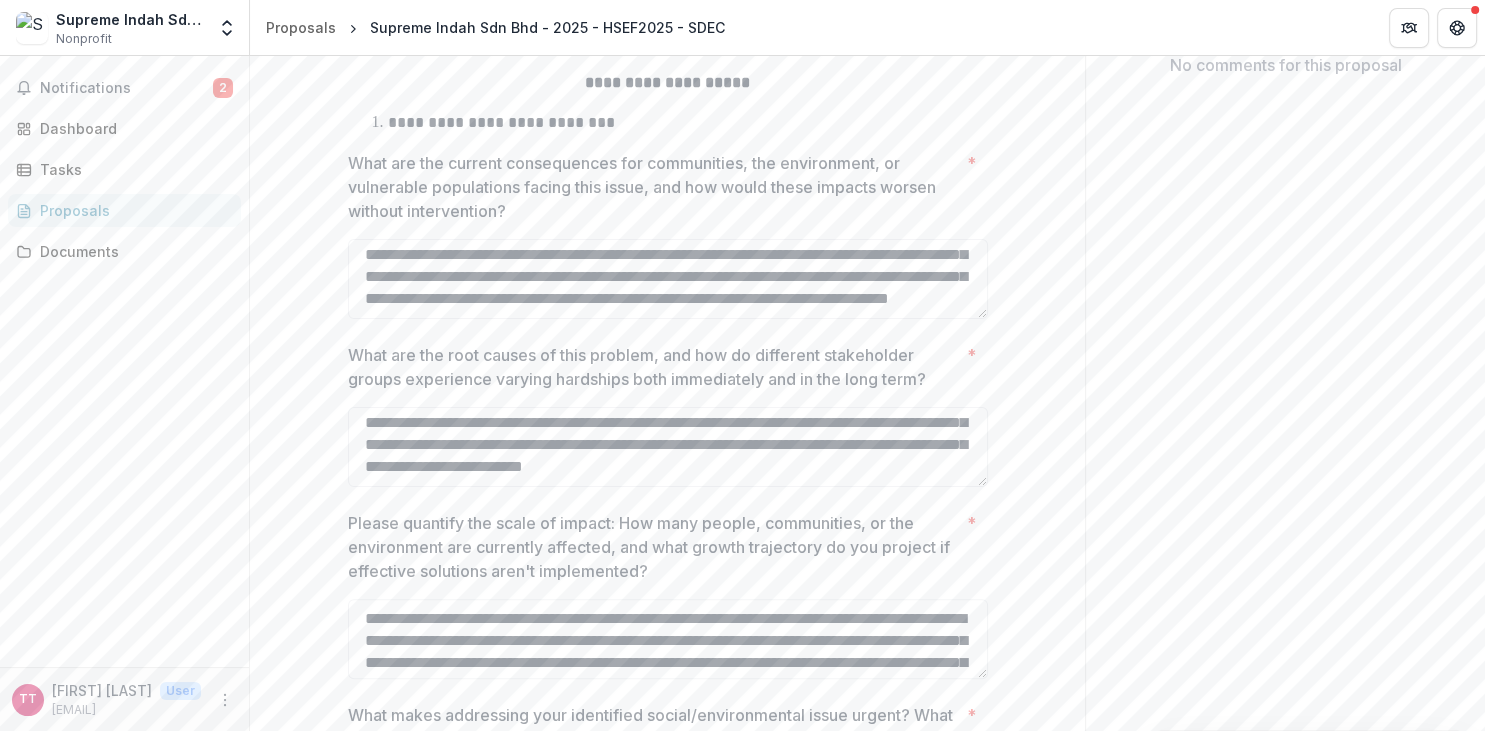 type on "**********" 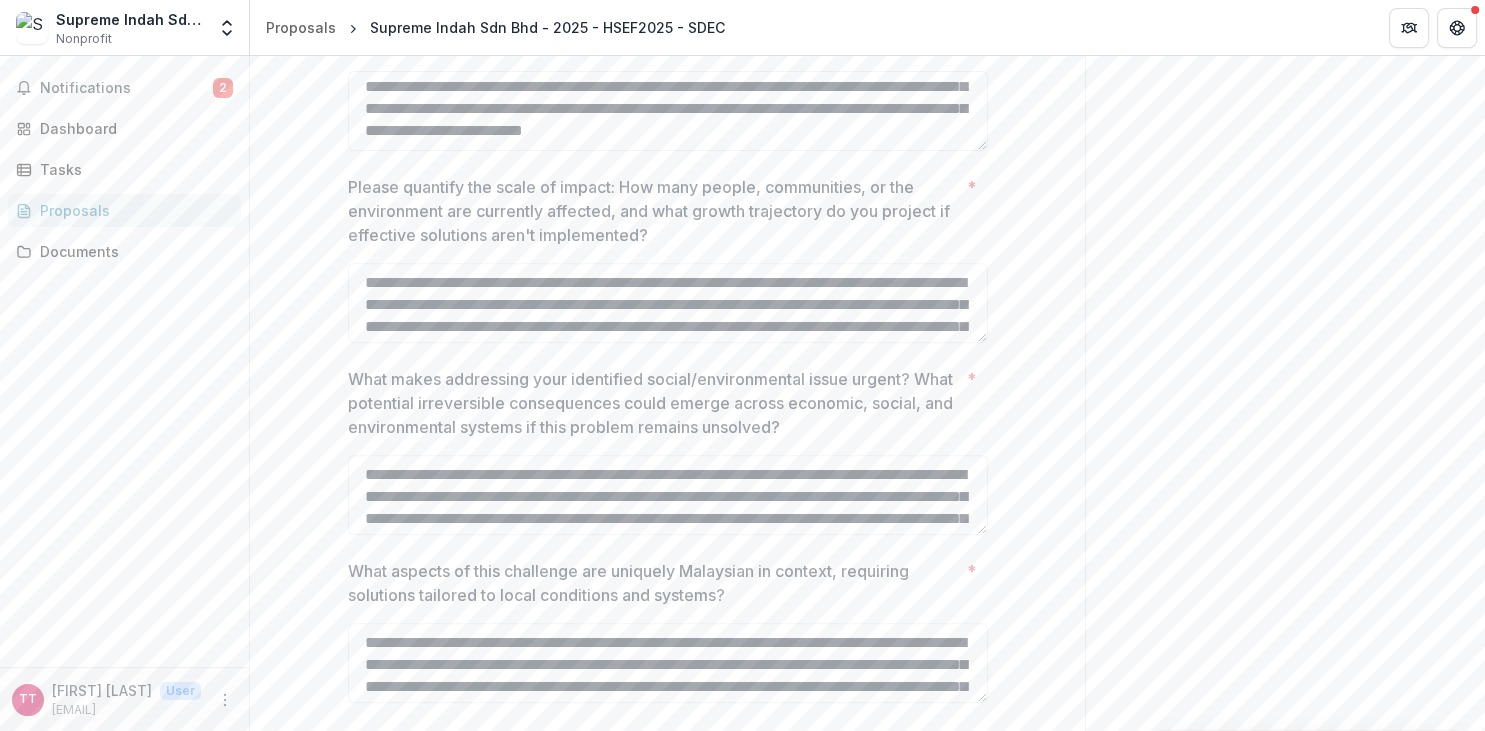 scroll, scrollTop: 781, scrollLeft: 0, axis: vertical 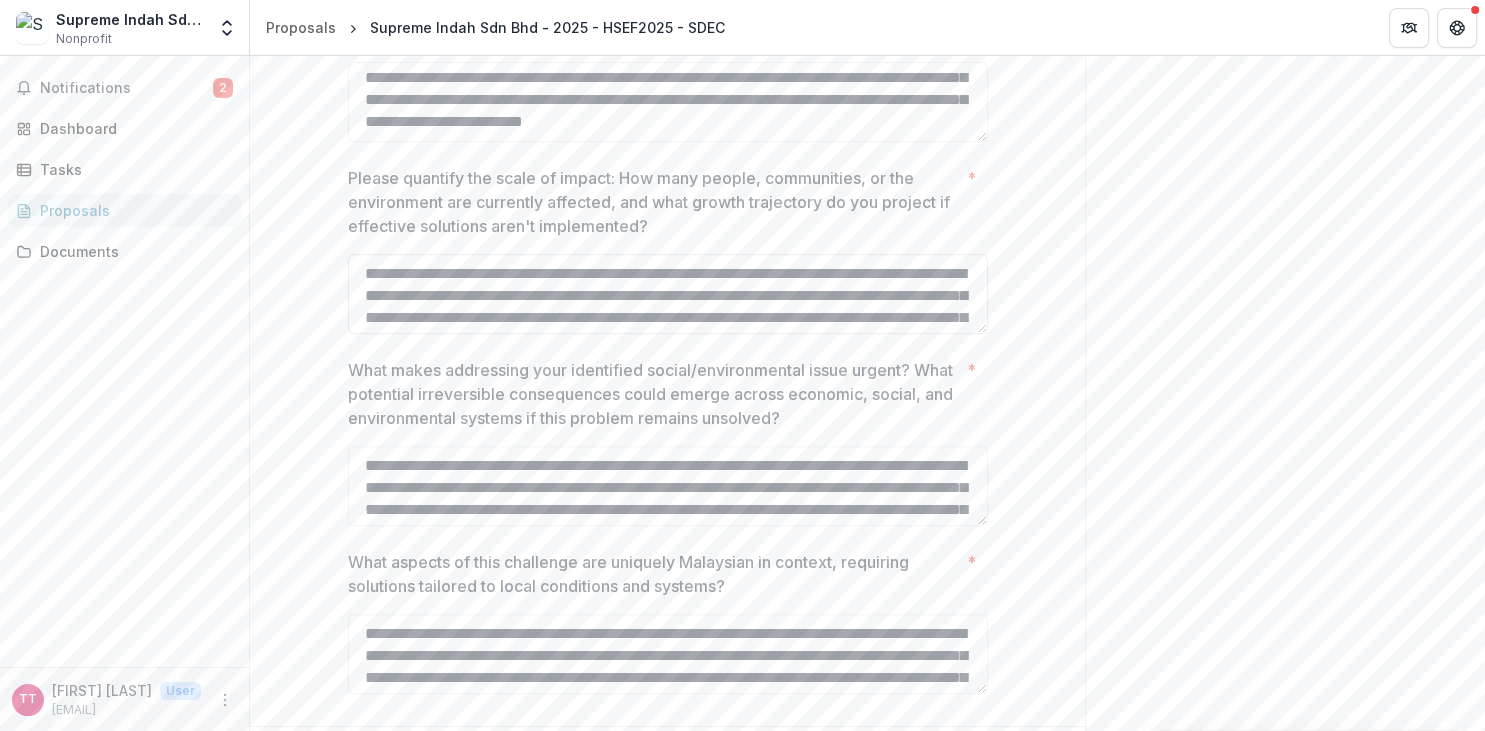 click on "**********" at bounding box center (668, 294) 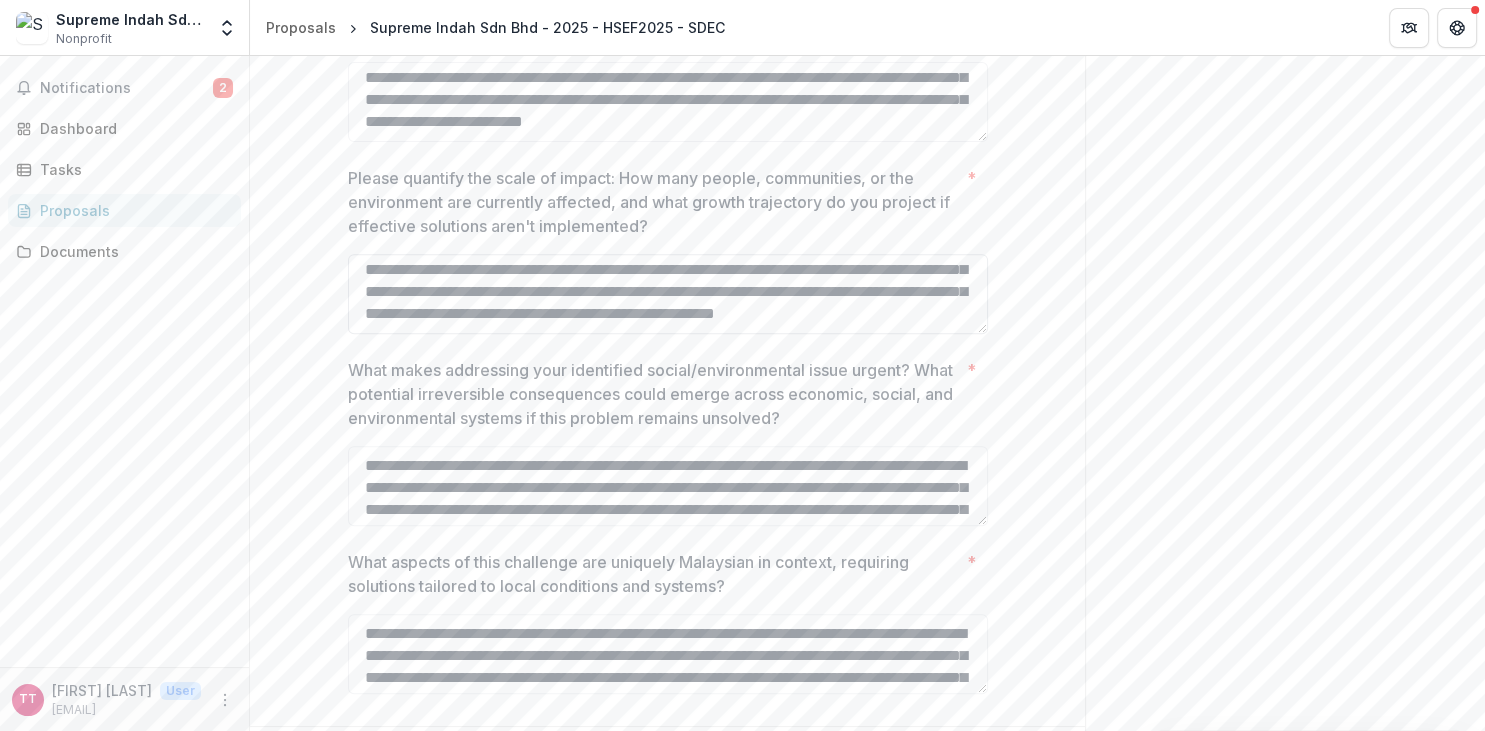 scroll, scrollTop: 104, scrollLeft: 0, axis: vertical 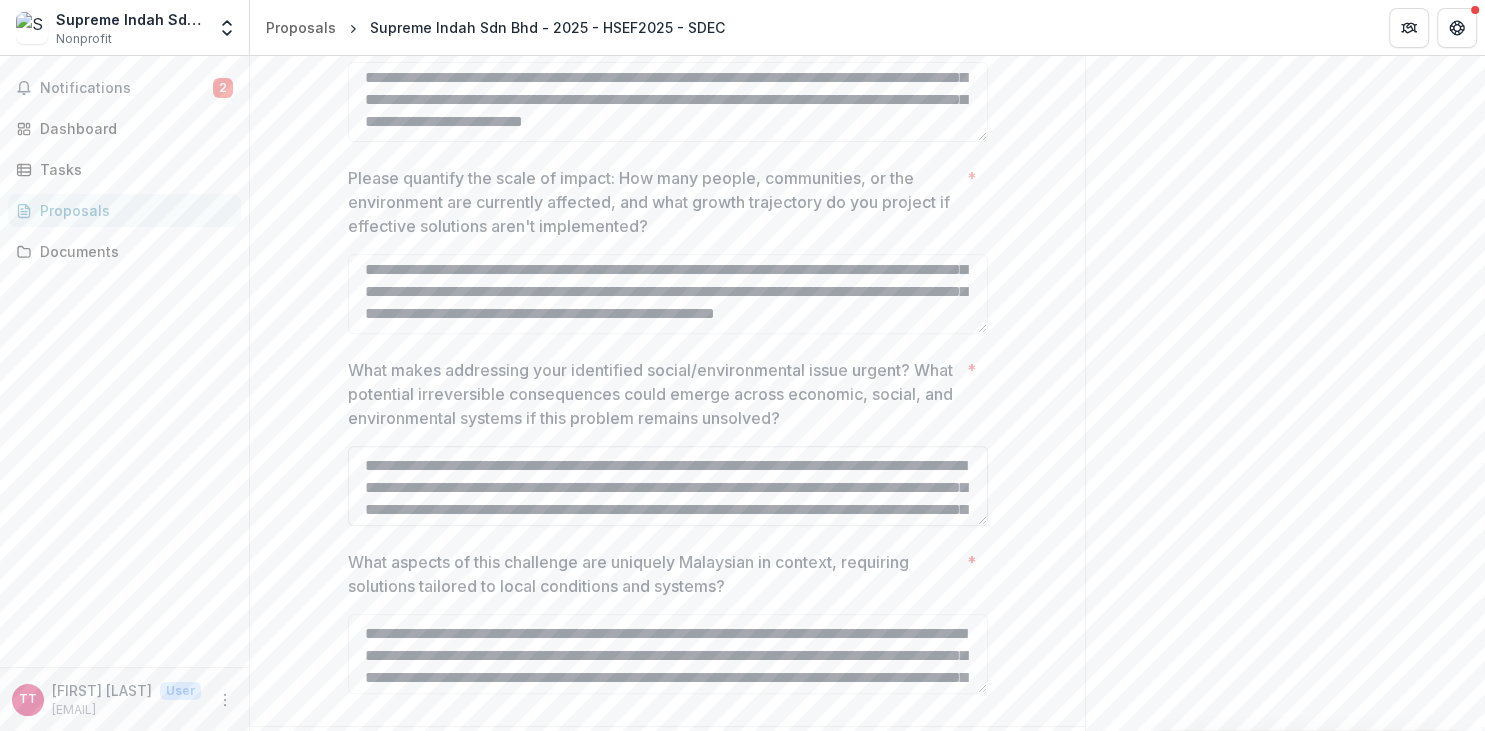 click on "**********" at bounding box center (668, 486) 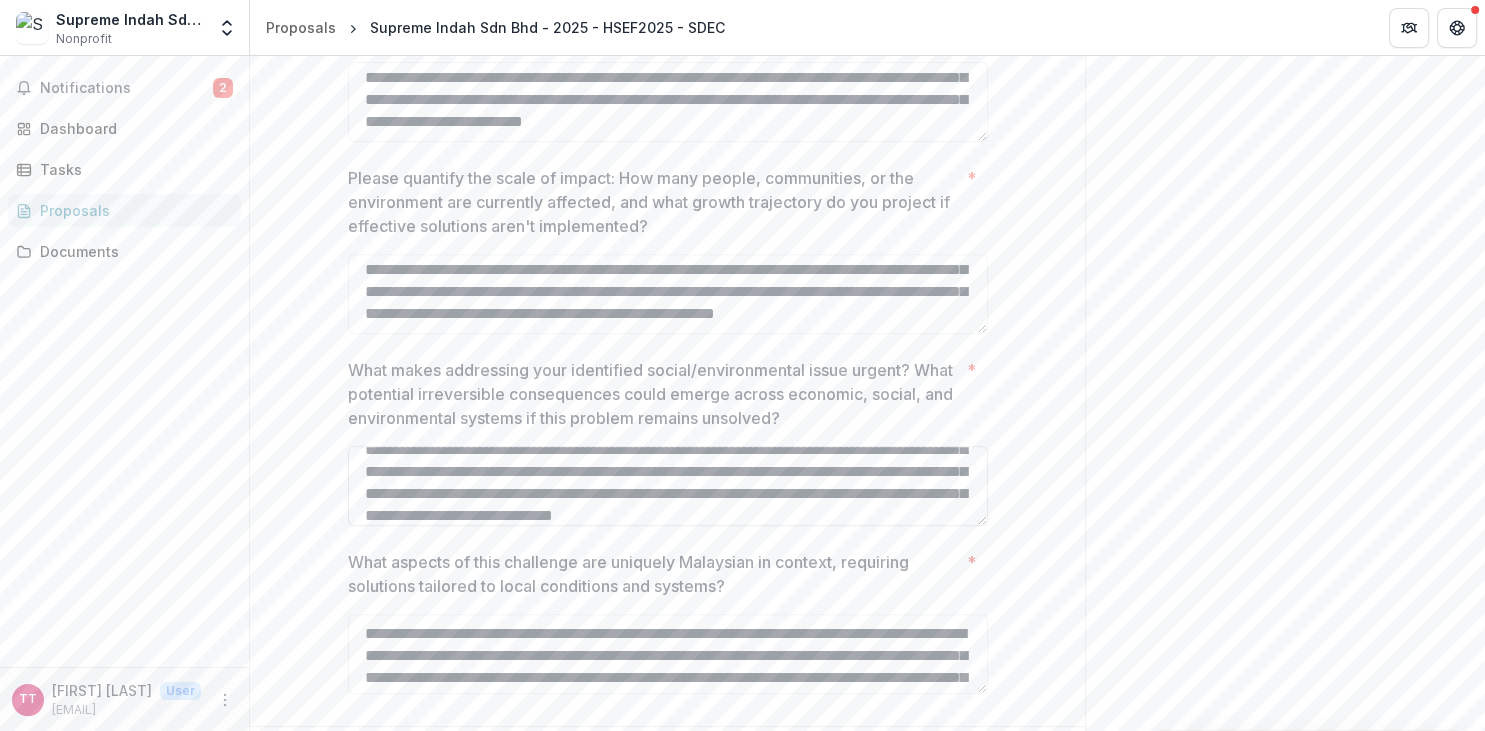 scroll, scrollTop: 82, scrollLeft: 0, axis: vertical 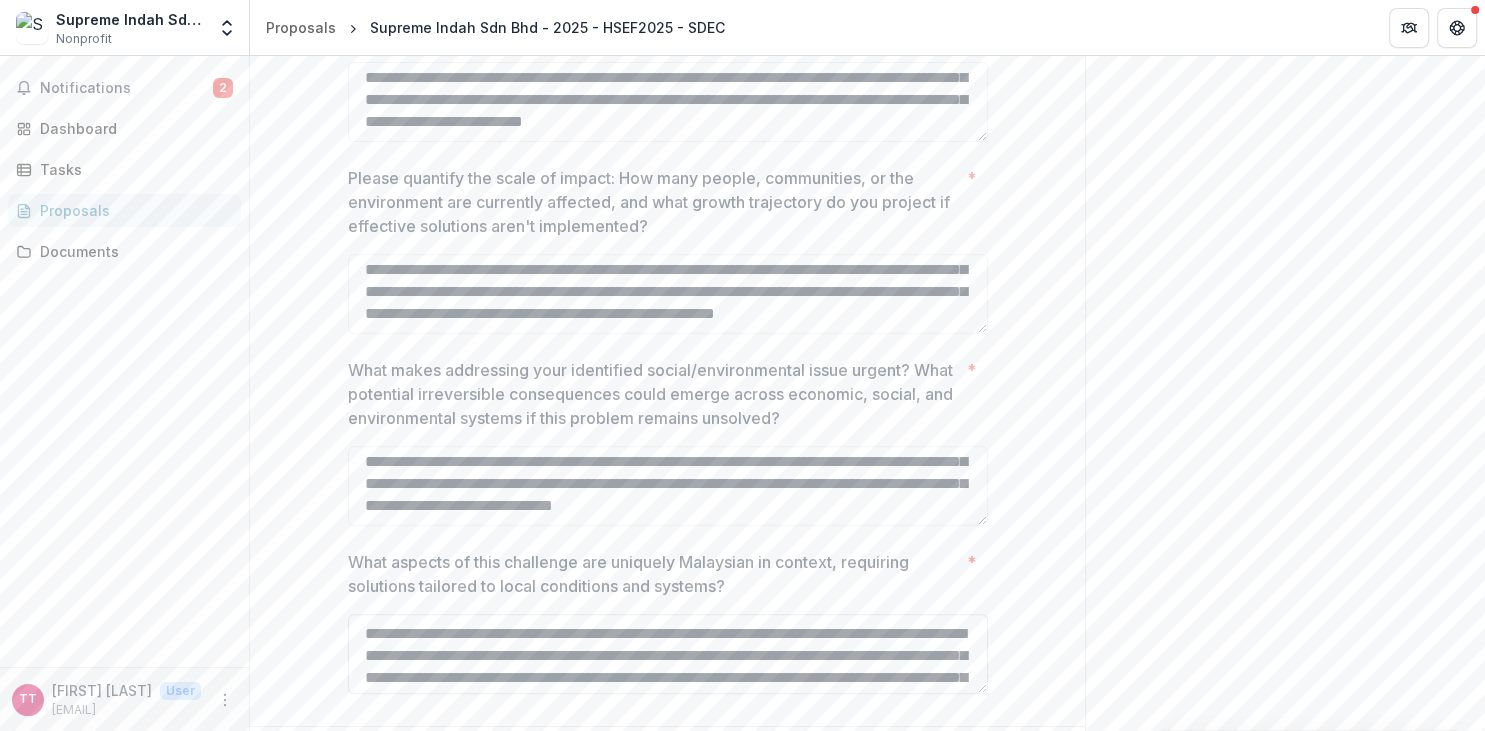 click on "**********" at bounding box center [668, 654] 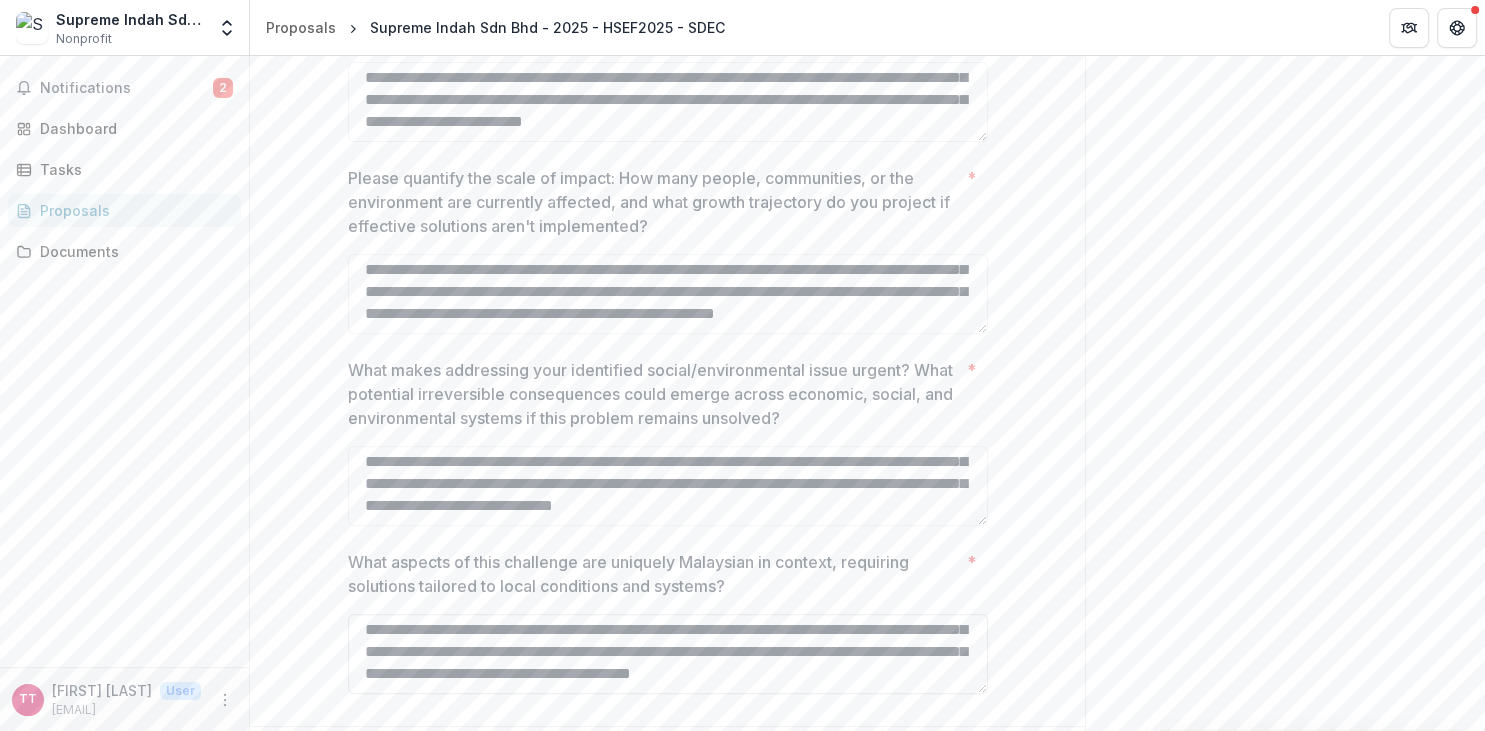 scroll, scrollTop: 126, scrollLeft: 0, axis: vertical 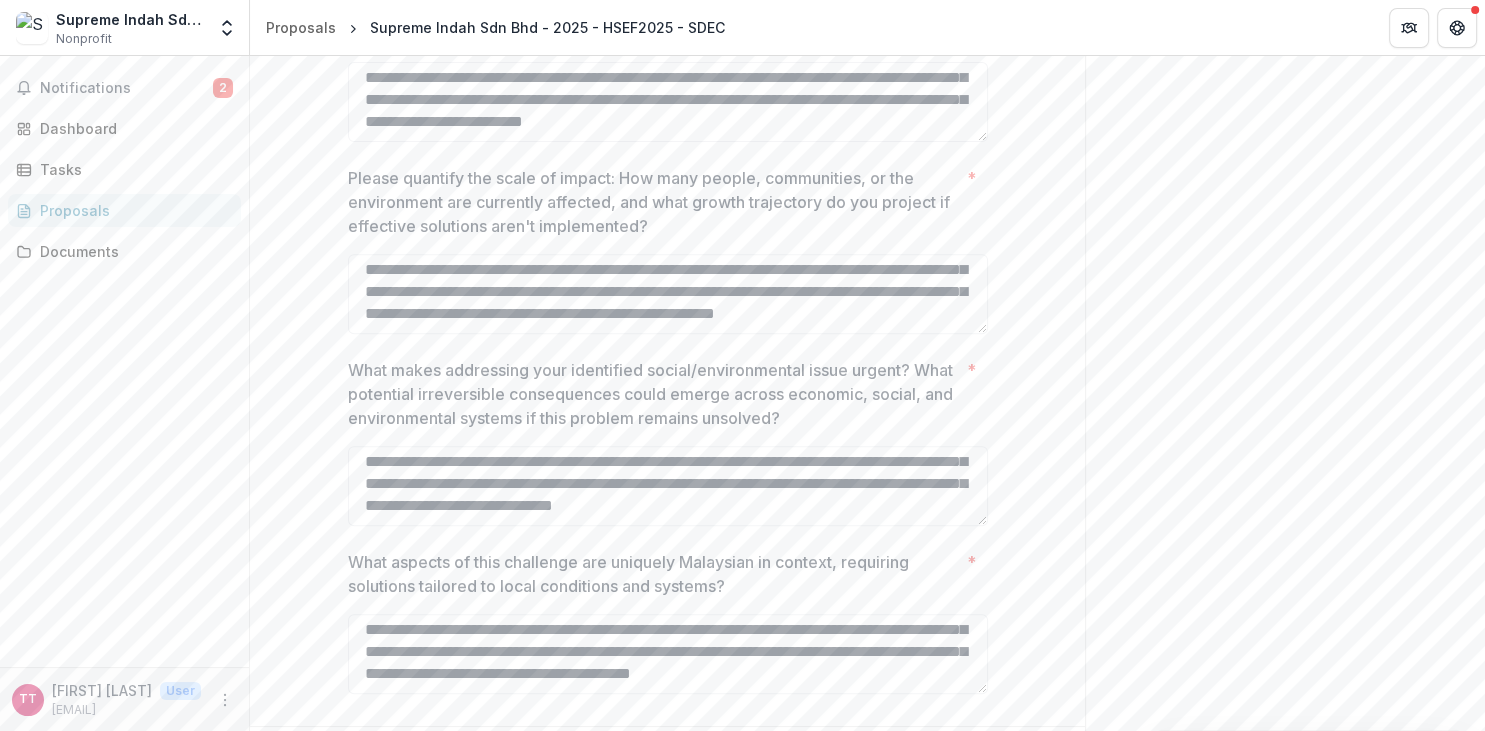 click on "**********" at bounding box center (667, 214) 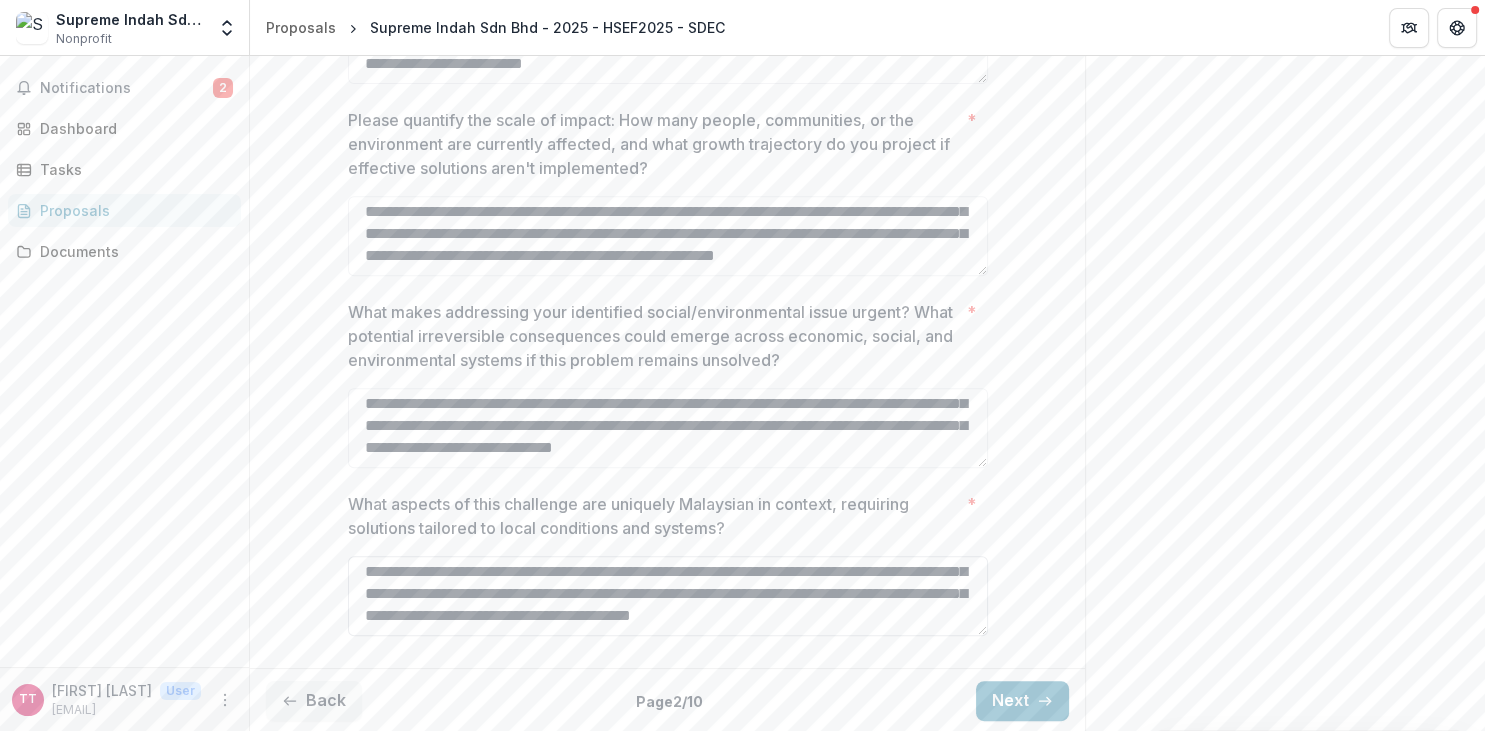 click on "**********" at bounding box center (668, 596) 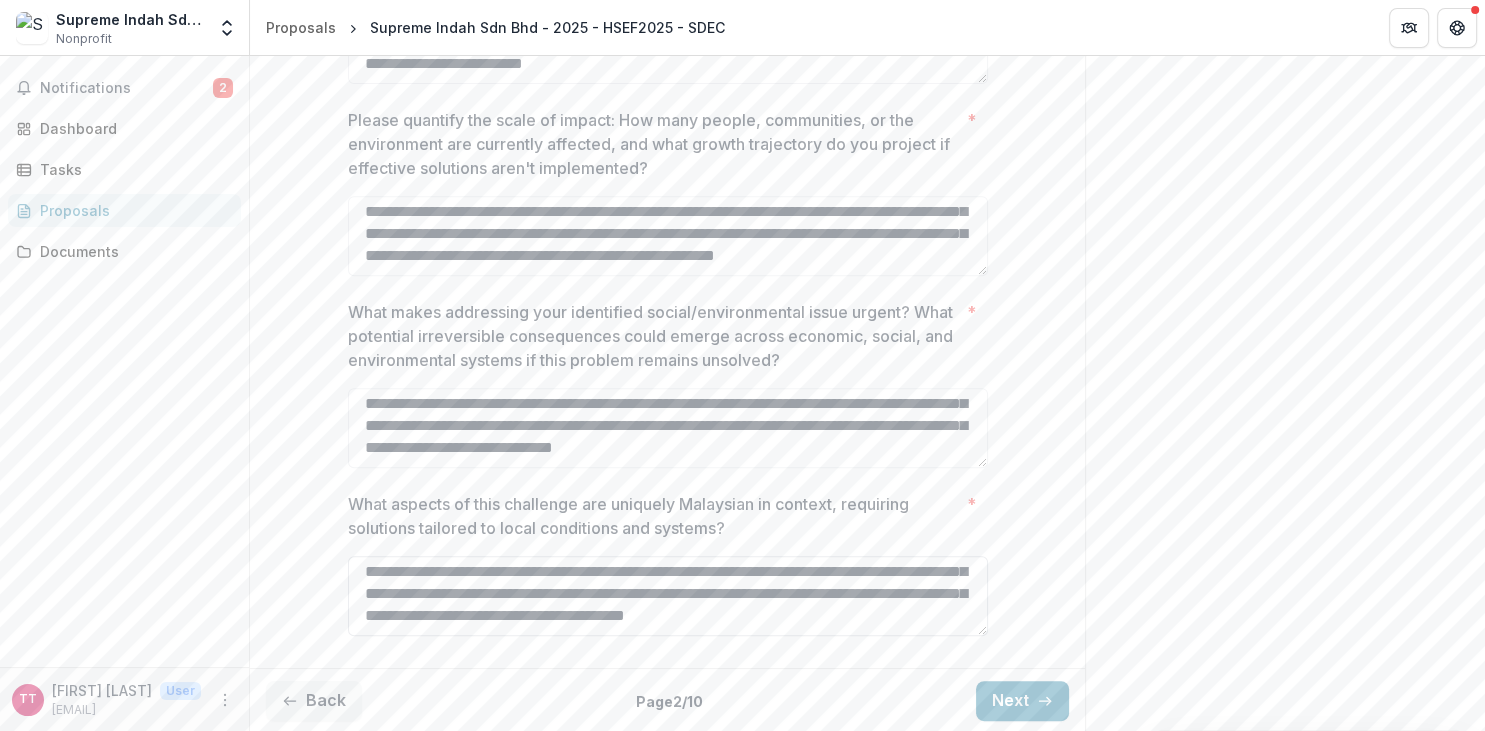 click on "**********" at bounding box center [668, 596] 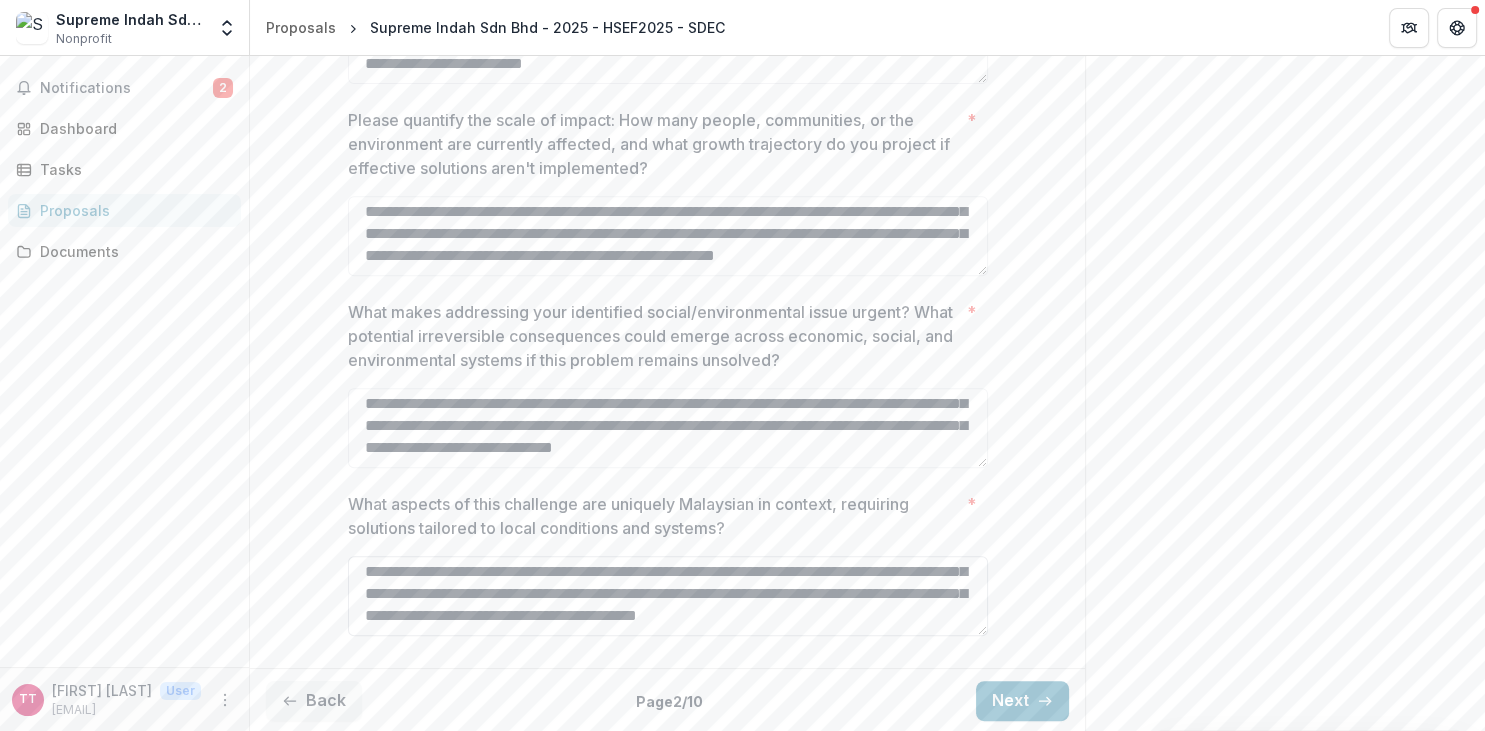 click on "**********" at bounding box center (668, 596) 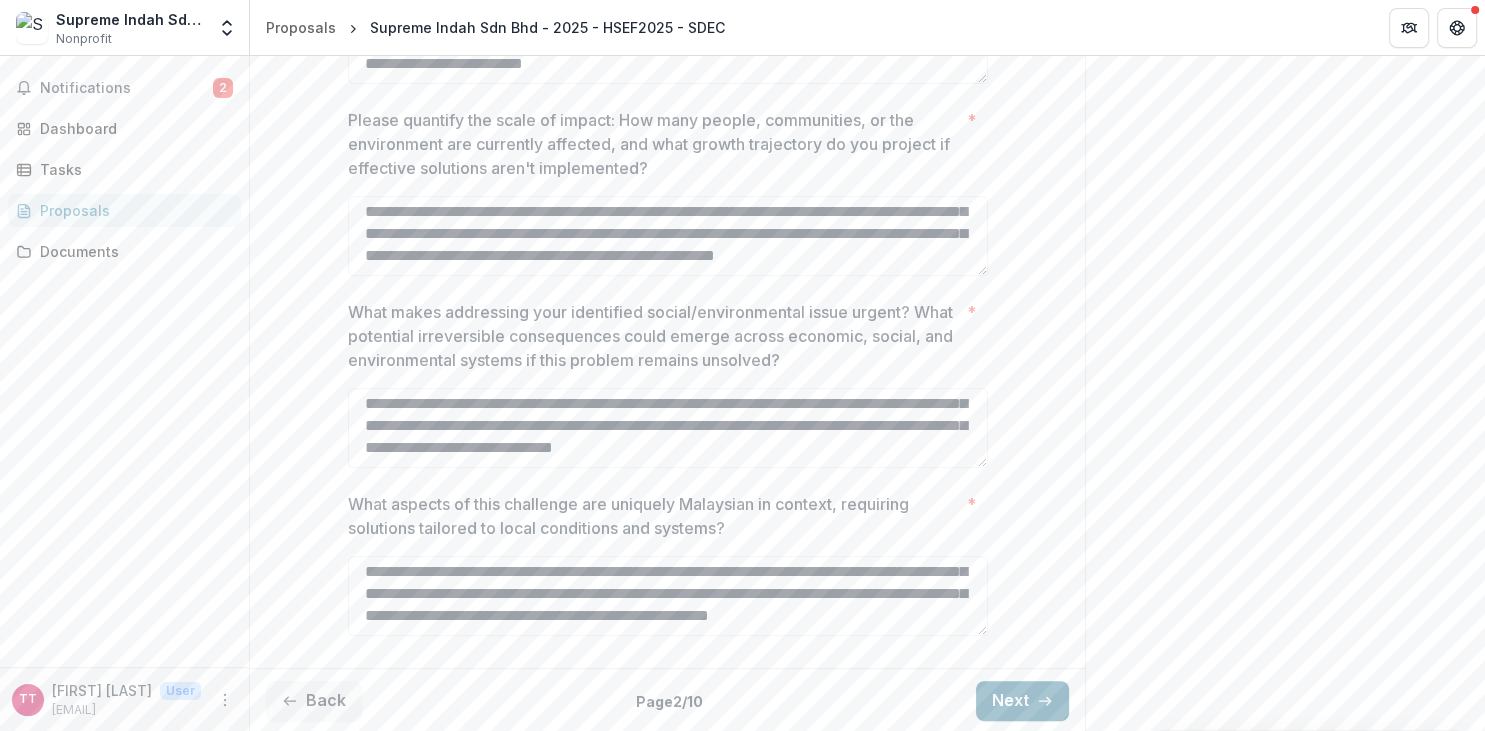 type on "**********" 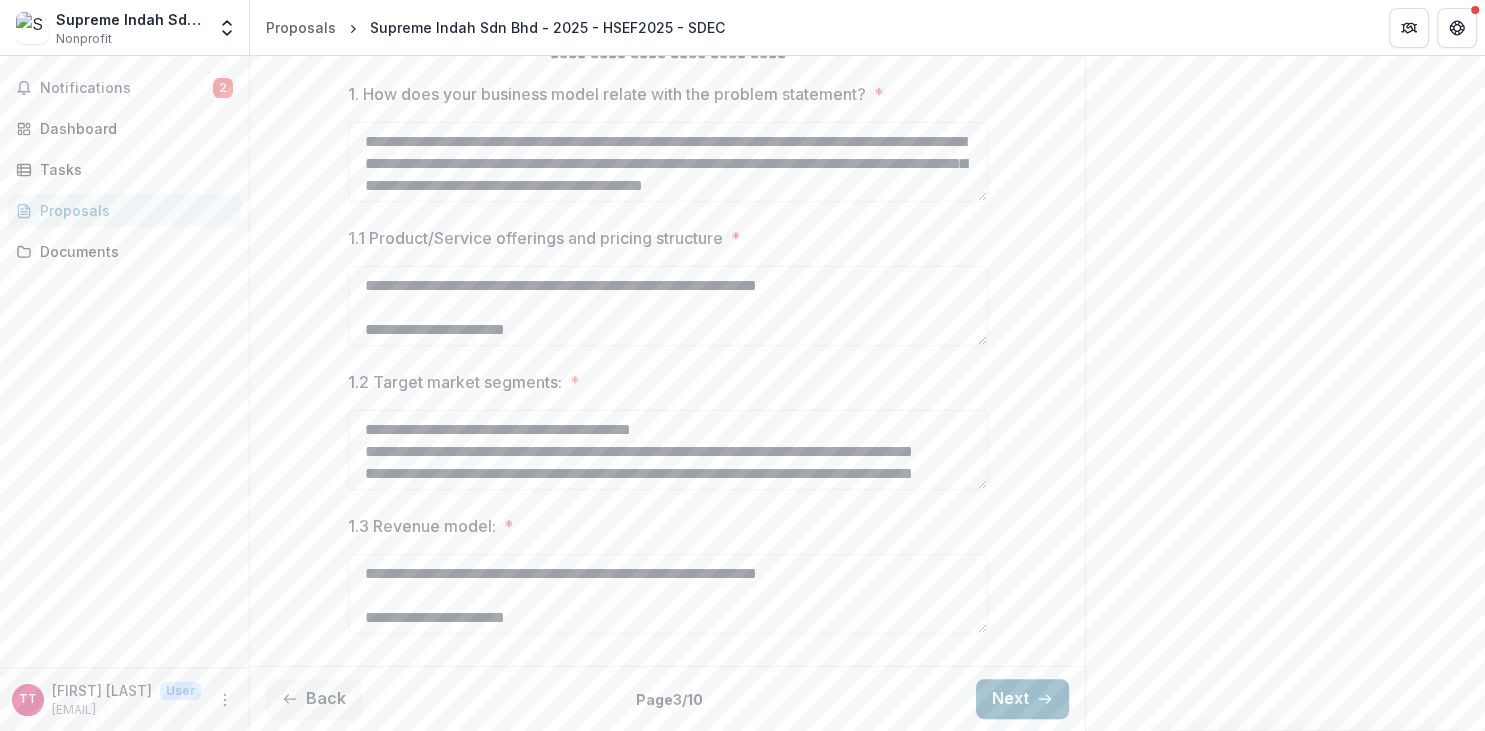 scroll, scrollTop: 463, scrollLeft: 0, axis: vertical 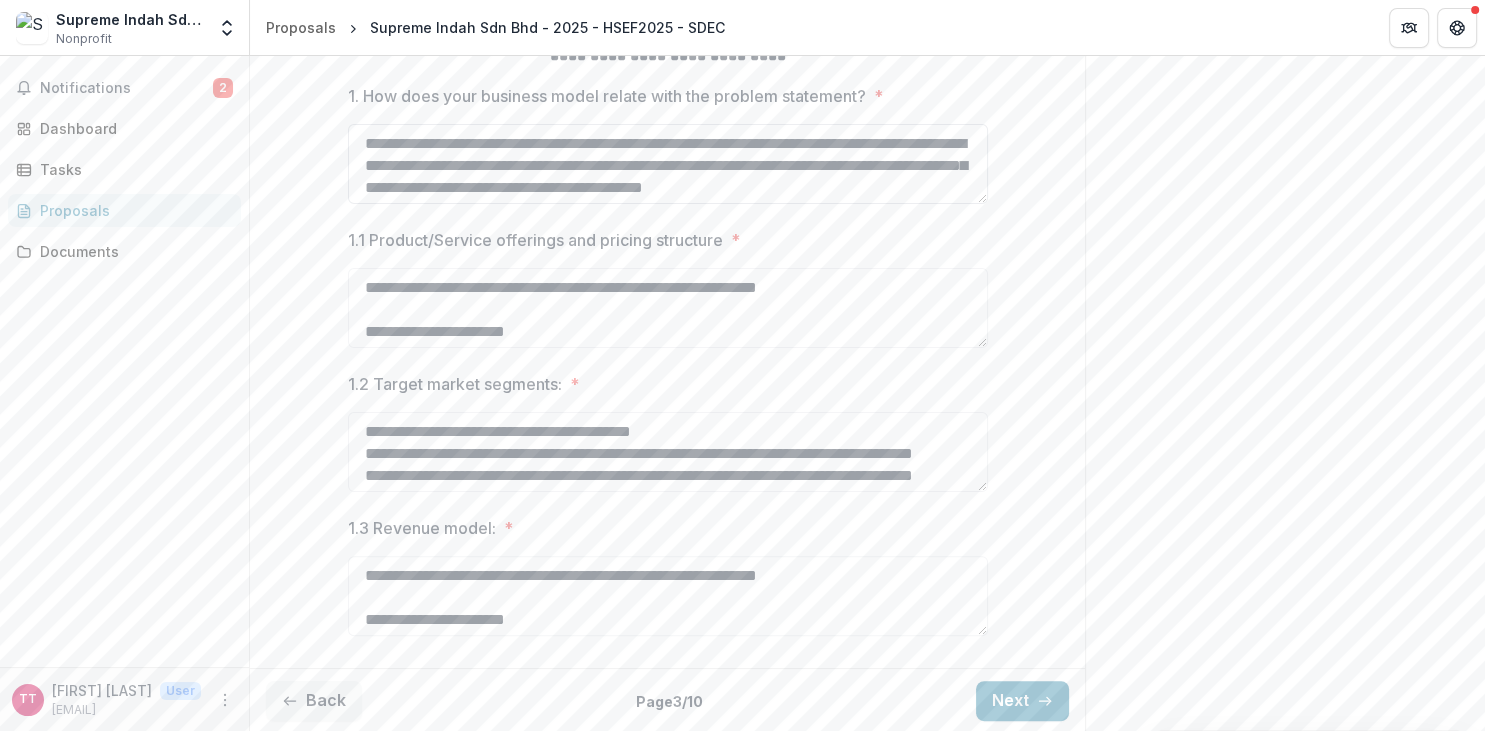 click on "**********" at bounding box center (668, 164) 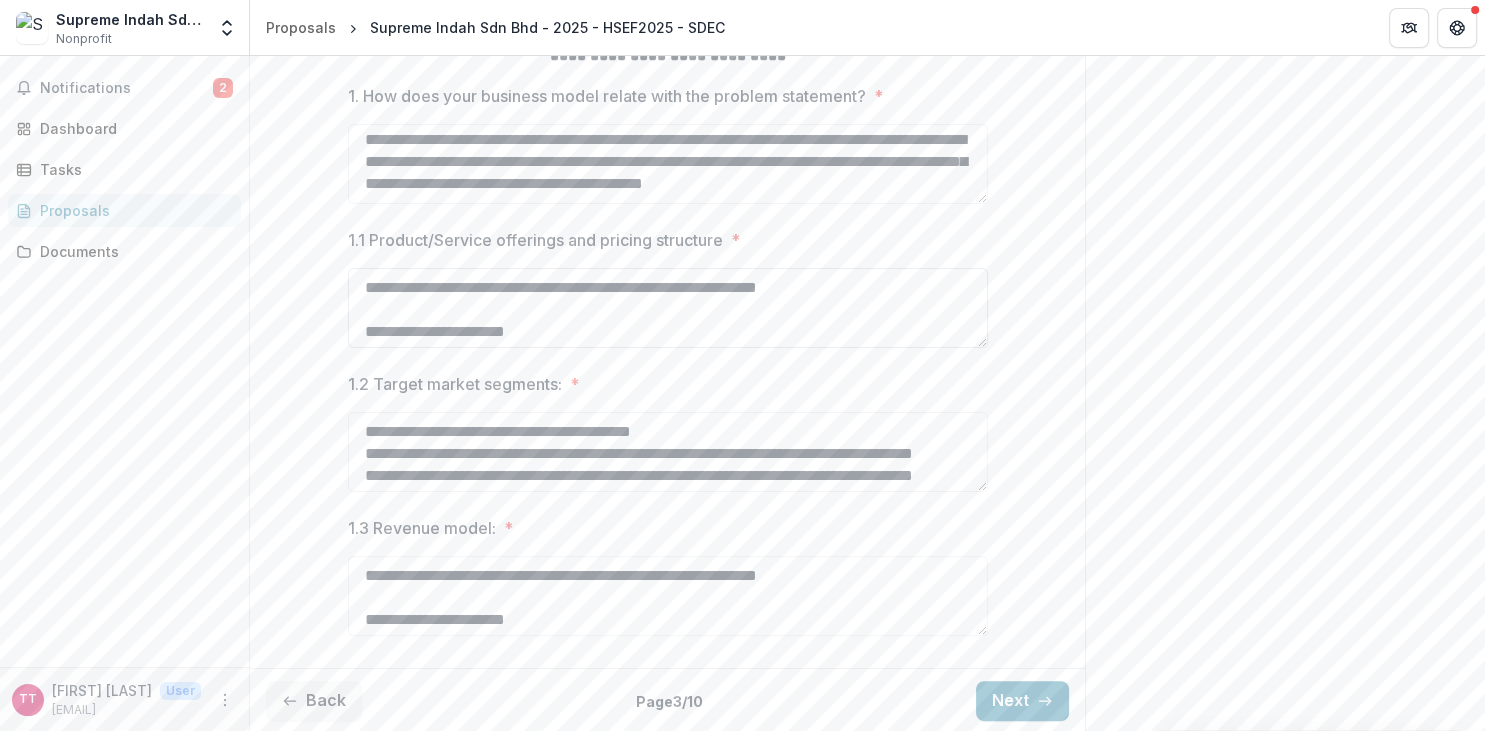 click on "**********" at bounding box center [668, 308] 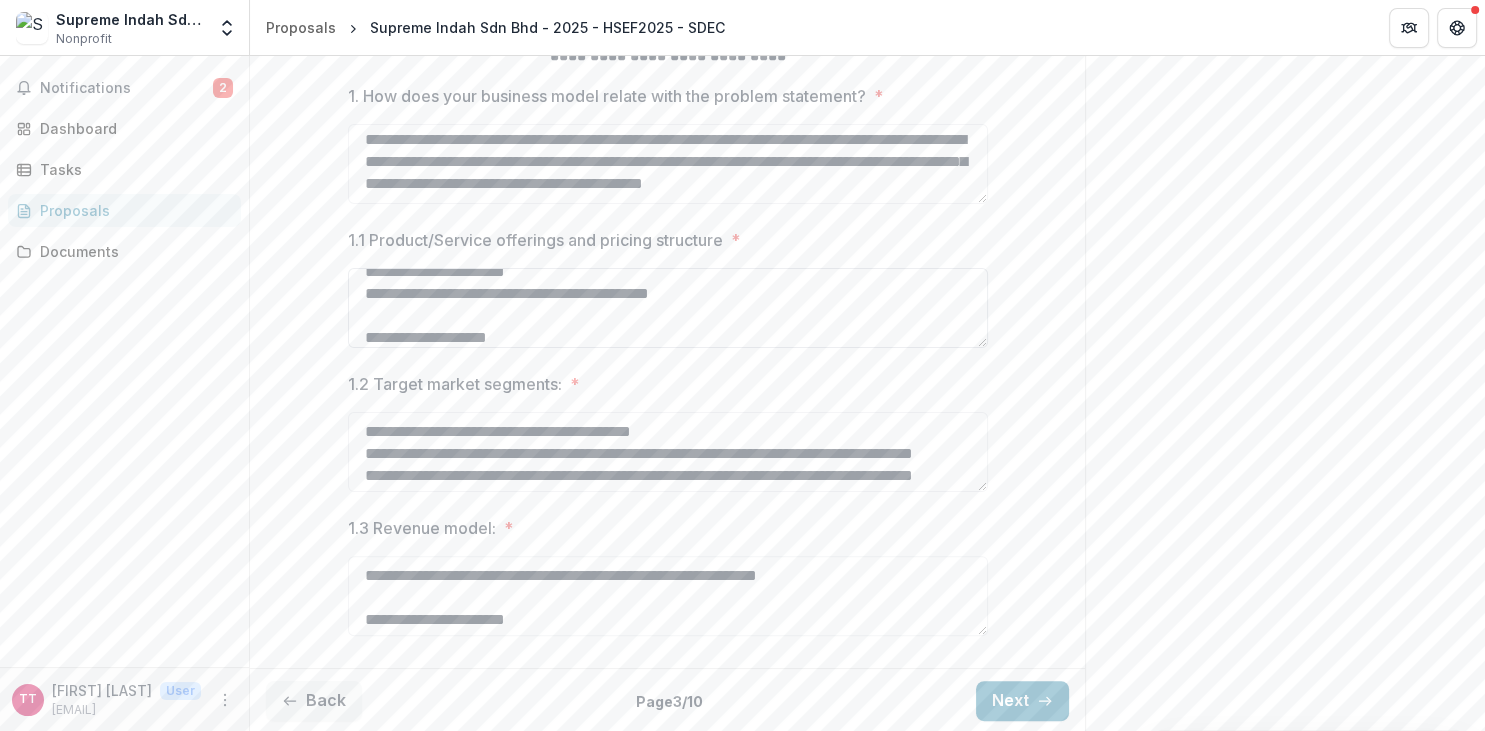 scroll, scrollTop: 214, scrollLeft: 0, axis: vertical 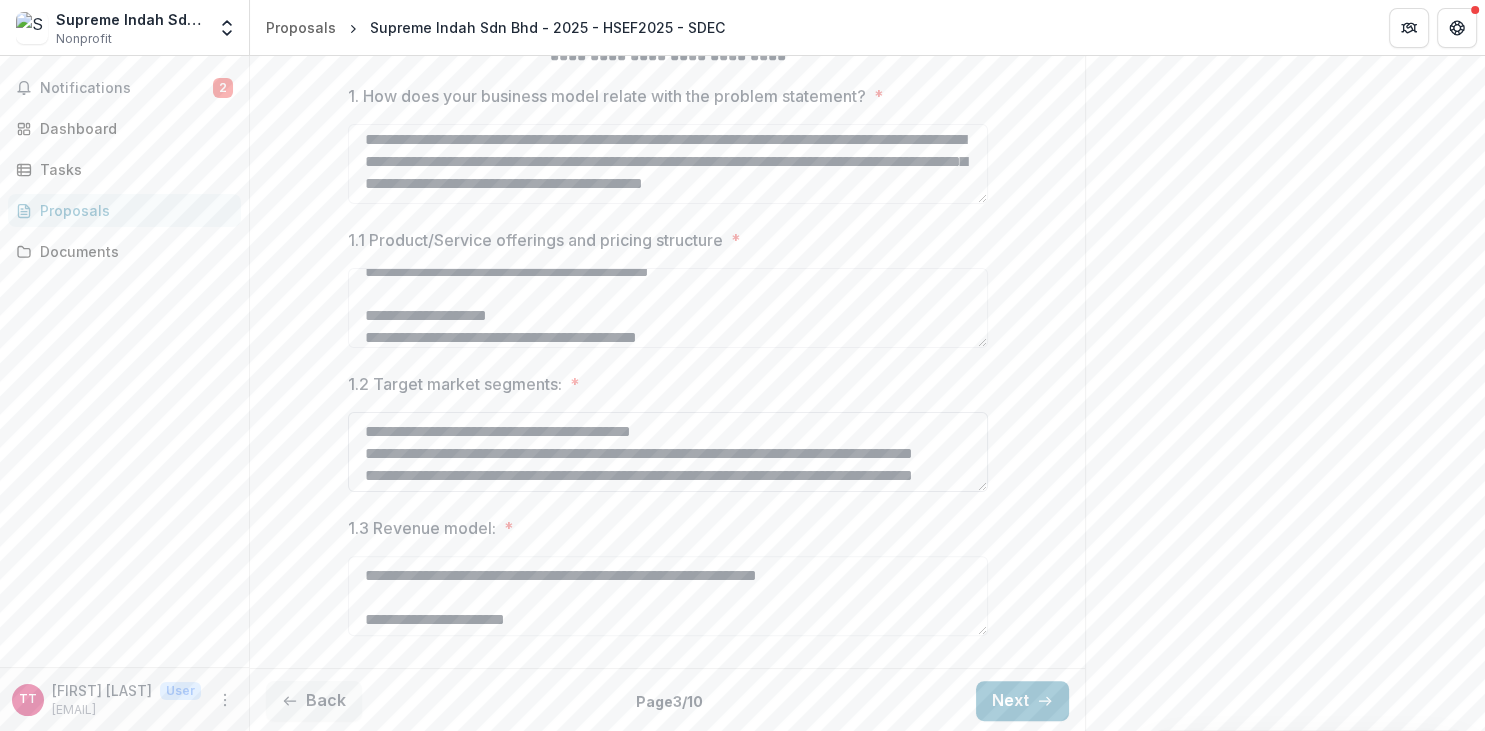 click on "**********" at bounding box center [668, 452] 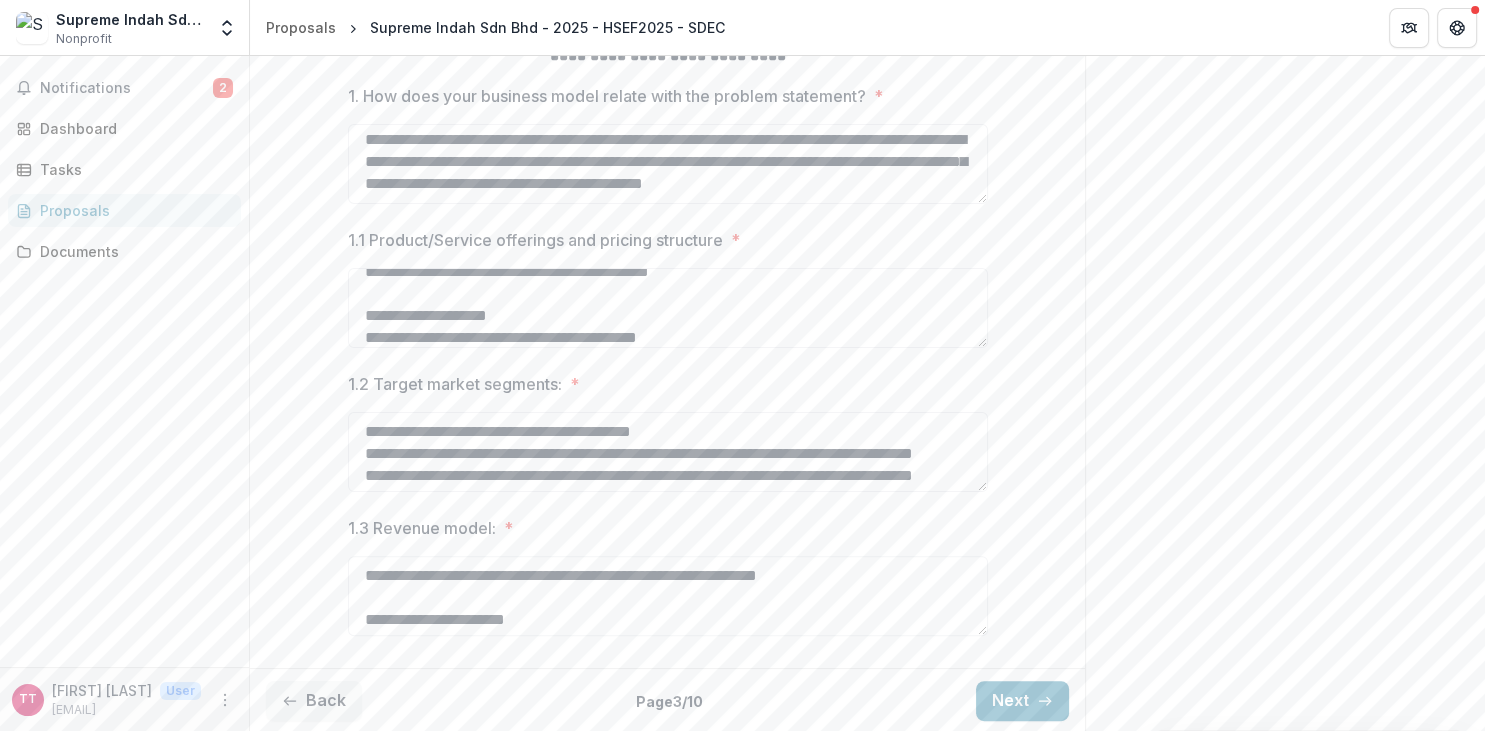 click on "1.3 Revenue model: *" at bounding box center (662, 528) 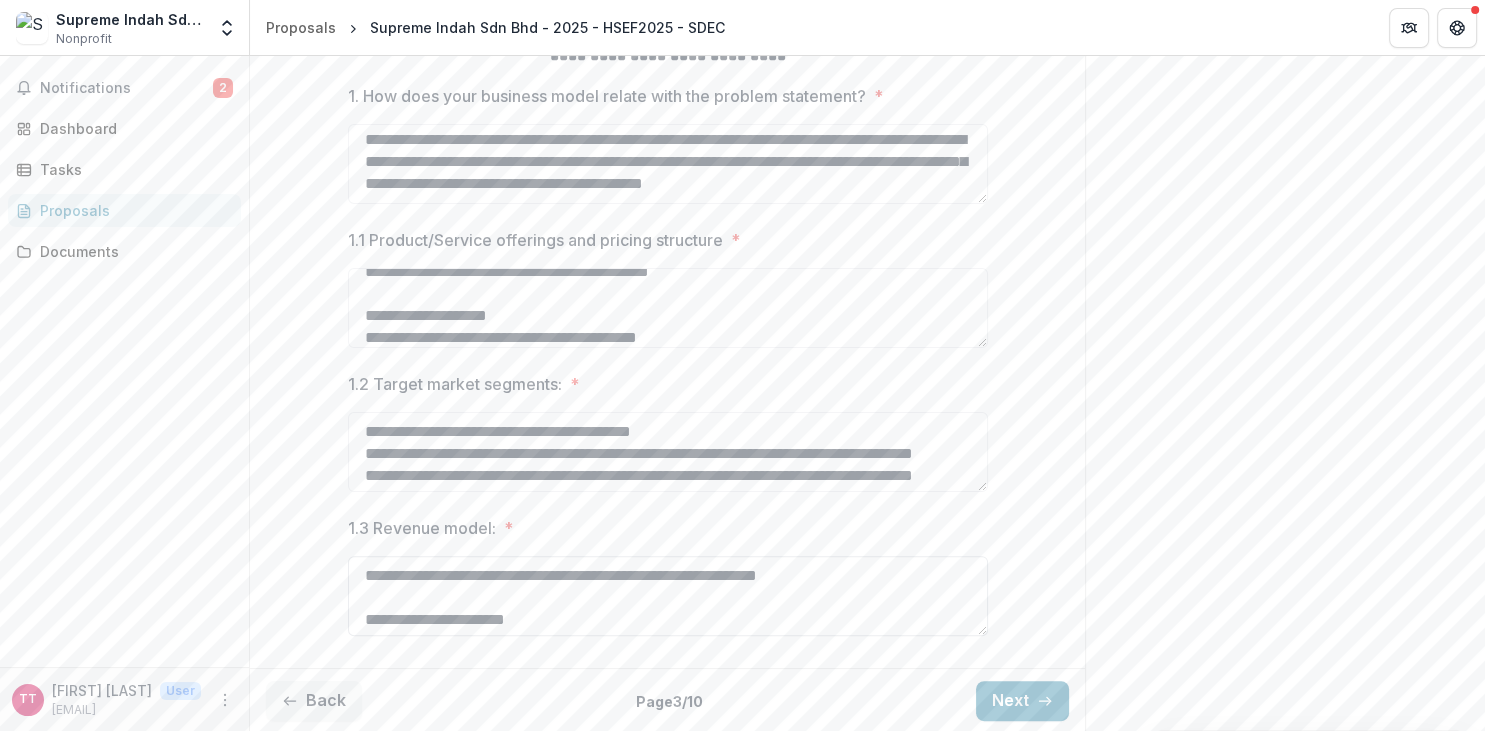 click on "**********" at bounding box center [668, 596] 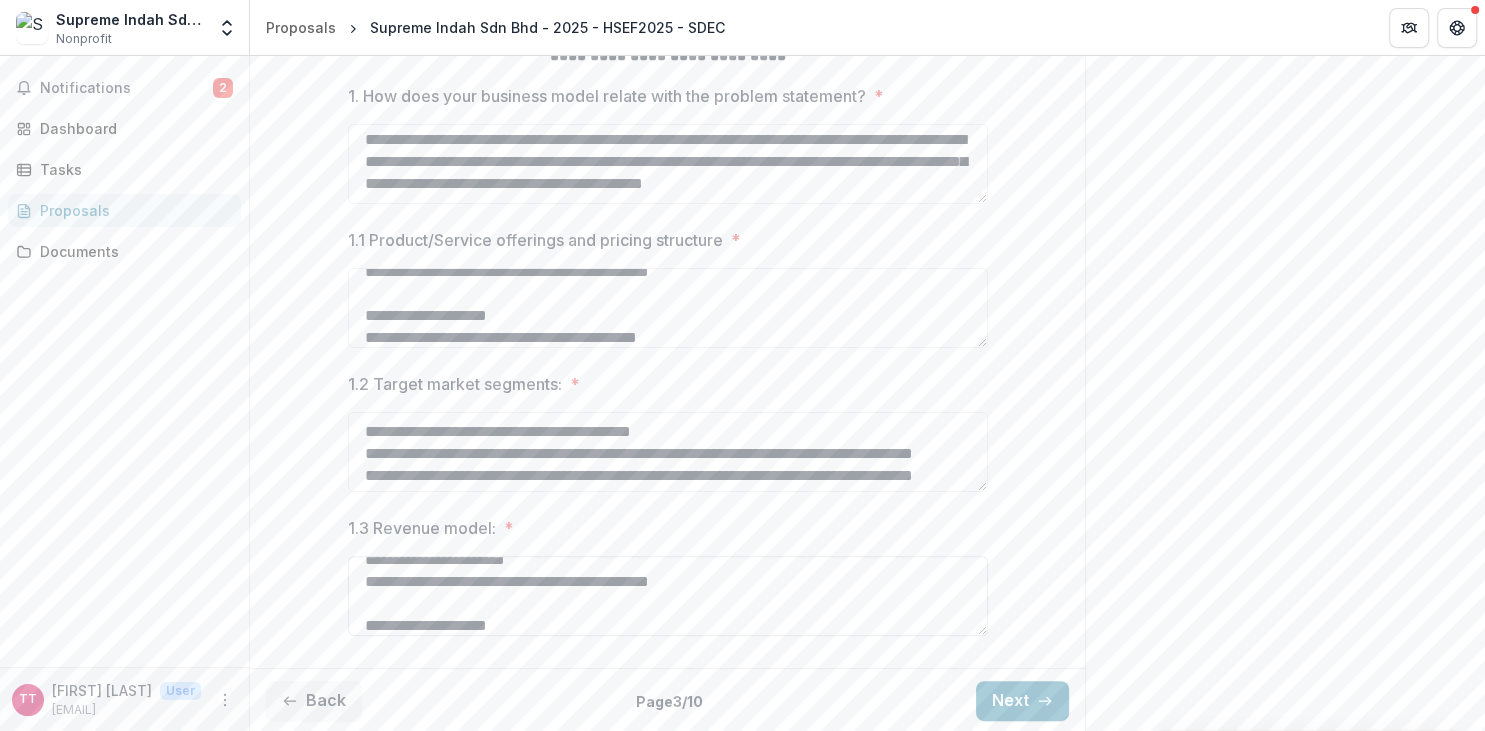 scroll, scrollTop: 214, scrollLeft: 0, axis: vertical 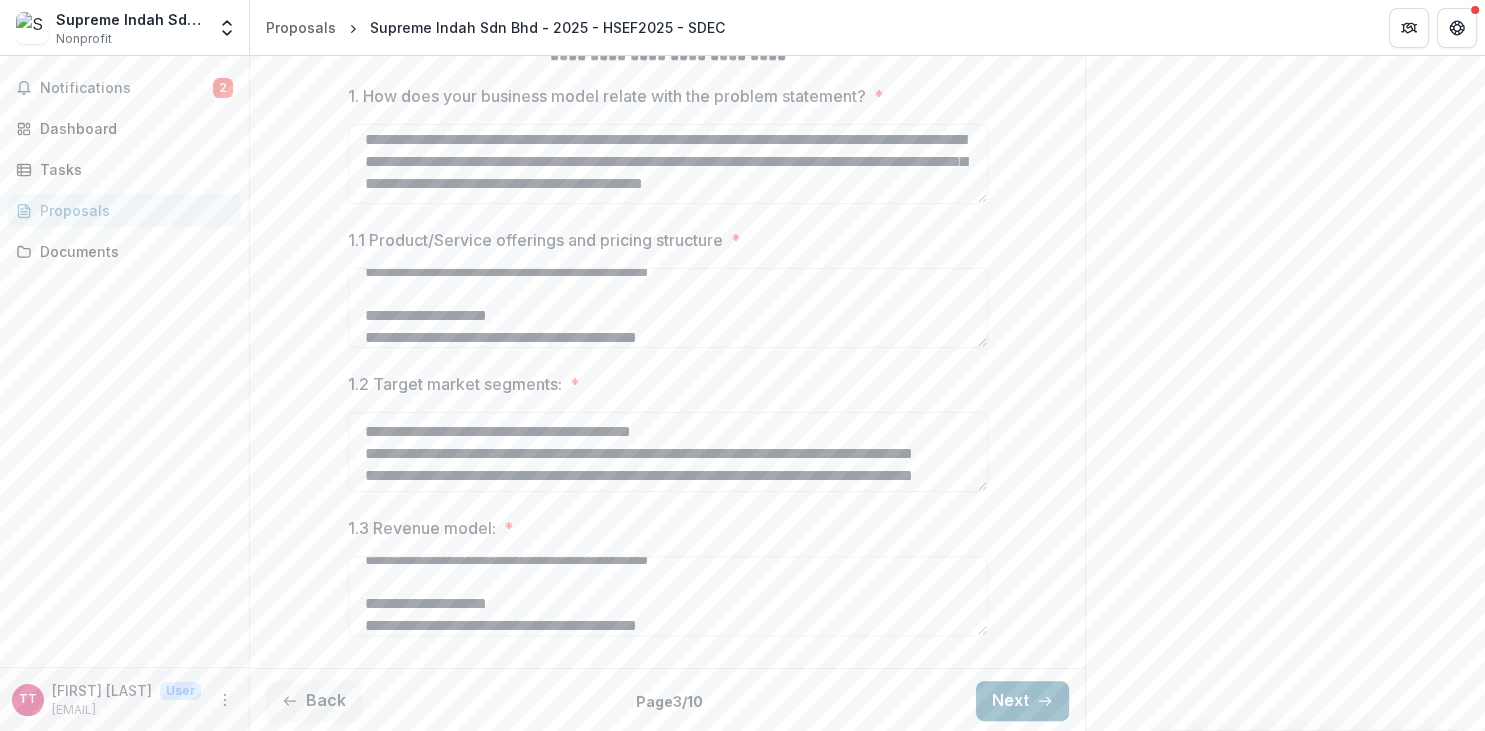 click on "Next" at bounding box center (1022, 701) 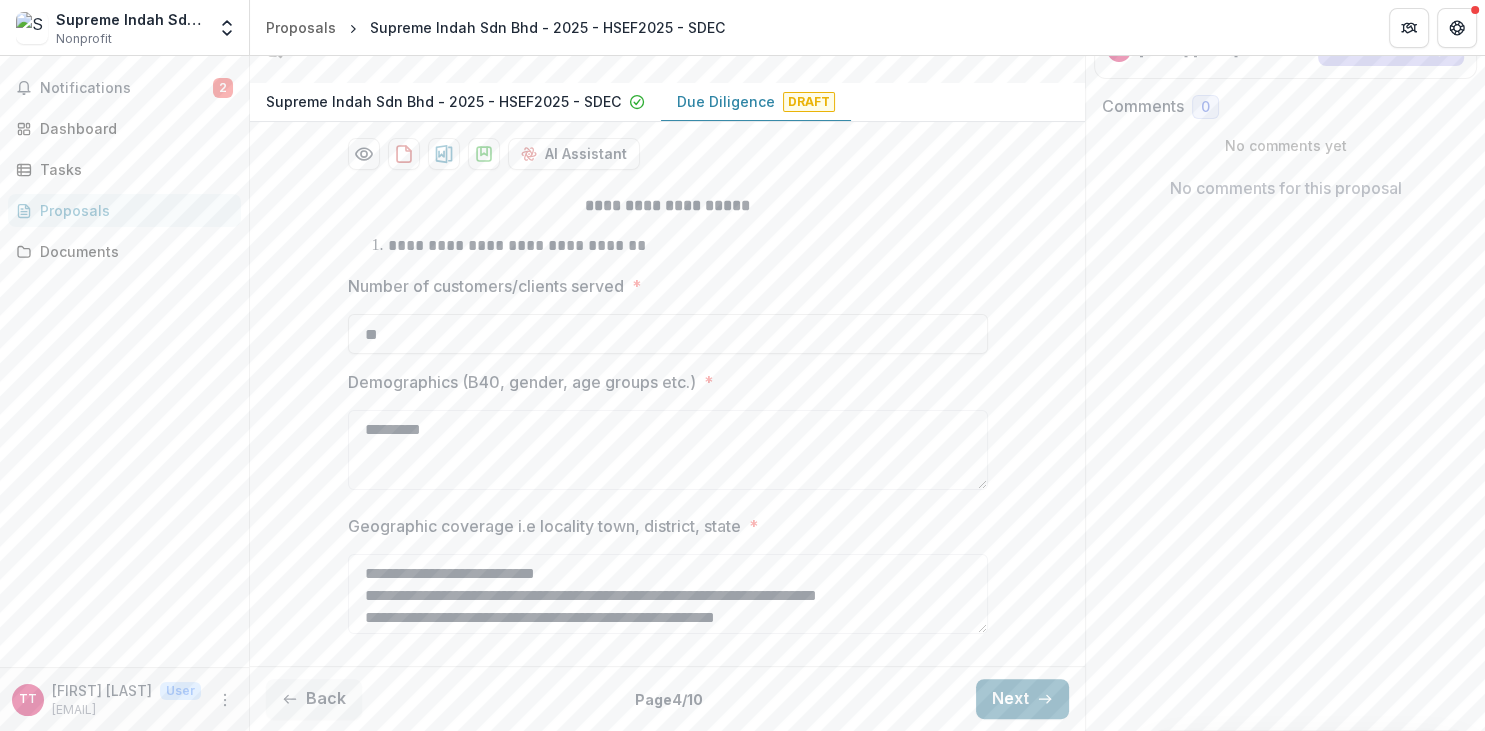 scroll, scrollTop: 263, scrollLeft: 0, axis: vertical 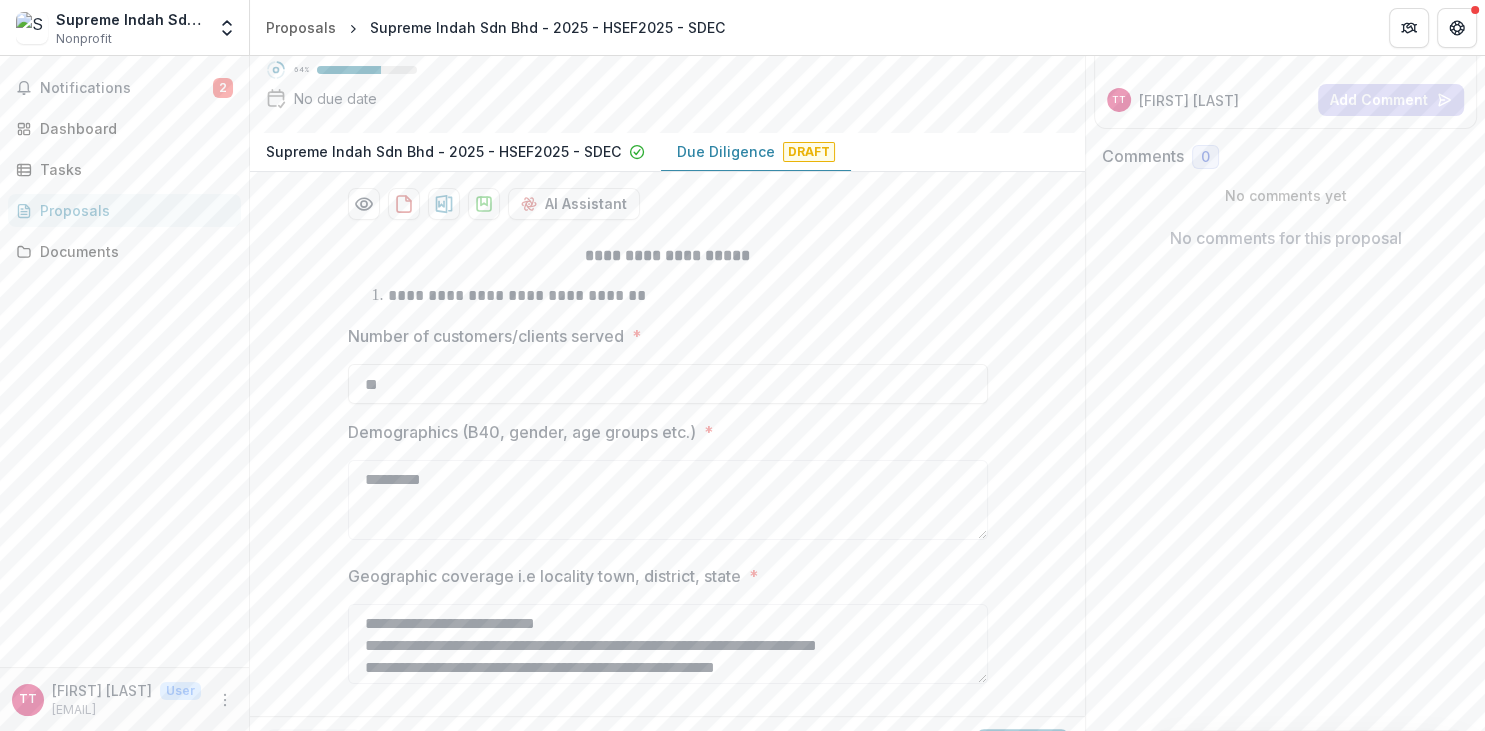 click on "**********" at bounding box center (667, 468) 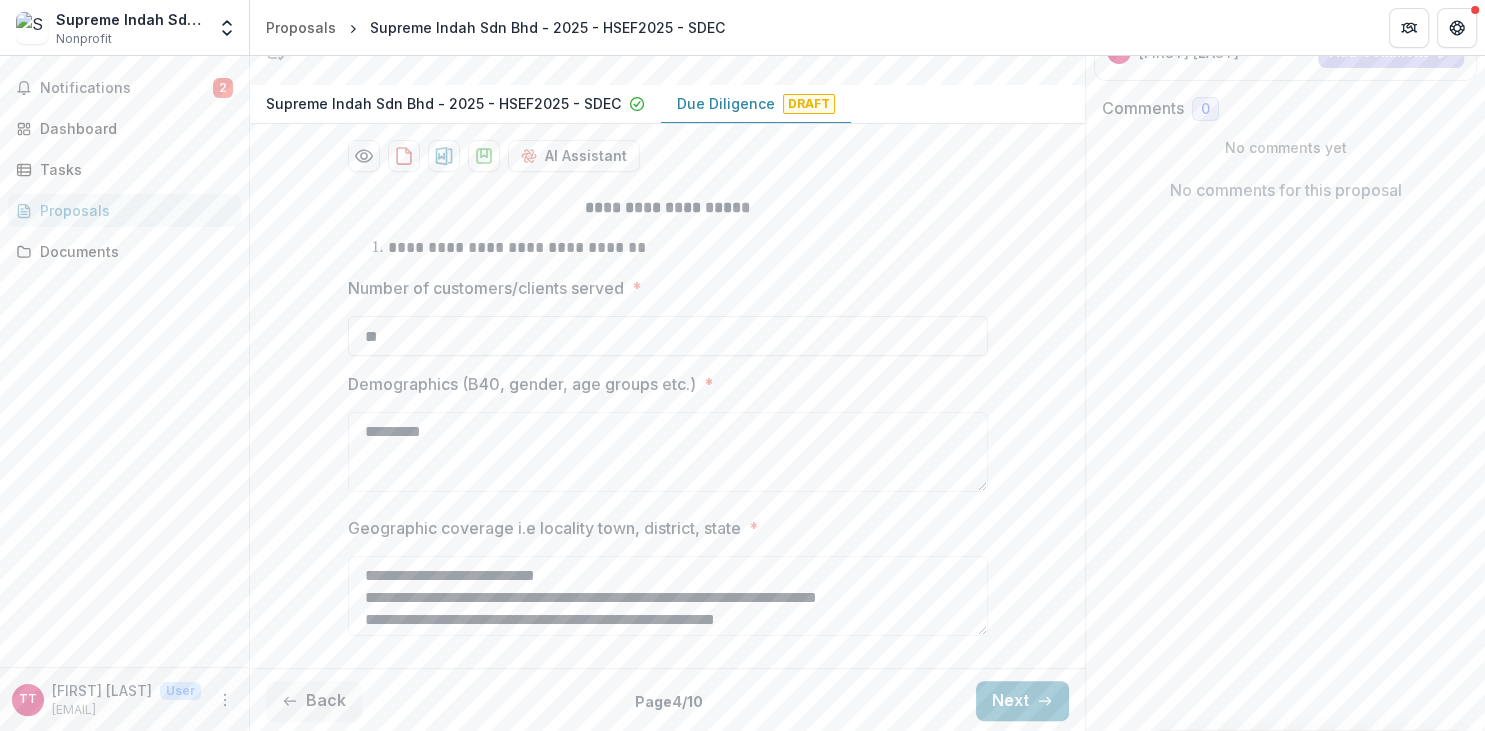 click on "**********" at bounding box center [667, 420] 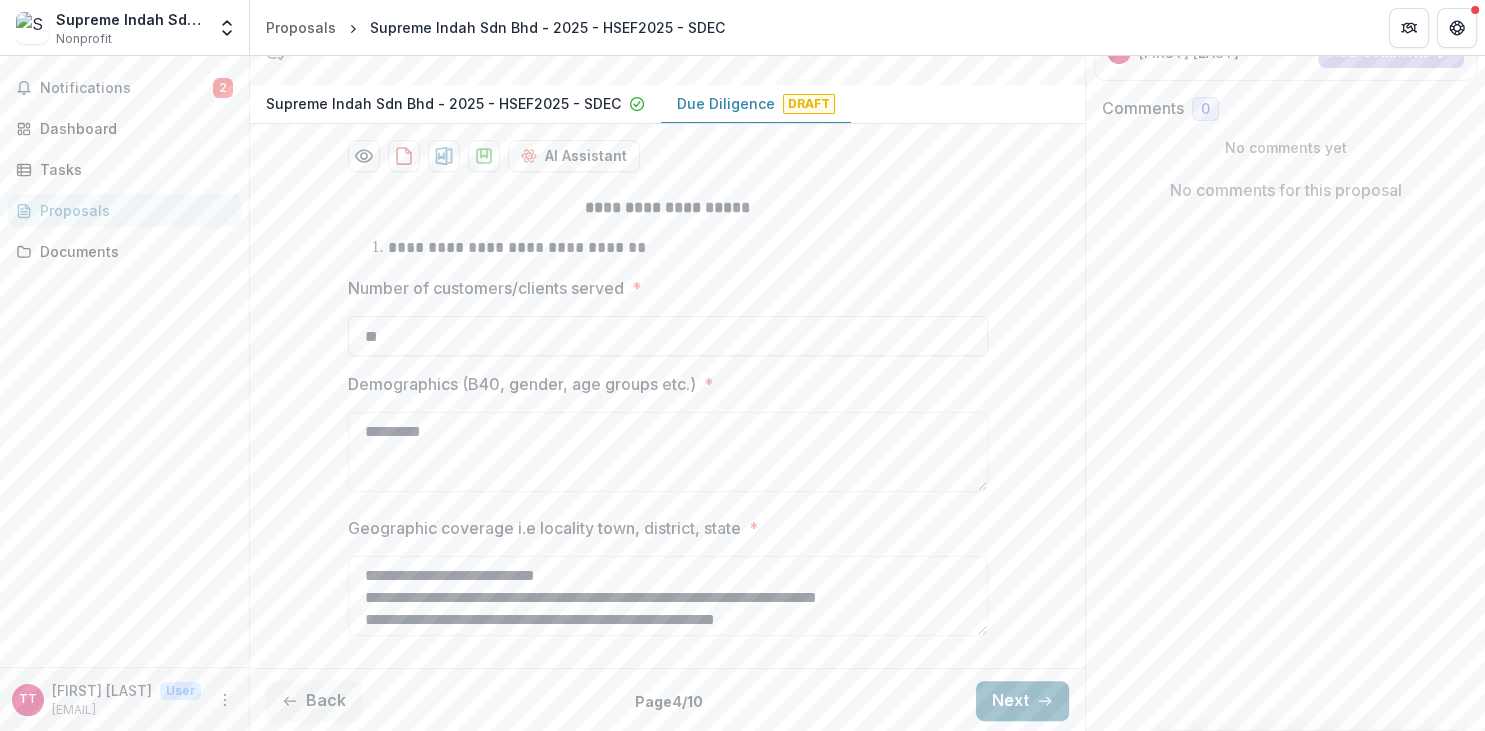 click on "Next" at bounding box center [1022, 701] 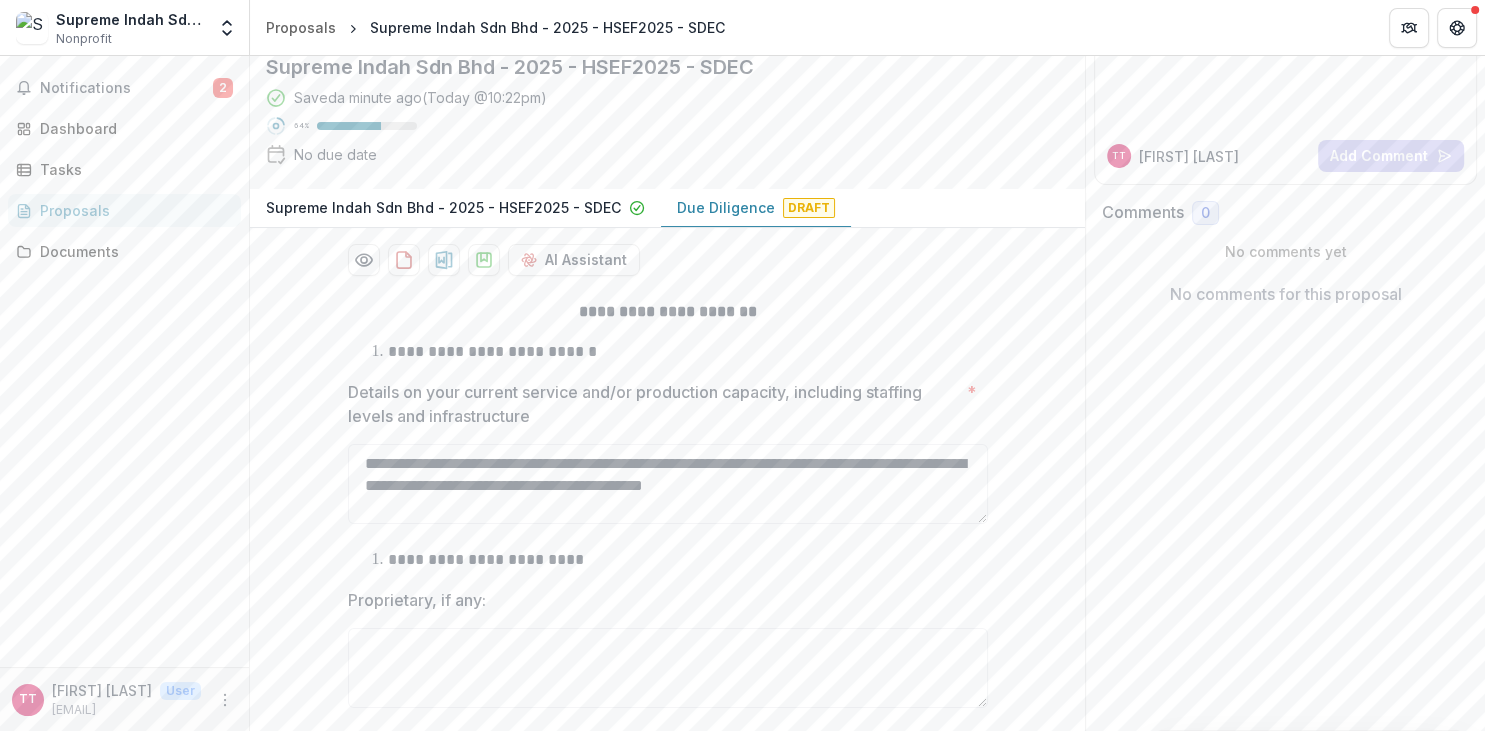 type 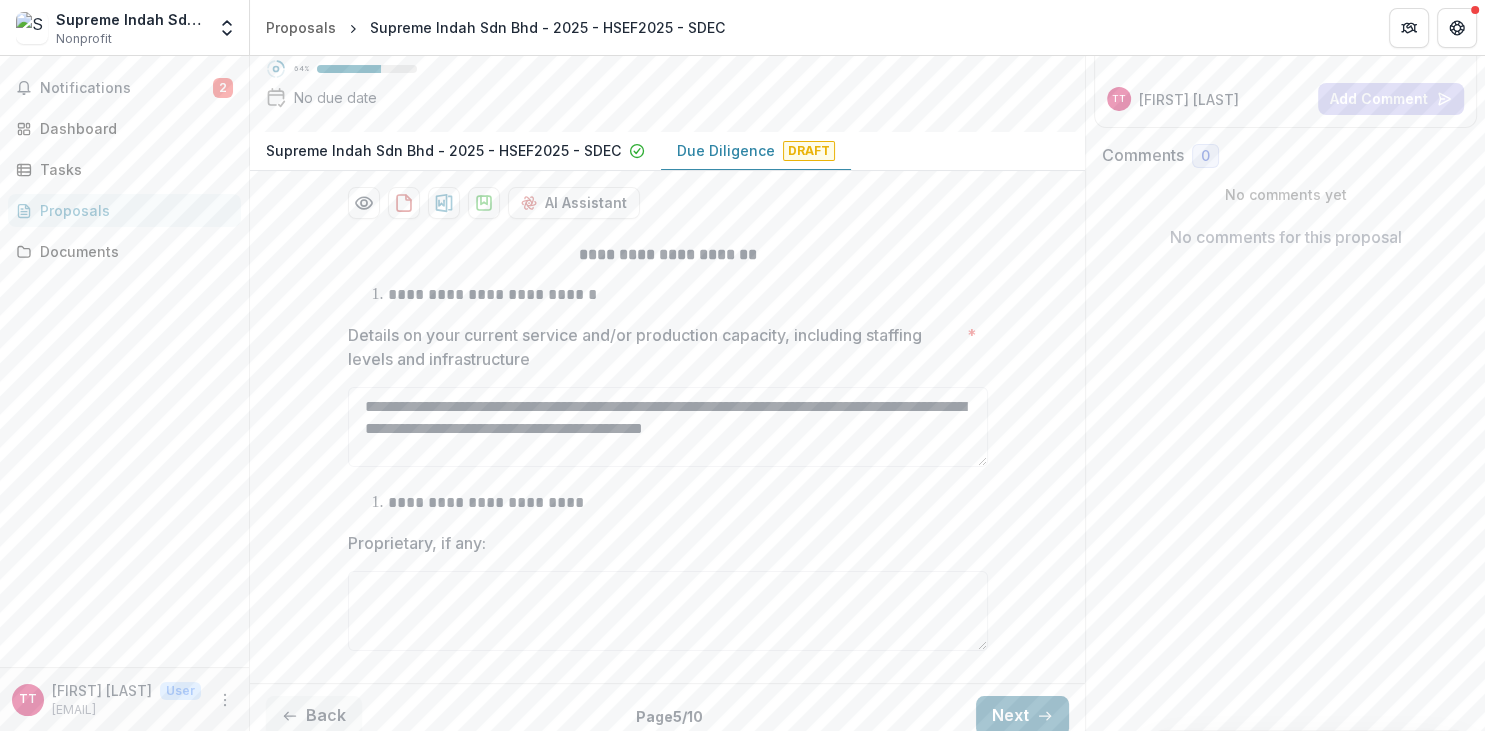 scroll, scrollTop: 279, scrollLeft: 0, axis: vertical 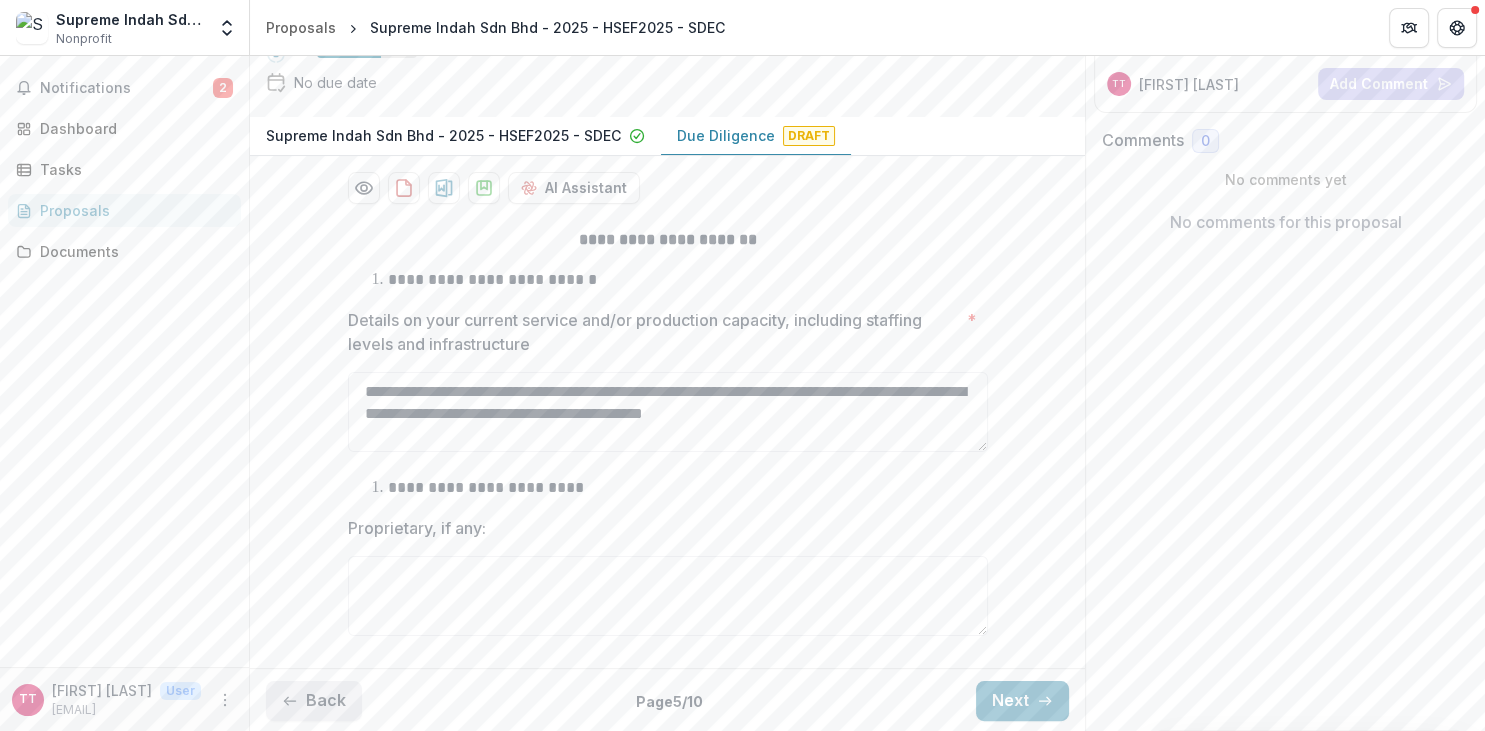 click on "Back" at bounding box center (314, 701) 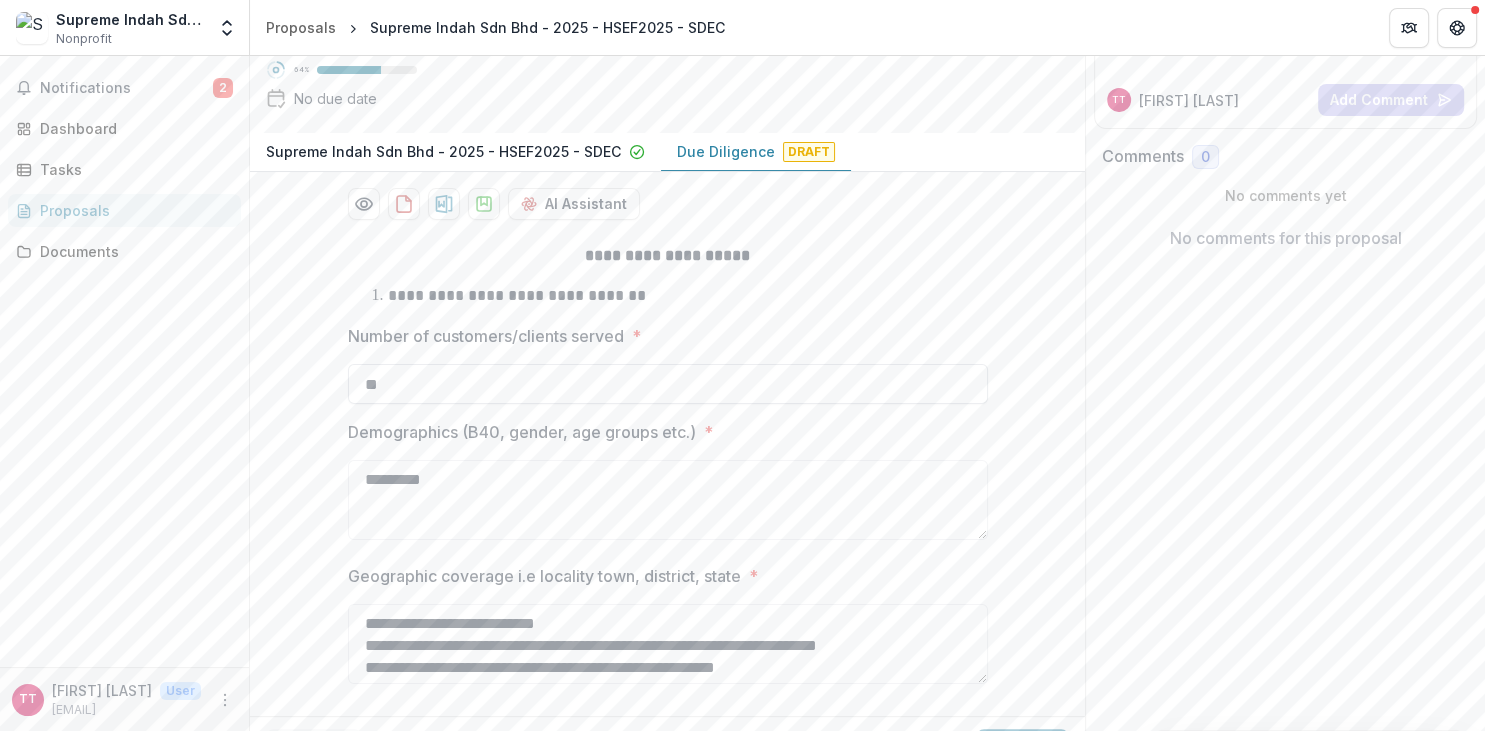 click on "**" at bounding box center (668, 384) 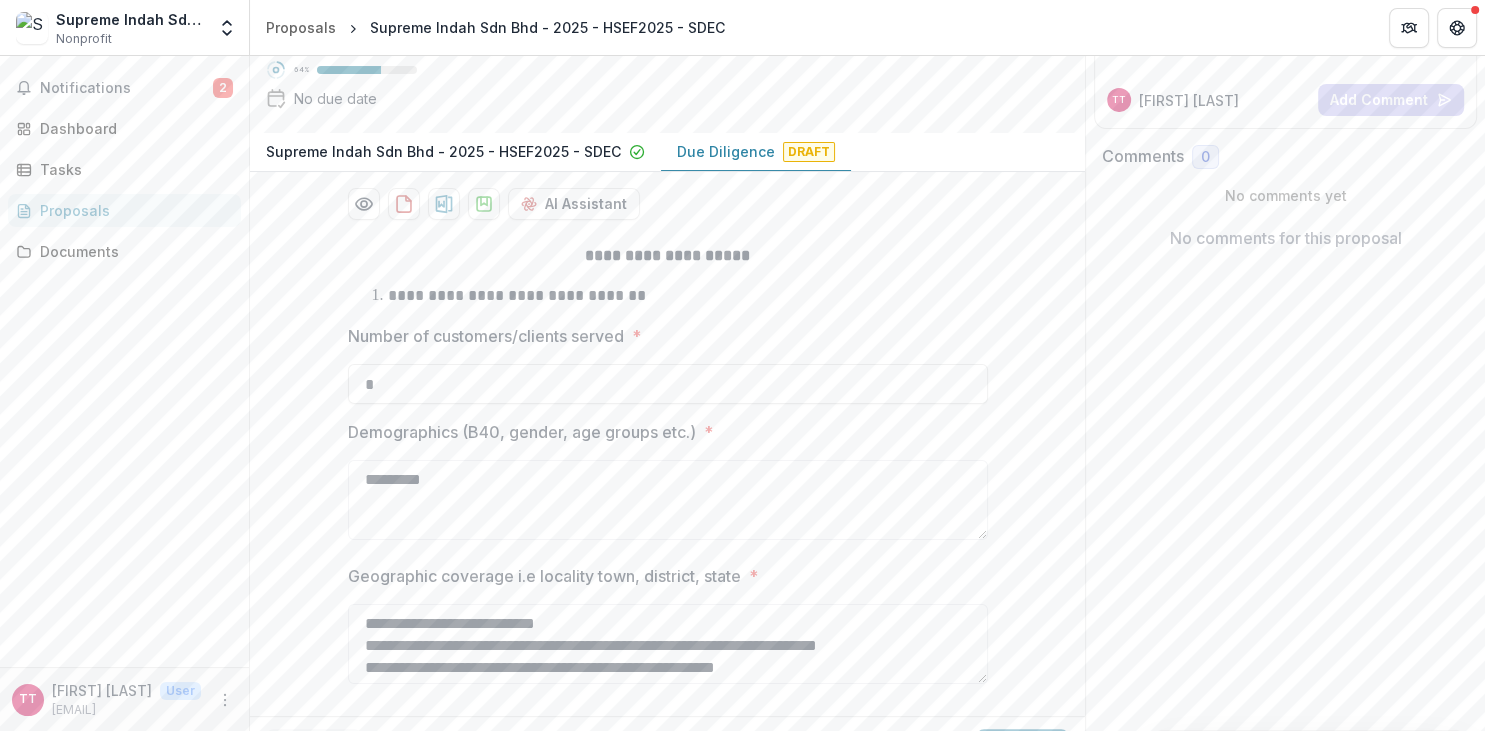 type on "*" 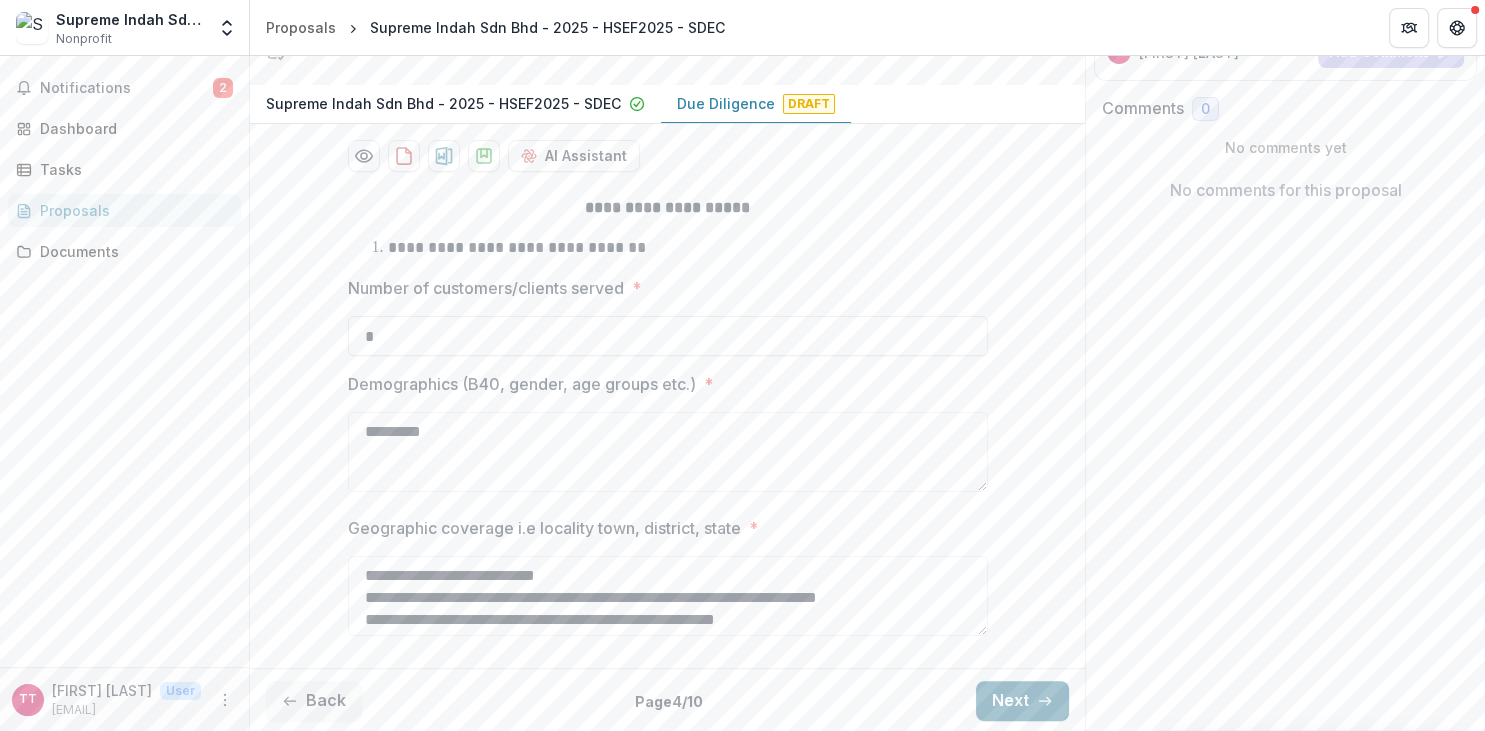 click on "Next" at bounding box center (1022, 701) 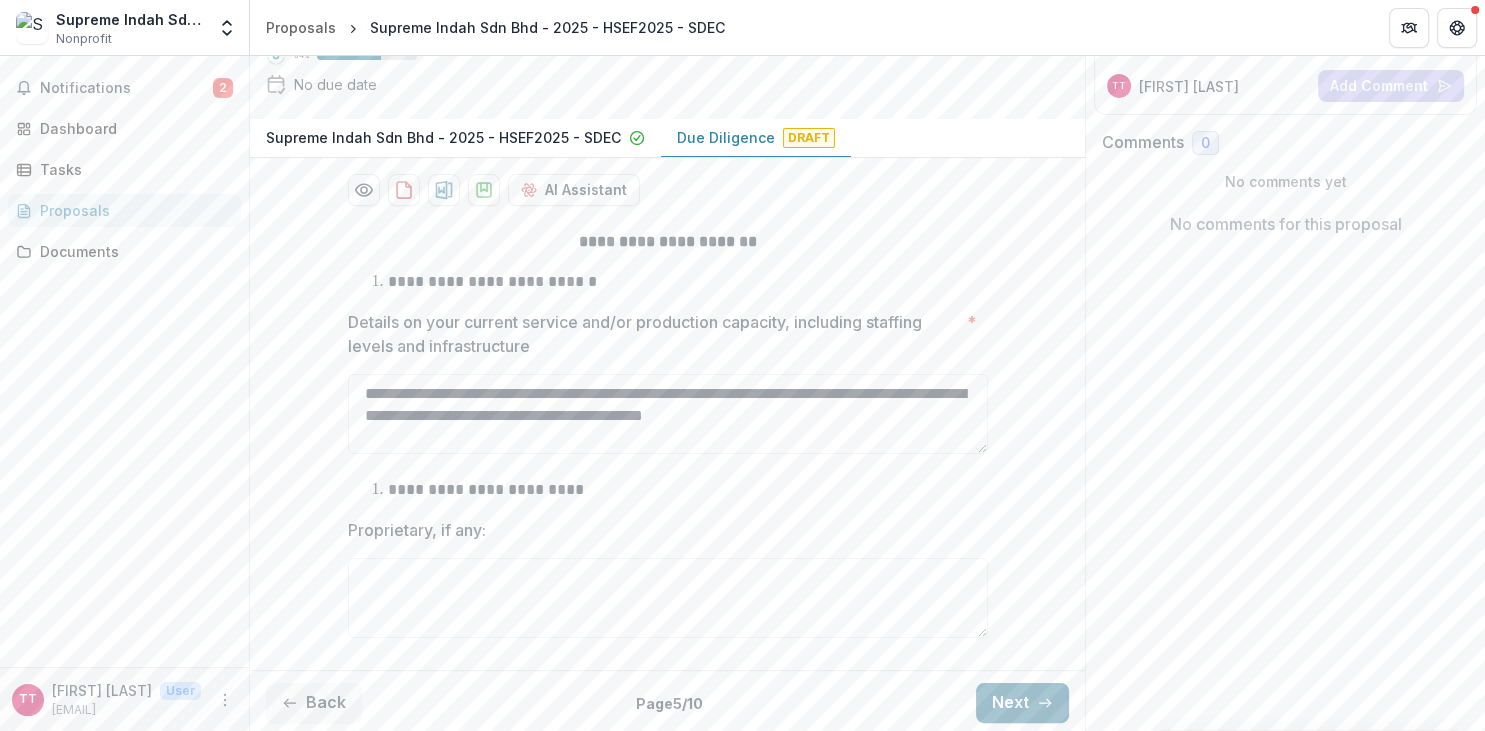 scroll, scrollTop: 279, scrollLeft: 0, axis: vertical 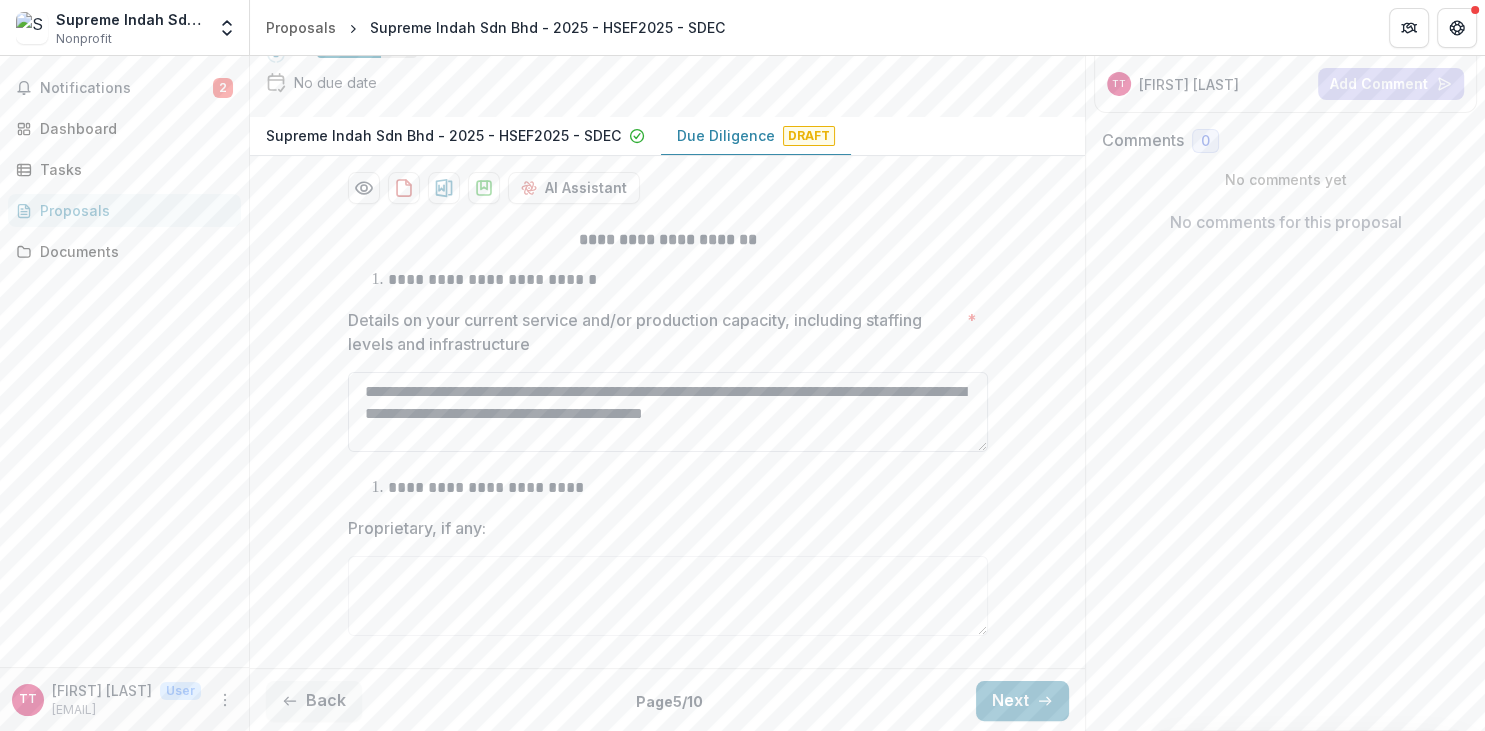 click on "**********" at bounding box center (668, 412) 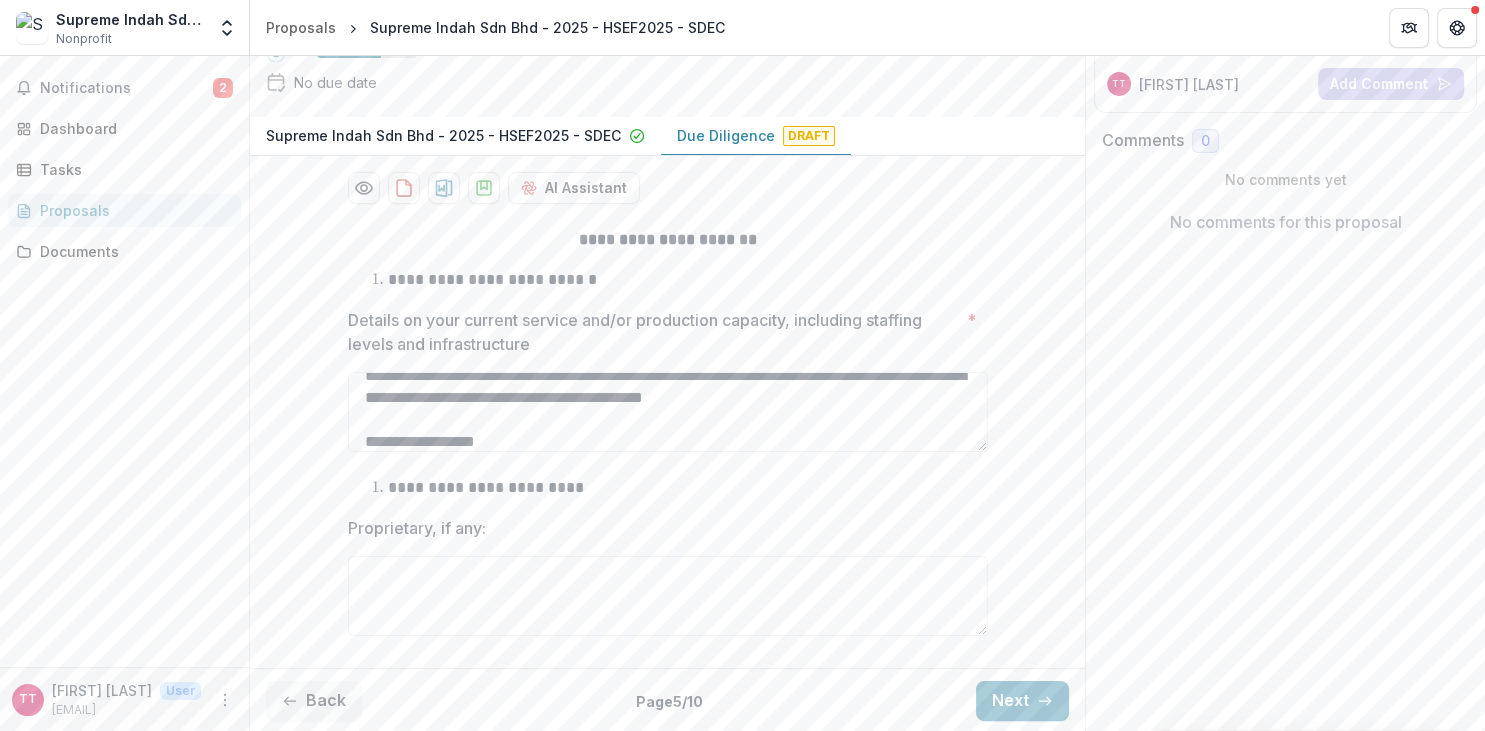 click on "Send comments or questions to   [ORGANIZATION]   in the box below.   [ORGANIZATION]   will be notified via email of your comment. TT [FIRST] [LAST] Add Comment Comments 0 No comments yet No comments for this proposal" at bounding box center [1285, 255] 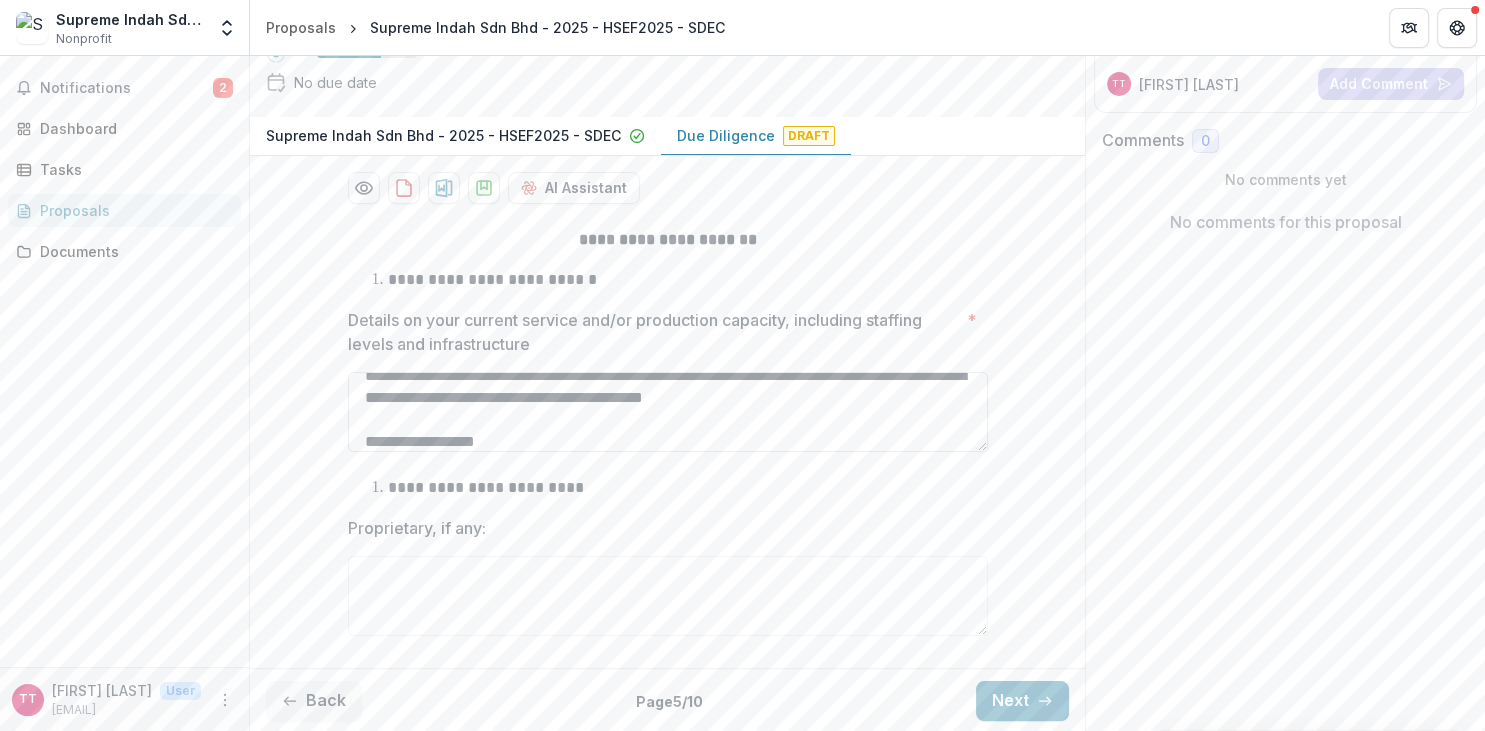 click on "**********" at bounding box center (668, 412) 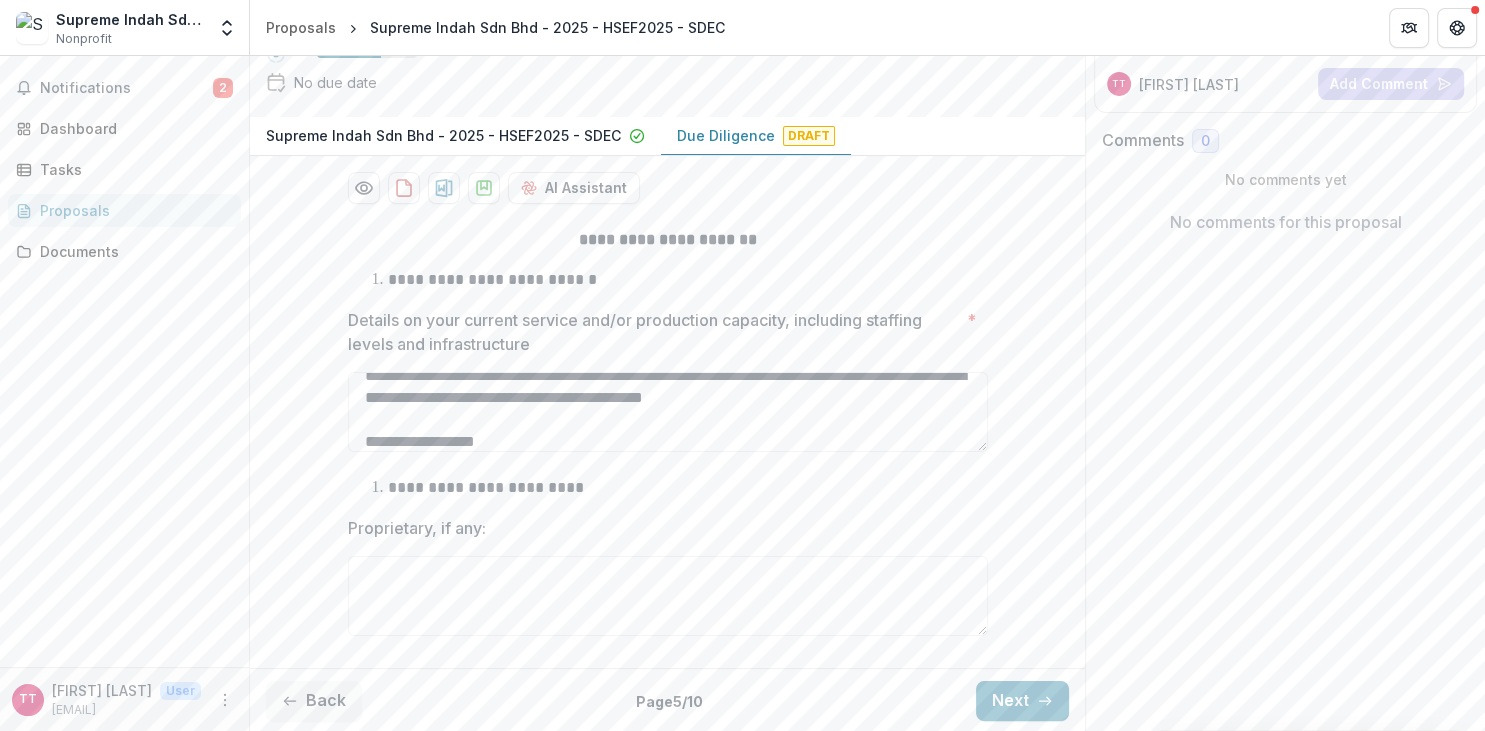 type on "**********" 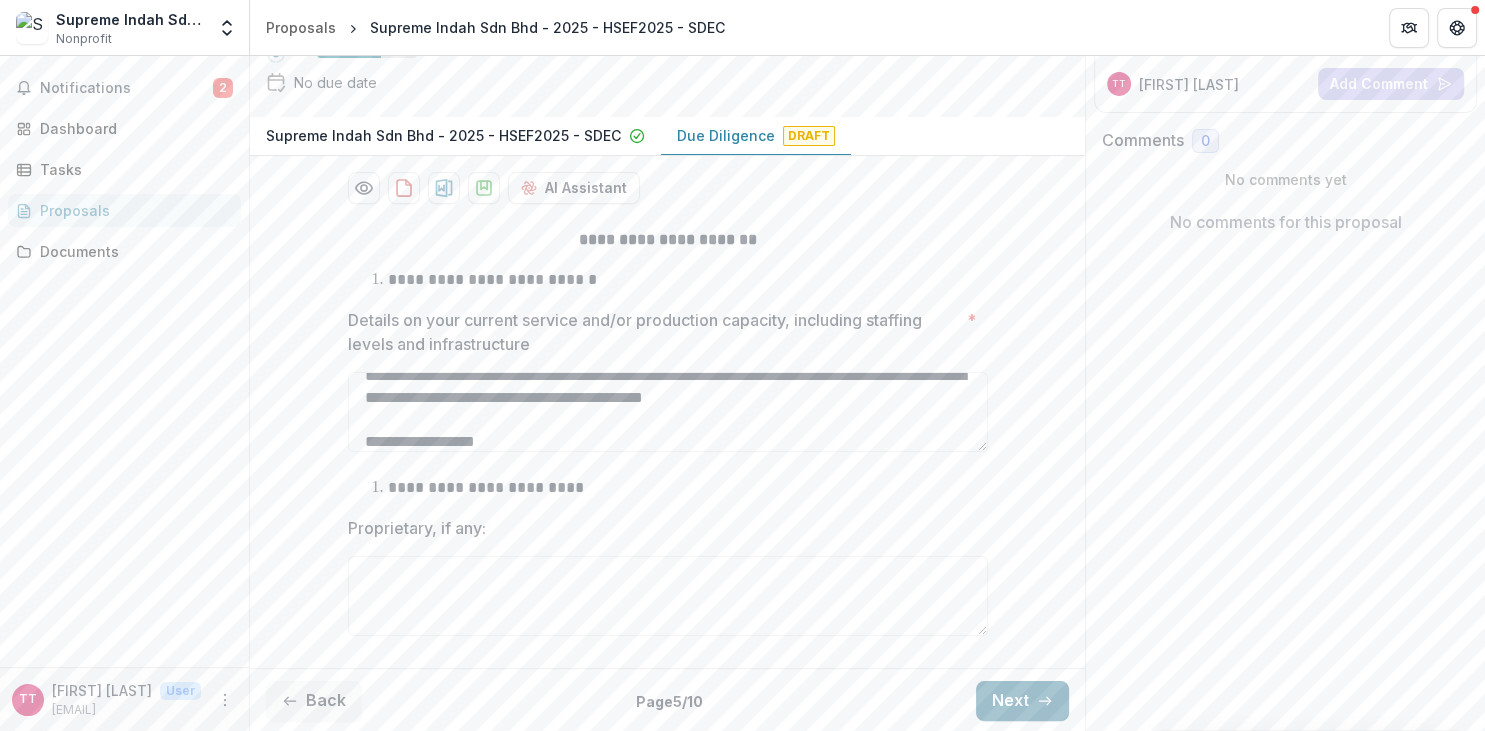 click on "Next" at bounding box center [1022, 701] 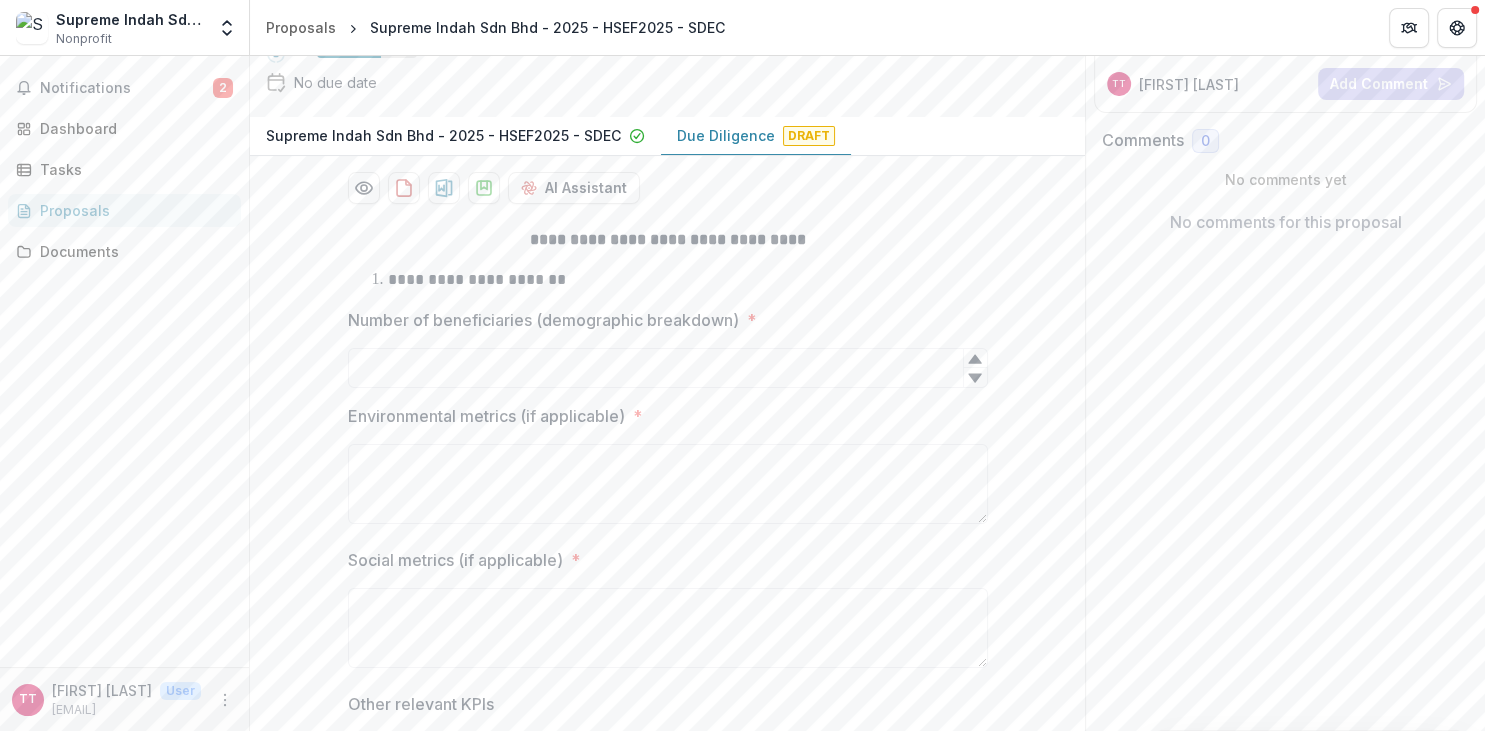 click on "**********" at bounding box center (667, 877) 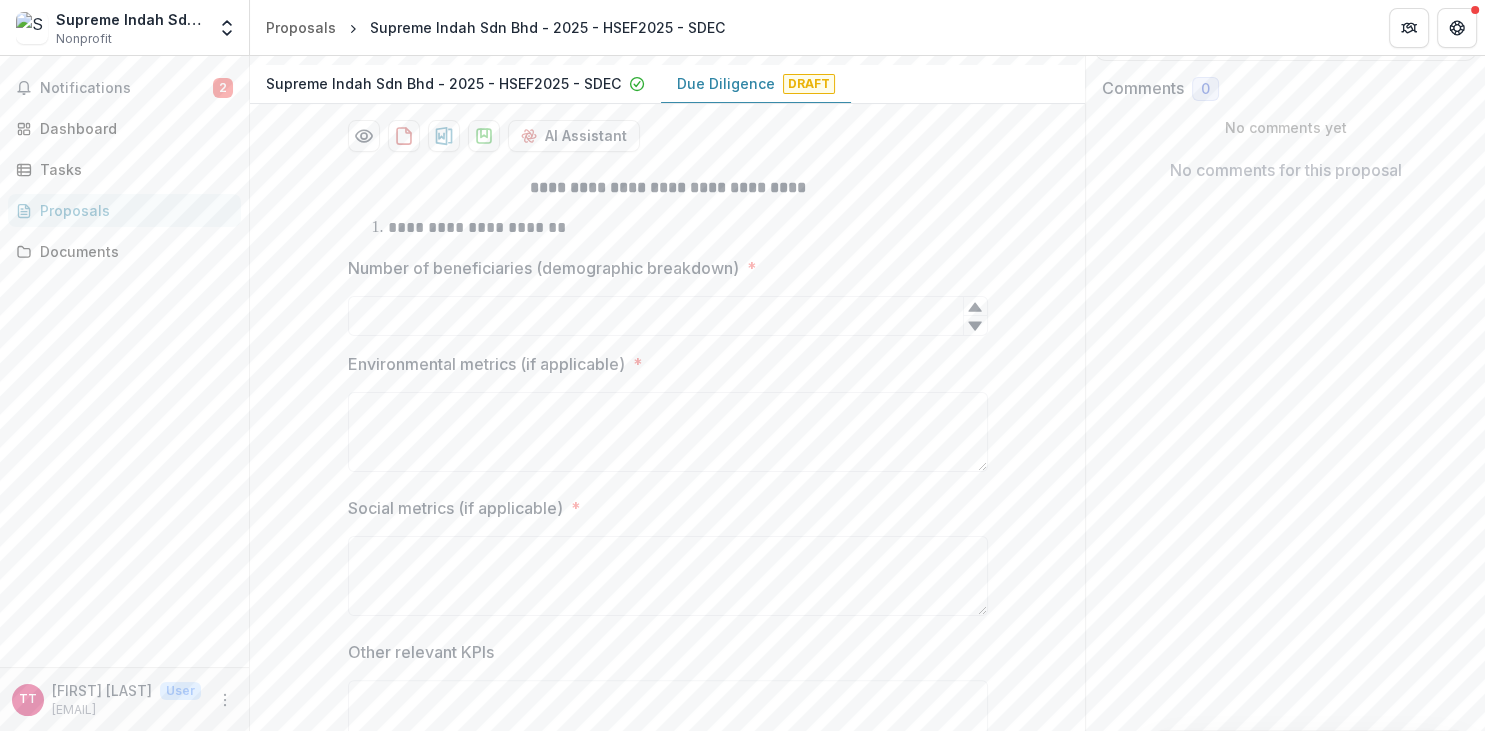 scroll, scrollTop: 345, scrollLeft: 0, axis: vertical 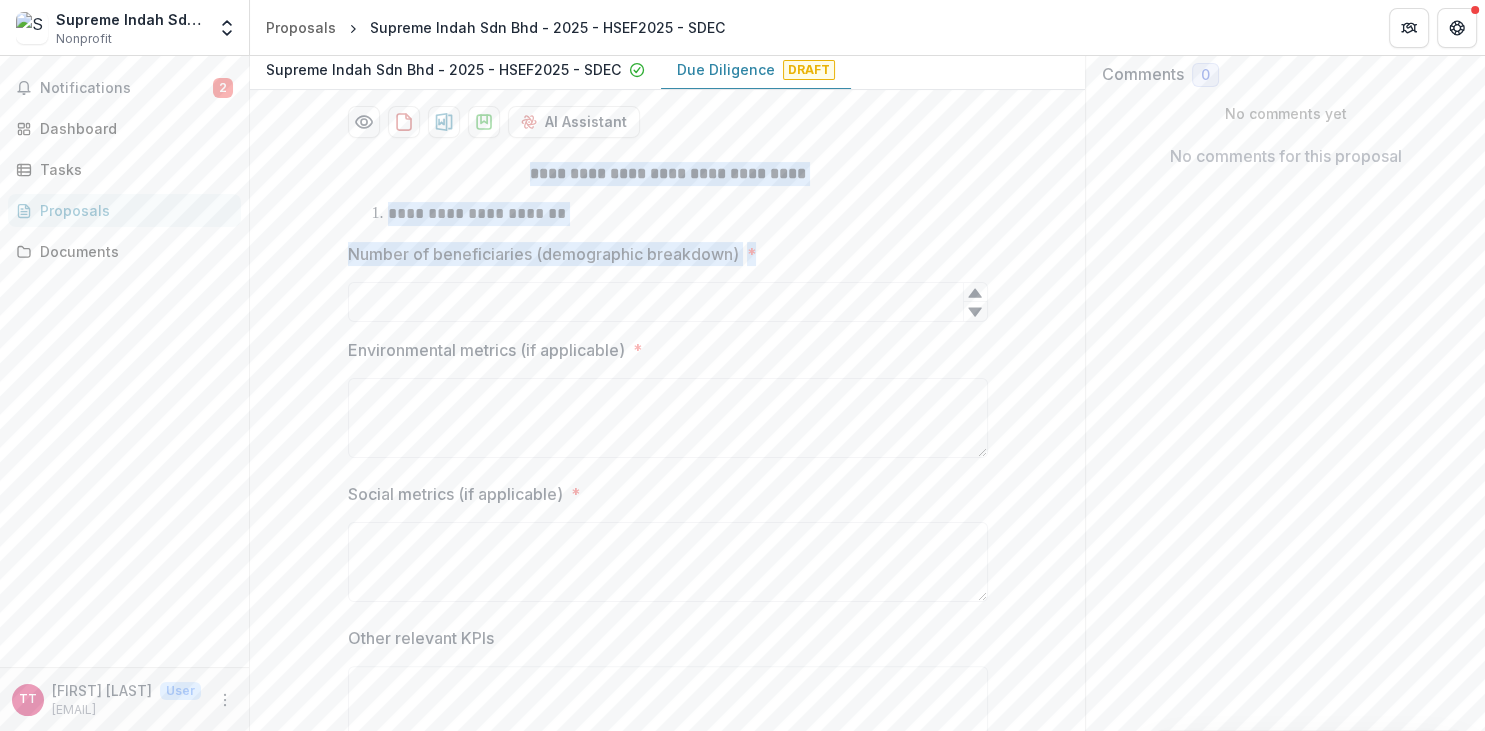 drag, startPoint x: 488, startPoint y: 174, endPoint x: 576, endPoint y: 305, distance: 157.81319 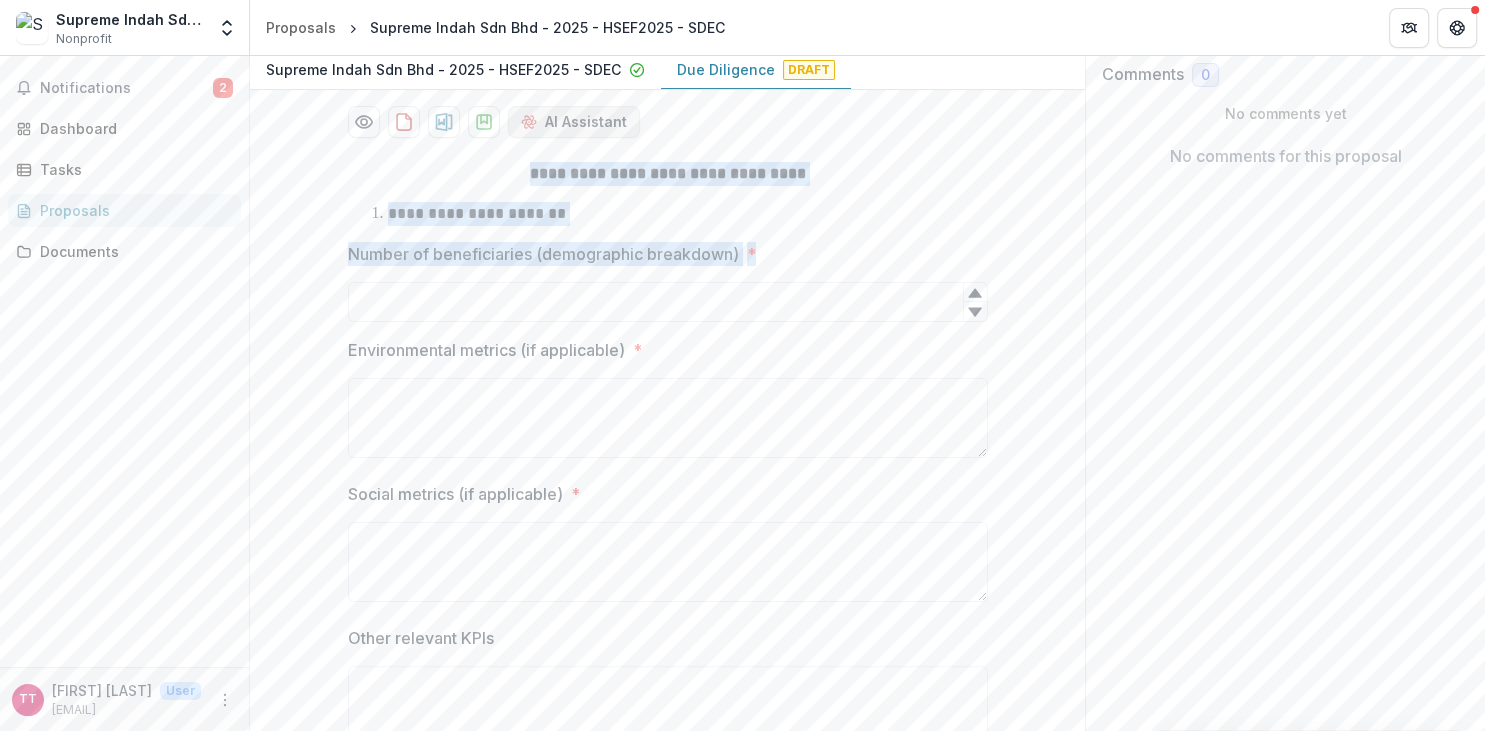 click on "AI Assistant" at bounding box center (574, 122) 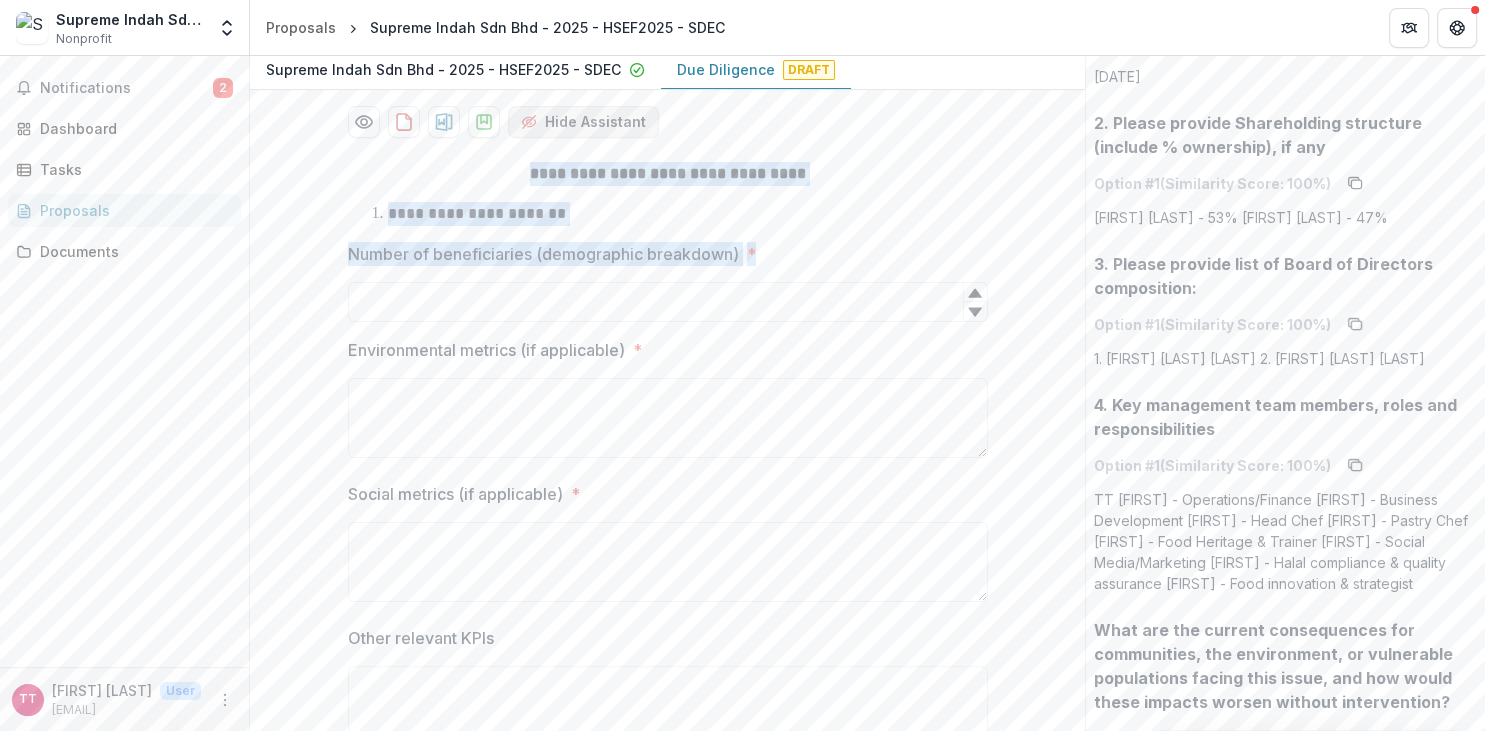 click on "Hide Assistant" at bounding box center [583, 122] 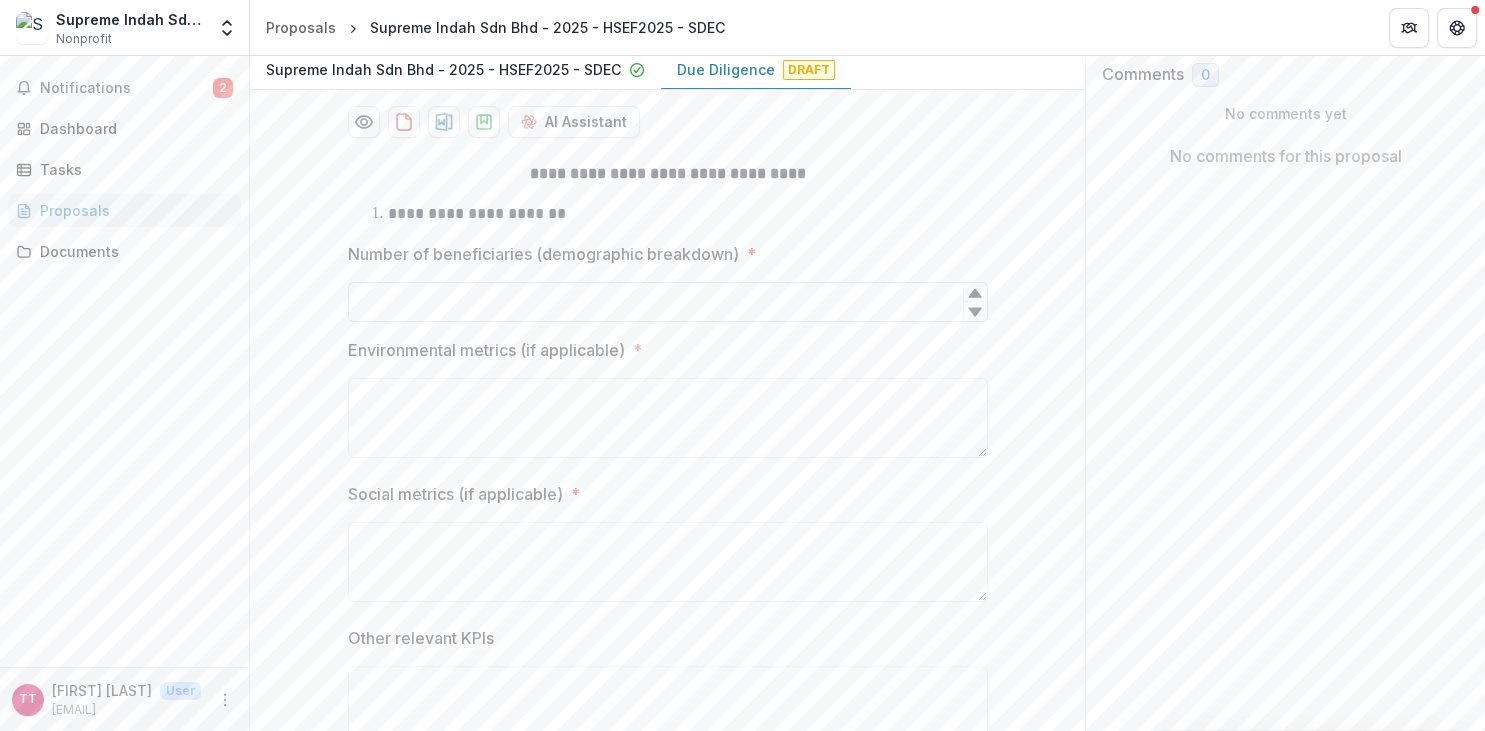 click on "Number of beneficiaries (demographic breakdown) *" at bounding box center (668, 302) 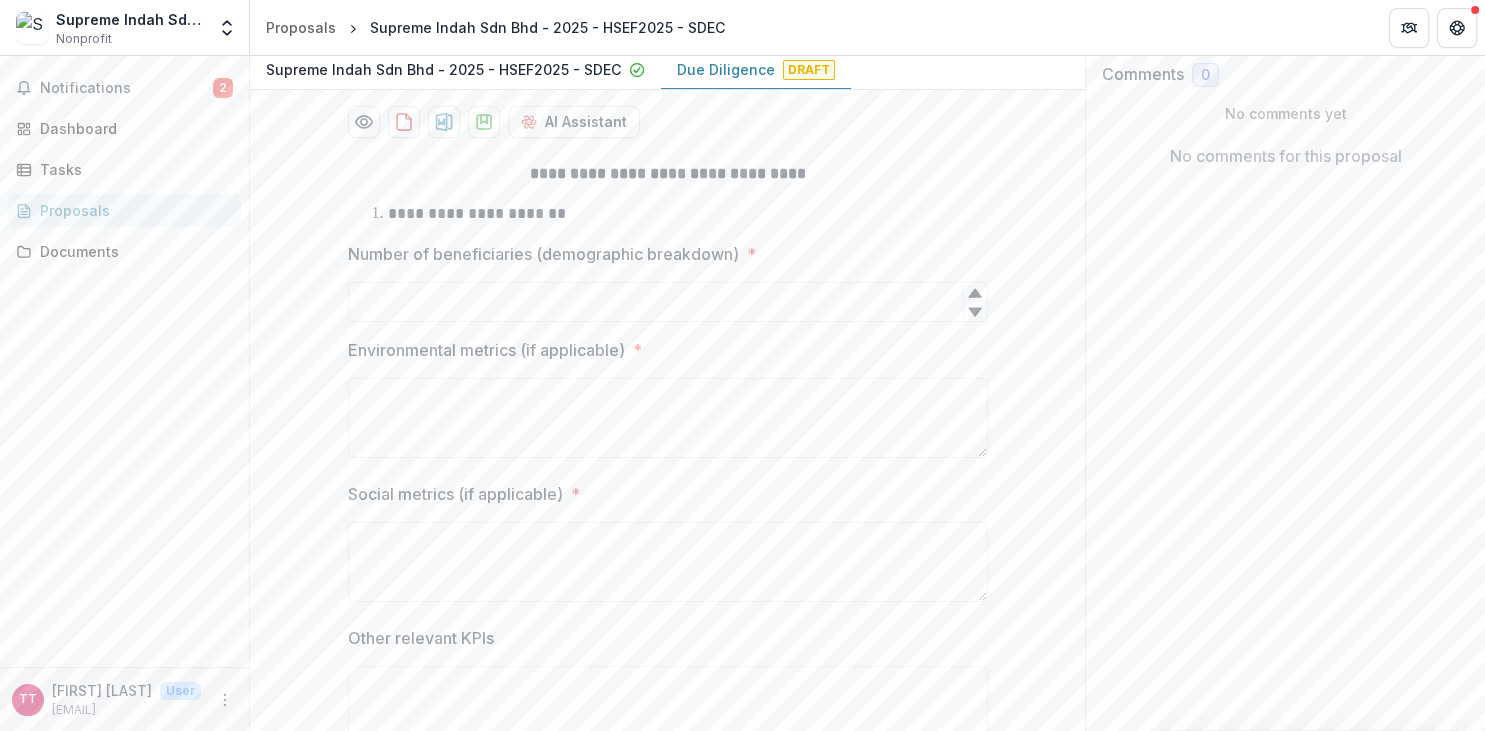 click on "Number of beneficiaries (demographic breakdown)" at bounding box center [543, 254] 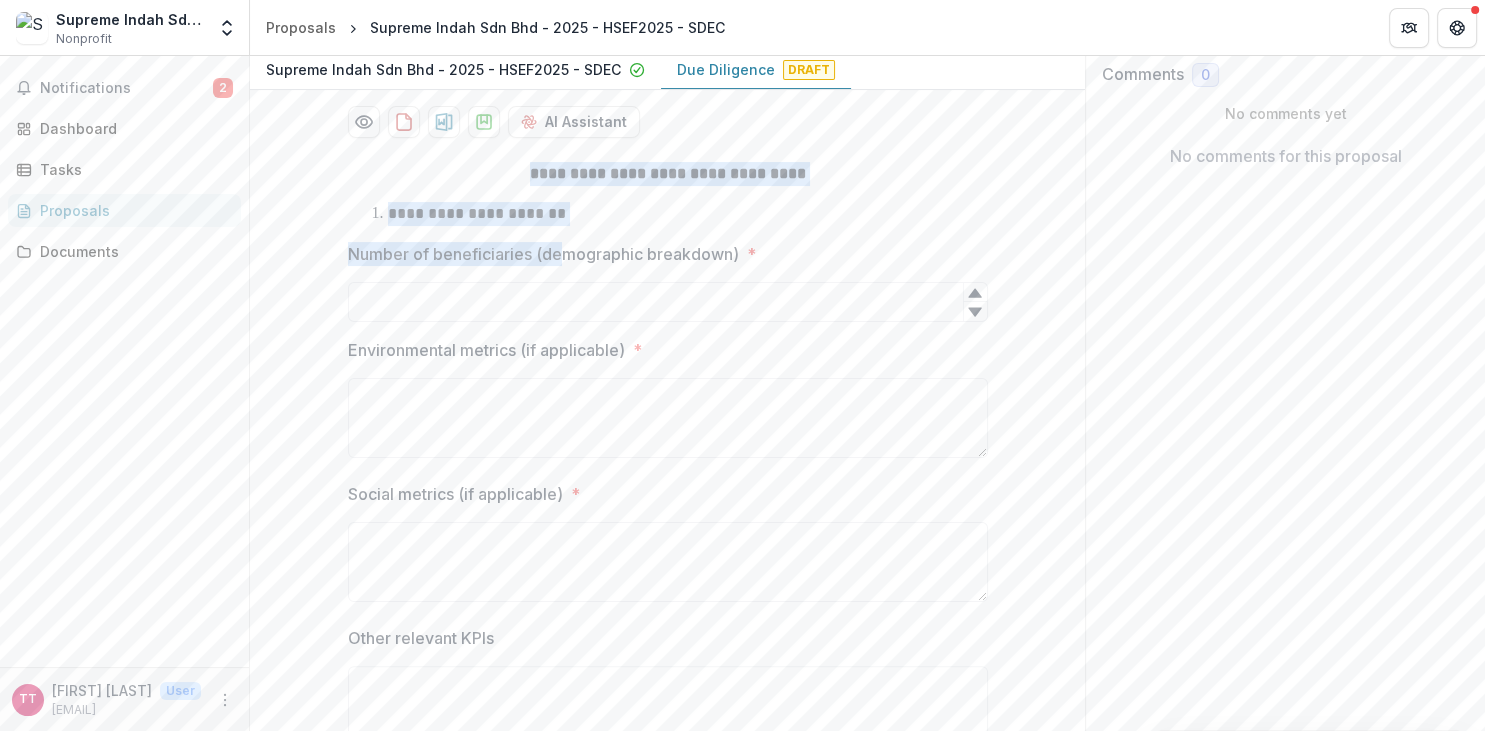 drag, startPoint x: 492, startPoint y: 173, endPoint x: 562, endPoint y: 266, distance: 116.40017 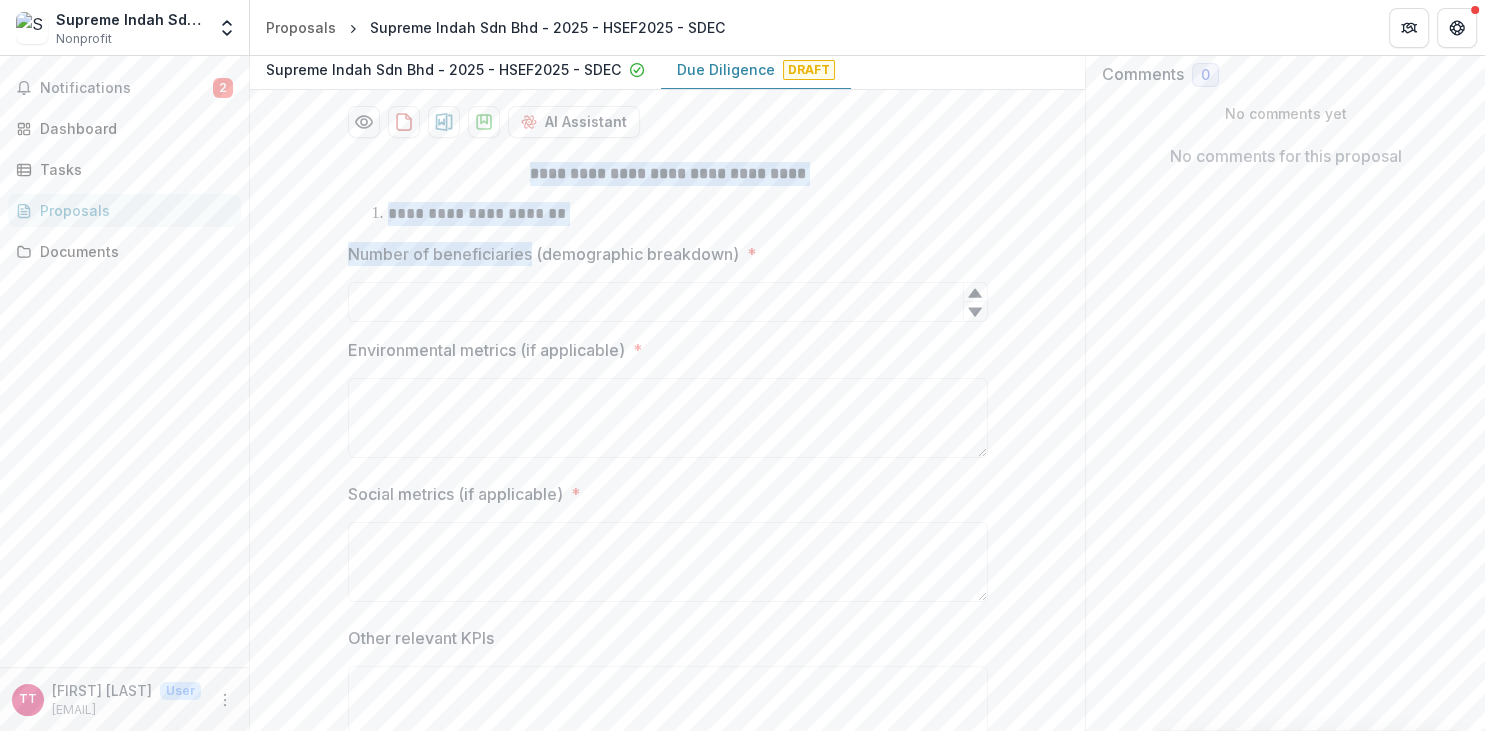 click on "**********" at bounding box center (668, 173) 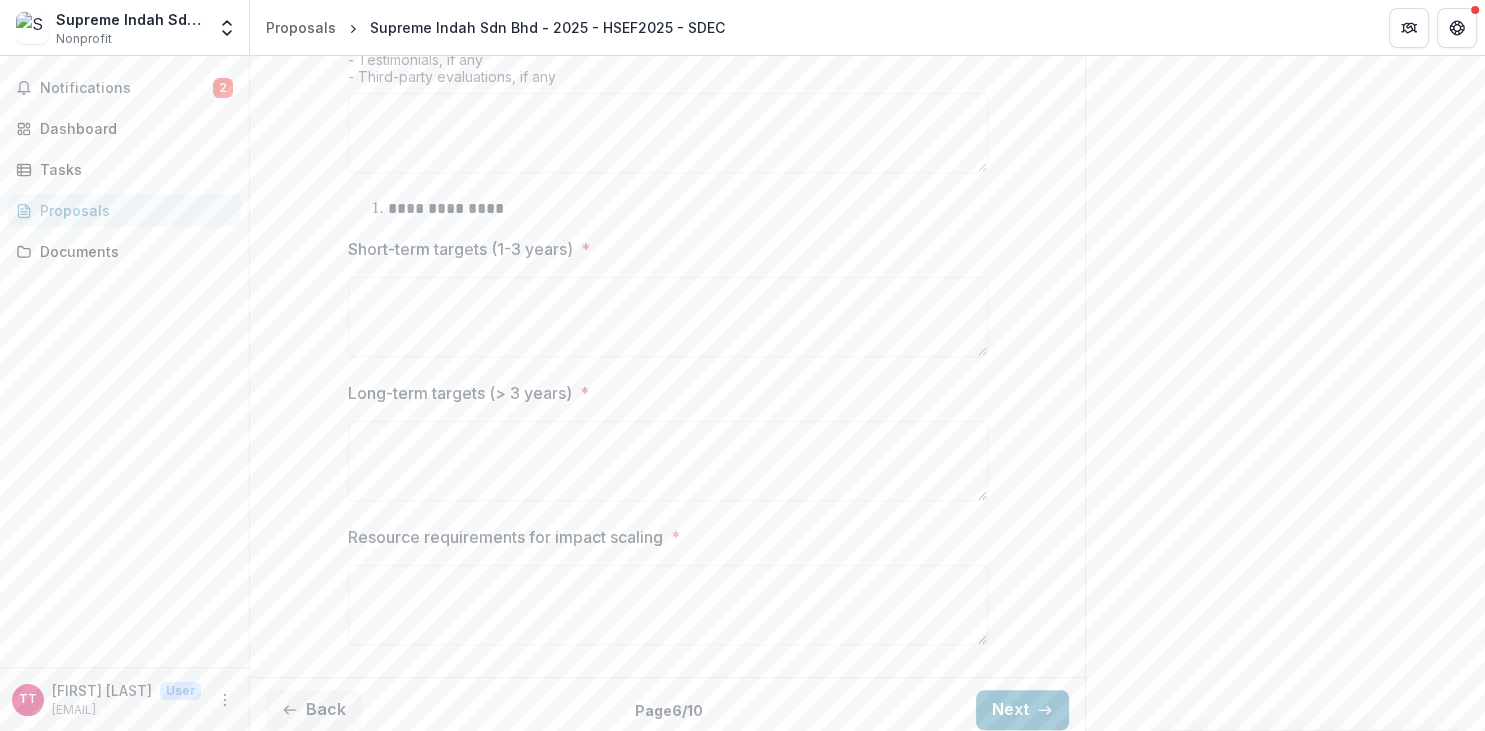 scroll, scrollTop: 1161, scrollLeft: 0, axis: vertical 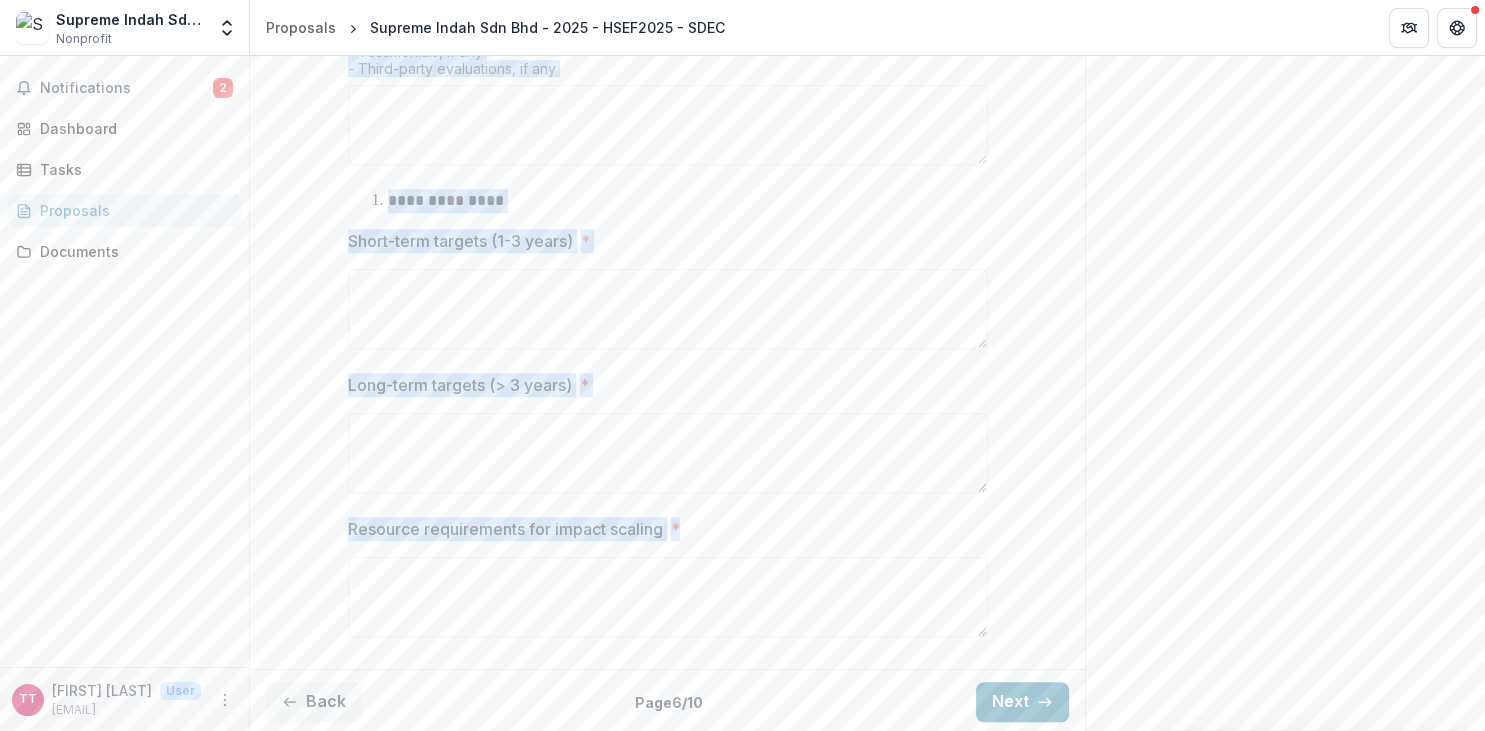 drag, startPoint x: 493, startPoint y: 171, endPoint x: 836, endPoint y: 594, distance: 544.5898 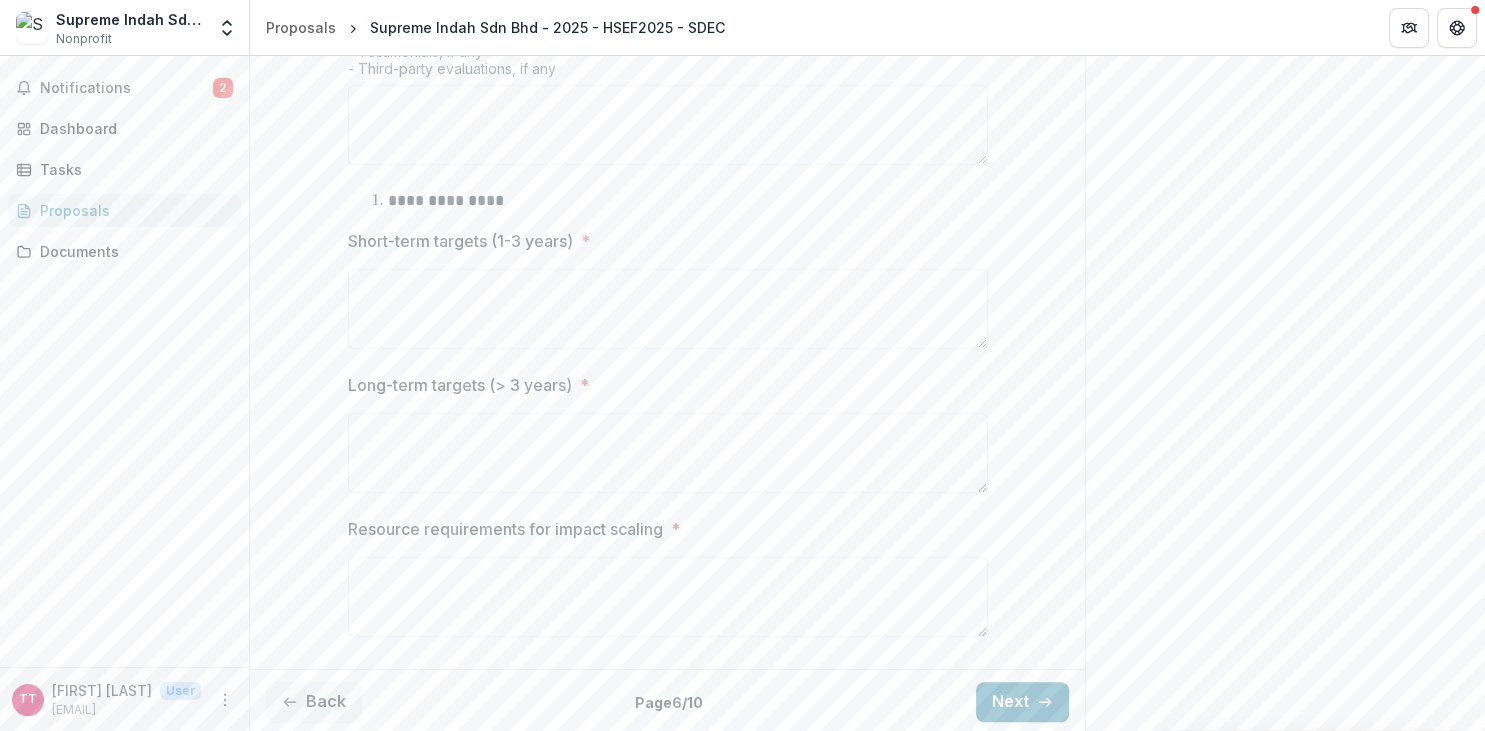 click on "Send comments or questions to   [ORGANIZATION]   in the box below.   [ORGANIZATION]   will be notified via email of your comment. TT [FIRST] [LAST] Add Comment Comments 0 No comments yet No comments for this proposal" at bounding box center [1285, -186] 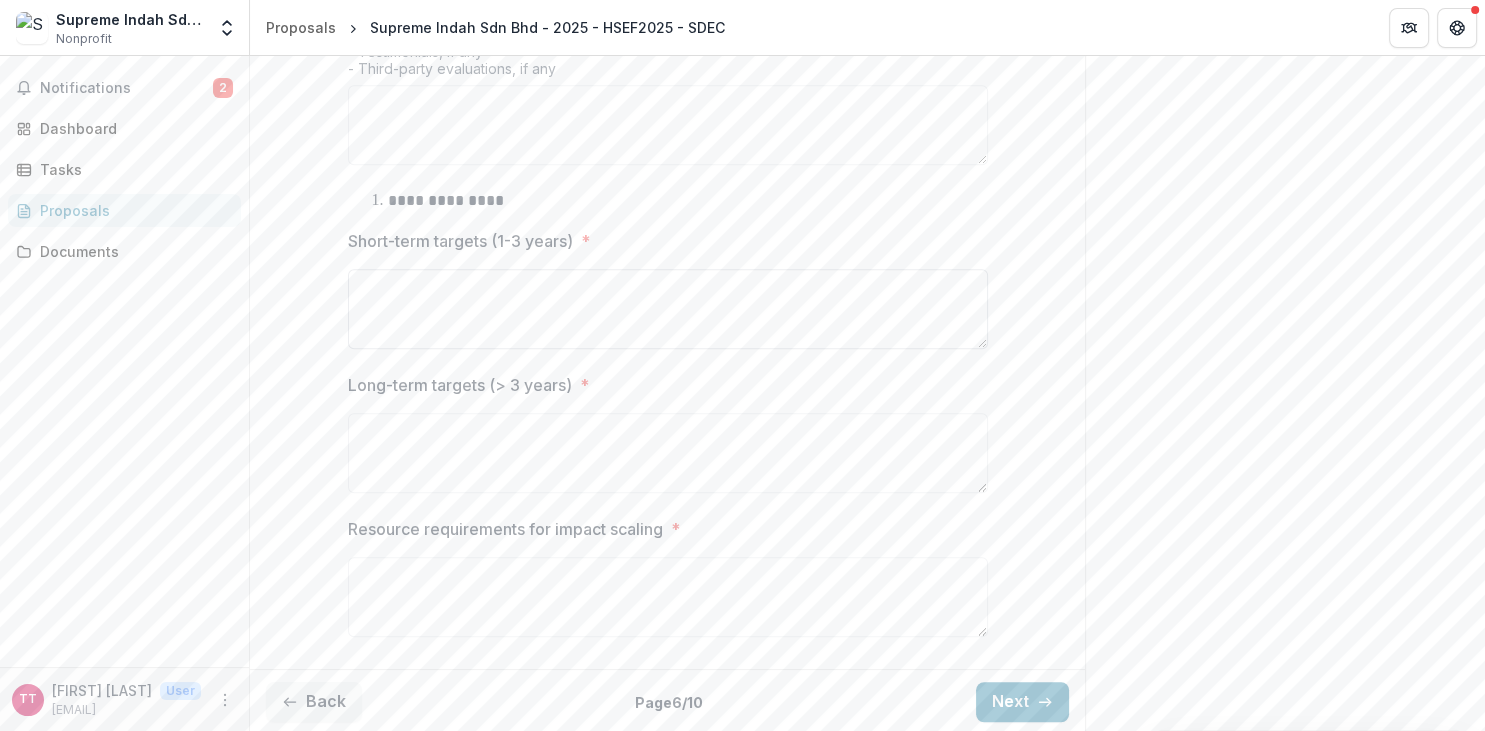 click on "Short-term targets (1-3 years) *" at bounding box center (668, 309) 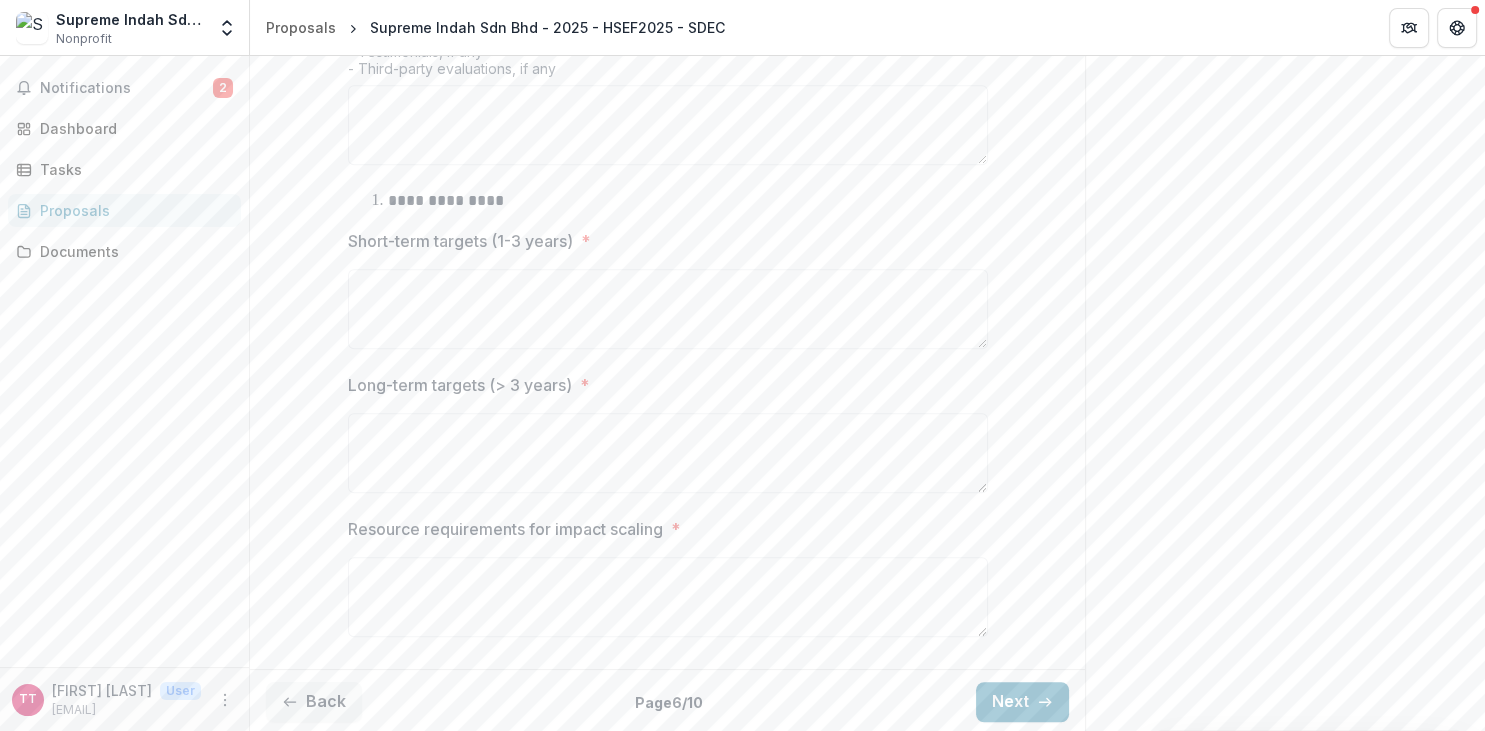 click on "**********" at bounding box center (667, -5) 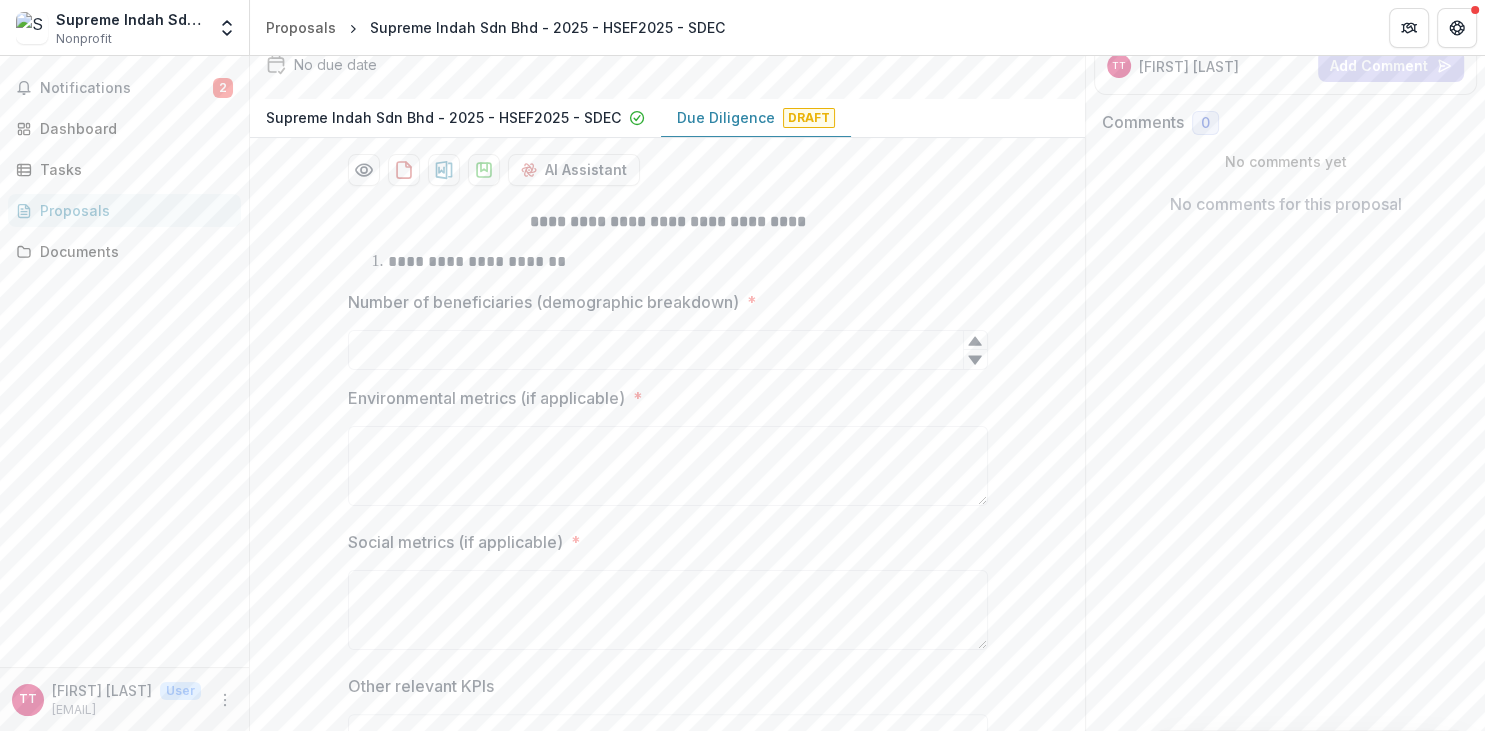 scroll, scrollTop: 777, scrollLeft: 0, axis: vertical 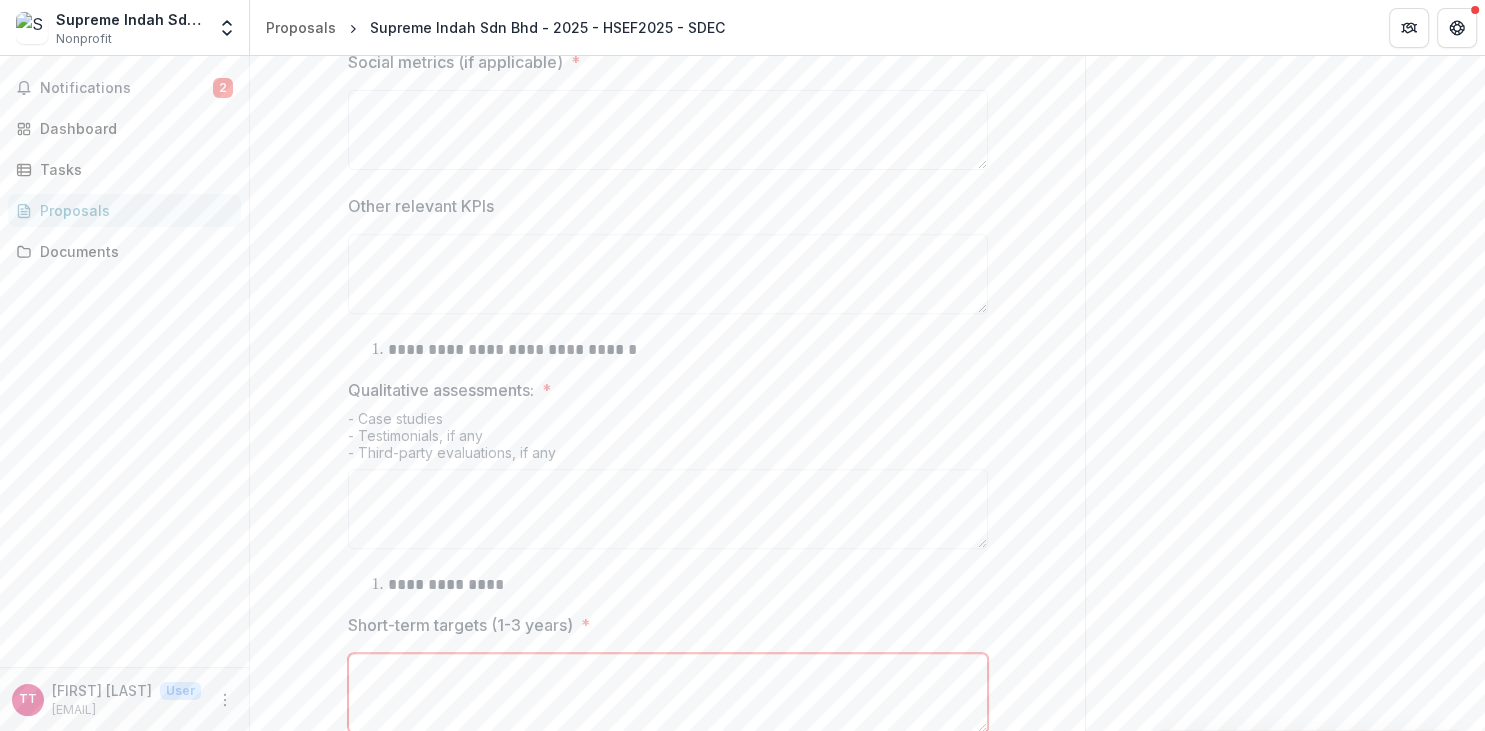 click on "Send comments or questions to   [ORGANIZATION]   in the box below.   [ORGANIZATION]   will be notified via email of your comment. TT [FIRST] [LAST] Add Comment Comments 0 No comments yet No comments for this proposal" at bounding box center [1285, 209] 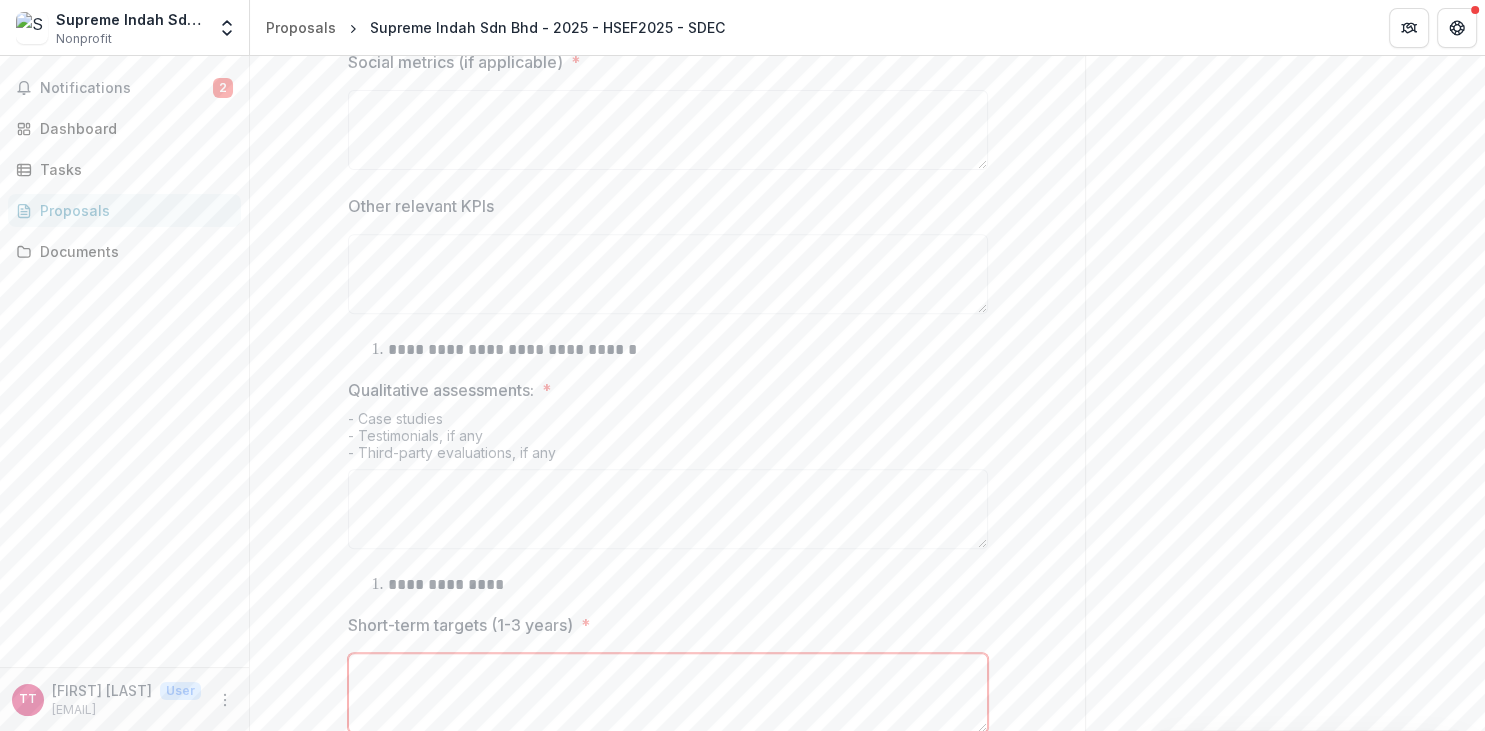 scroll, scrollTop: 140, scrollLeft: 0, axis: vertical 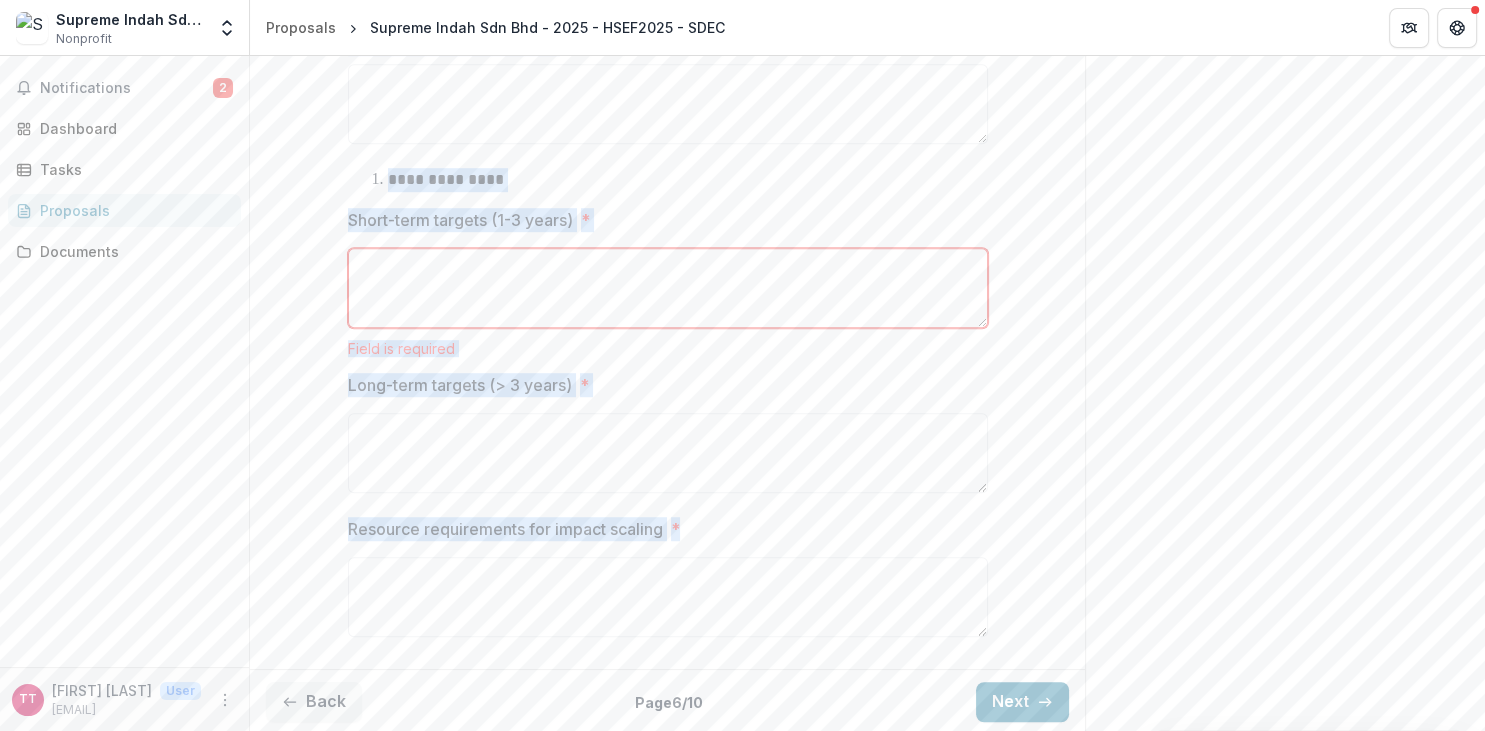 drag, startPoint x: 493, startPoint y: 374, endPoint x: 839, endPoint y: 554, distance: 390.0205 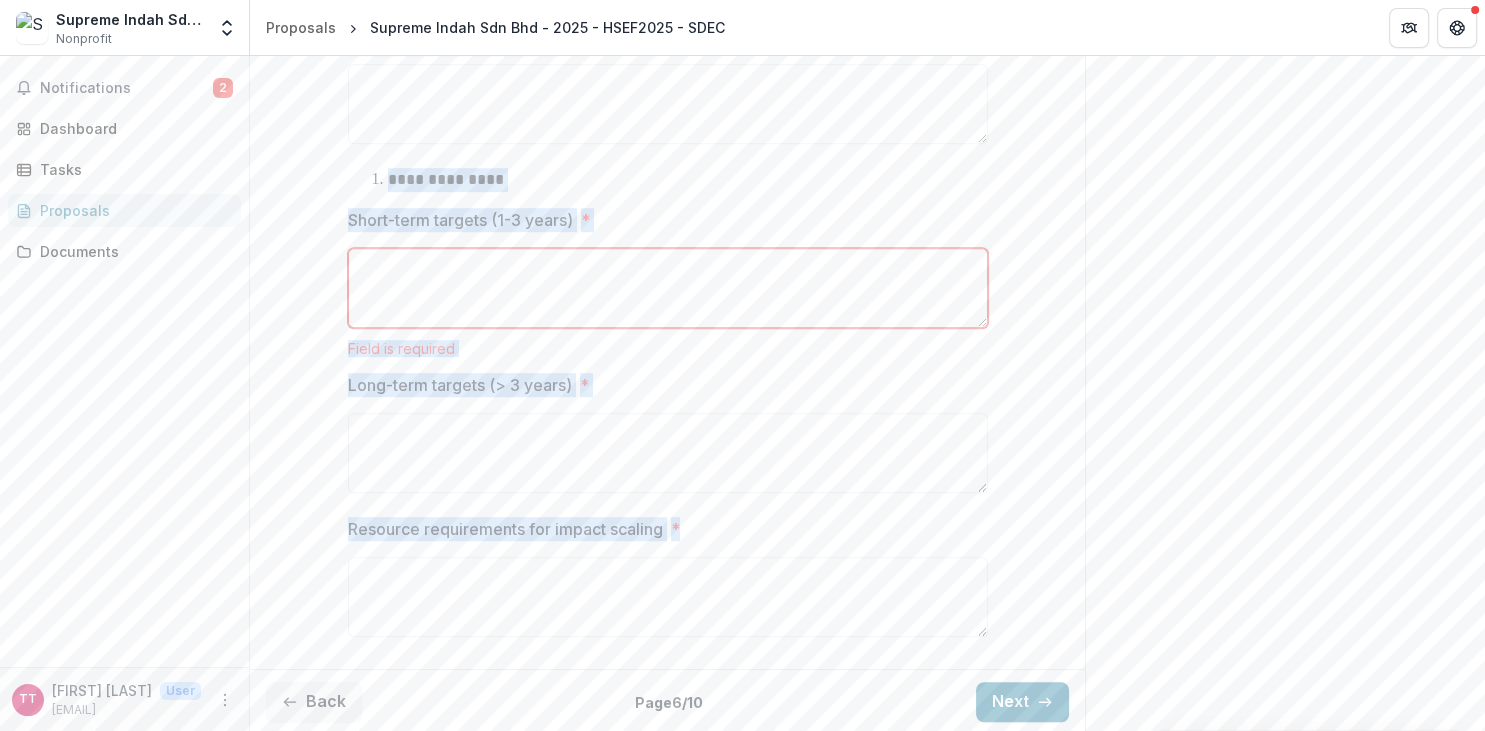 copy on "**********" 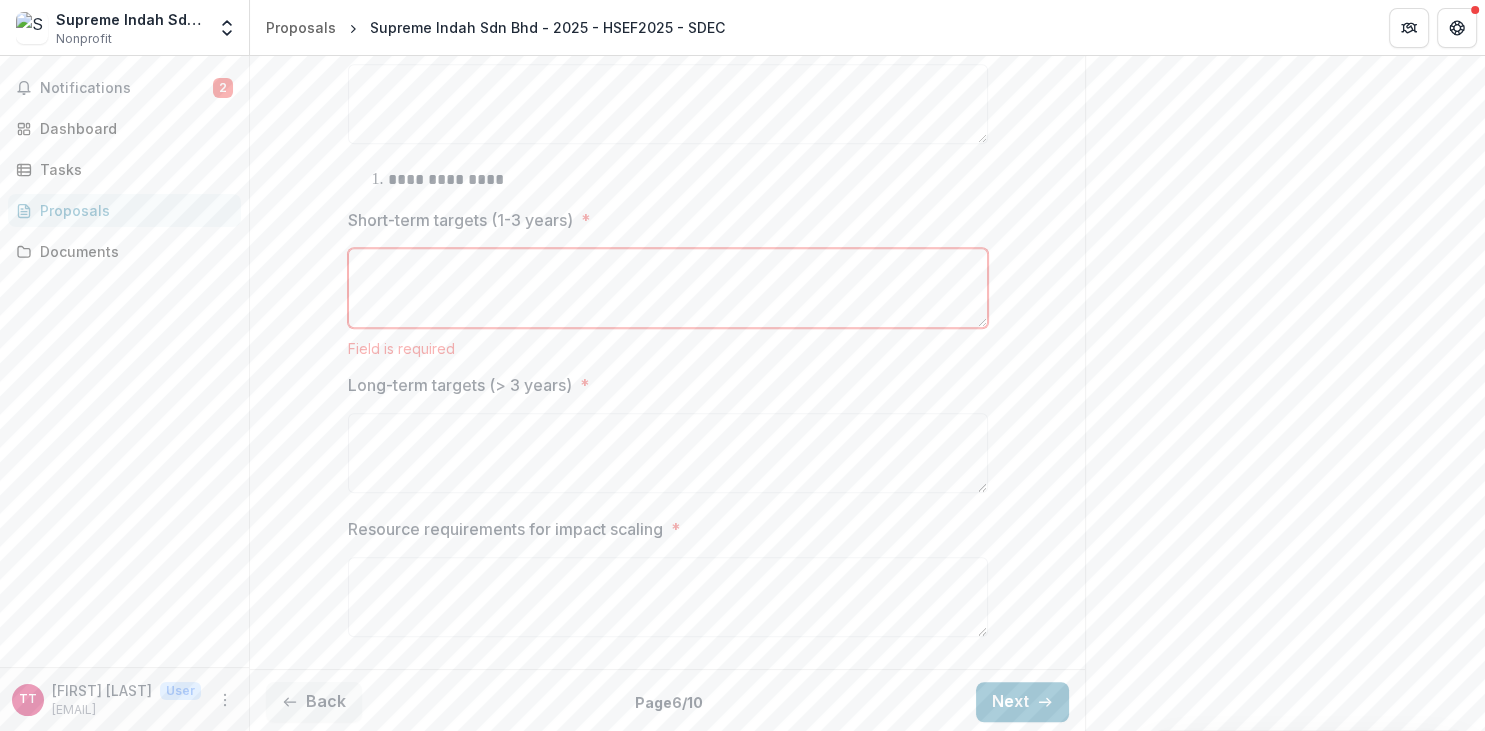click on "Send comments or questions to   [ORGANIZATION]   in the box below.   [ORGANIZATION]   will be notified via email of your comment. TT [FIRST] [LAST] Add Comment Comments 0 No comments yet No comments for this proposal" at bounding box center [1285, -196] 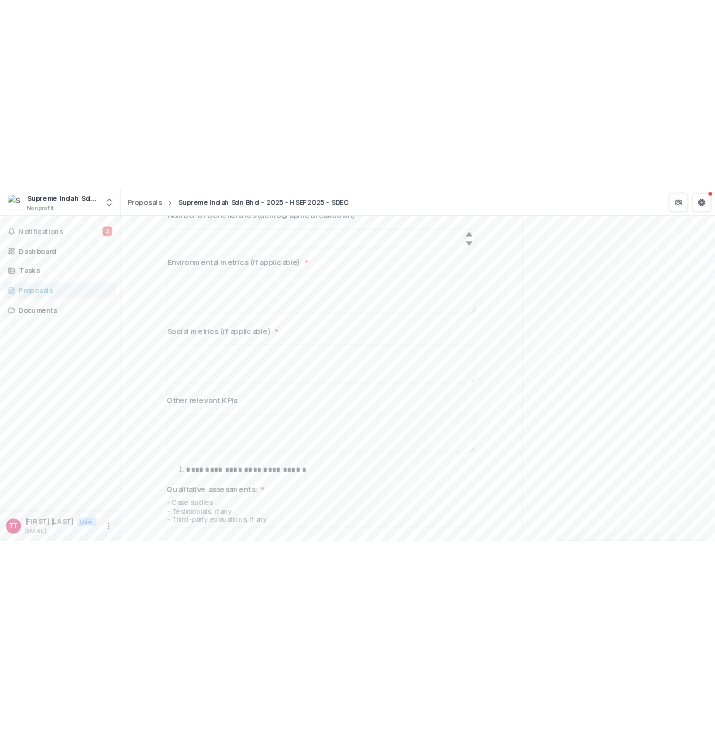scroll, scrollTop: 0, scrollLeft: 0, axis: both 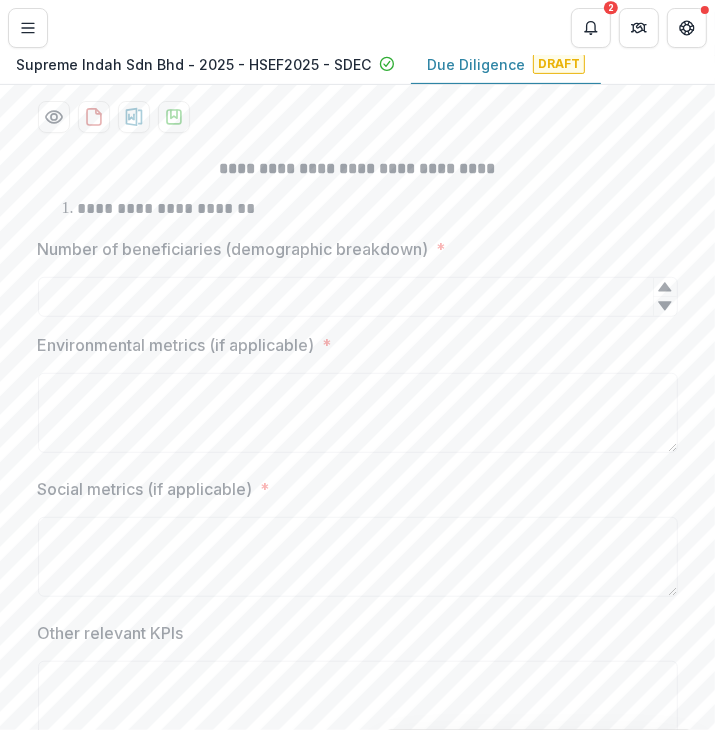 click at bounding box center [358, 273] 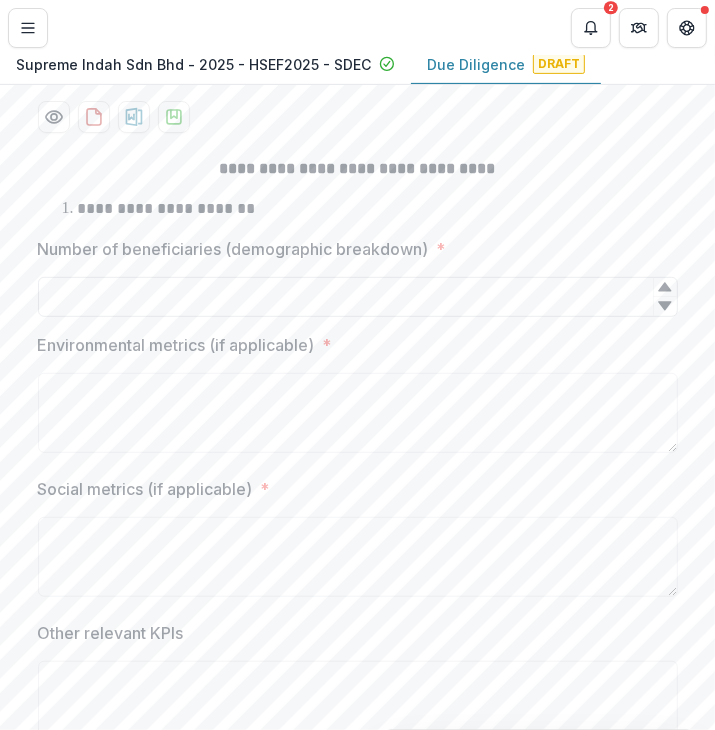 click on "Number of beneficiaries (demographic breakdown) *" at bounding box center [358, 297] 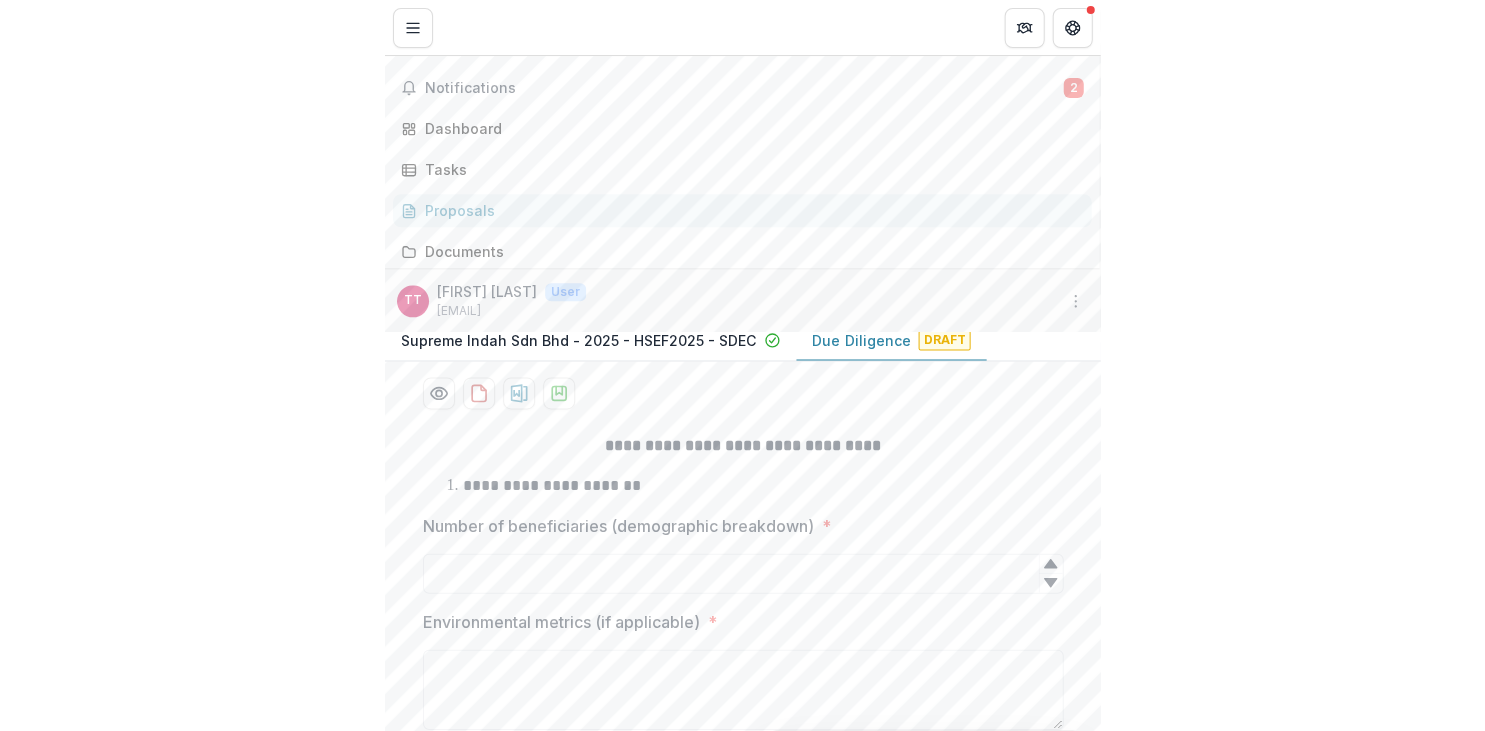 scroll, scrollTop: 351, scrollLeft: 0, axis: vertical 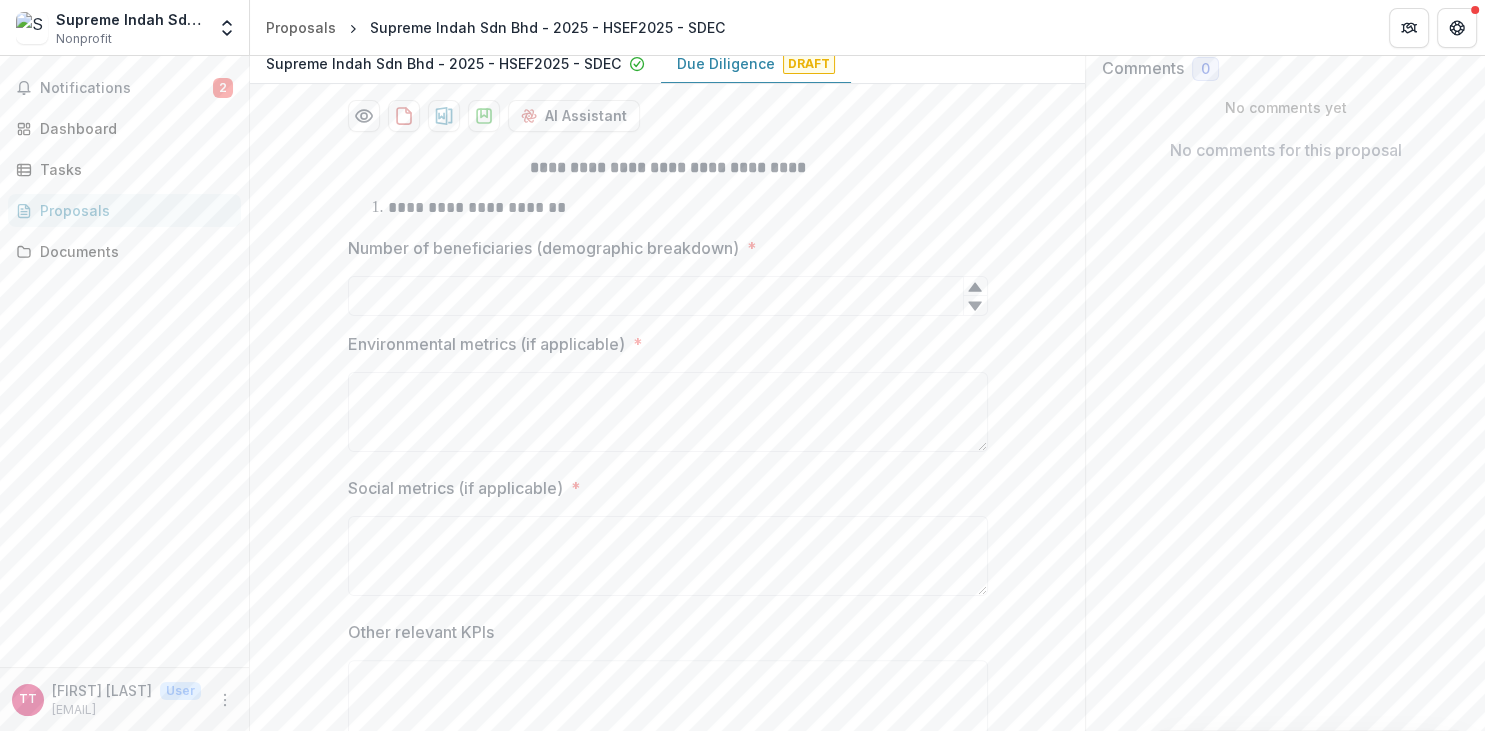 click at bounding box center (668, 368) 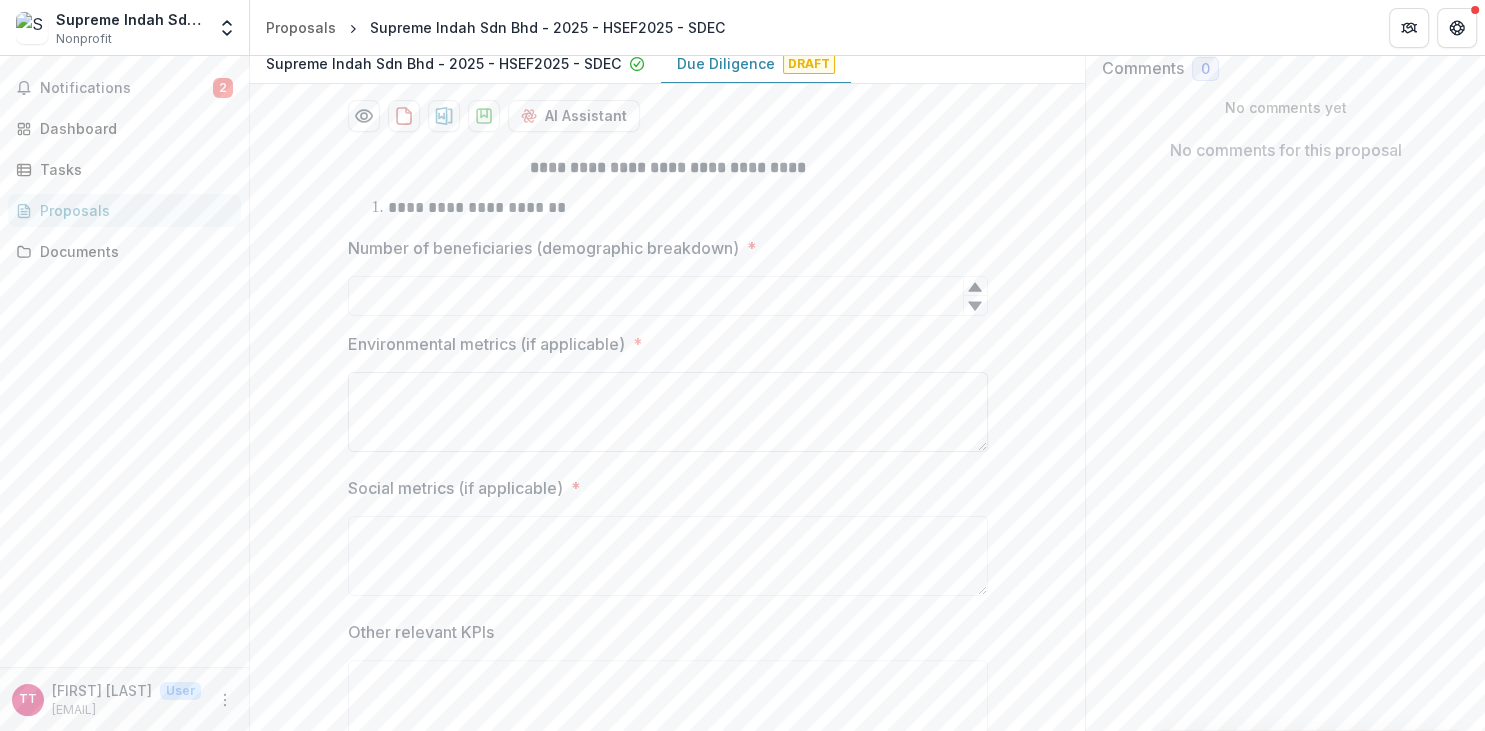 click on "Environmental metrics (if applicable) *" at bounding box center (668, 412) 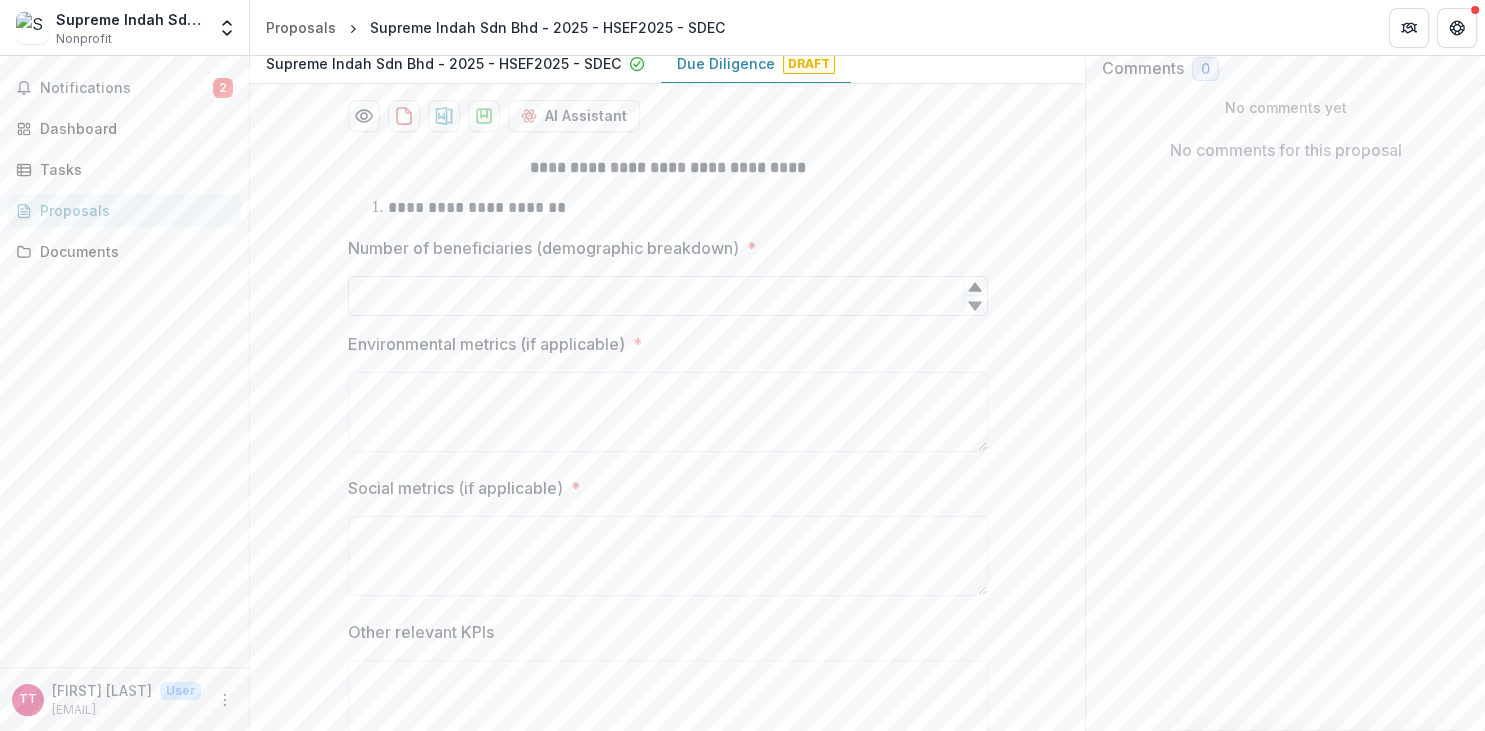 click on "Number of beneficiaries (demographic breakdown) *" at bounding box center [668, 296] 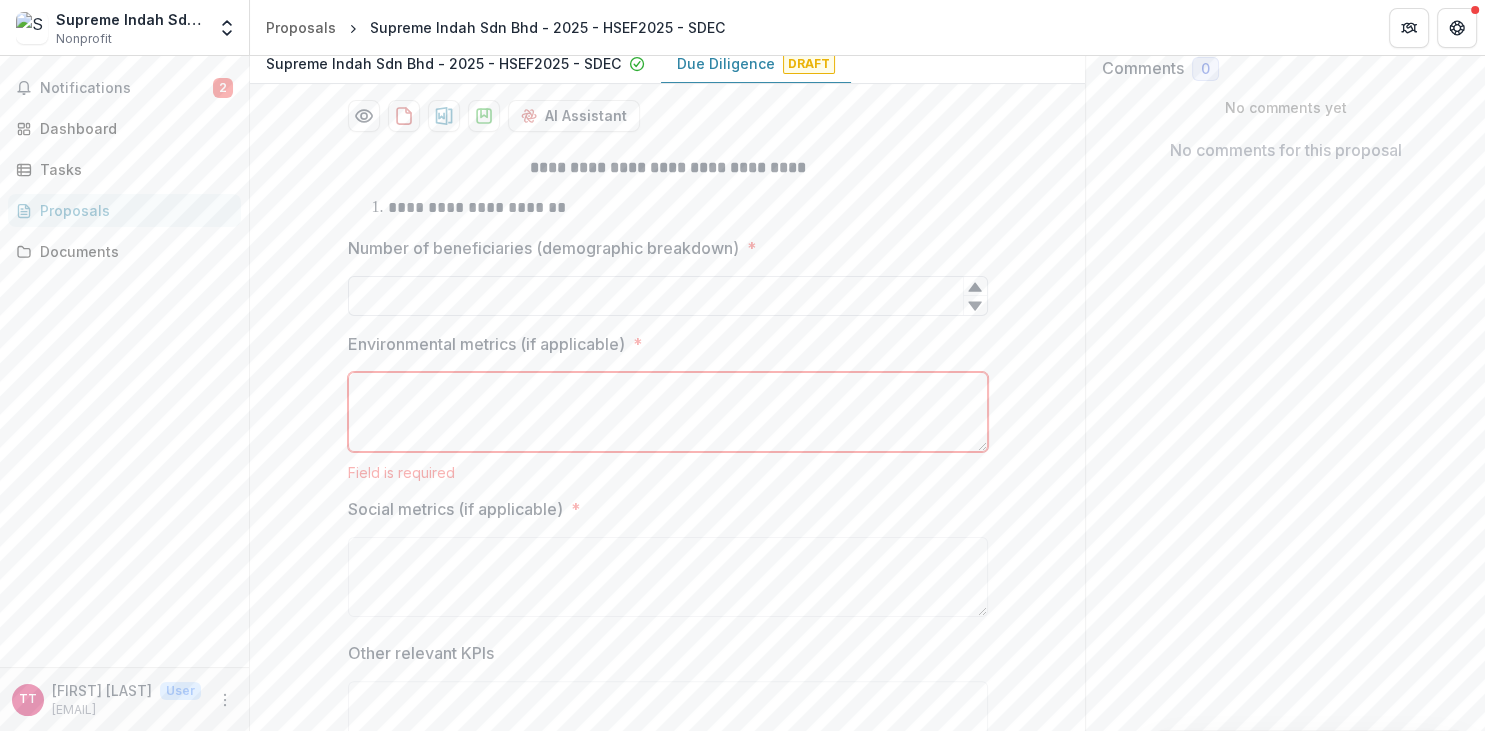 click on "Number of beneficiaries (demographic breakdown) *" at bounding box center (668, 296) 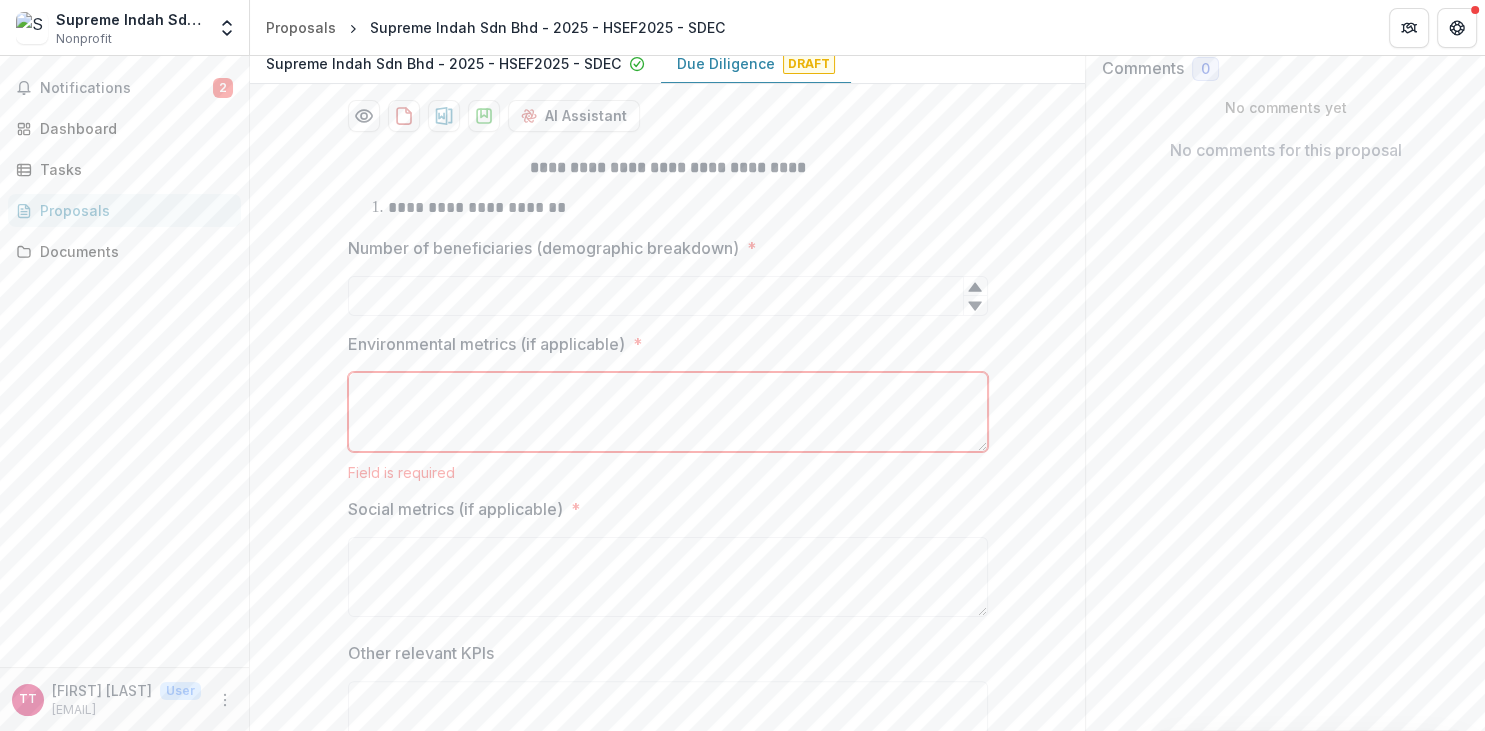 click on "Environmental metrics (if applicable) *" at bounding box center [668, 412] 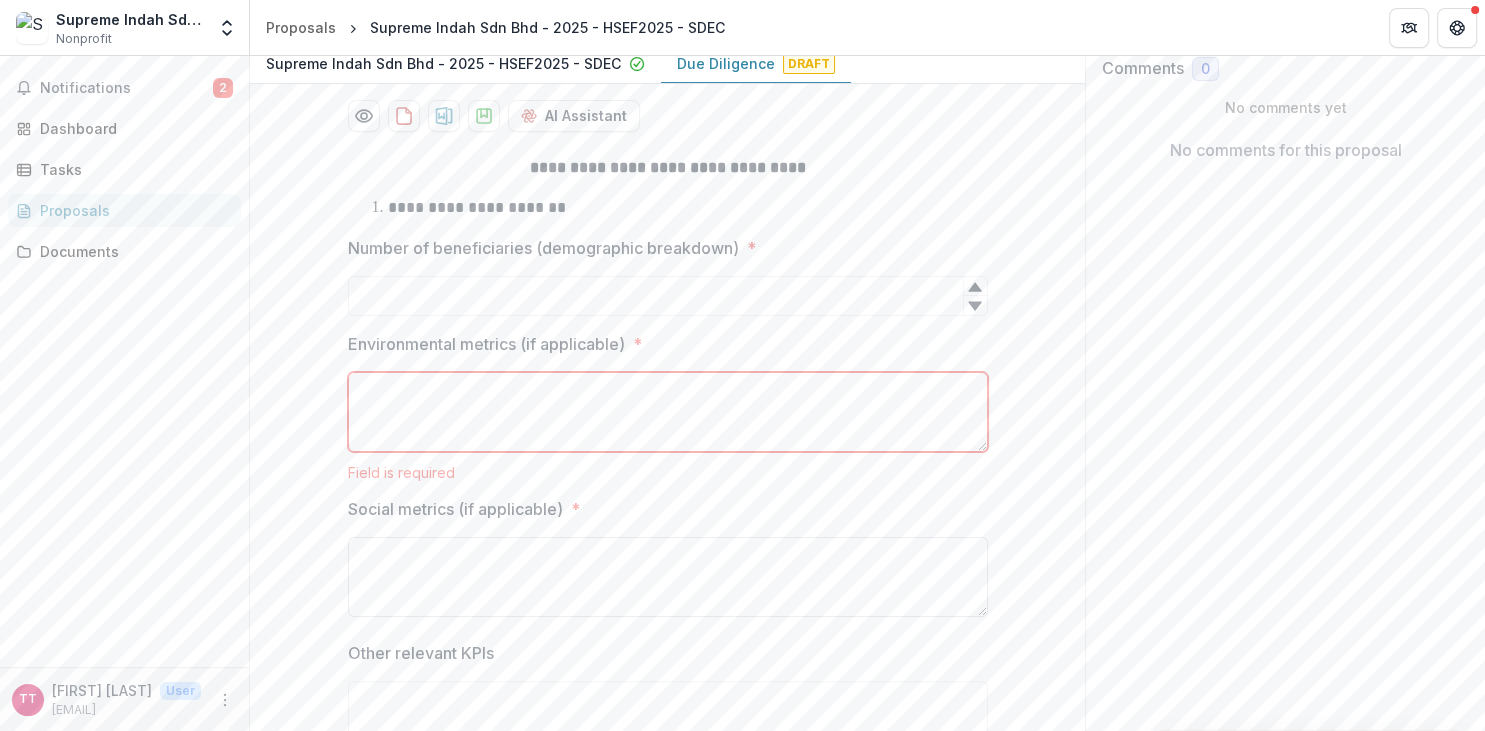 click on "Social metrics (if applicable) *" at bounding box center (668, 577) 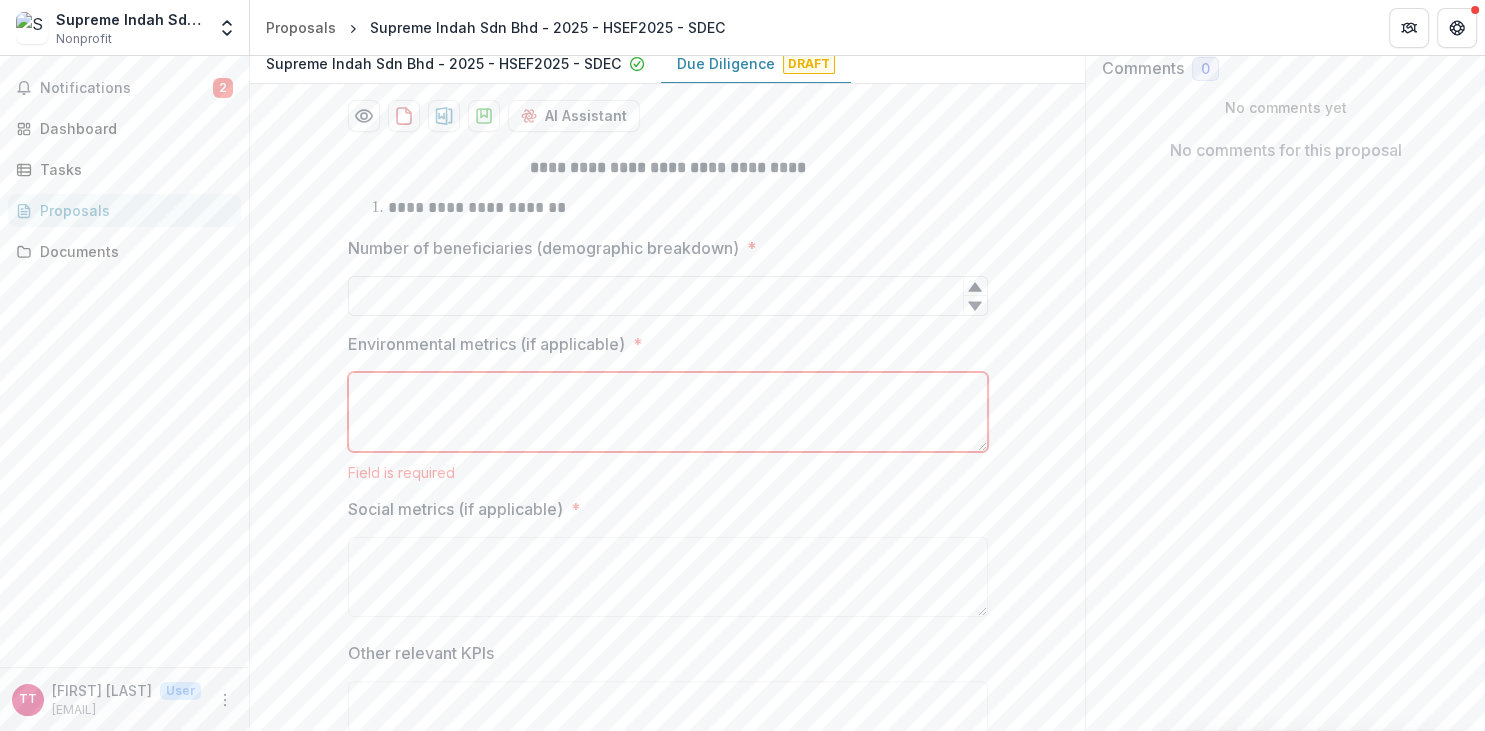 scroll, scrollTop: 347, scrollLeft: 0, axis: vertical 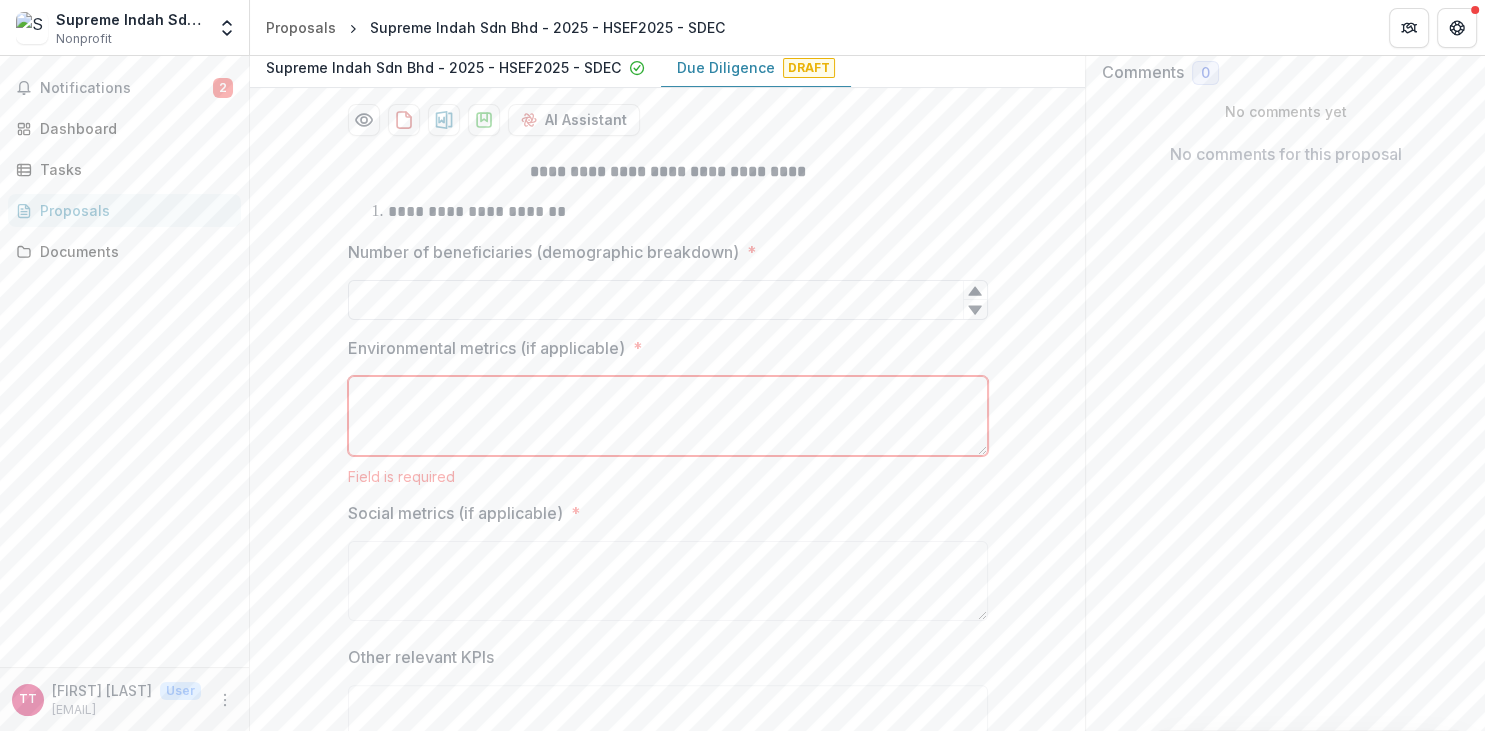 click on "Number of beneficiaries (demographic breakdown) *" at bounding box center (668, 300) 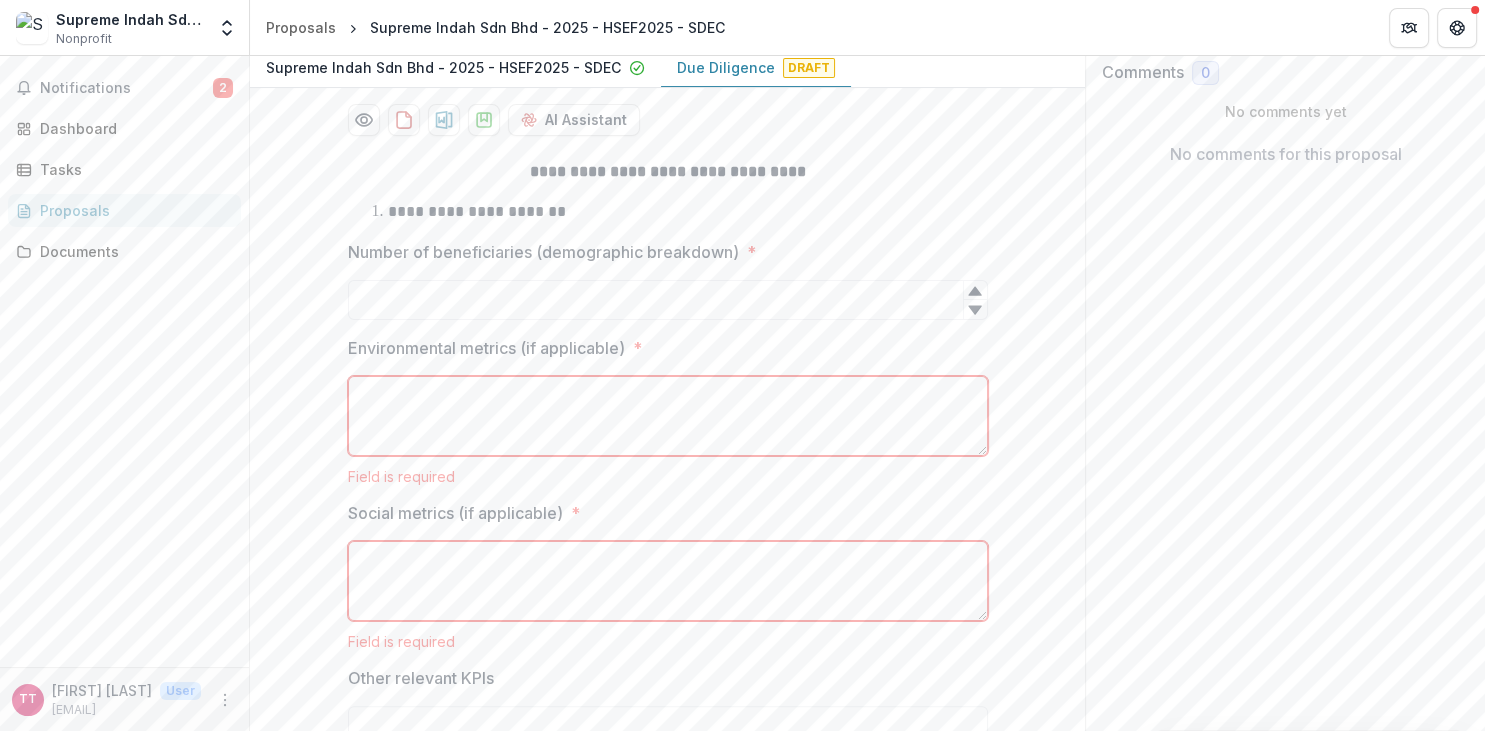 click on "No comments for this proposal" at bounding box center (1285, 154) 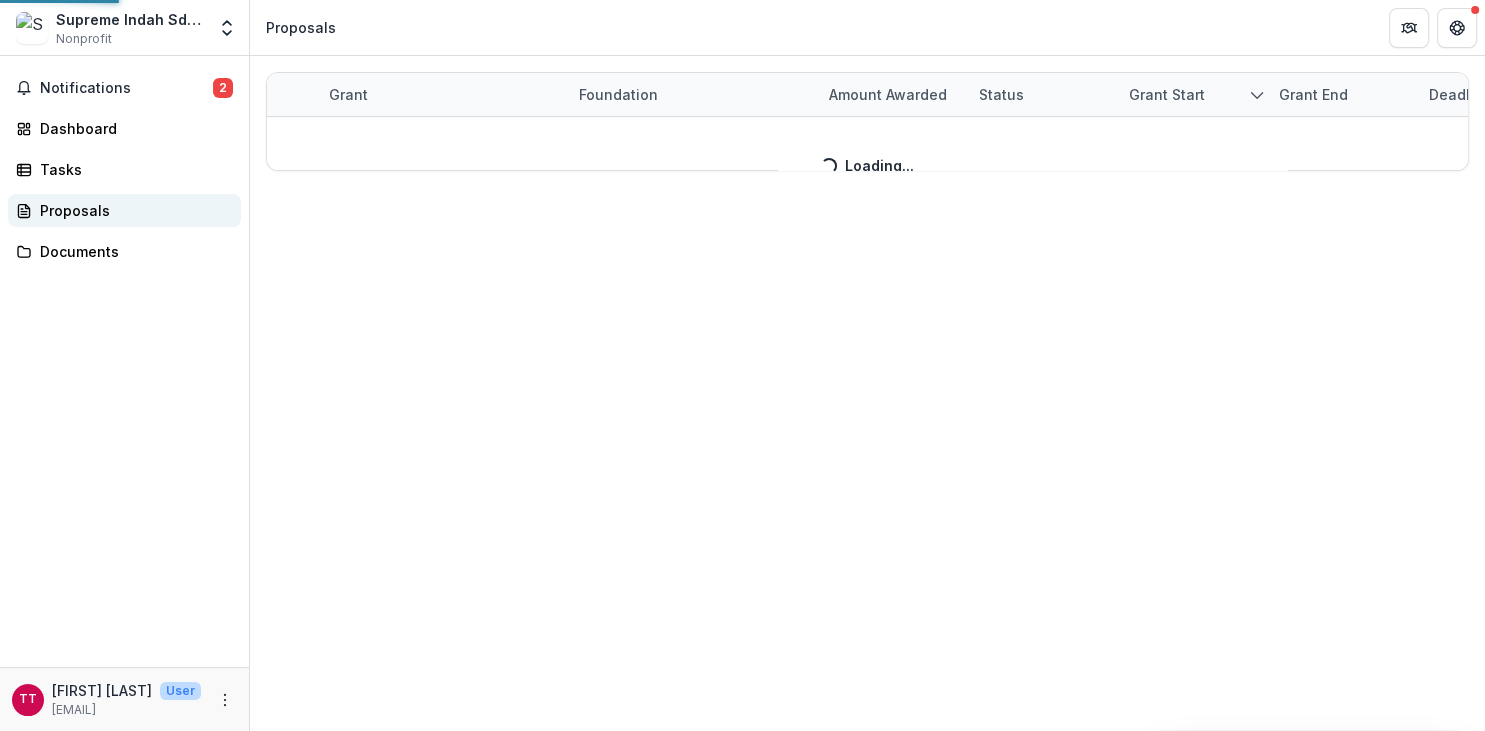 scroll, scrollTop: 0, scrollLeft: 0, axis: both 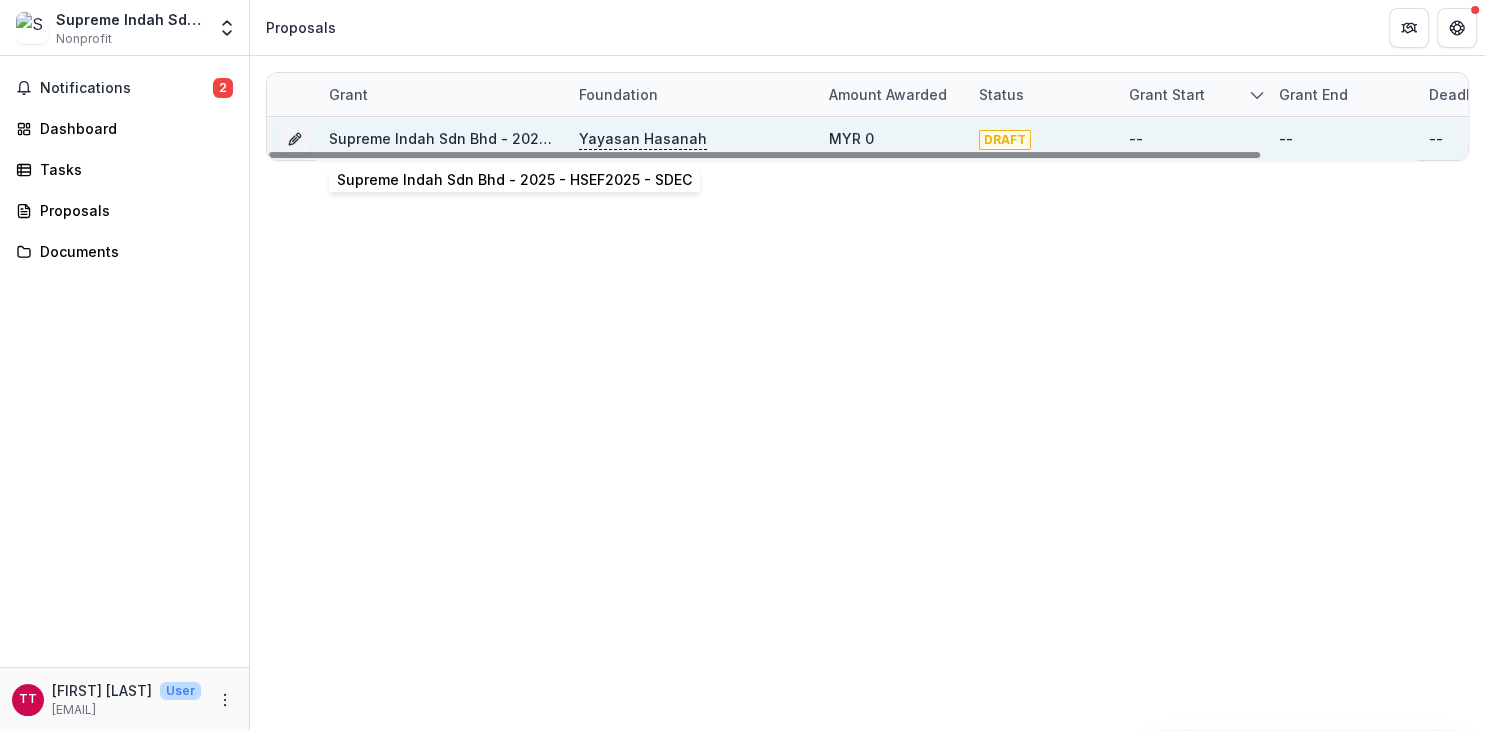 click on "Supreme Indah Sdn Bhd - 2025 - HSEF2025 - SDEC" at bounding box center [506, 138] 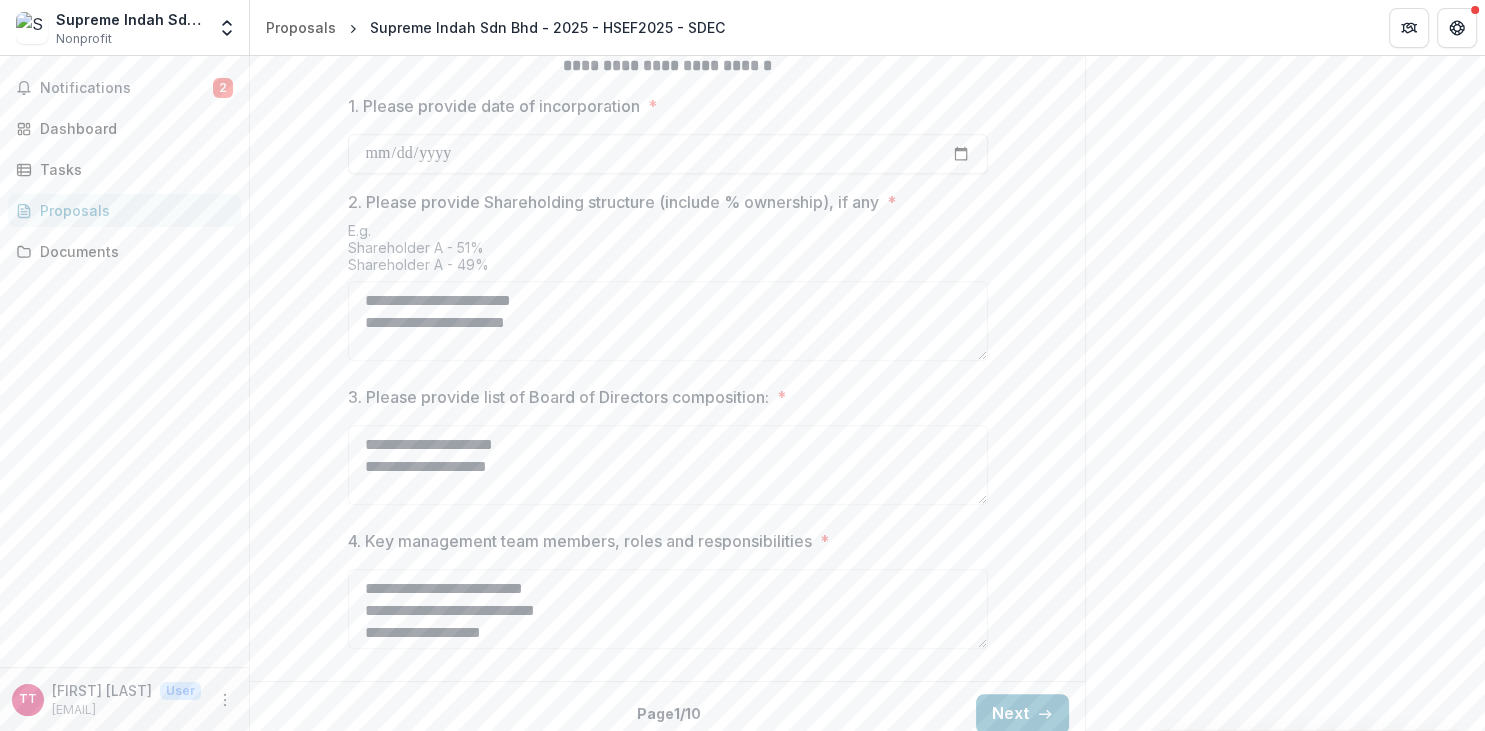 scroll, scrollTop: 918, scrollLeft: 0, axis: vertical 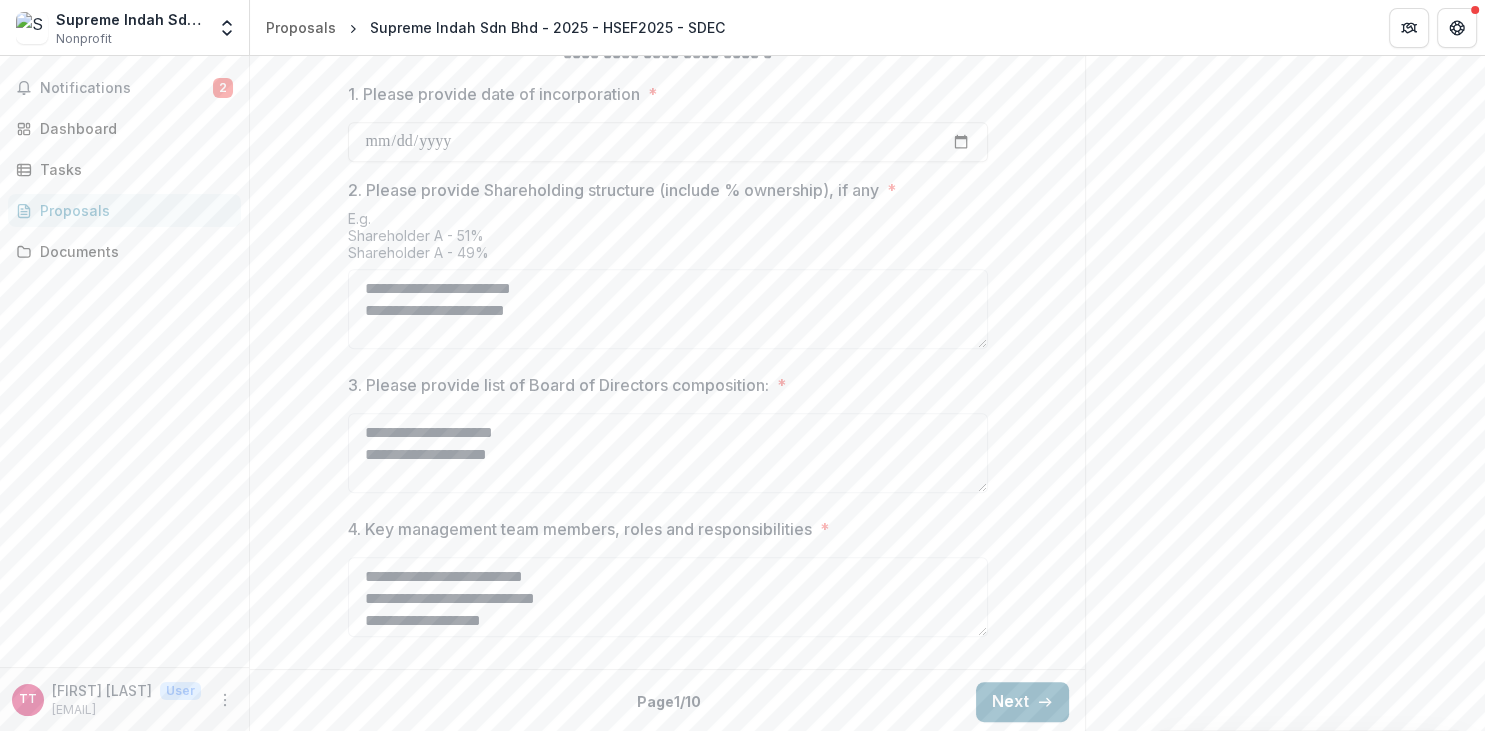 click on "Next" at bounding box center [1022, 702] 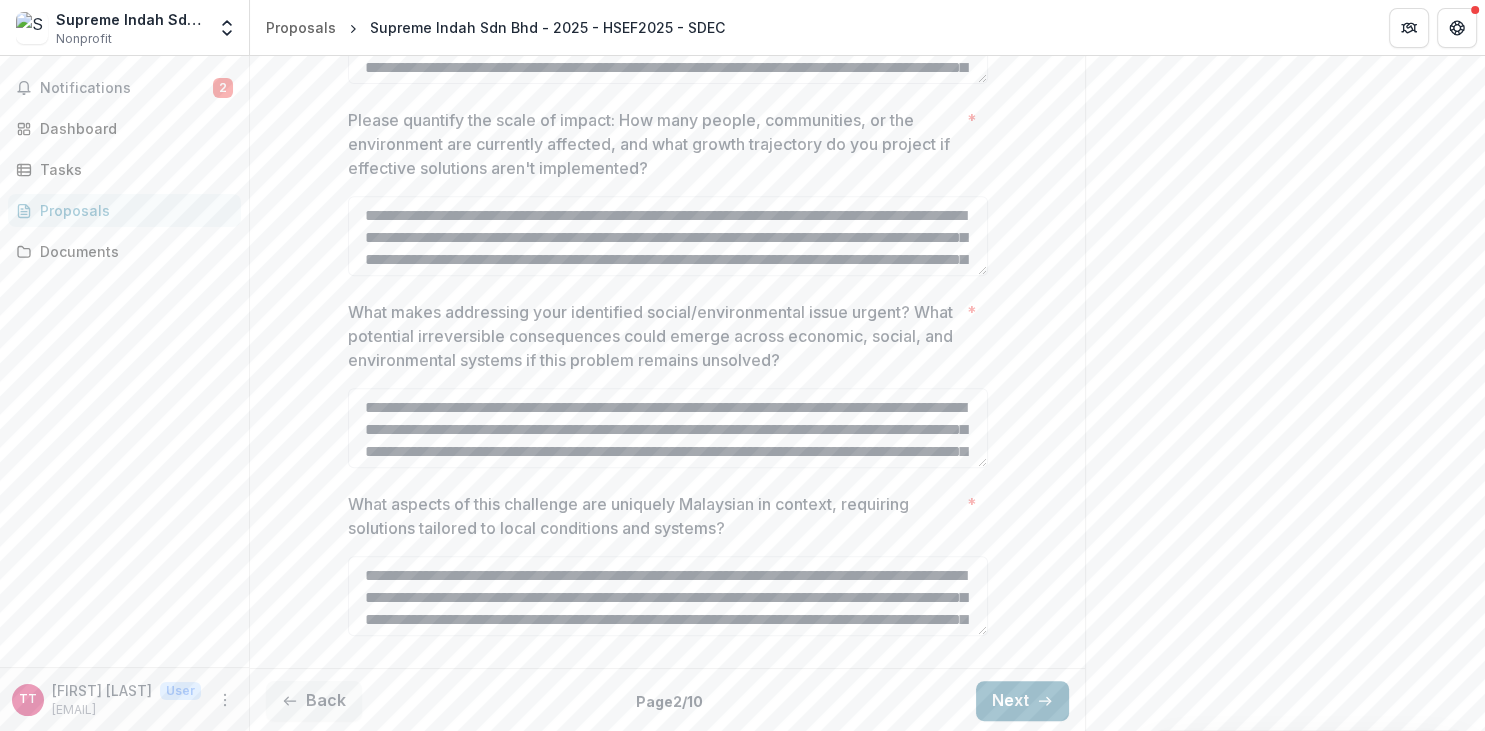 click on "Next" at bounding box center (1022, 701) 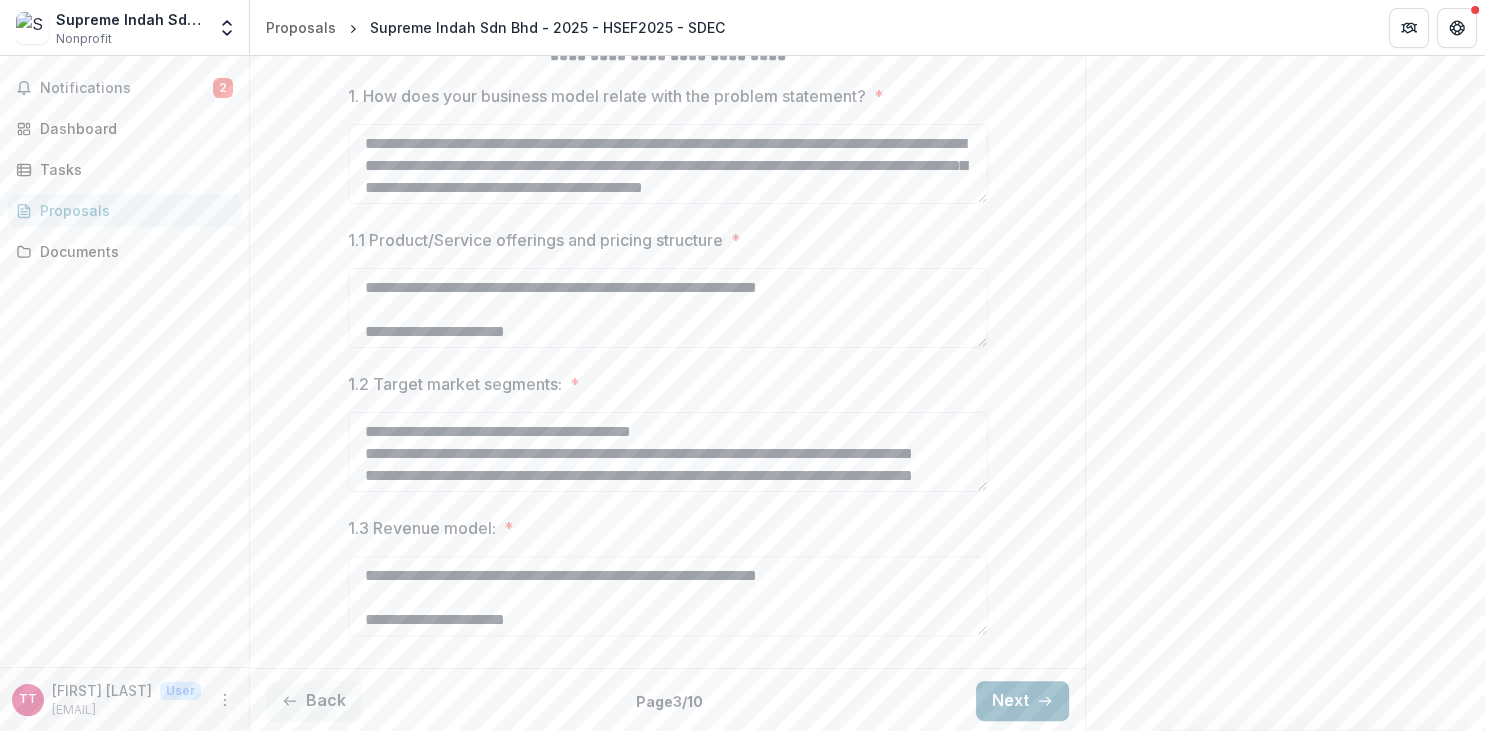 click on "Next" at bounding box center (1022, 701) 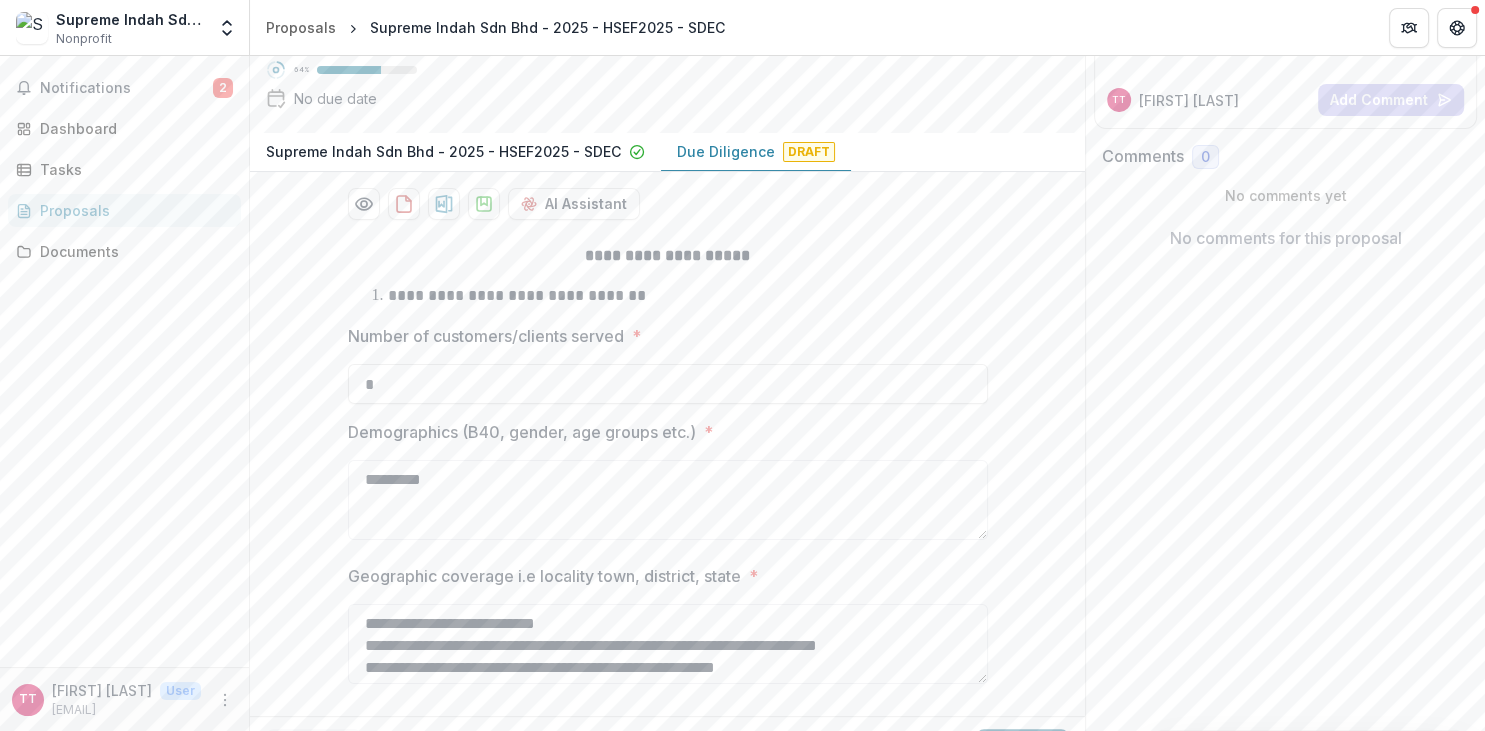 click on "**********" at bounding box center (668, 468) 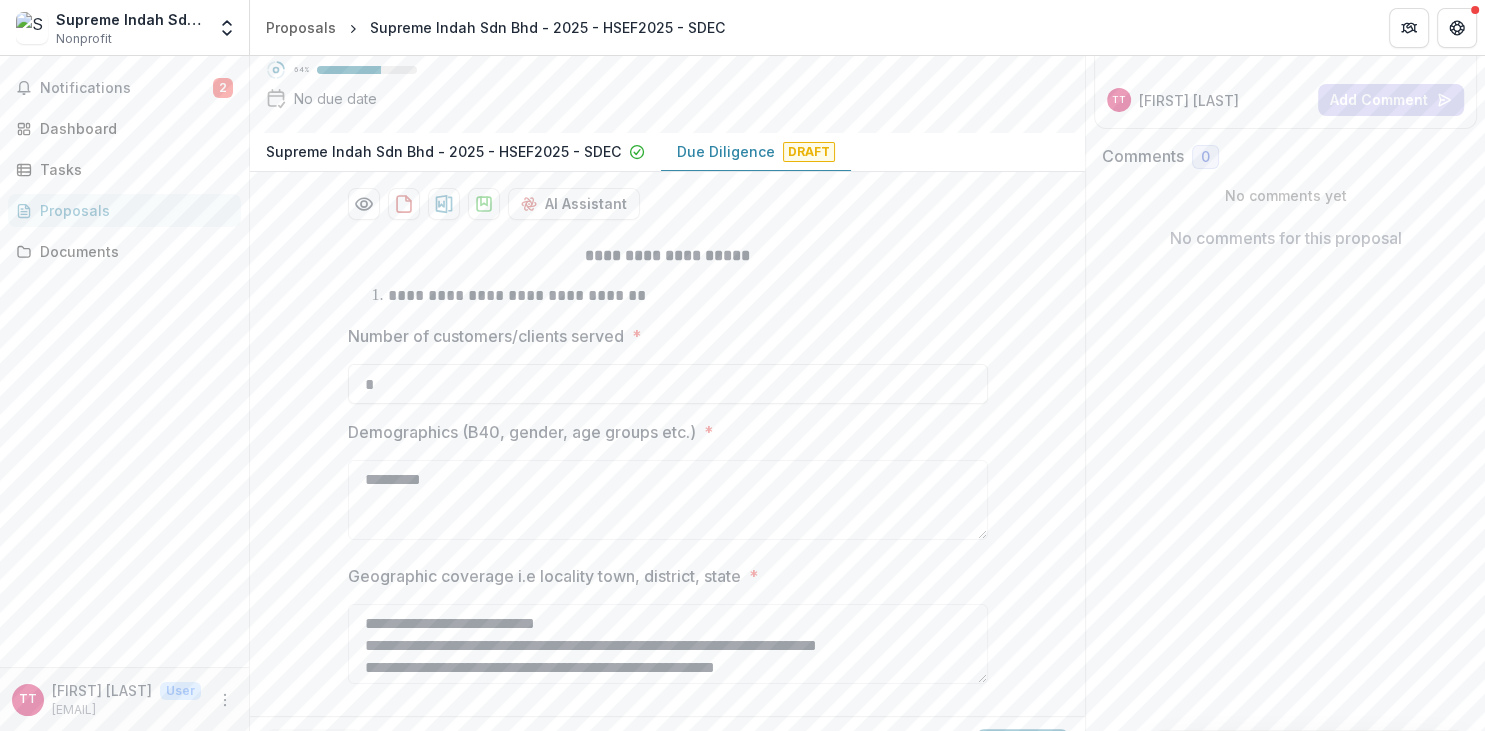 scroll, scrollTop: 311, scrollLeft: 0, axis: vertical 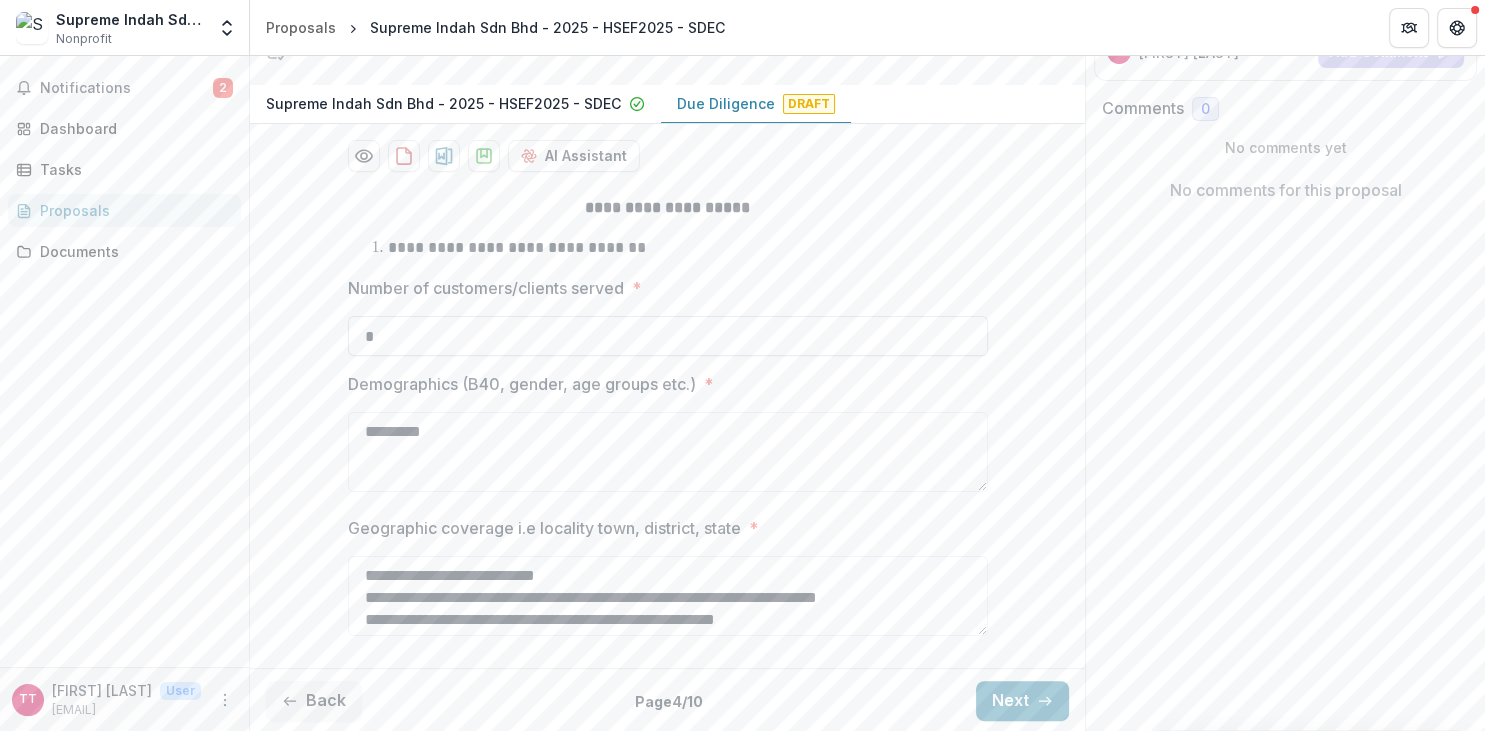 drag, startPoint x: 395, startPoint y: 342, endPoint x: 313, endPoint y: 342, distance: 82 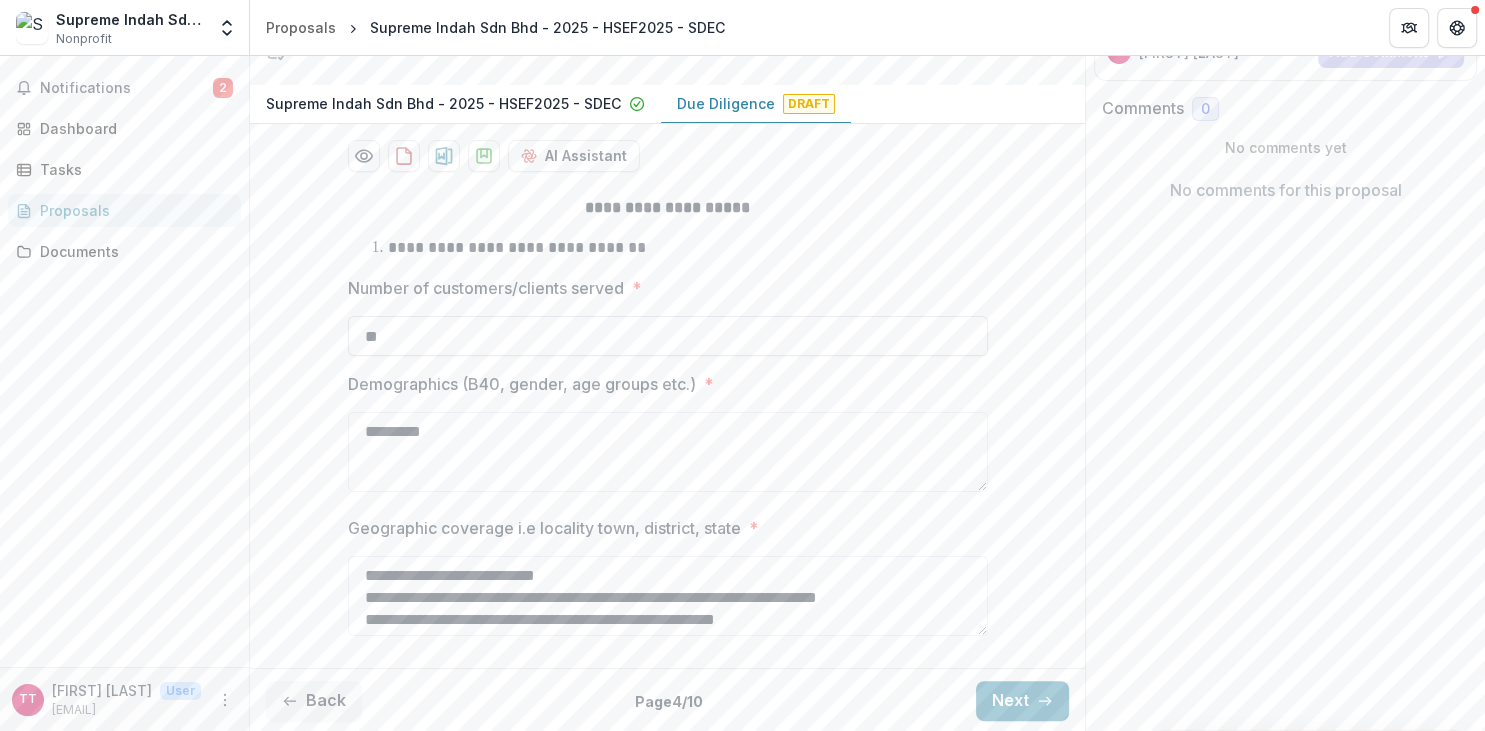 type on "*" 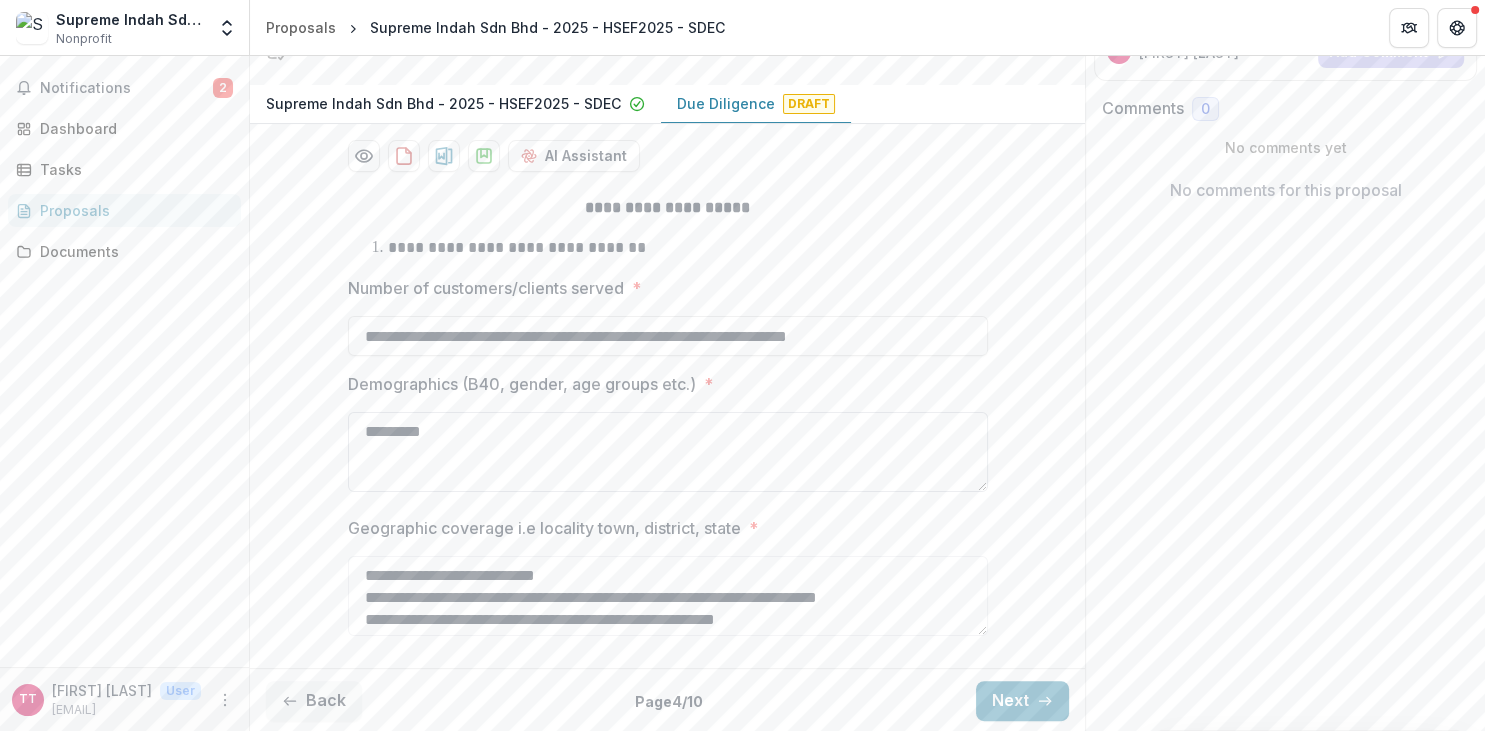 type on "**********" 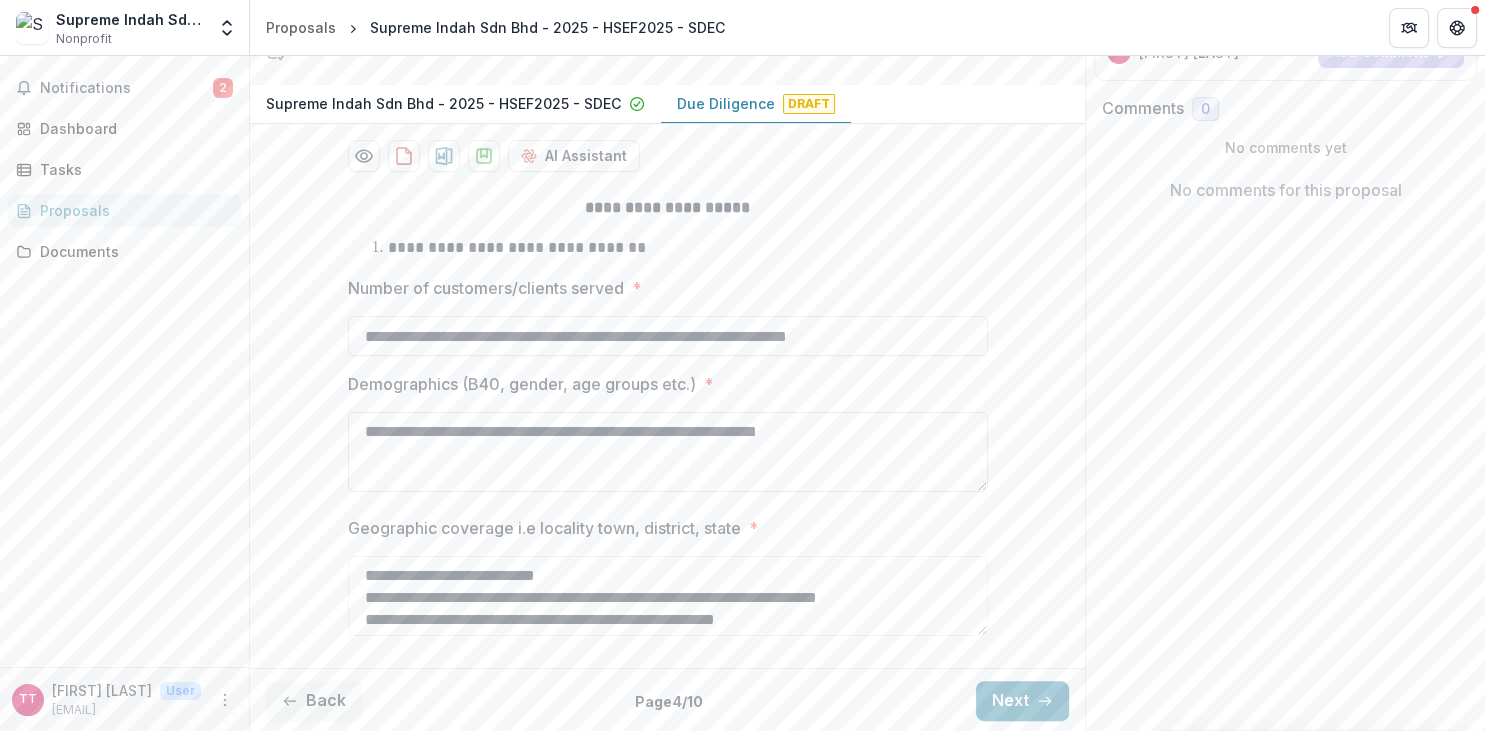 click on "**********" at bounding box center (668, 452) 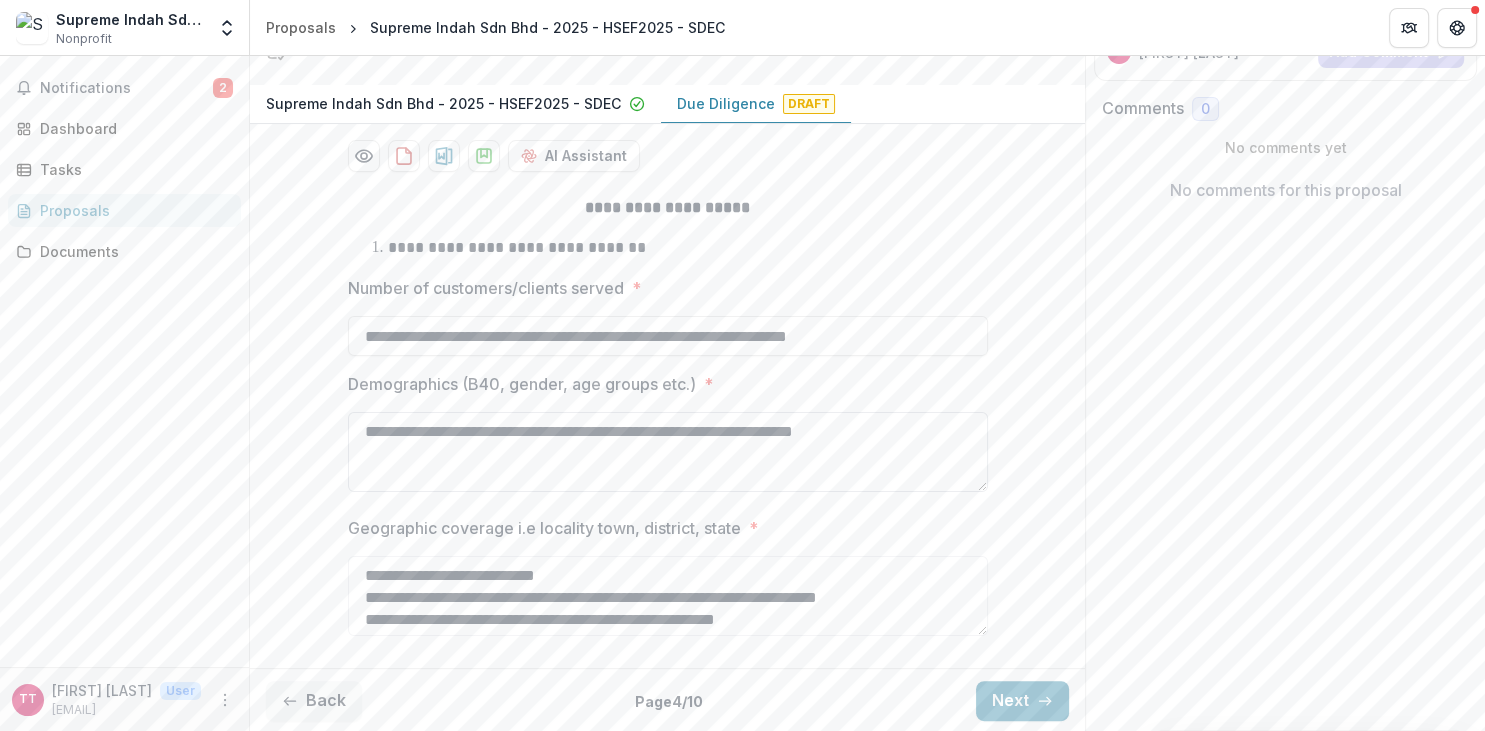 click on "**********" at bounding box center [668, 452] 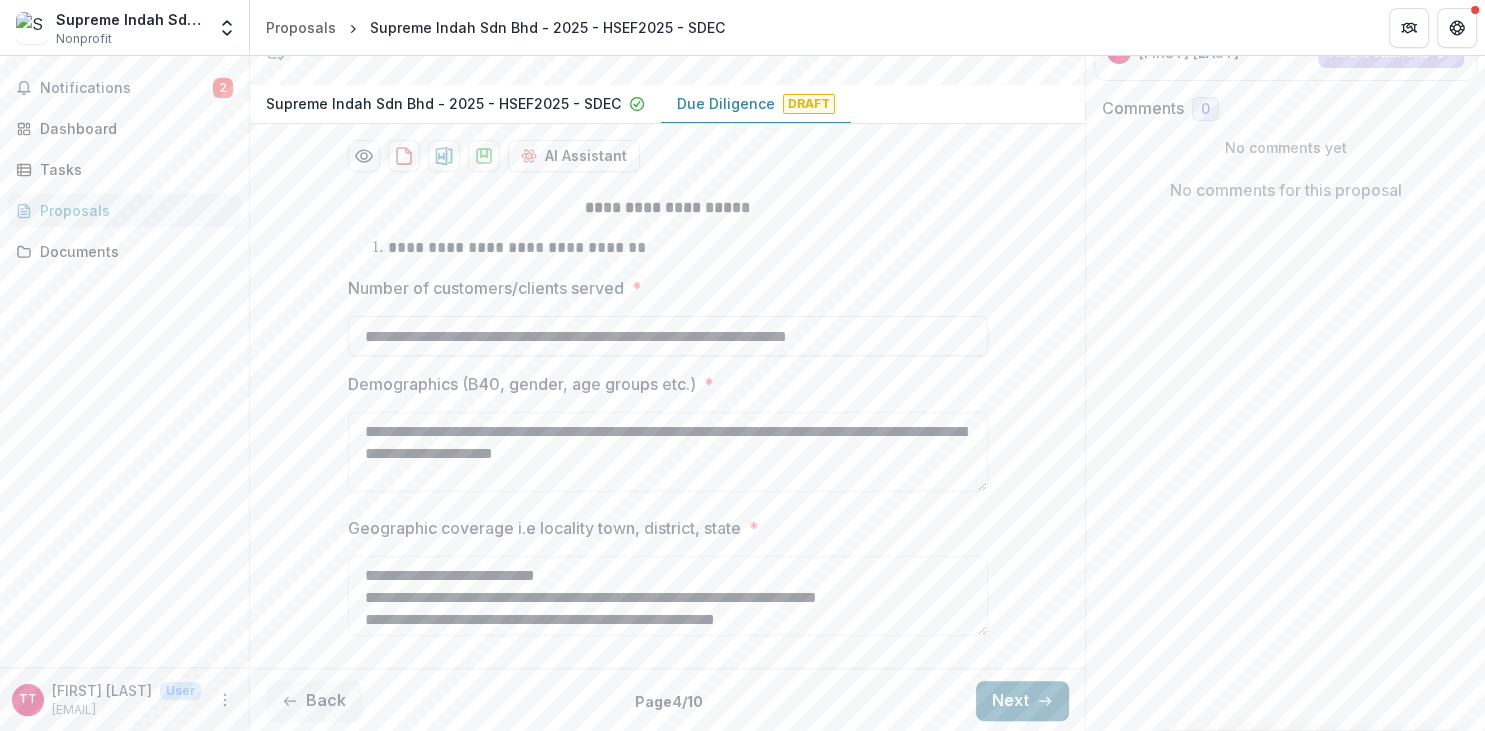 type on "**********" 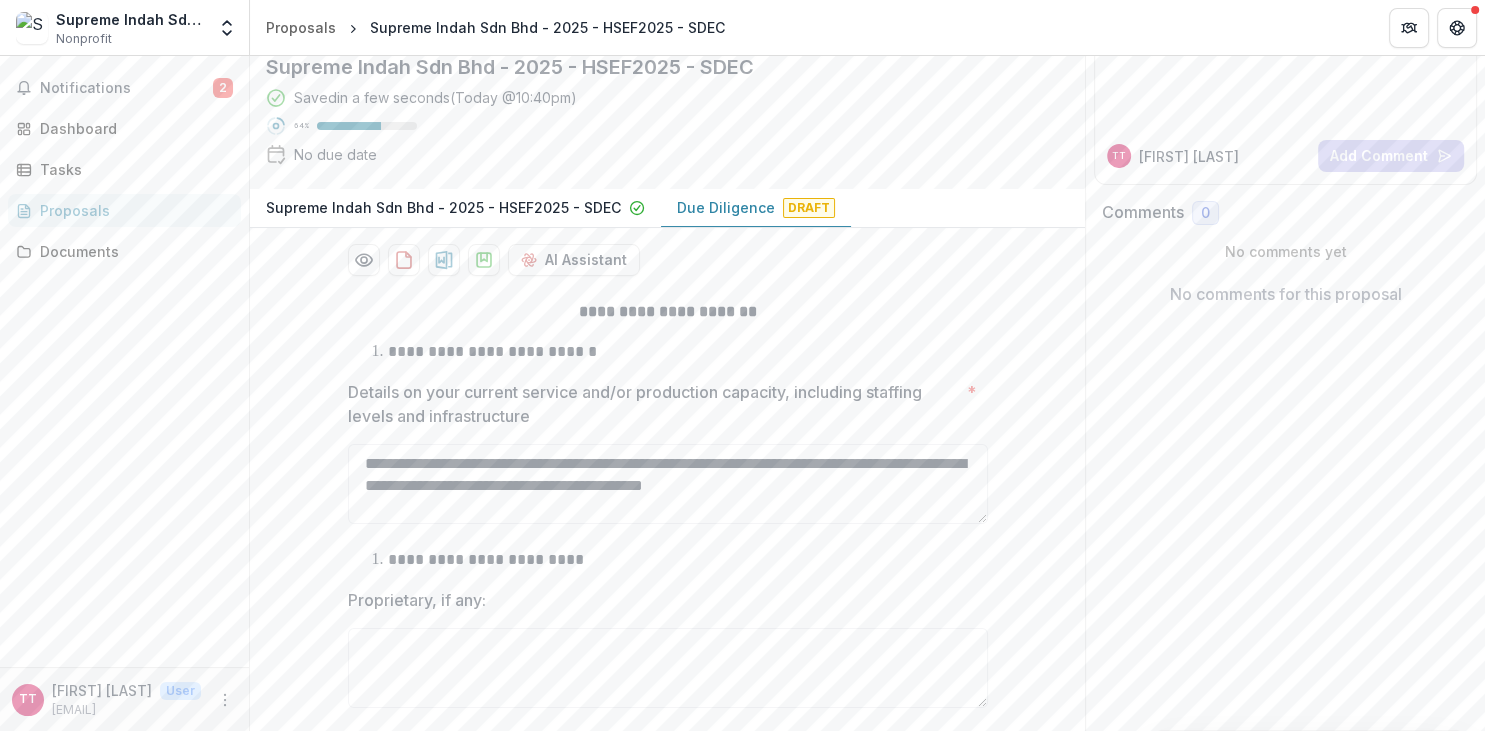click on "**********" at bounding box center [668, 508] 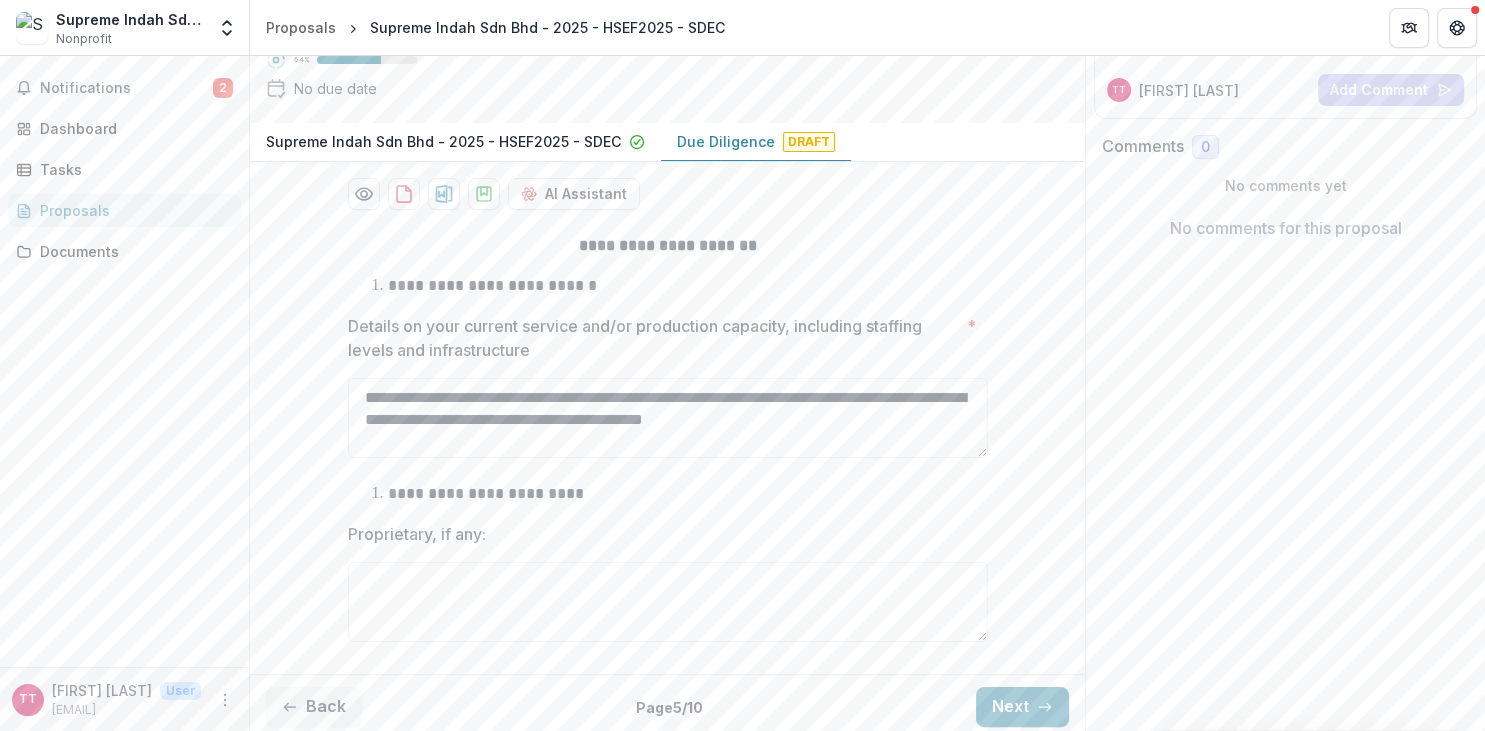 scroll, scrollTop: 279, scrollLeft: 0, axis: vertical 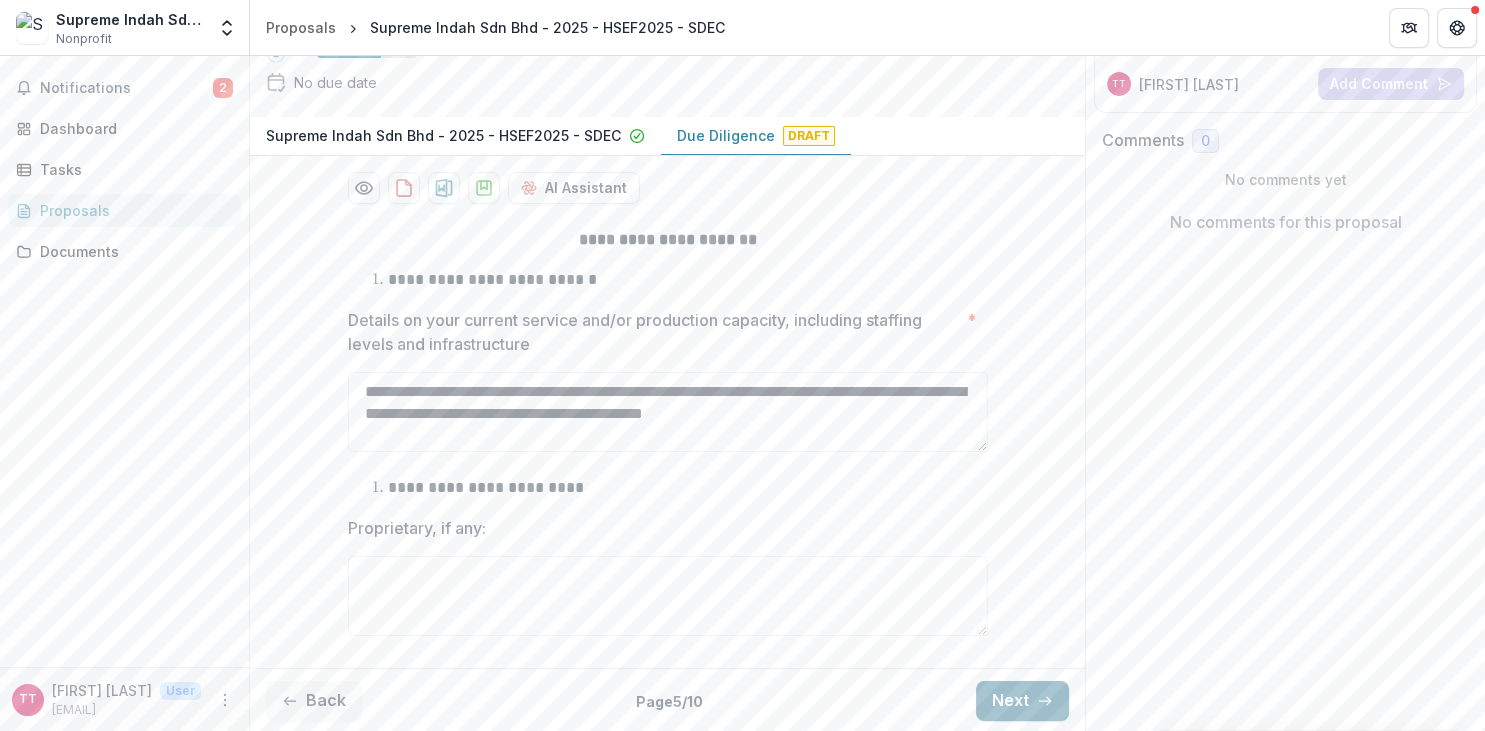 click on "Next" at bounding box center [1022, 701] 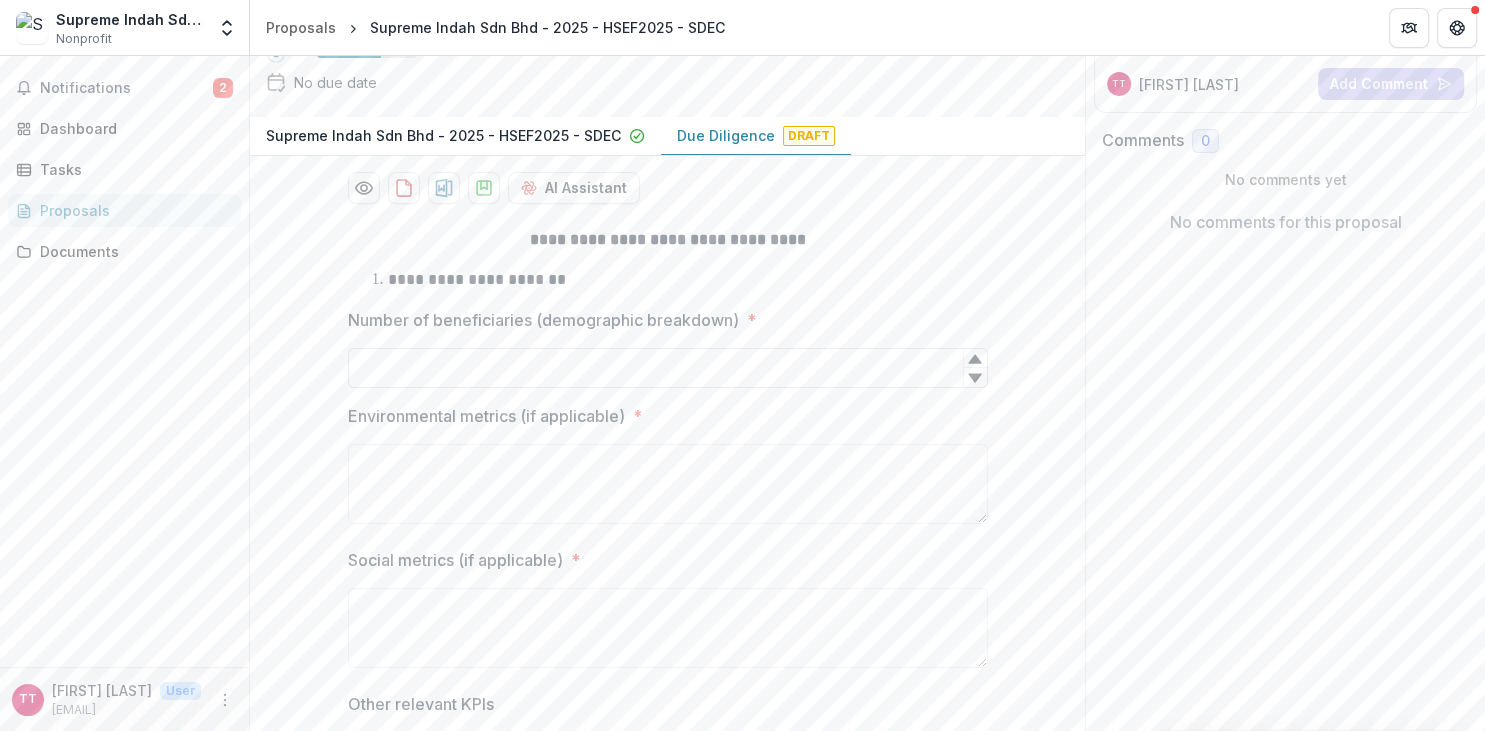 click on "Number of beneficiaries (demographic breakdown) *" at bounding box center (668, 368) 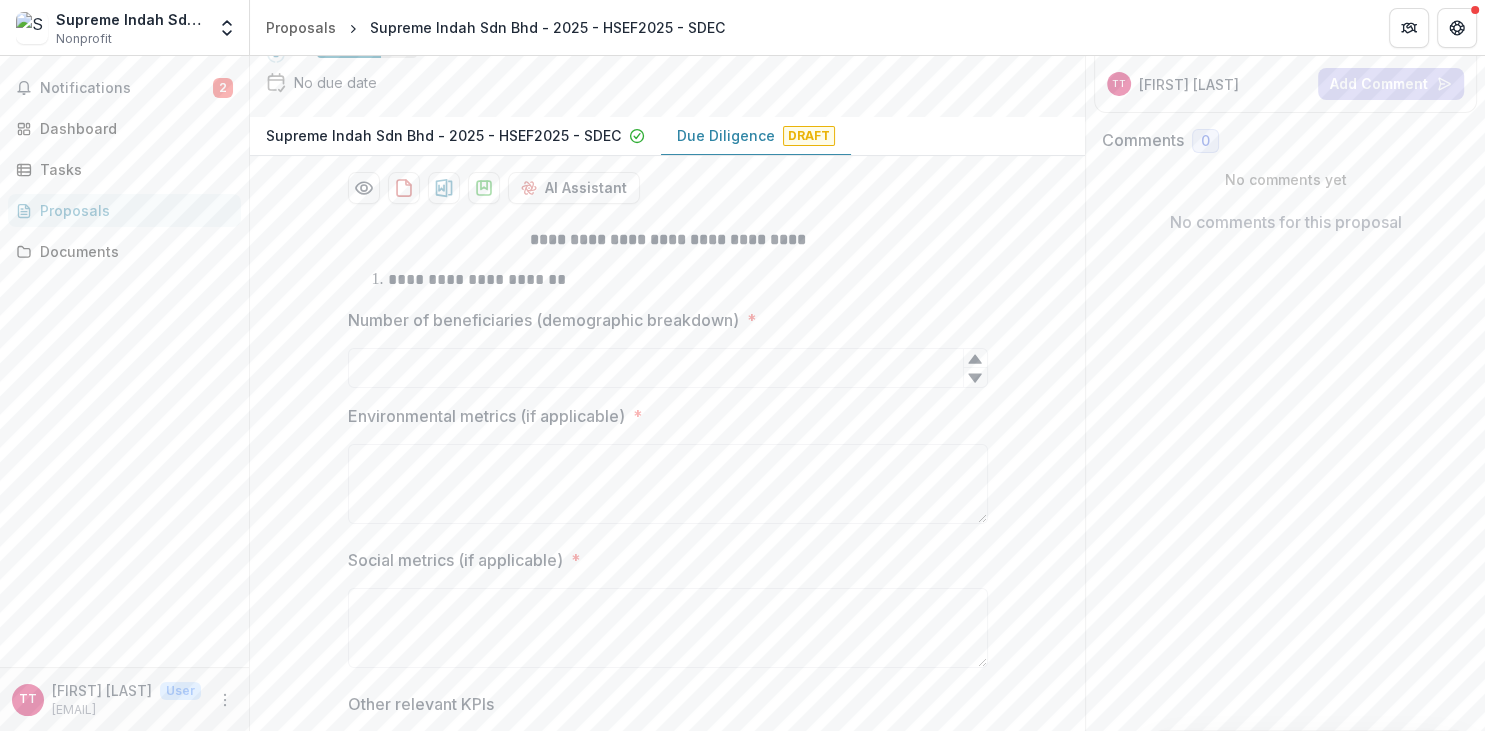 click on "**********" at bounding box center (667, 877) 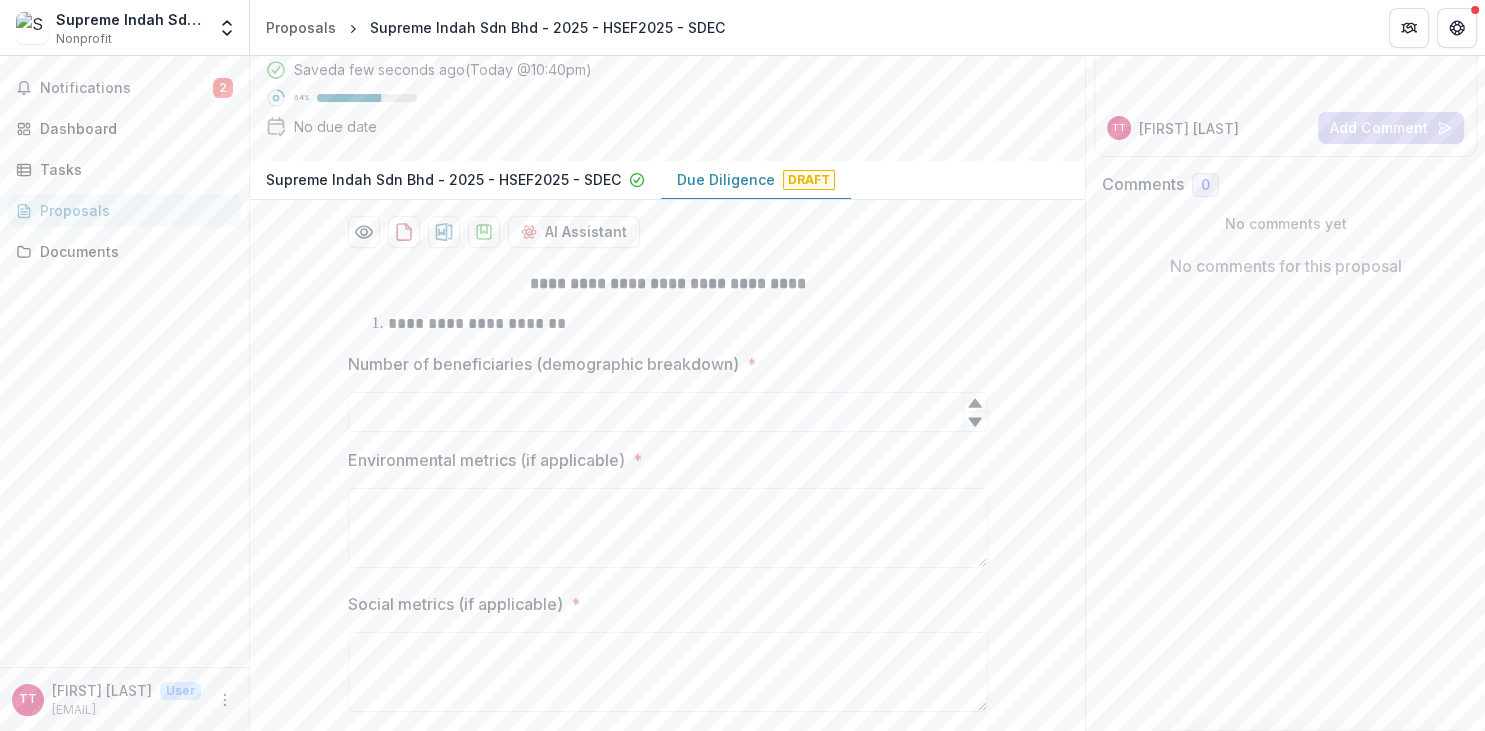 scroll, scrollTop: 240, scrollLeft: 0, axis: vertical 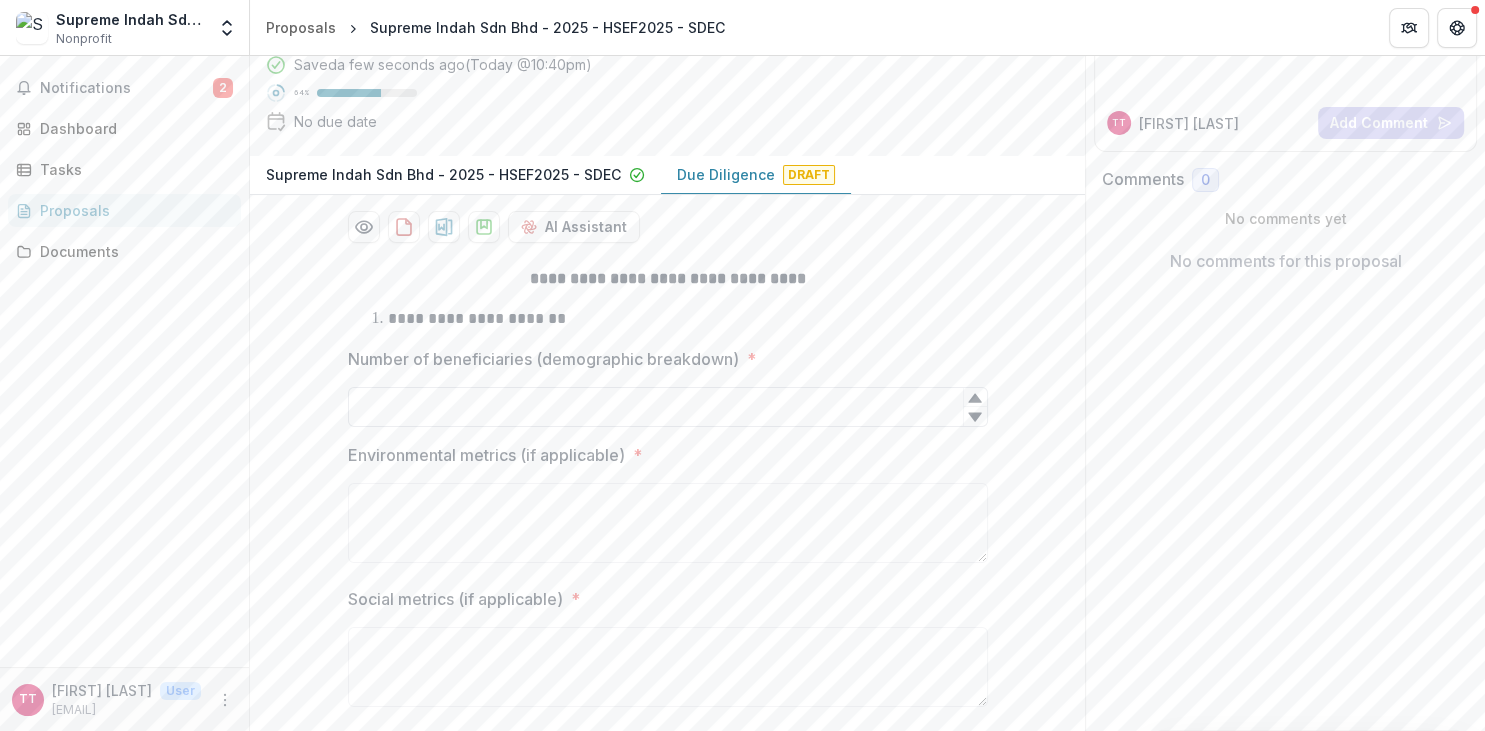 click on "Number of beneficiaries (demographic breakdown) *" at bounding box center (668, 407) 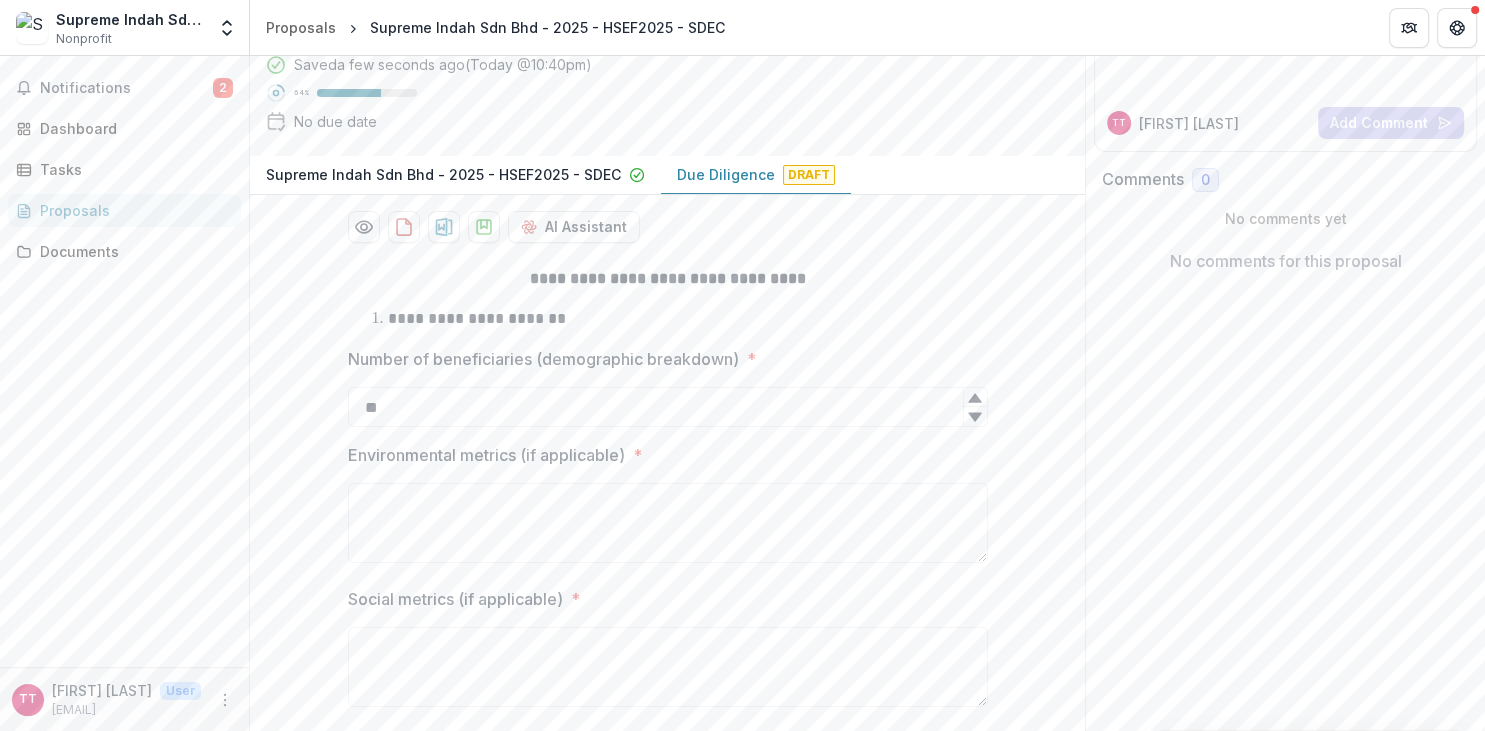 click 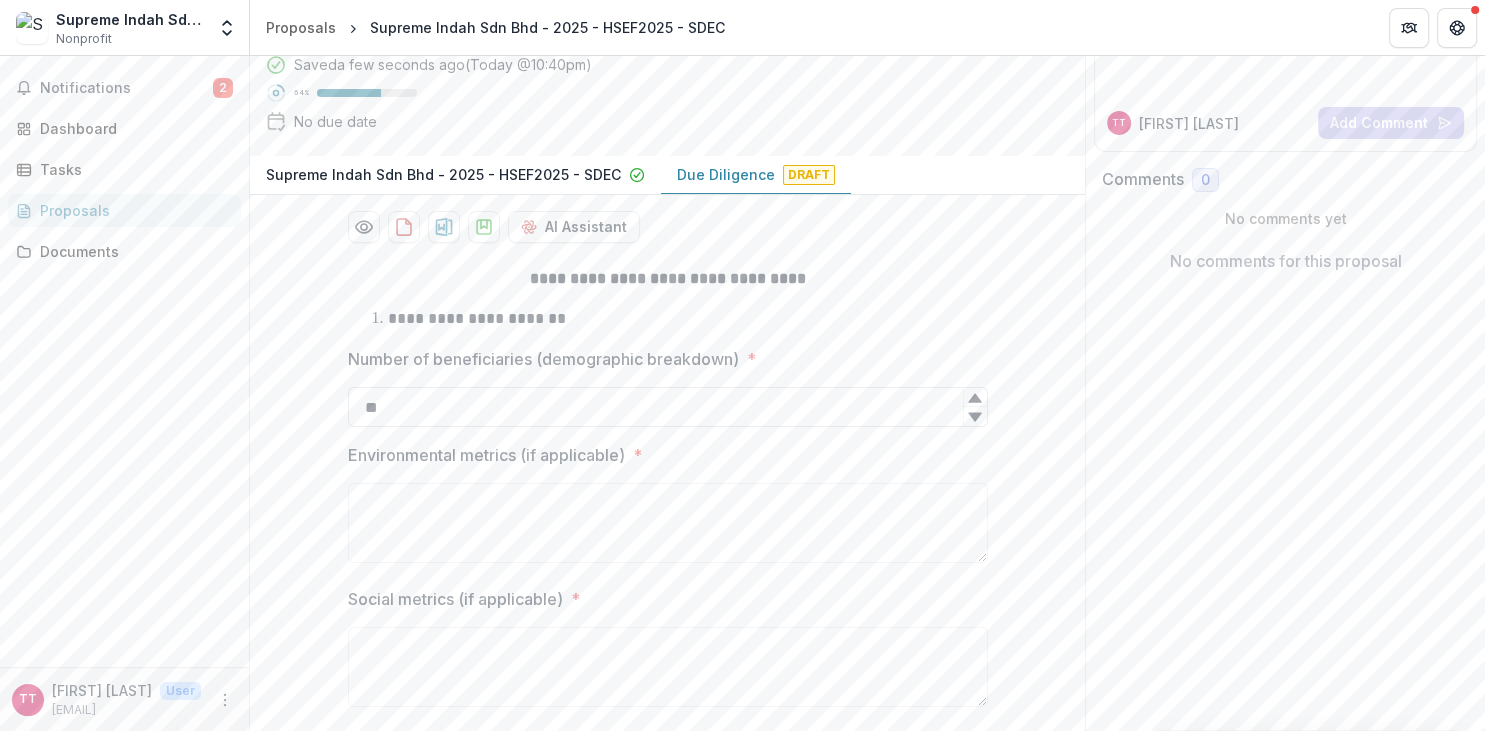 type on "*" 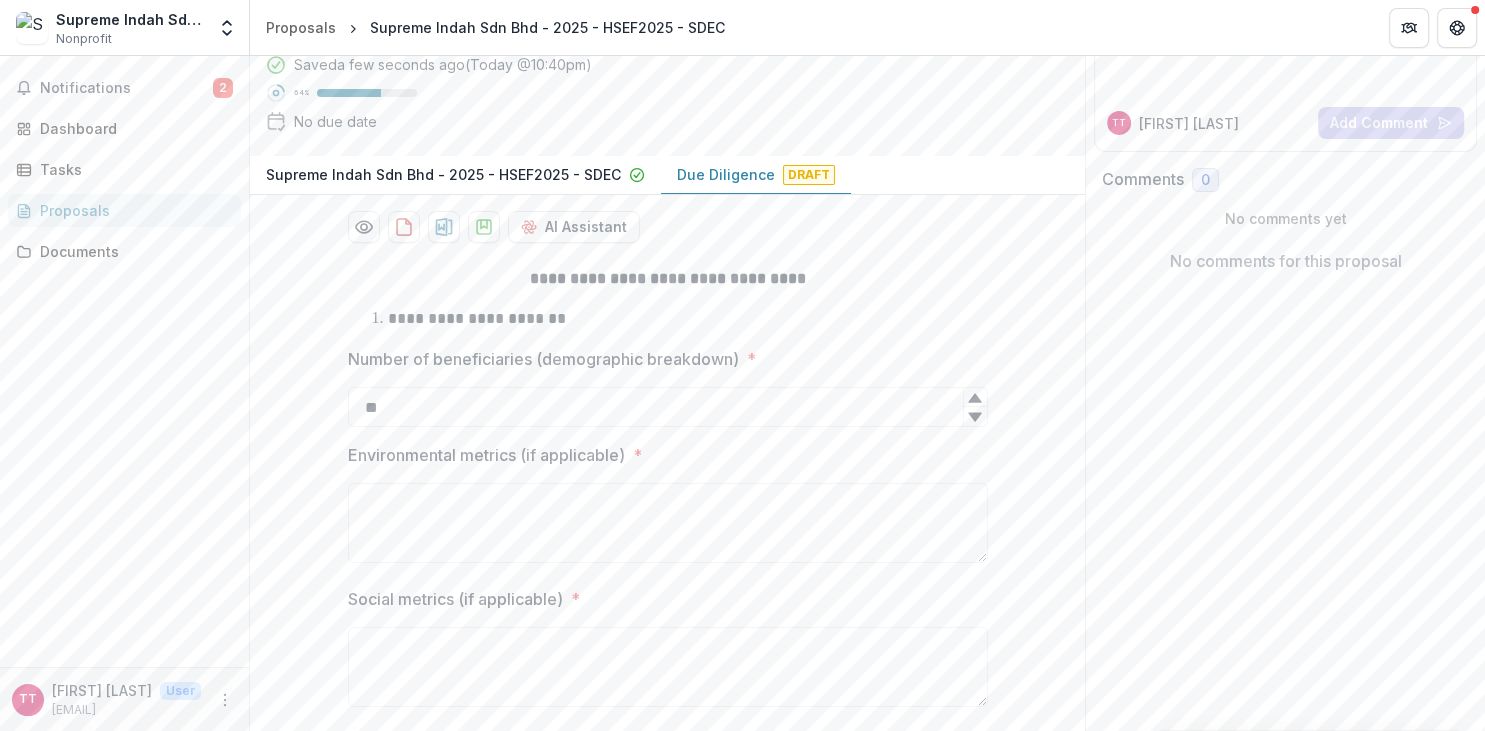 scroll, scrollTop: 1132, scrollLeft: 0, axis: vertical 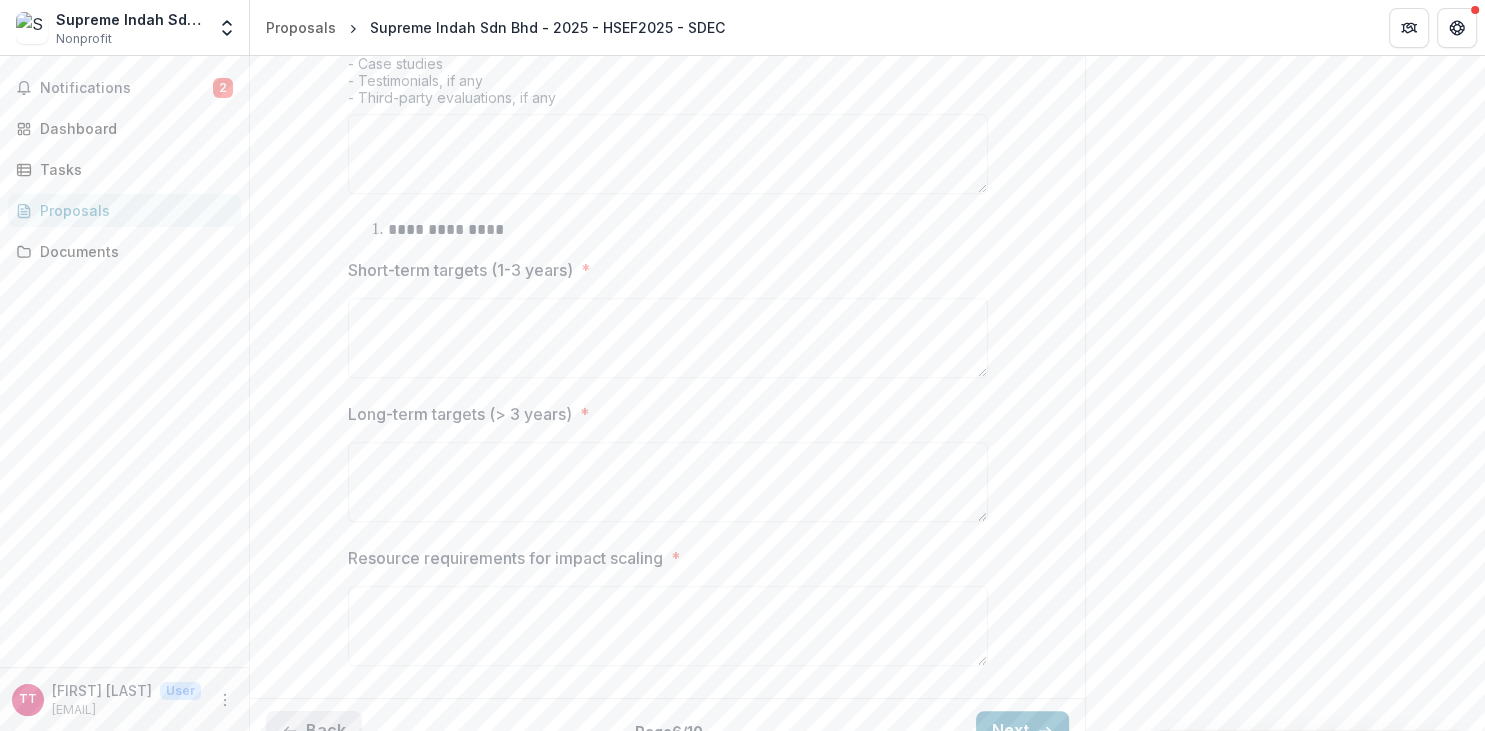 type on "**" 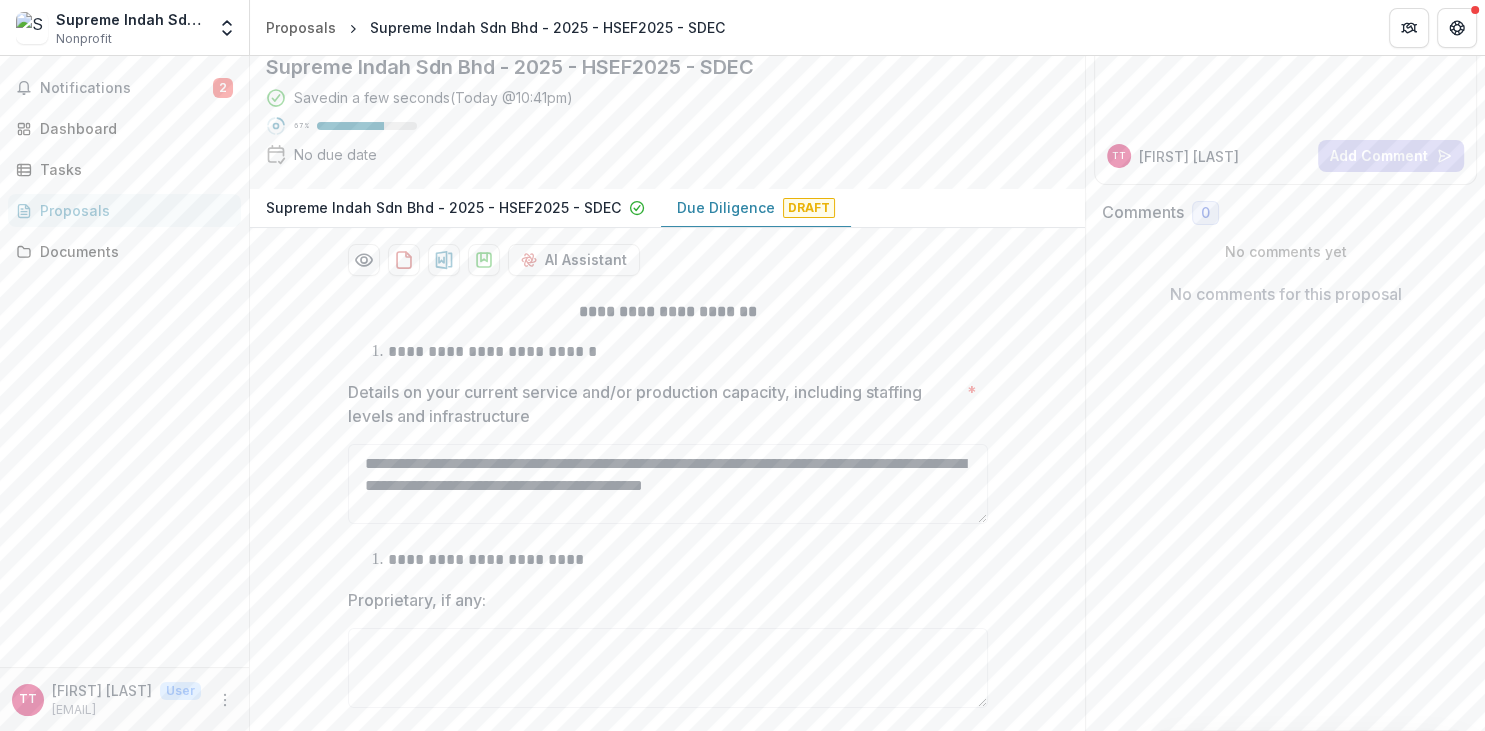 scroll, scrollTop: 279, scrollLeft: 0, axis: vertical 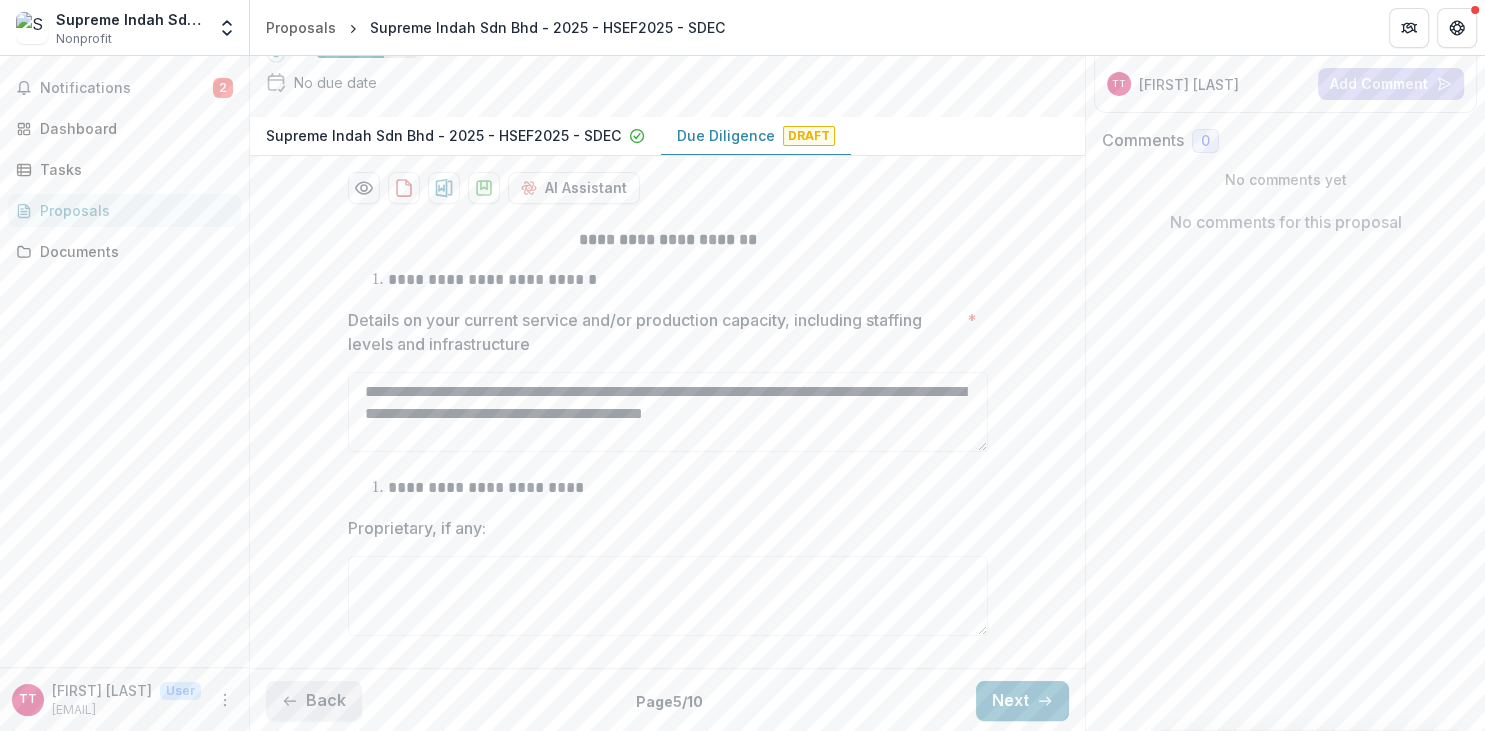 click on "Back" at bounding box center (314, 701) 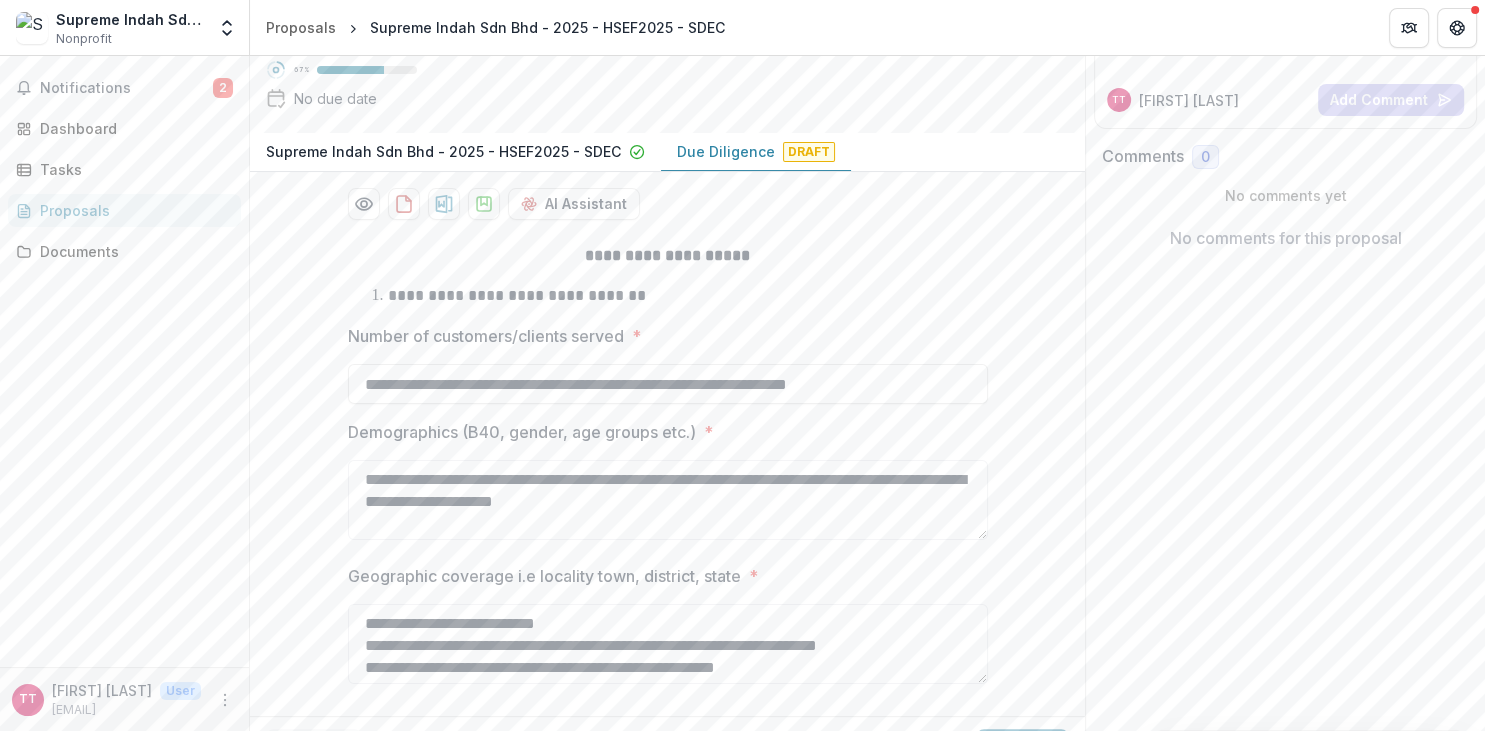 scroll, scrollTop: 311, scrollLeft: 0, axis: vertical 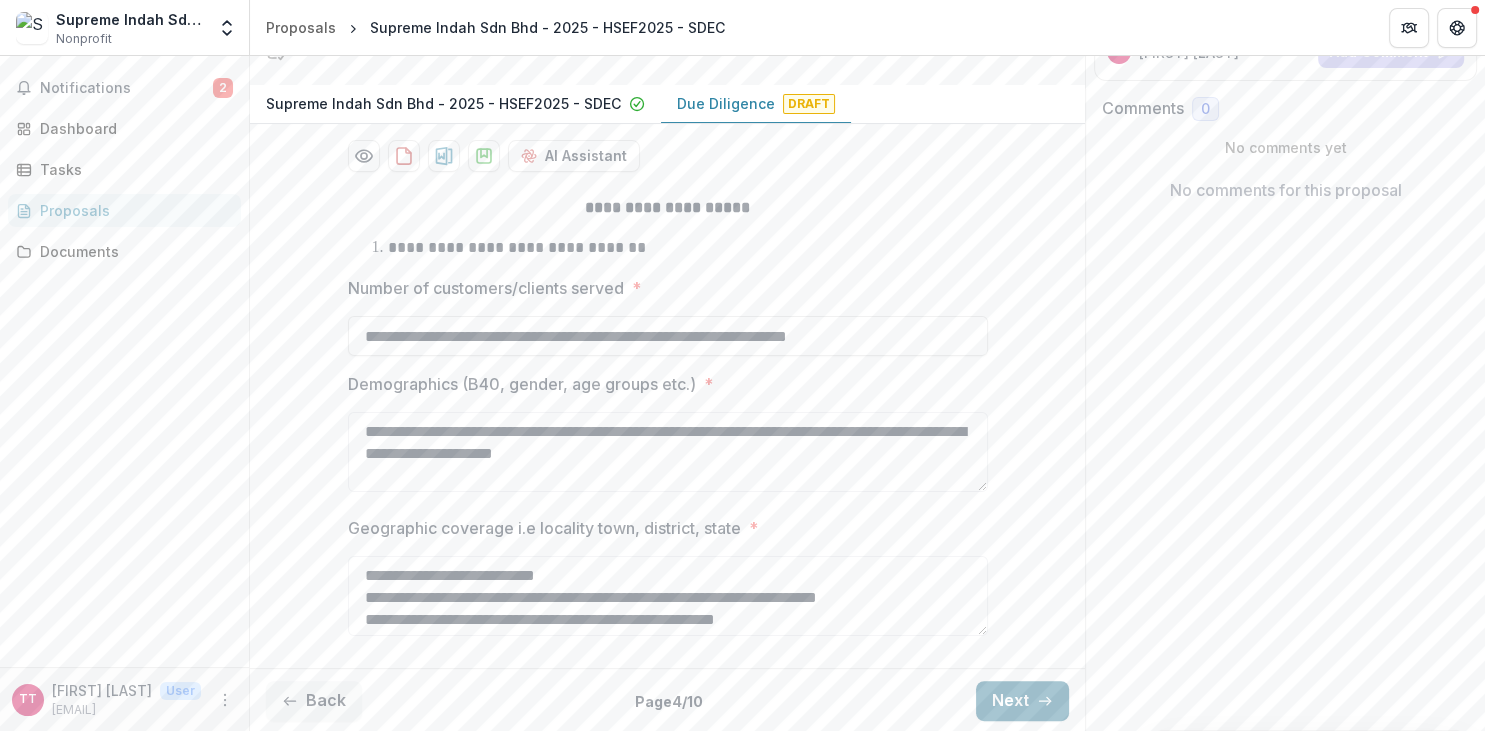 click on "Next" at bounding box center [1022, 701] 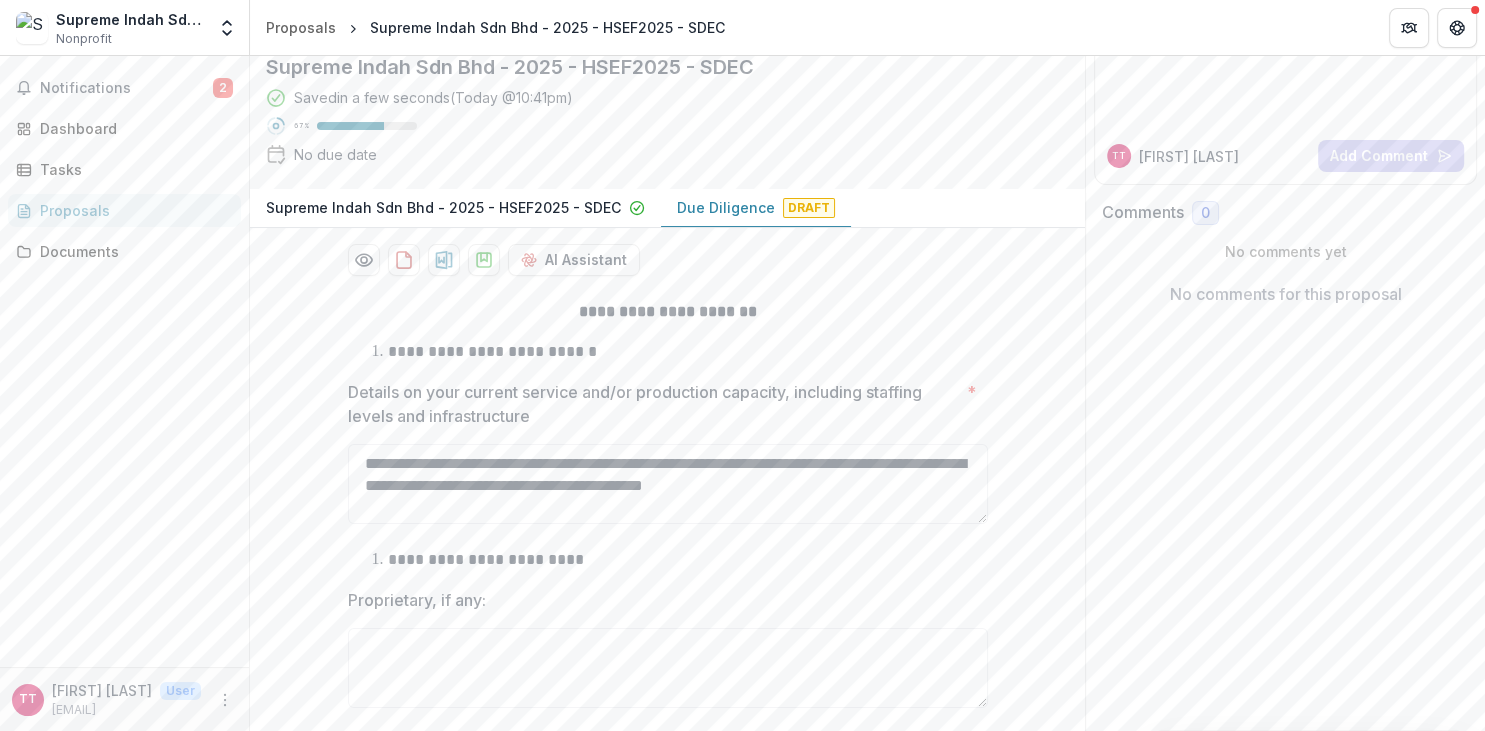 scroll, scrollTop: 279, scrollLeft: 0, axis: vertical 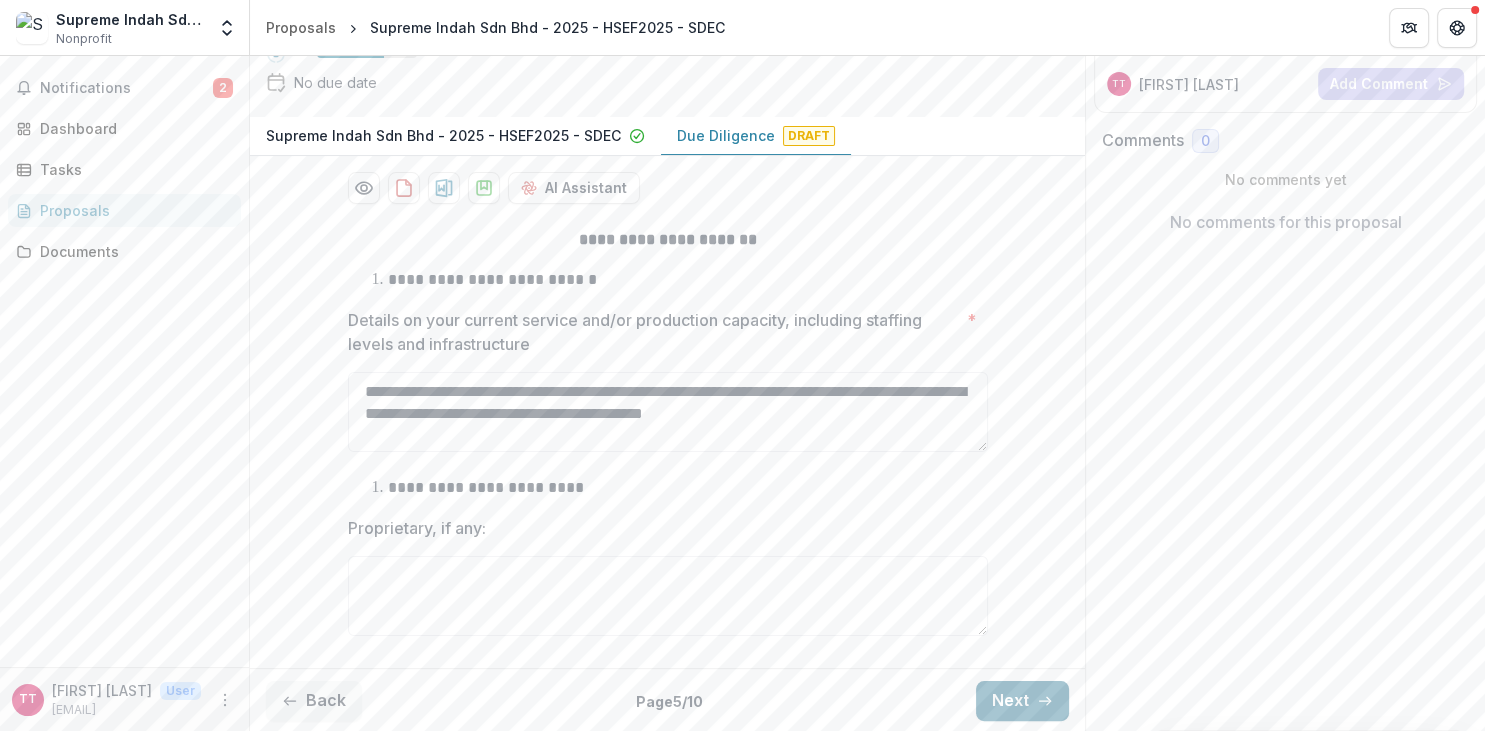 click on "Next" at bounding box center [1022, 701] 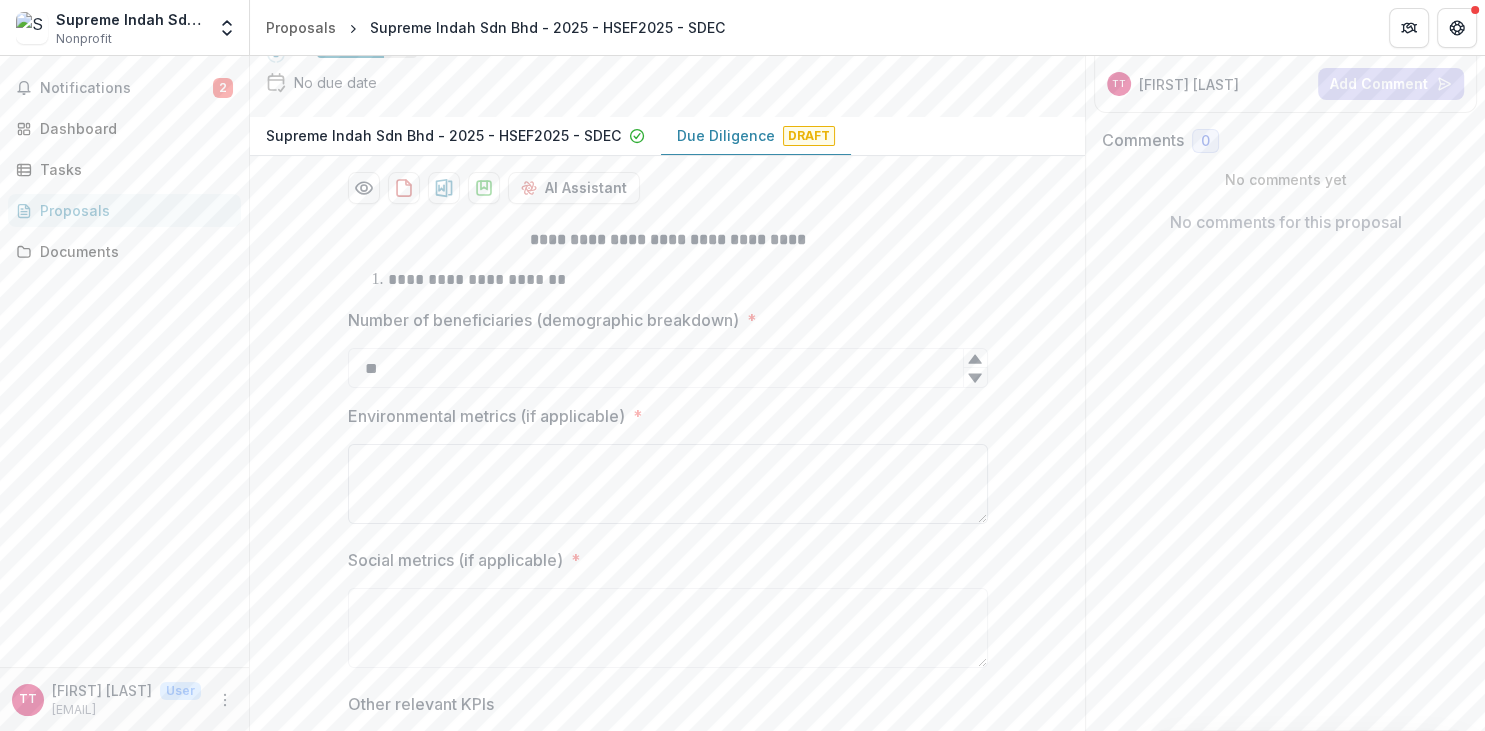 click on "Environmental metrics (if applicable) *" at bounding box center (668, 484) 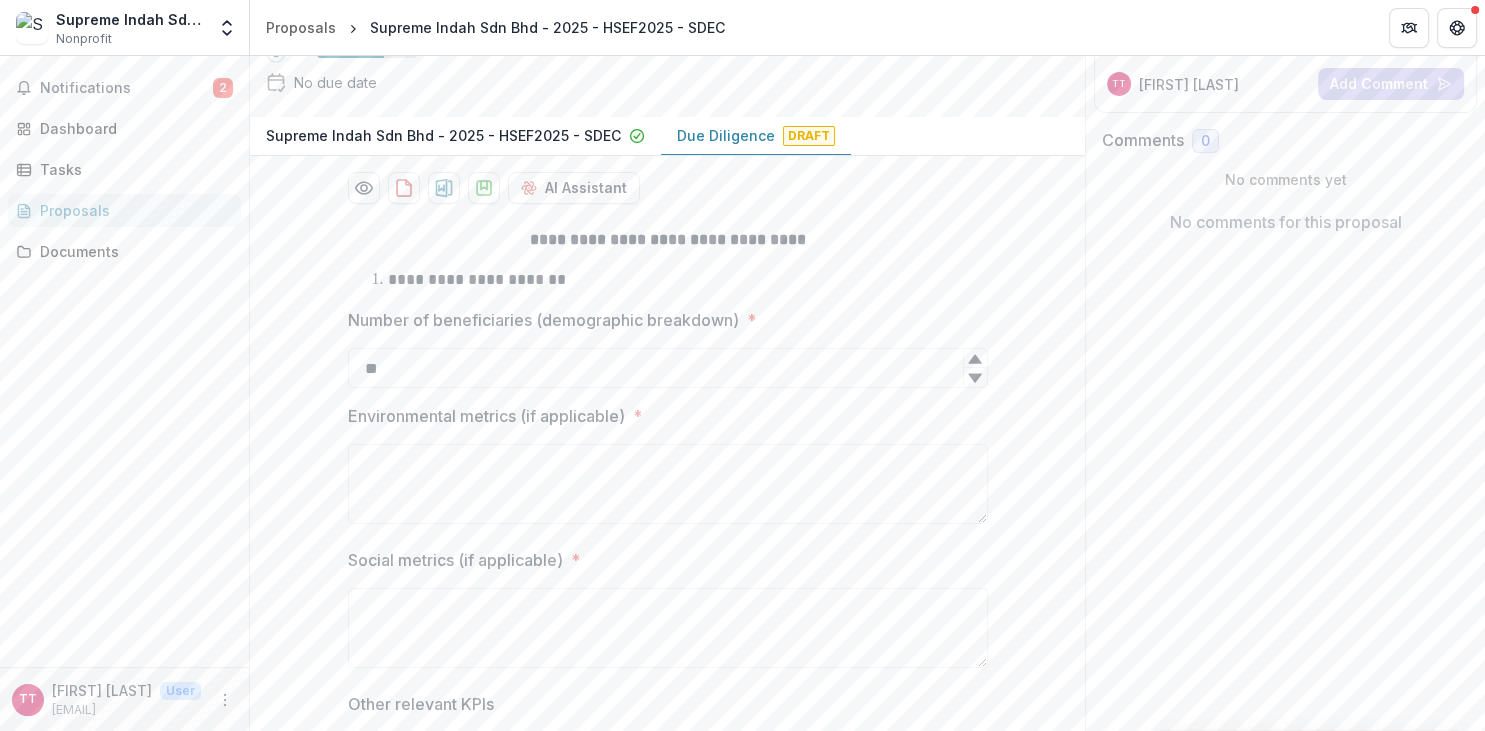 click 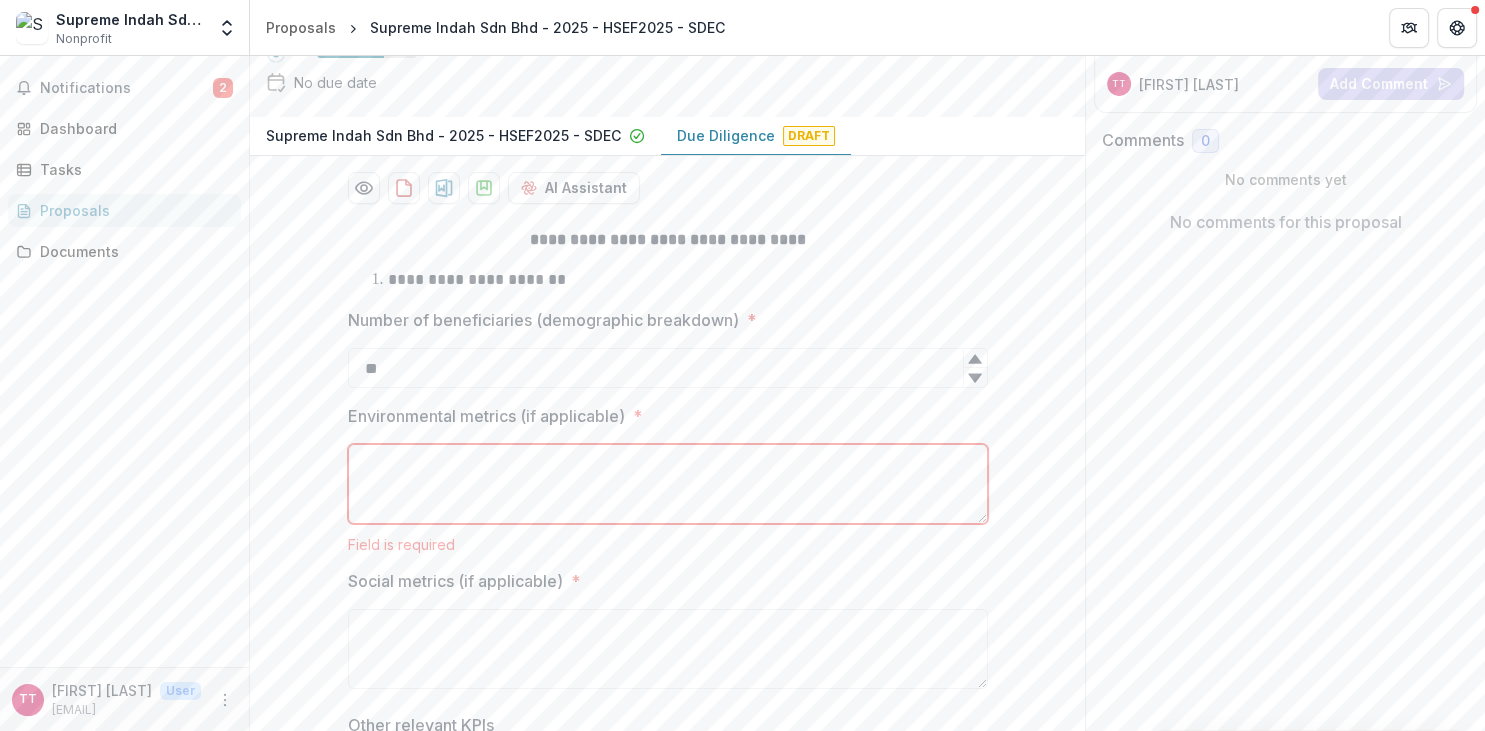 type on "**" 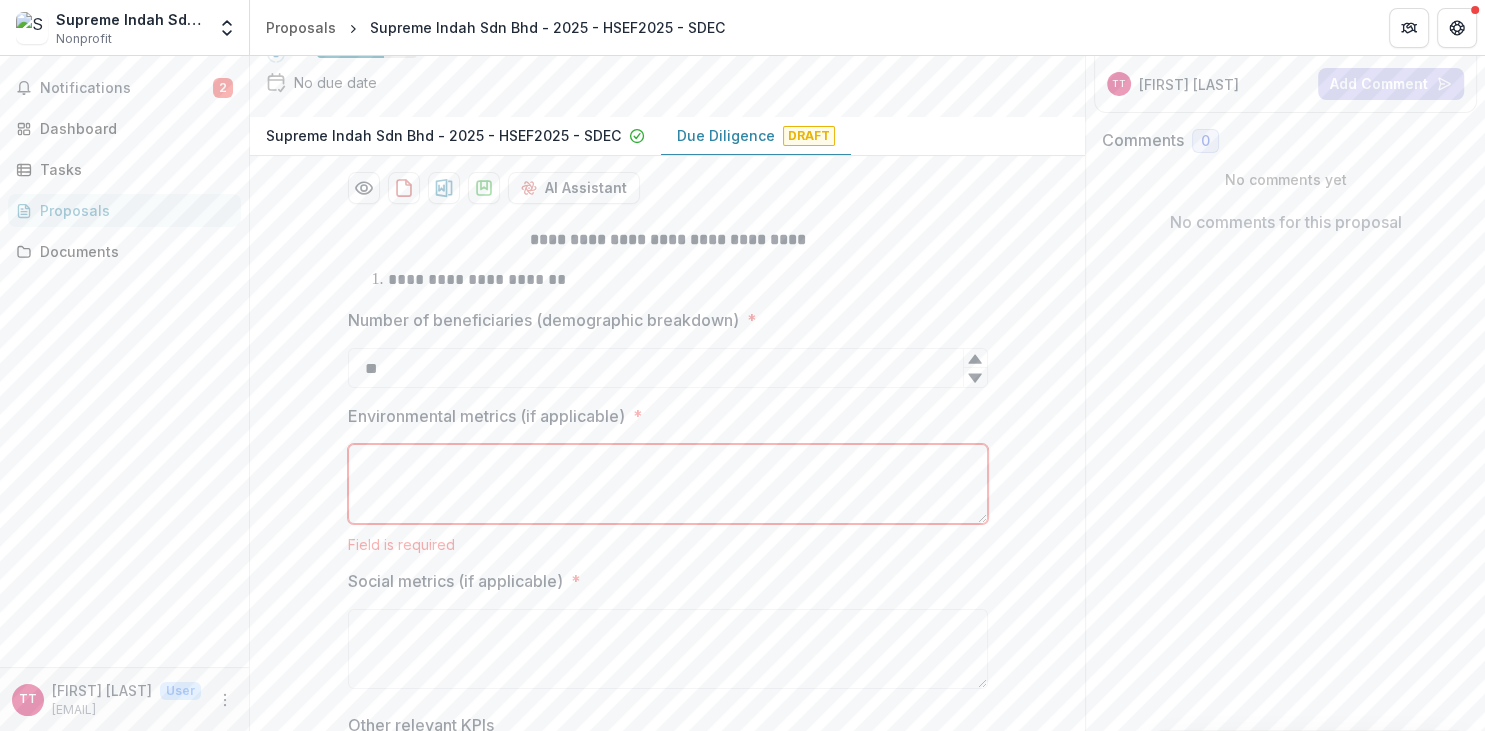 click on "Environmental metrics (if applicable) *" at bounding box center (668, 484) 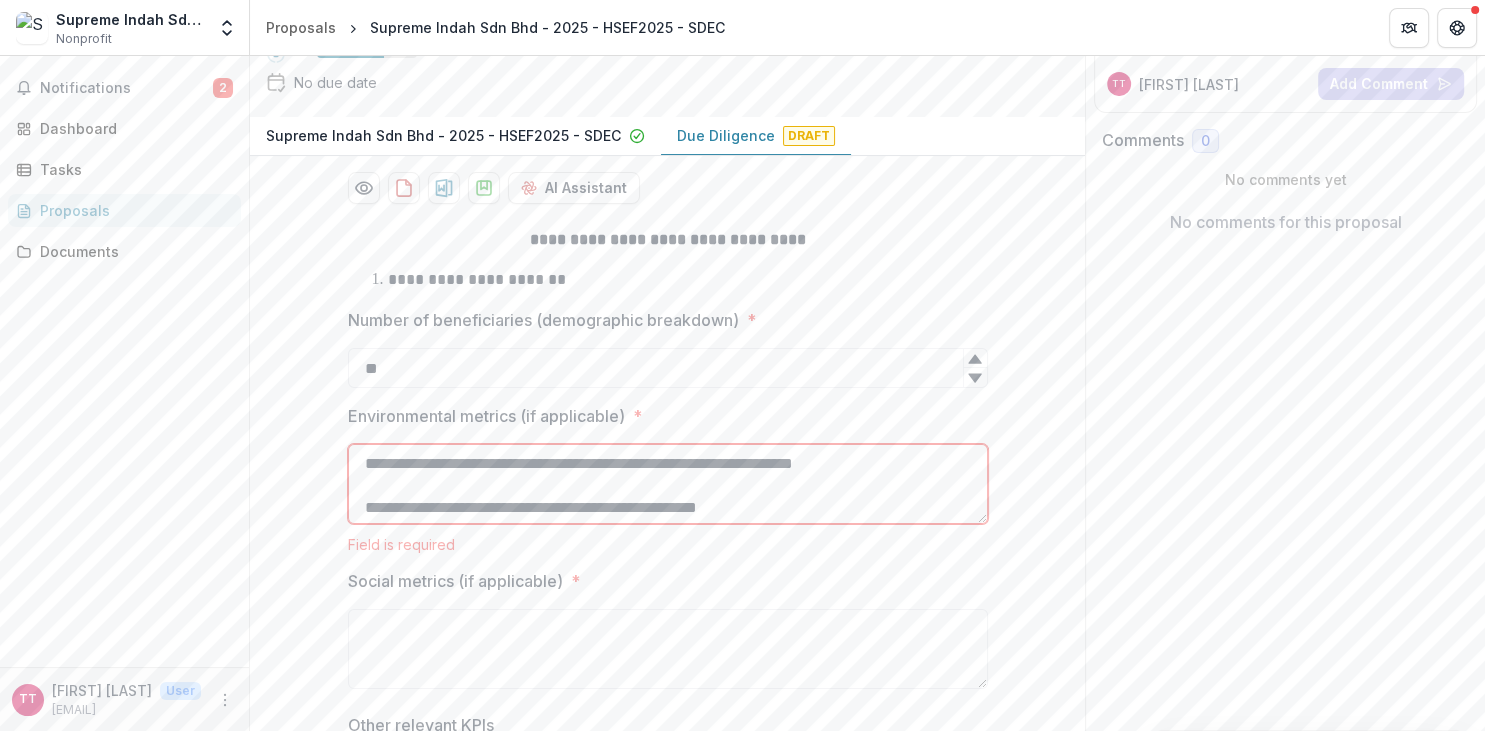 click on "**********" at bounding box center [668, 484] 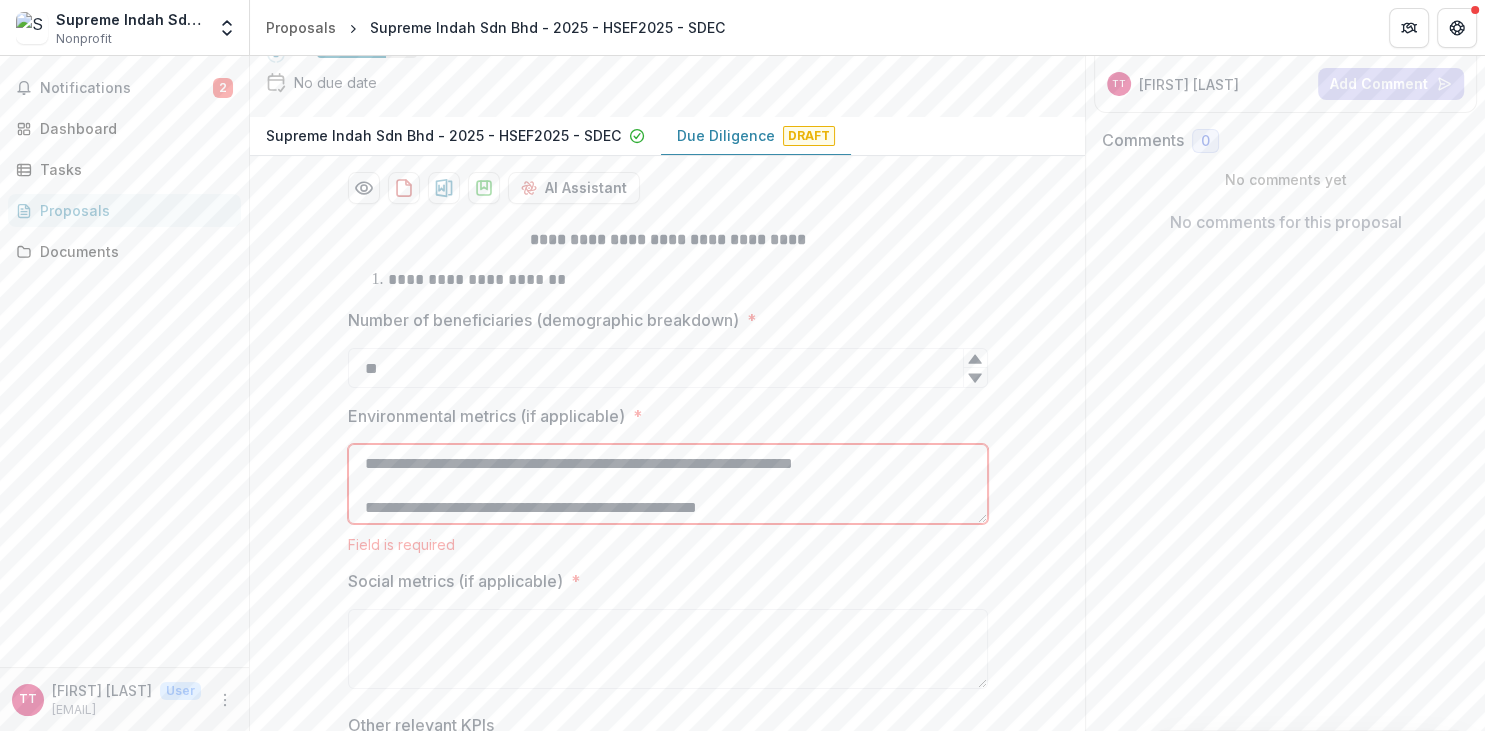 type on "*" 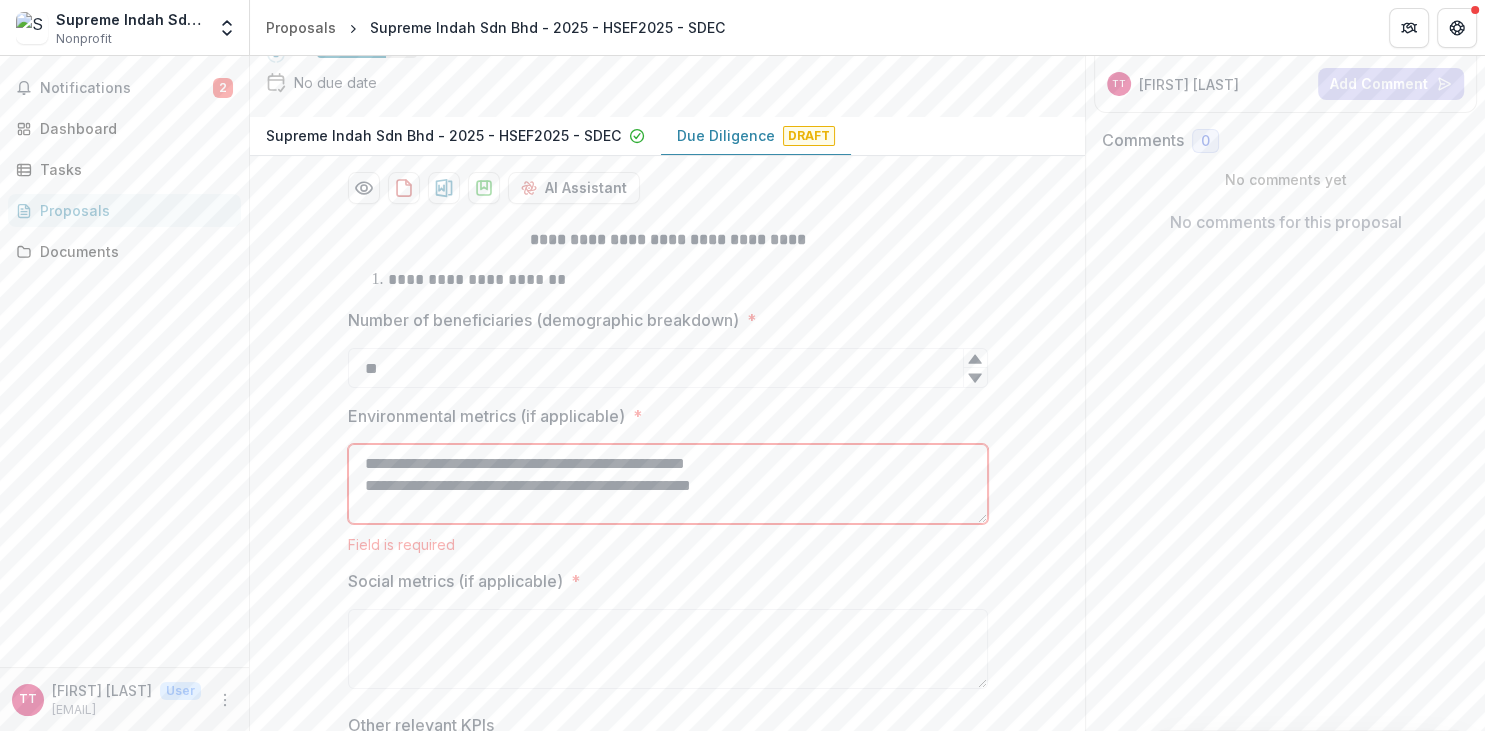 click on "**********" at bounding box center [668, 484] 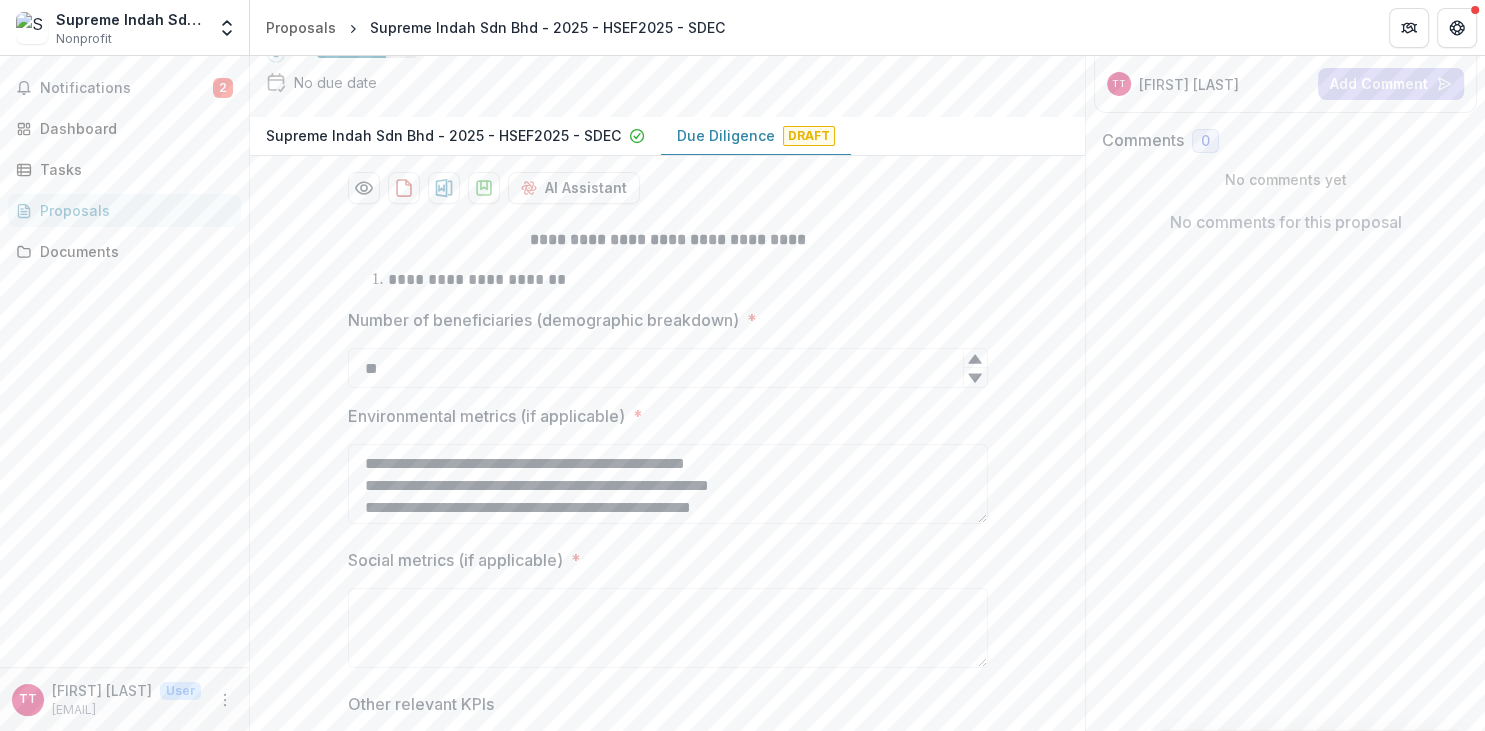 type on "**********" 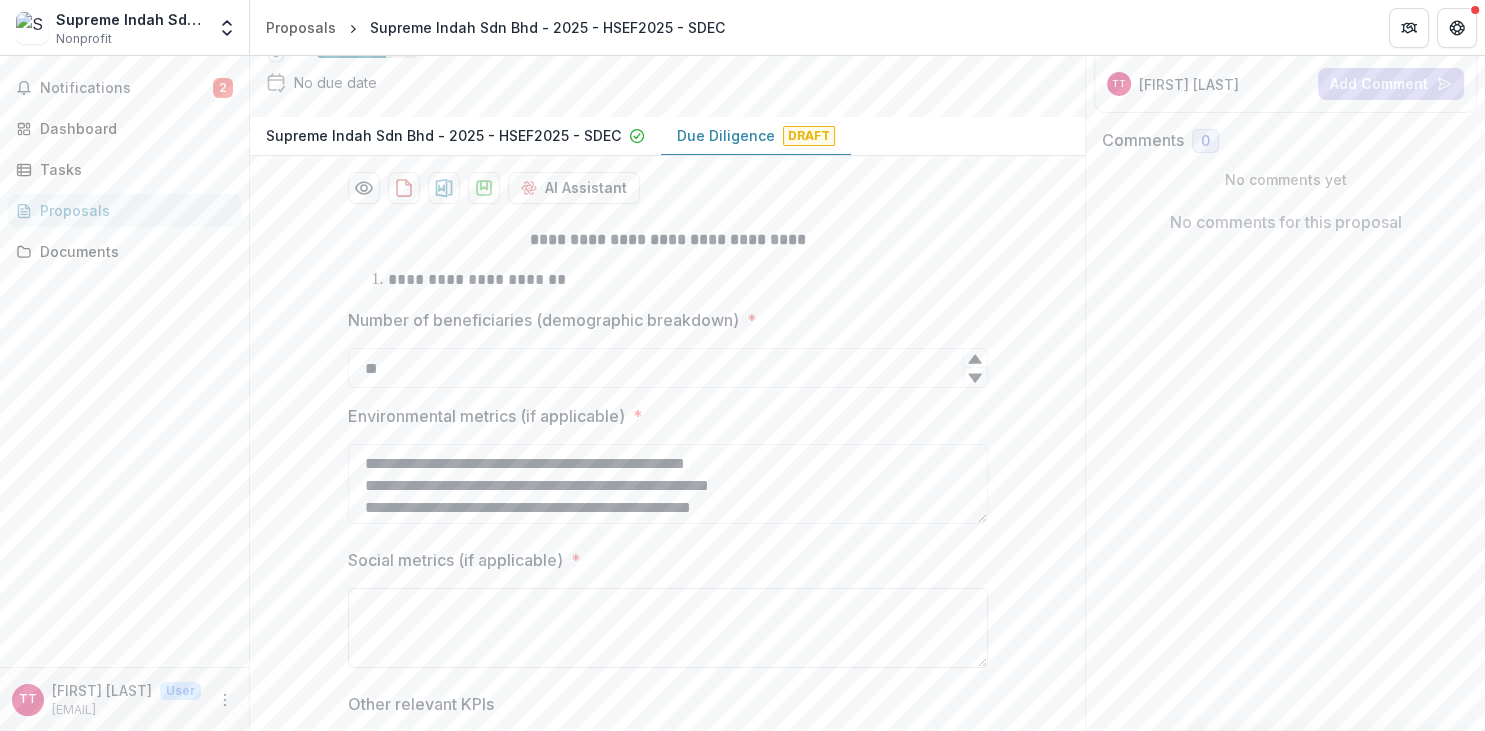 click on "Social metrics (if applicable) *" at bounding box center [668, 628] 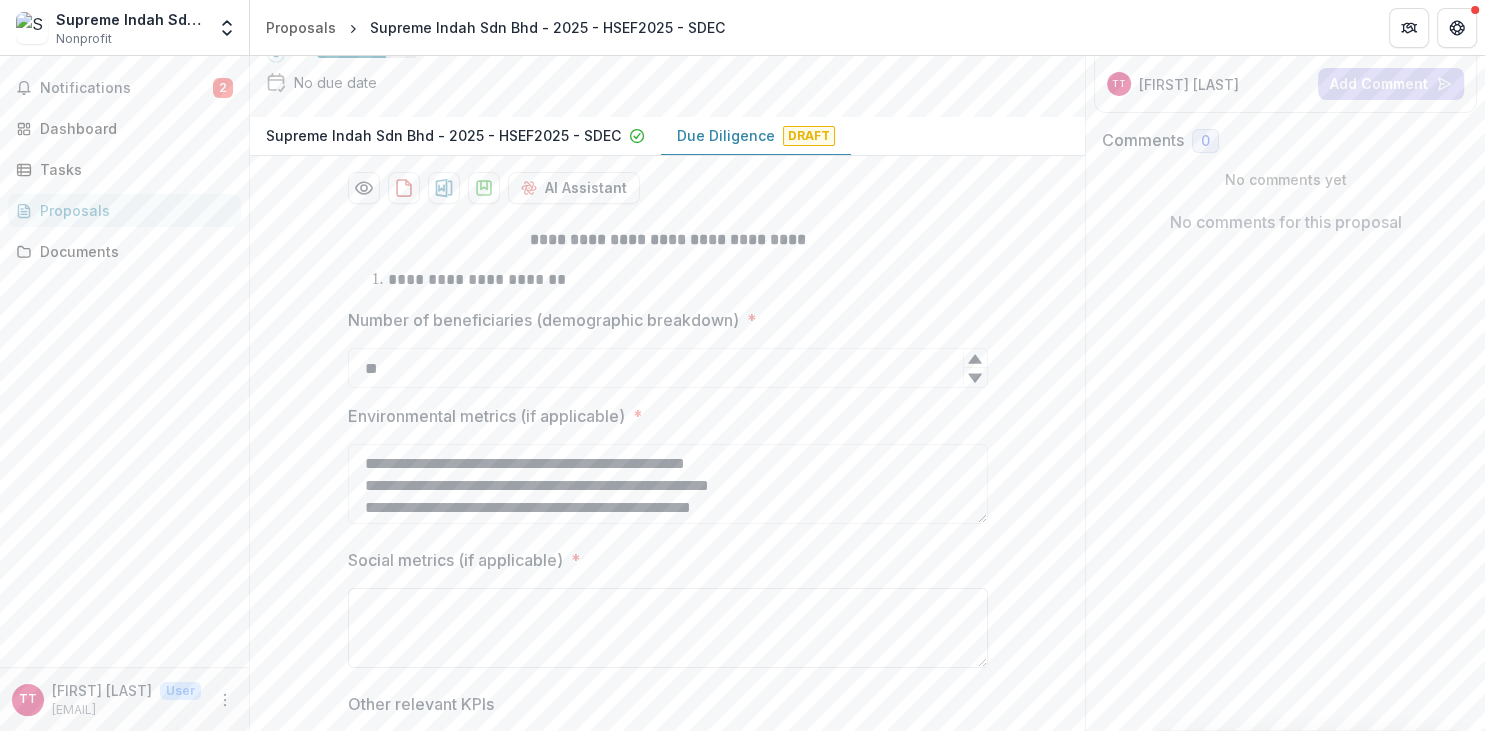 paste on "**********" 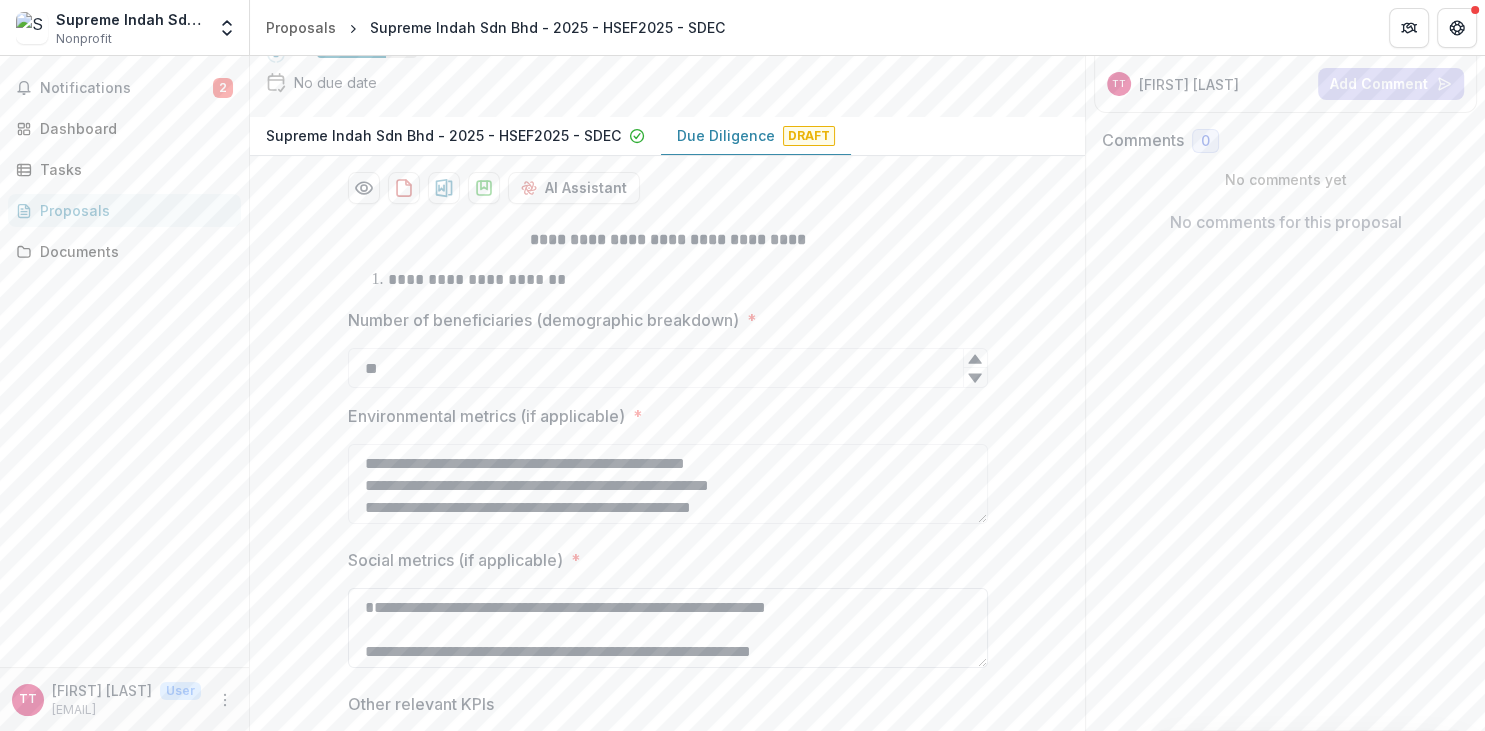 scroll, scrollTop: 60, scrollLeft: 0, axis: vertical 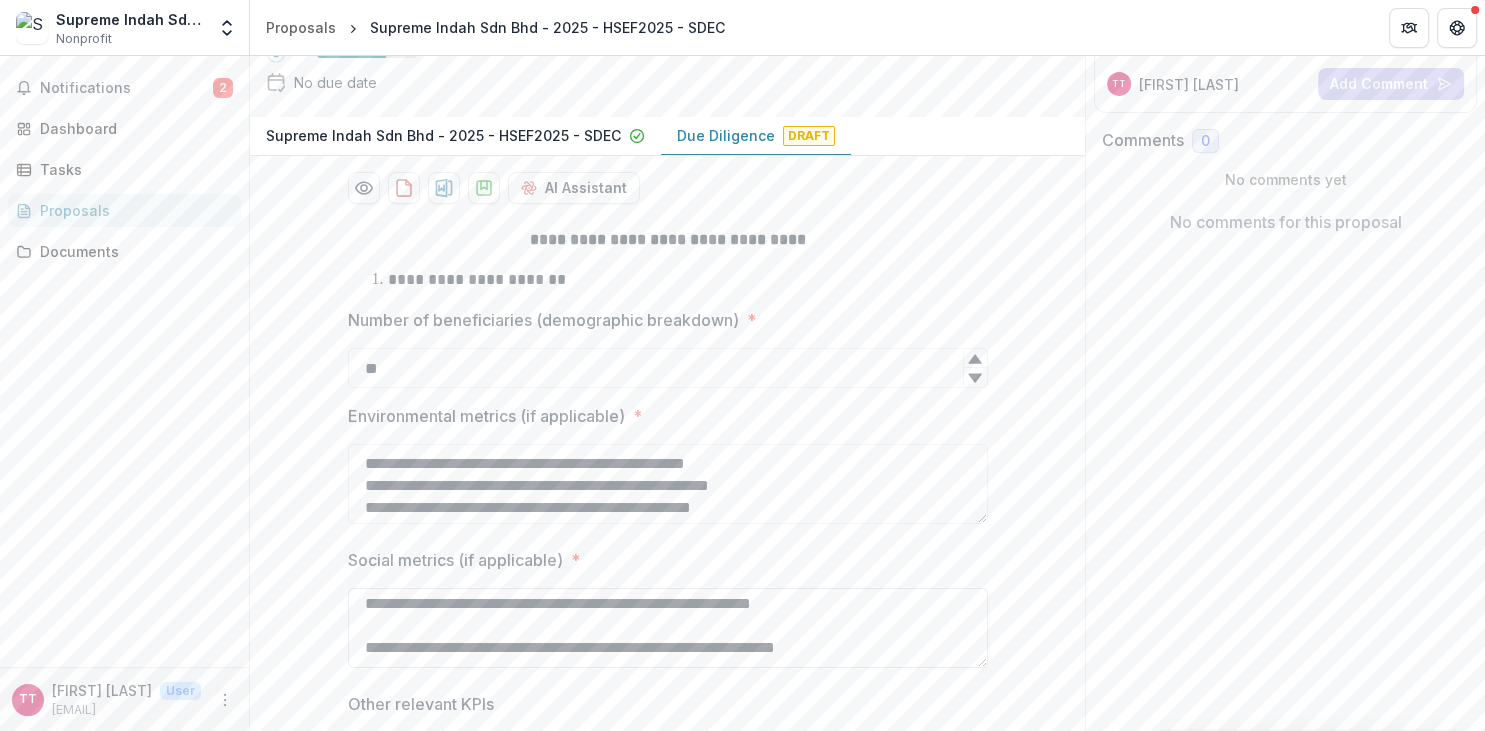 click on "**********" at bounding box center [668, 628] 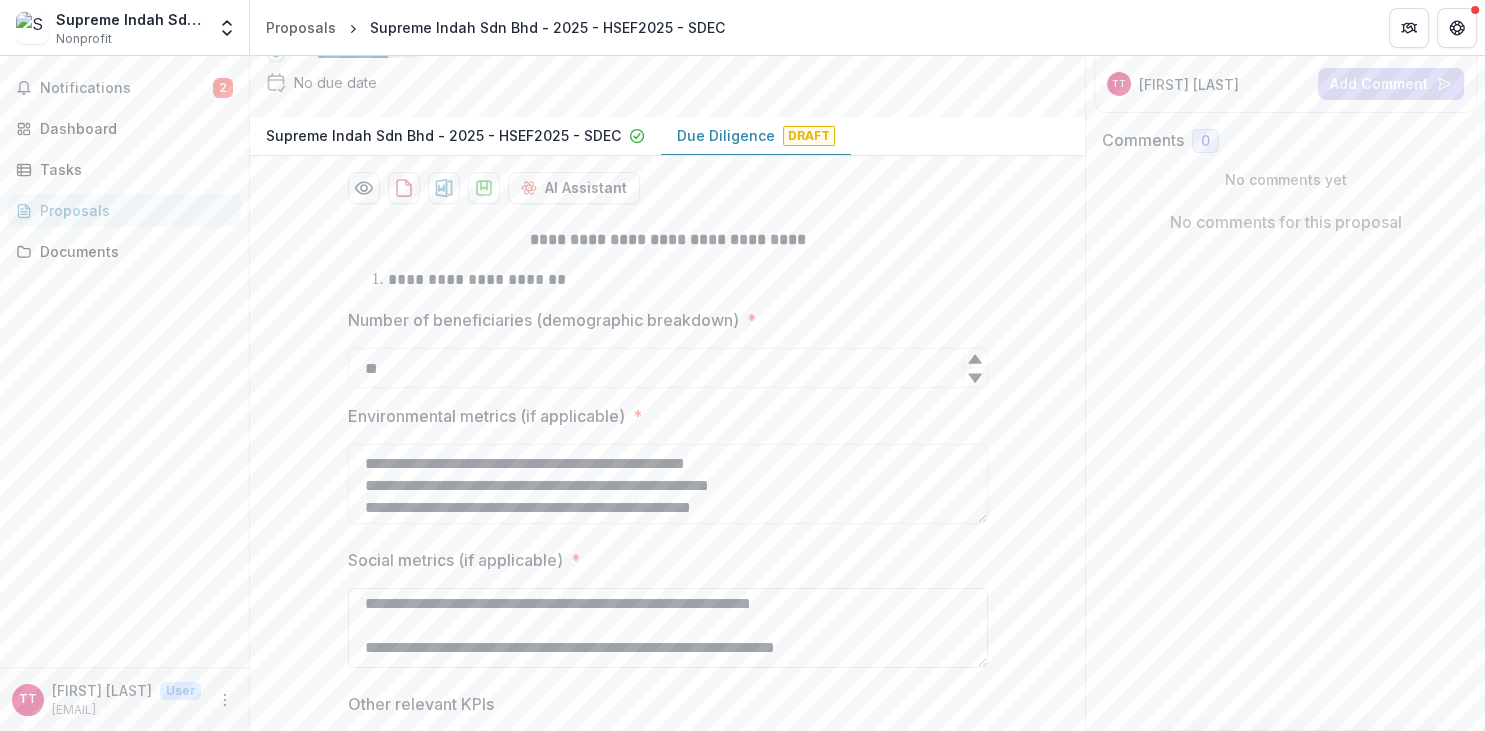 scroll, scrollTop: 4, scrollLeft: 0, axis: vertical 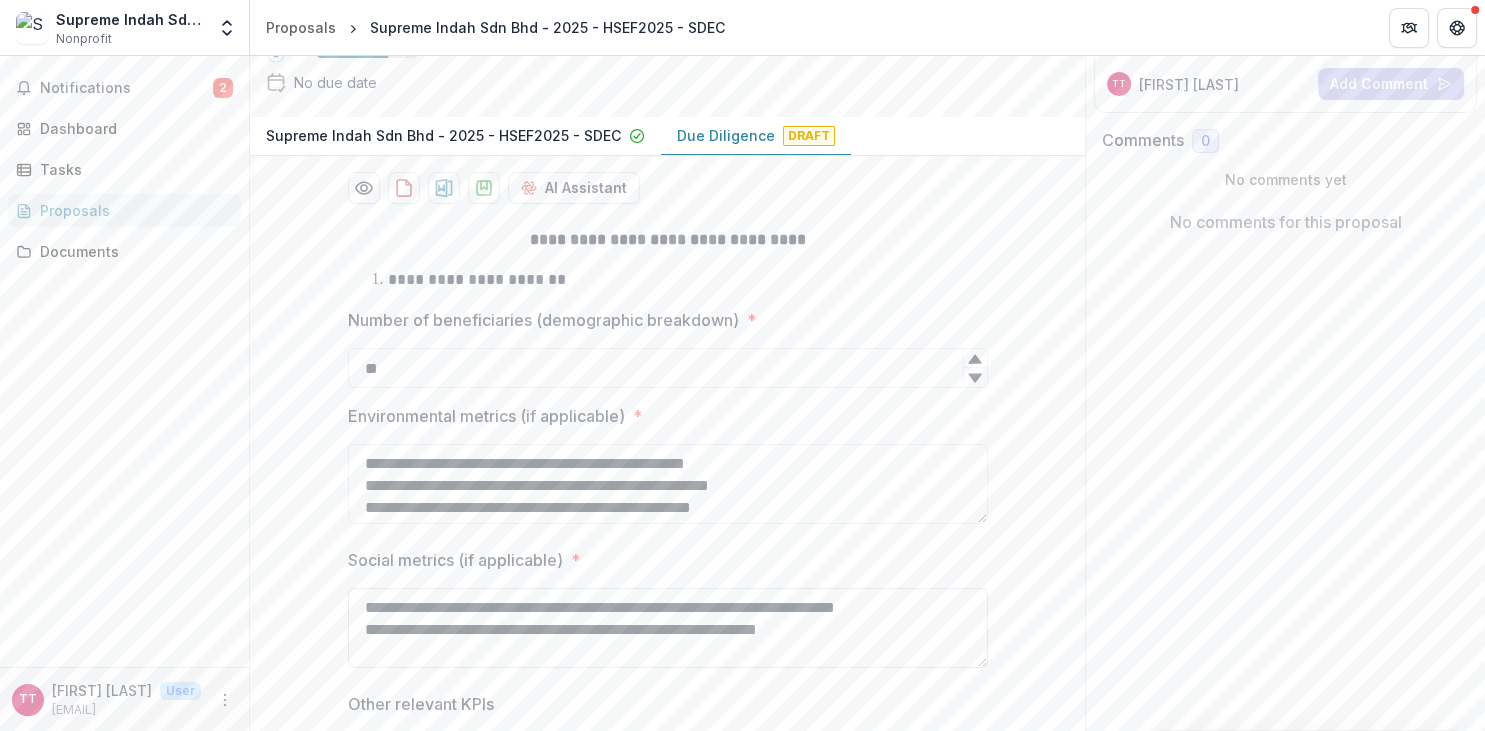 click on "**********" at bounding box center (668, 628) 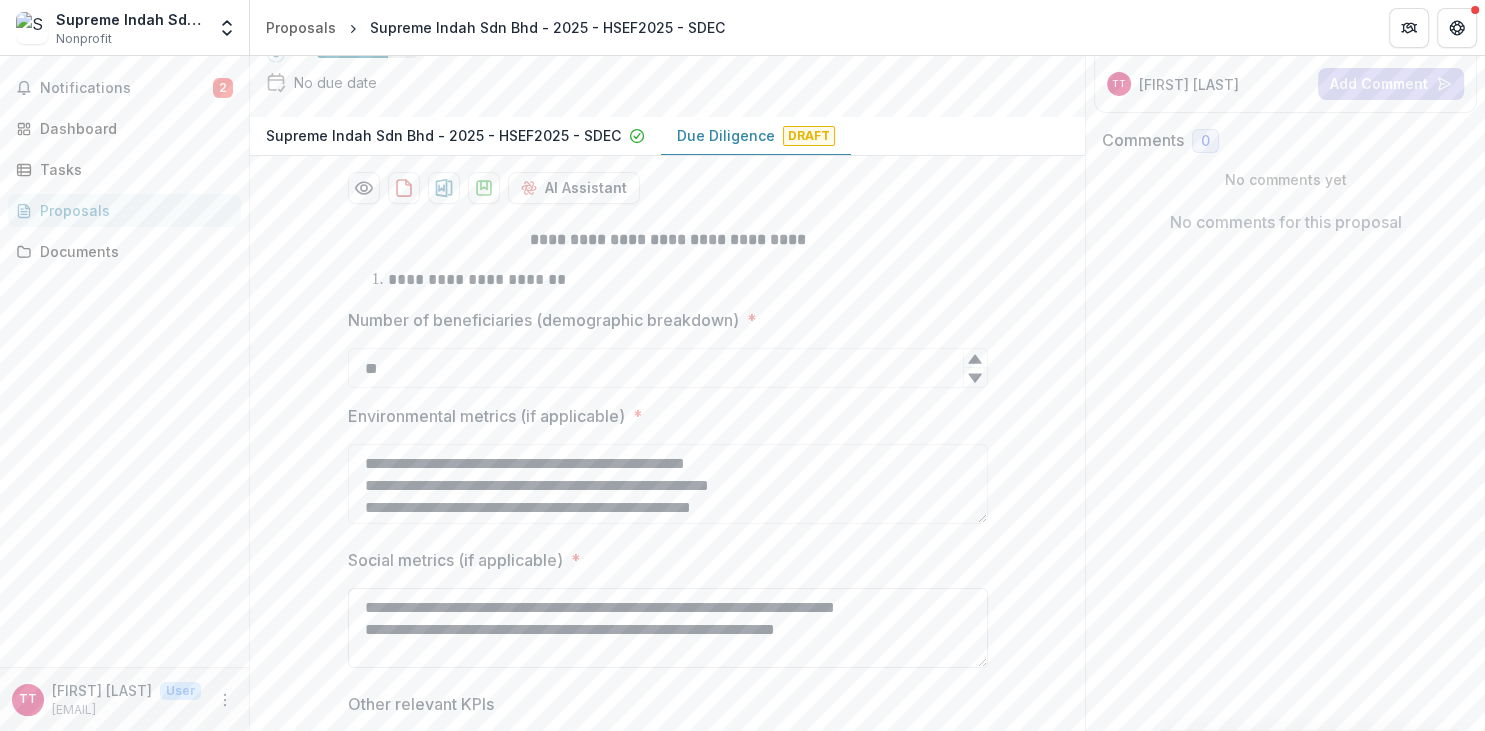 scroll, scrollTop: 8, scrollLeft: 0, axis: vertical 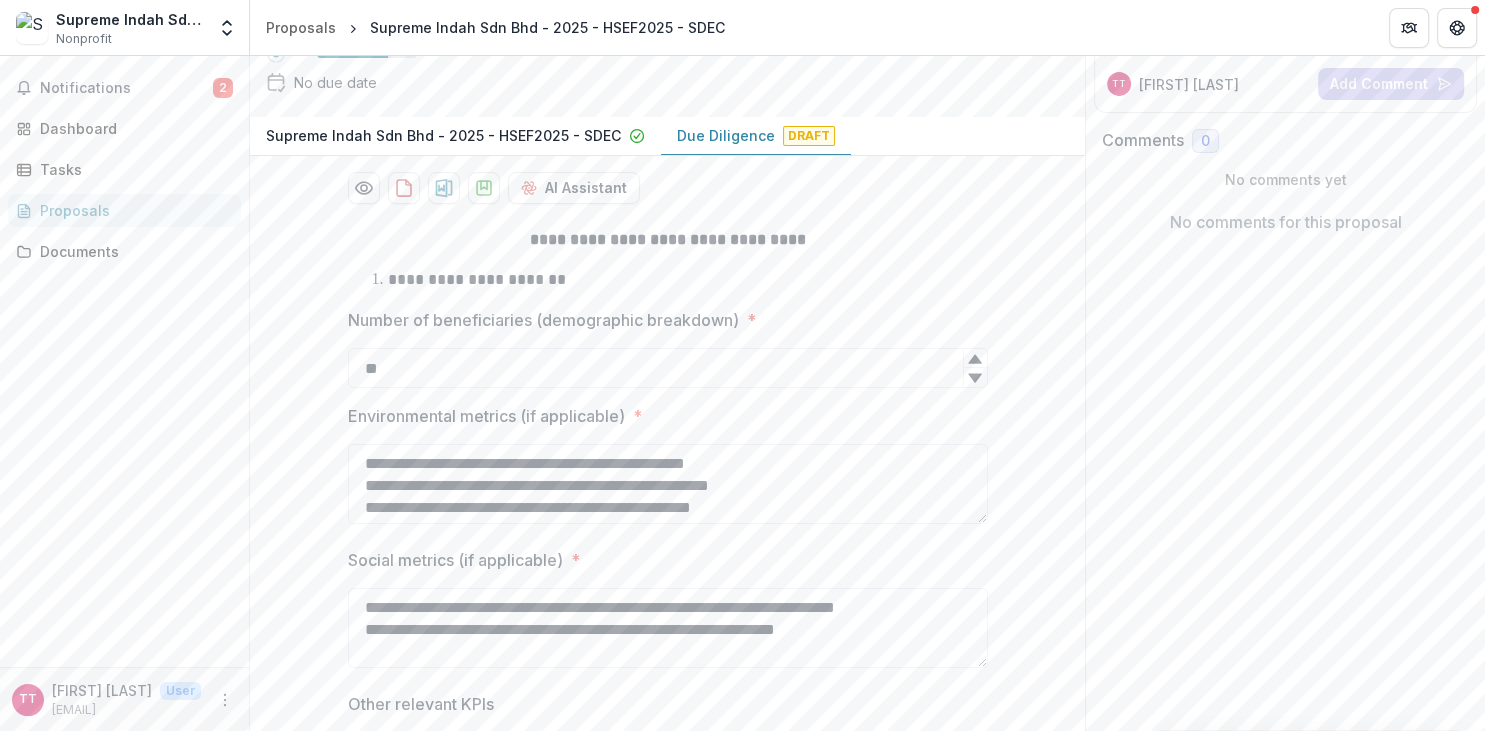 type on "**********" 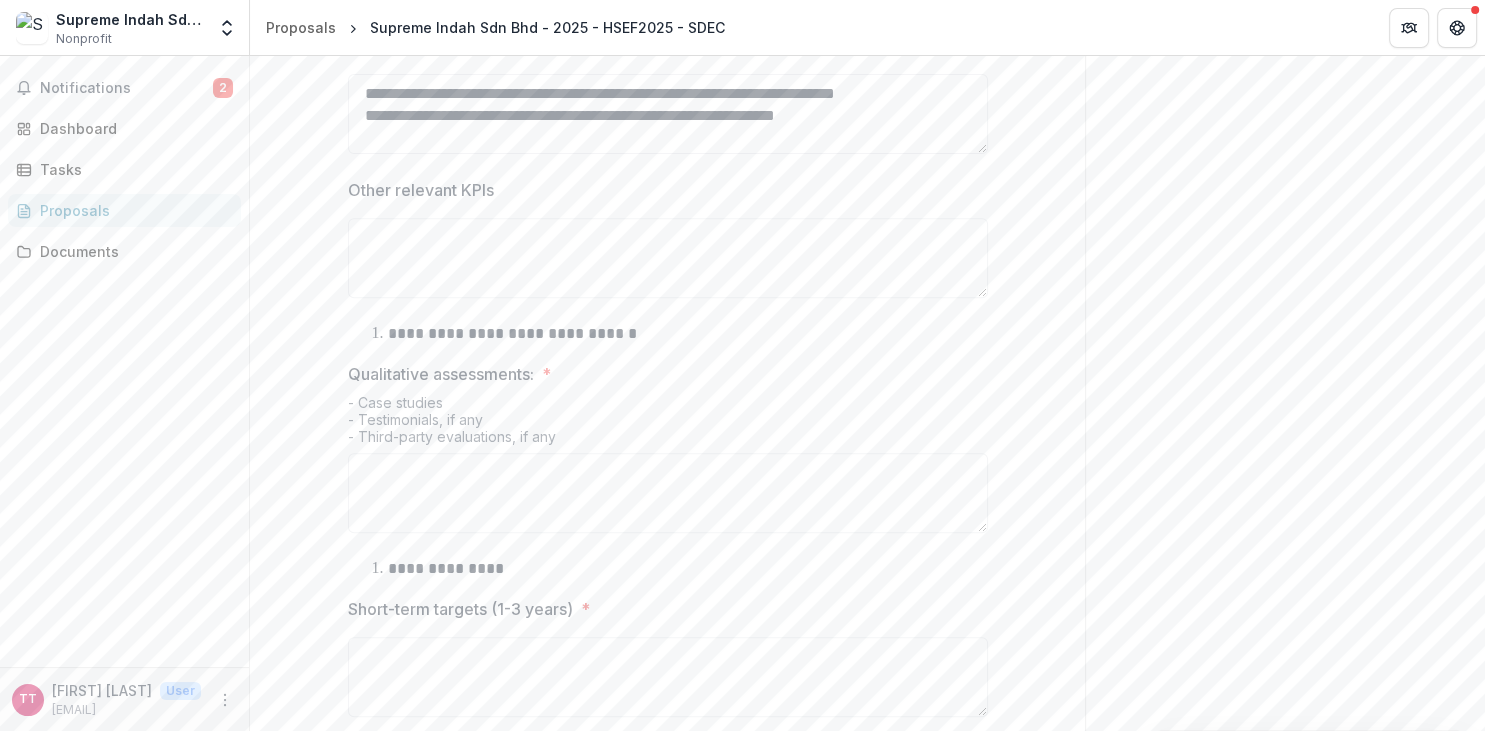 scroll, scrollTop: 797, scrollLeft: 0, axis: vertical 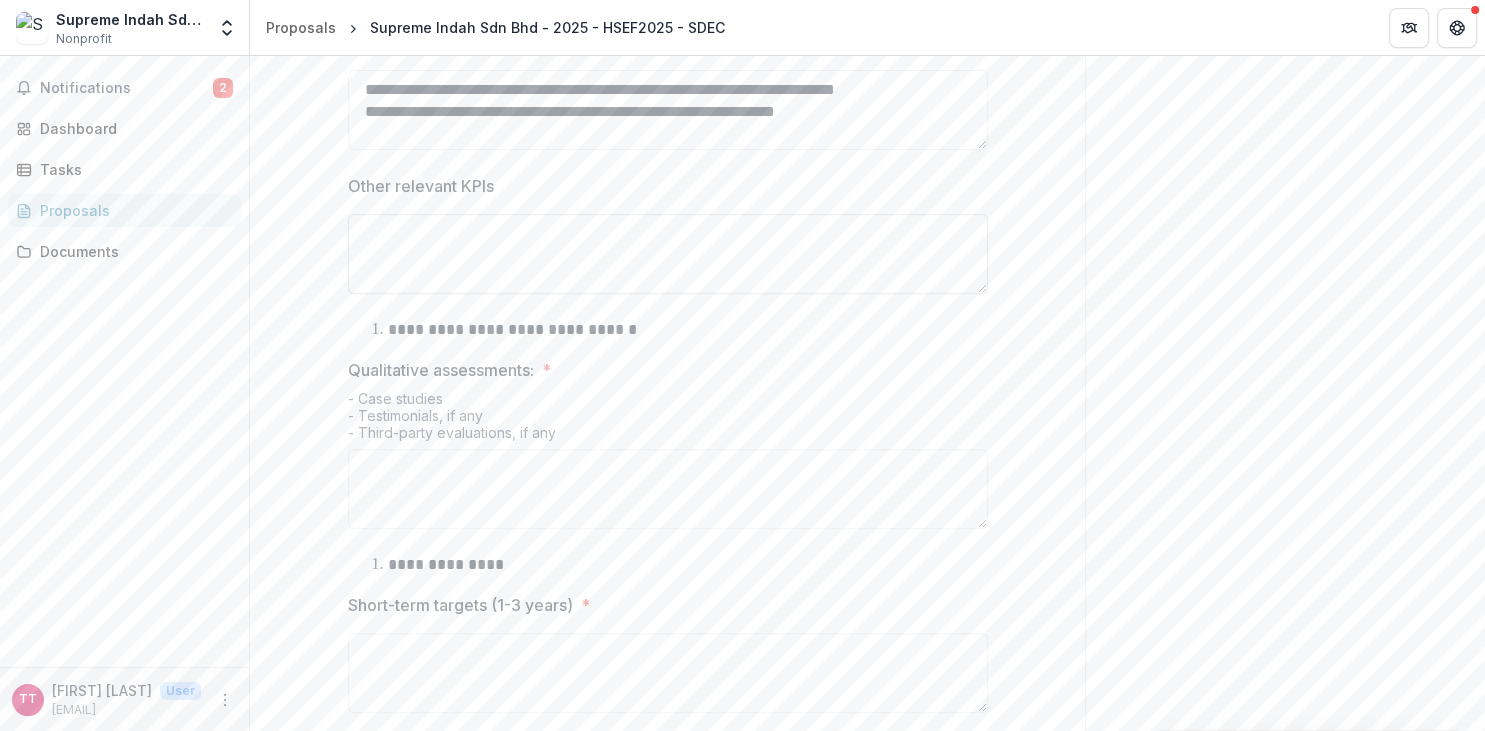 click on "Other relevant KPIs" at bounding box center [668, 254] 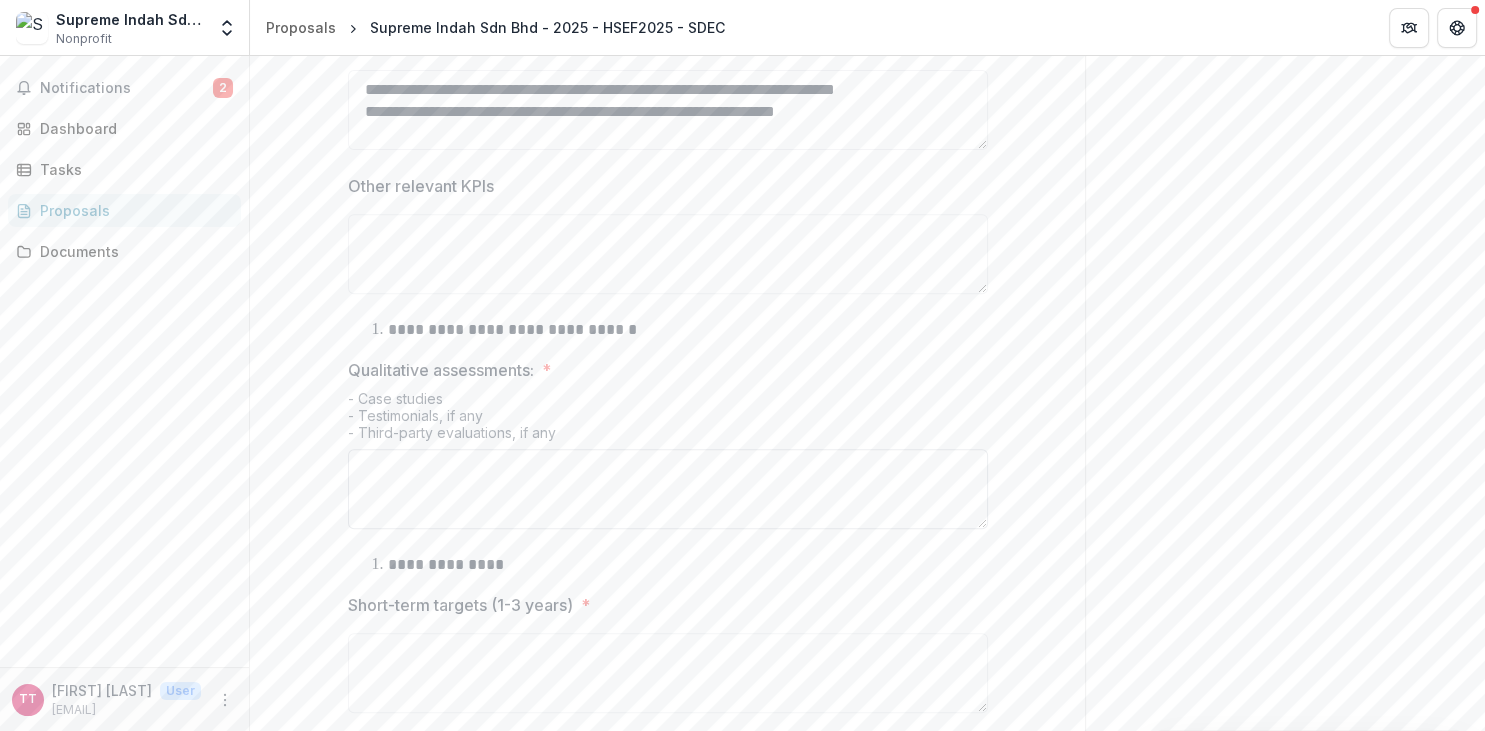 click on "Qualitative assessments: *" at bounding box center (668, 489) 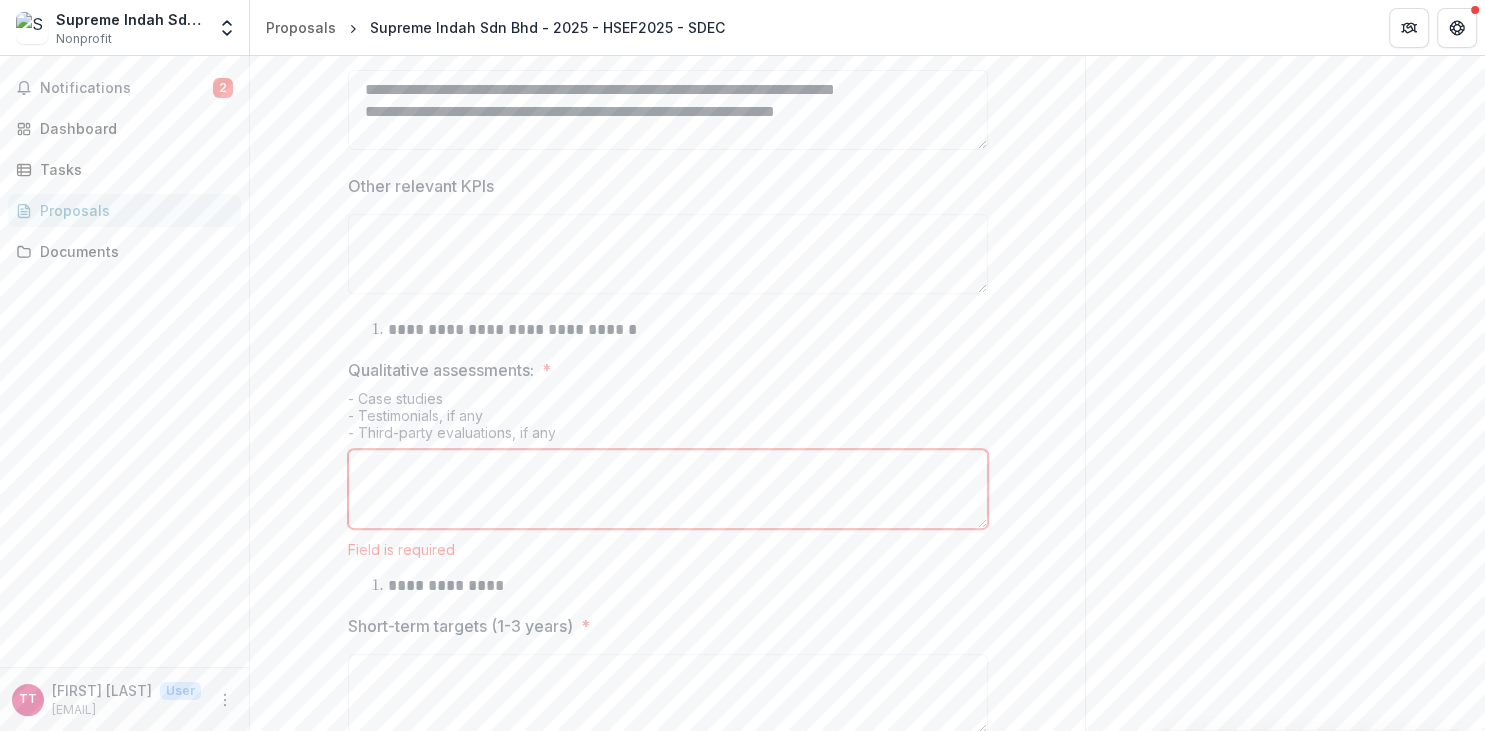 click on "Qualitative assessments: *" at bounding box center (662, 370) 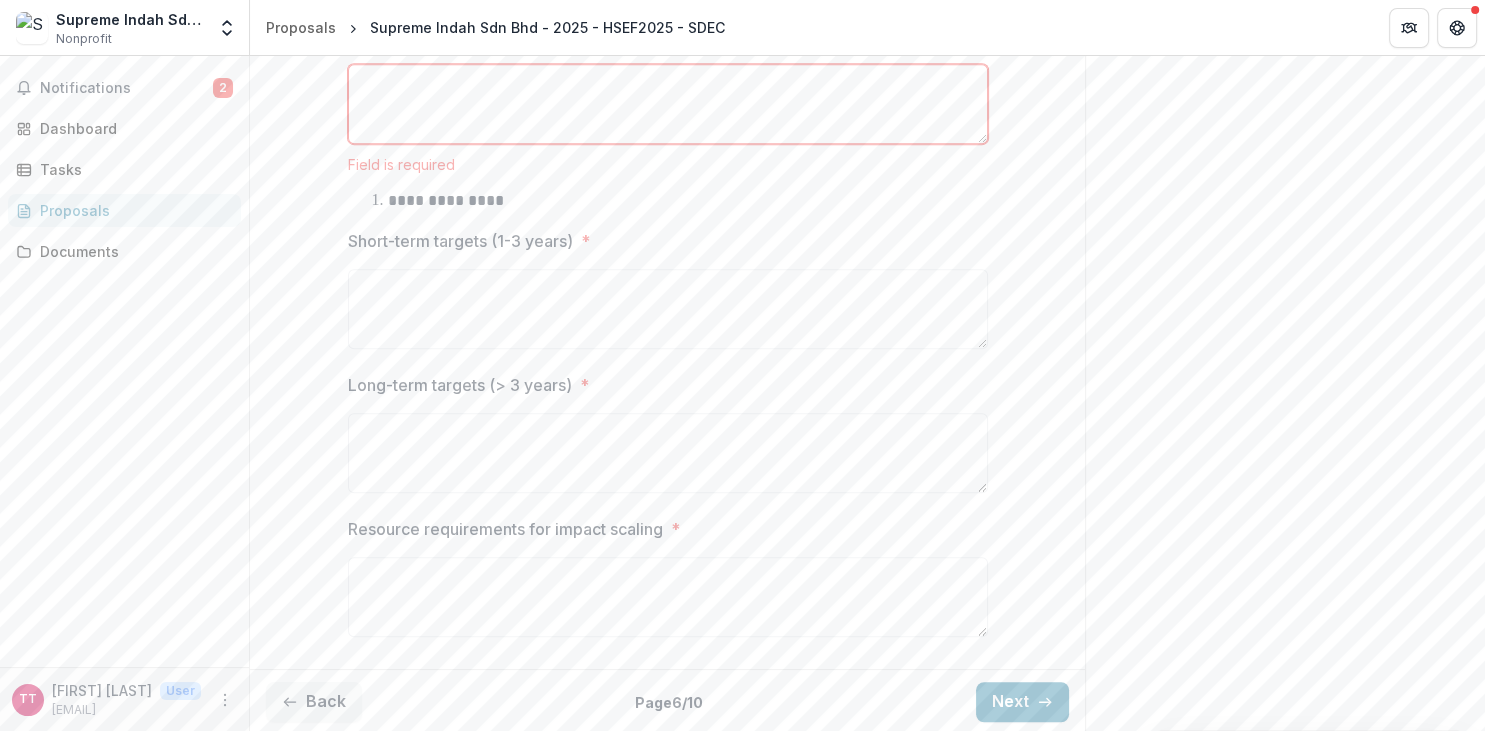 scroll, scrollTop: 545, scrollLeft: 0, axis: vertical 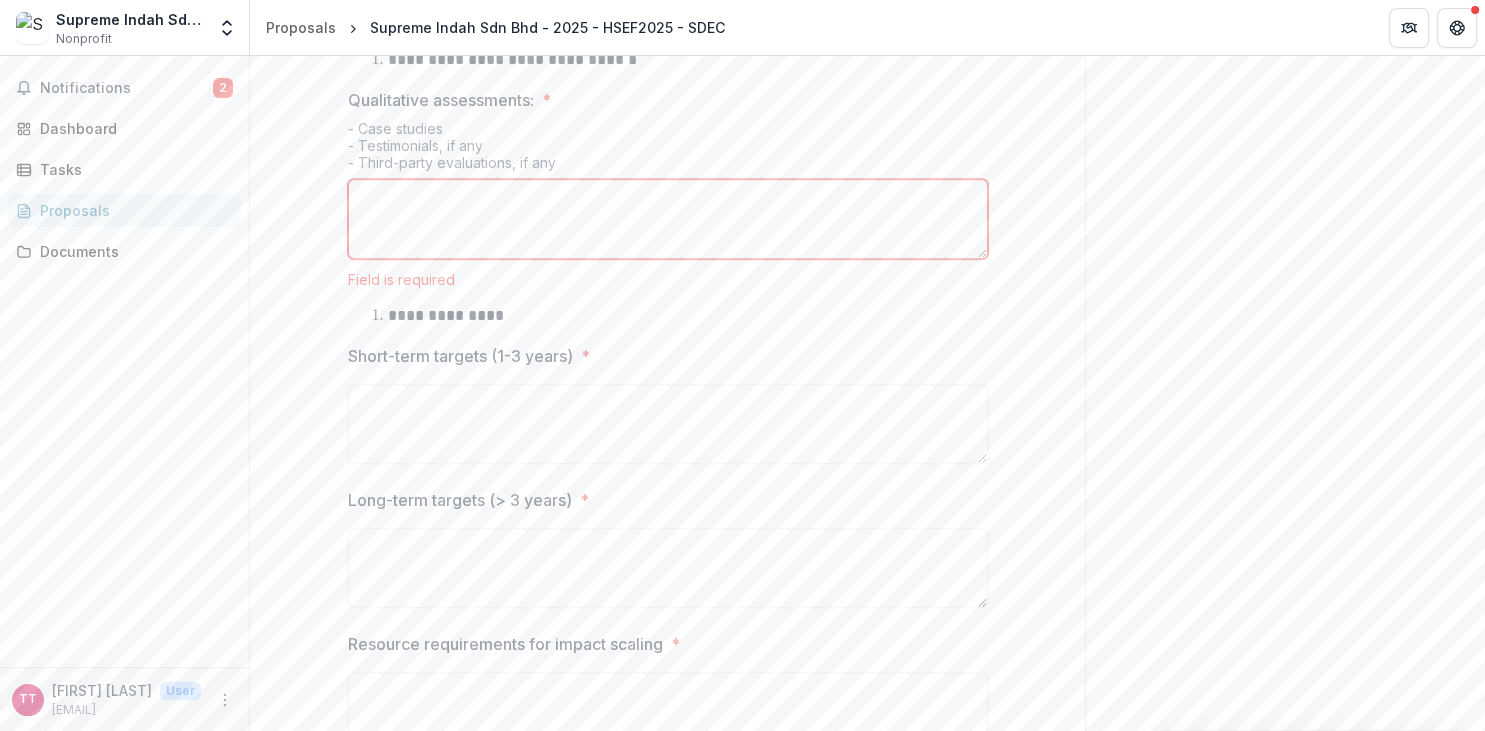 click on "Qualitative assessments: *" at bounding box center (668, 219) 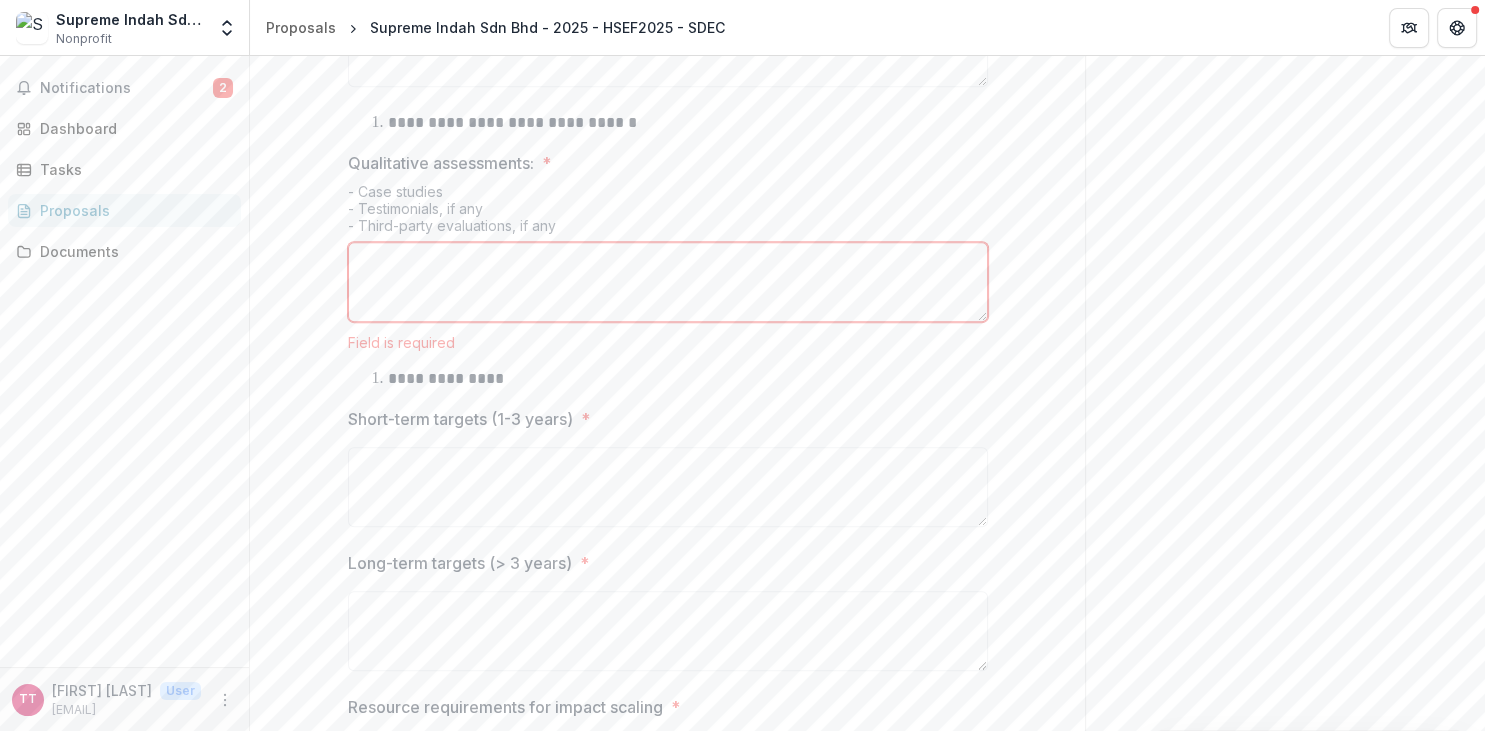 scroll, scrollTop: 1036, scrollLeft: 0, axis: vertical 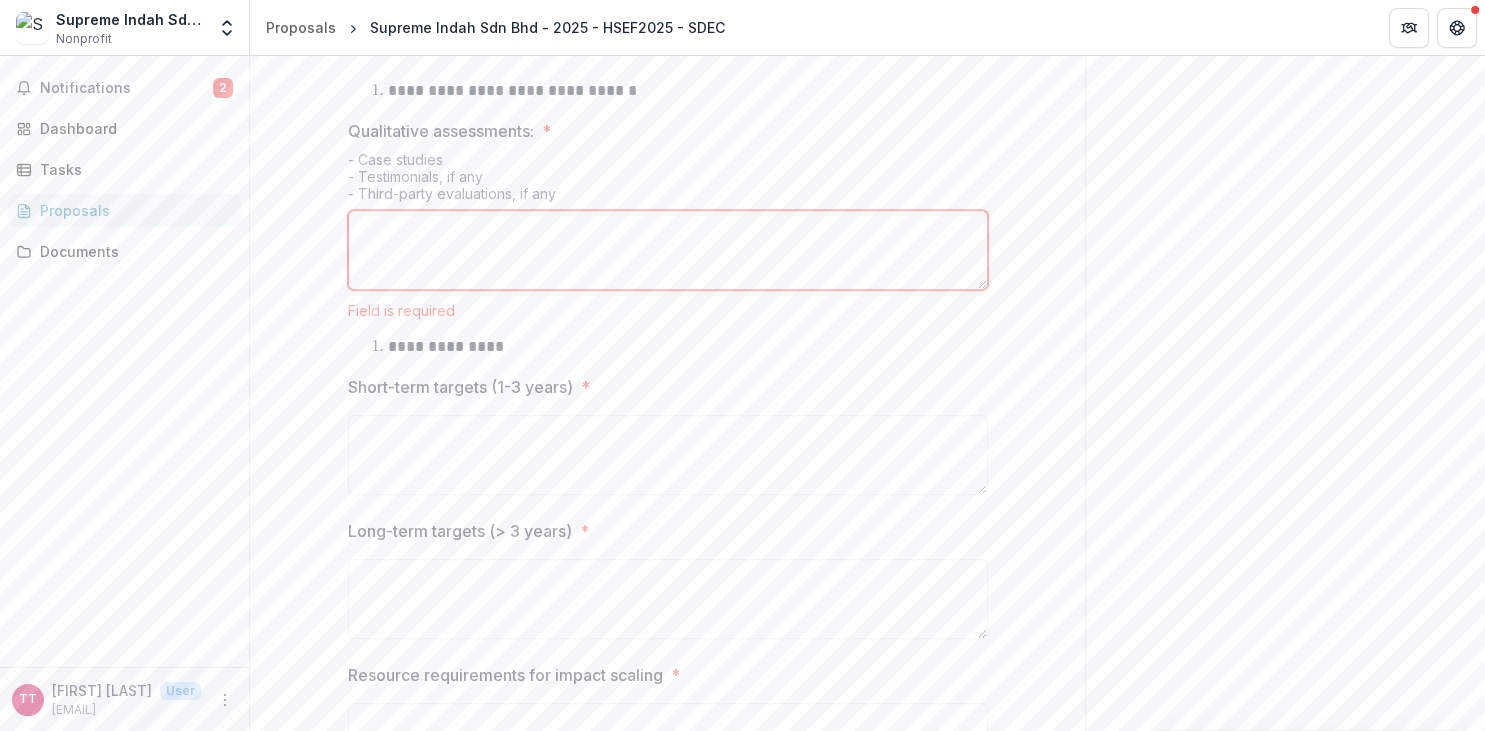 paste on "**********" 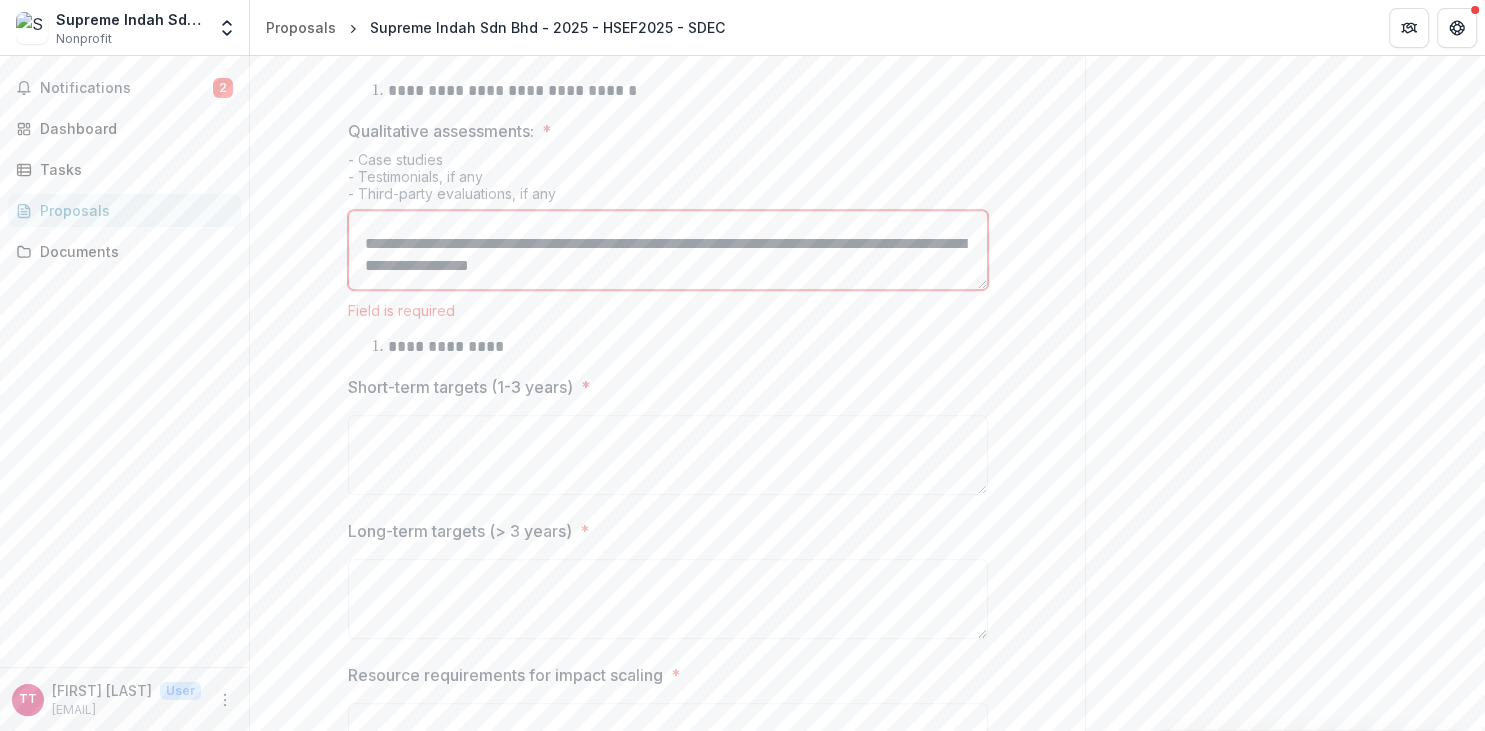 scroll, scrollTop: 8, scrollLeft: 0, axis: vertical 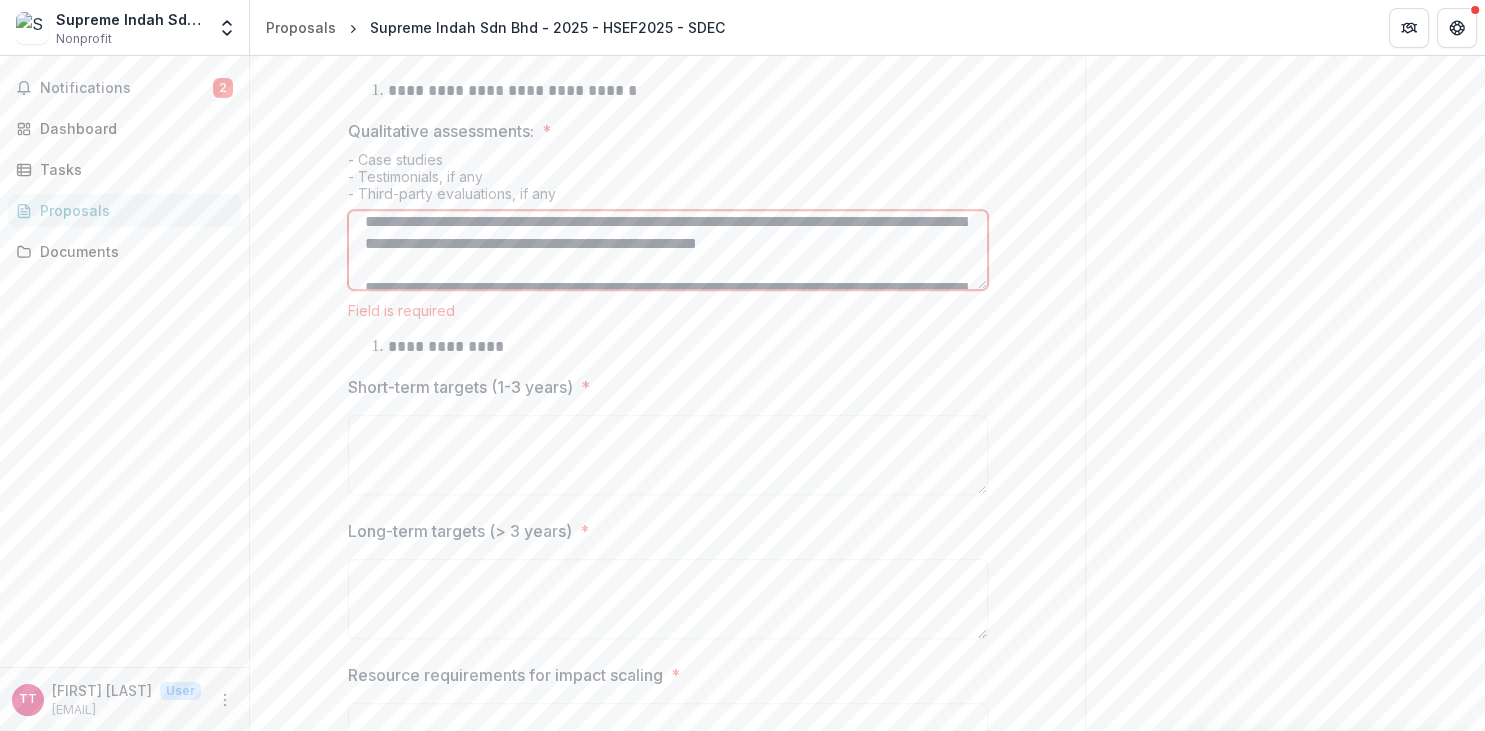 click on "**********" at bounding box center [668, 250] 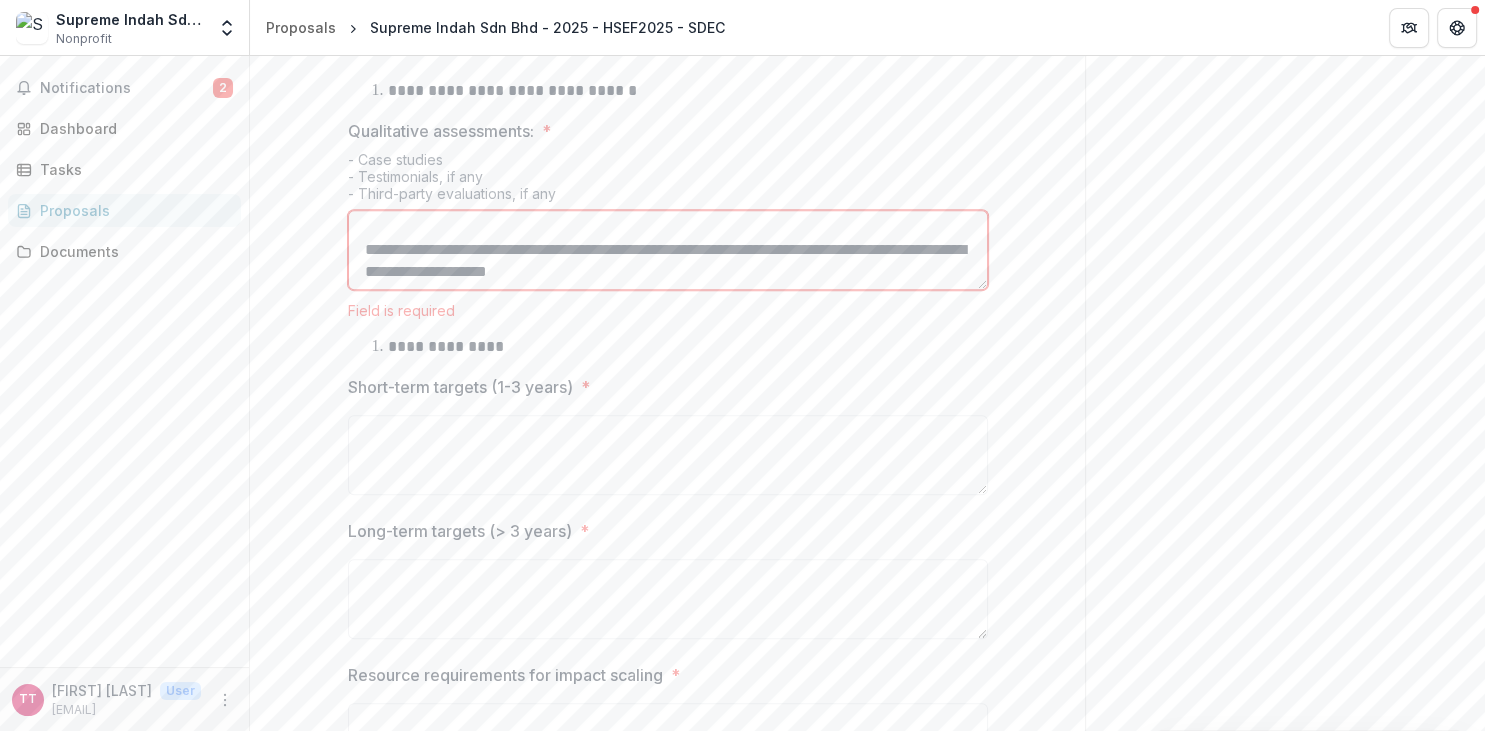 scroll, scrollTop: 92, scrollLeft: 0, axis: vertical 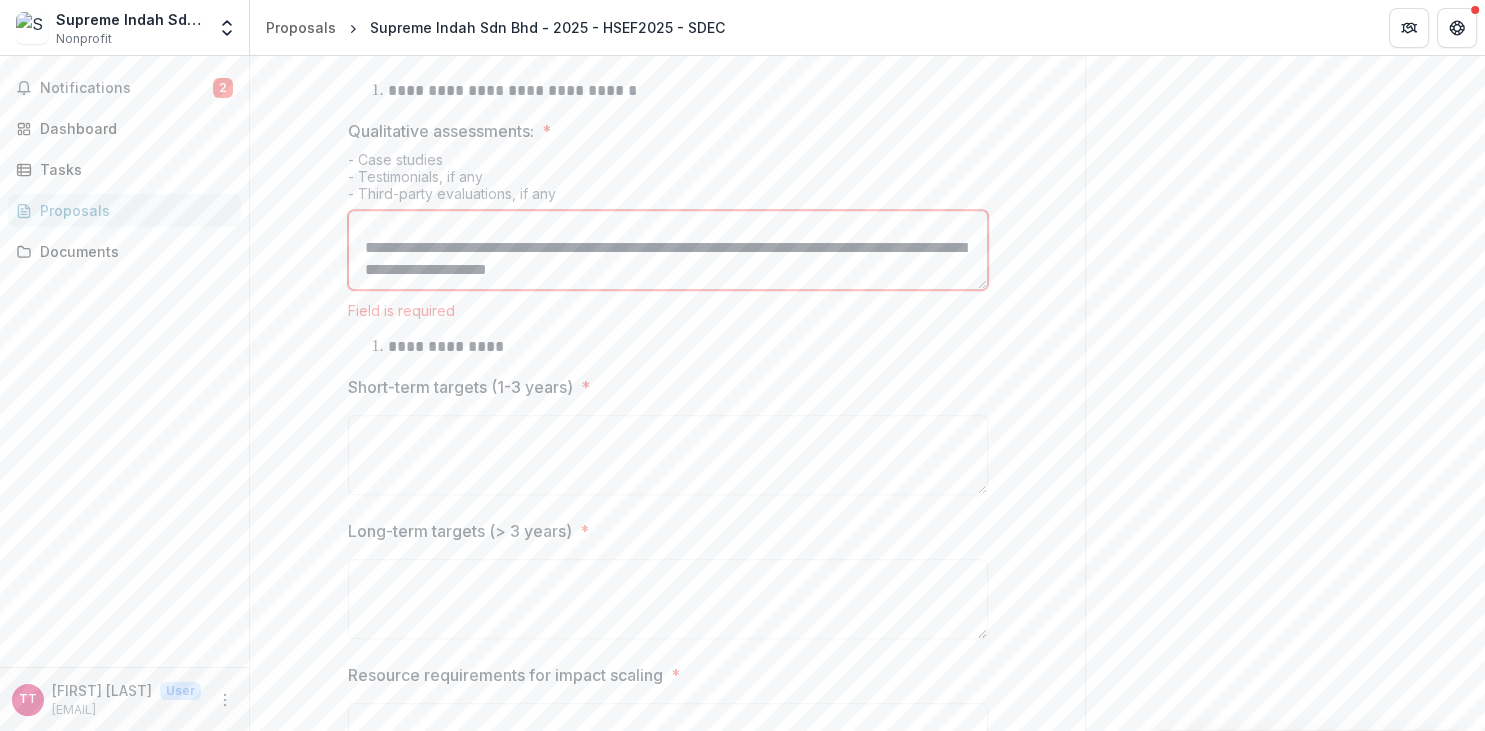 drag, startPoint x: 953, startPoint y: 242, endPoint x: 939, endPoint y: 261, distance: 23.600847 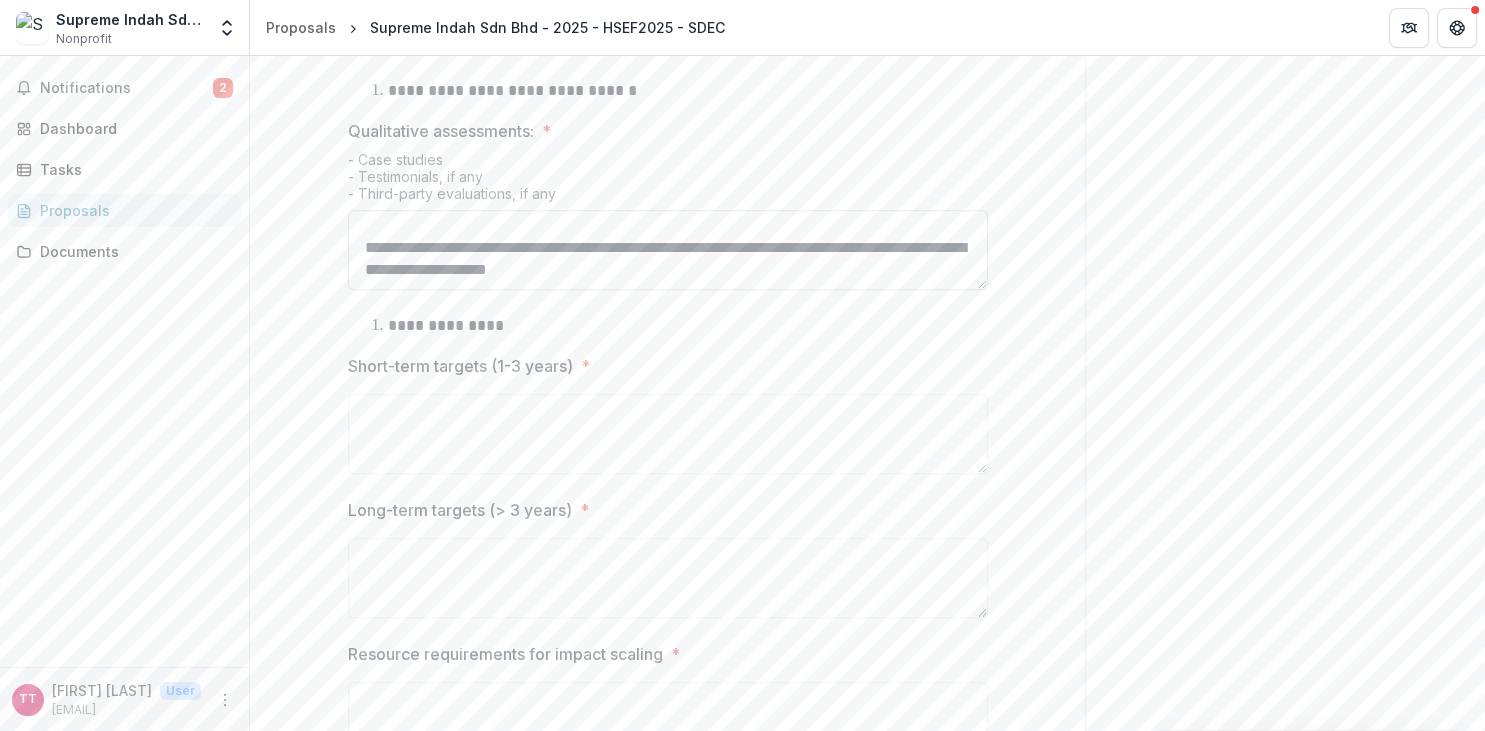 click on "**********" at bounding box center (668, 250) 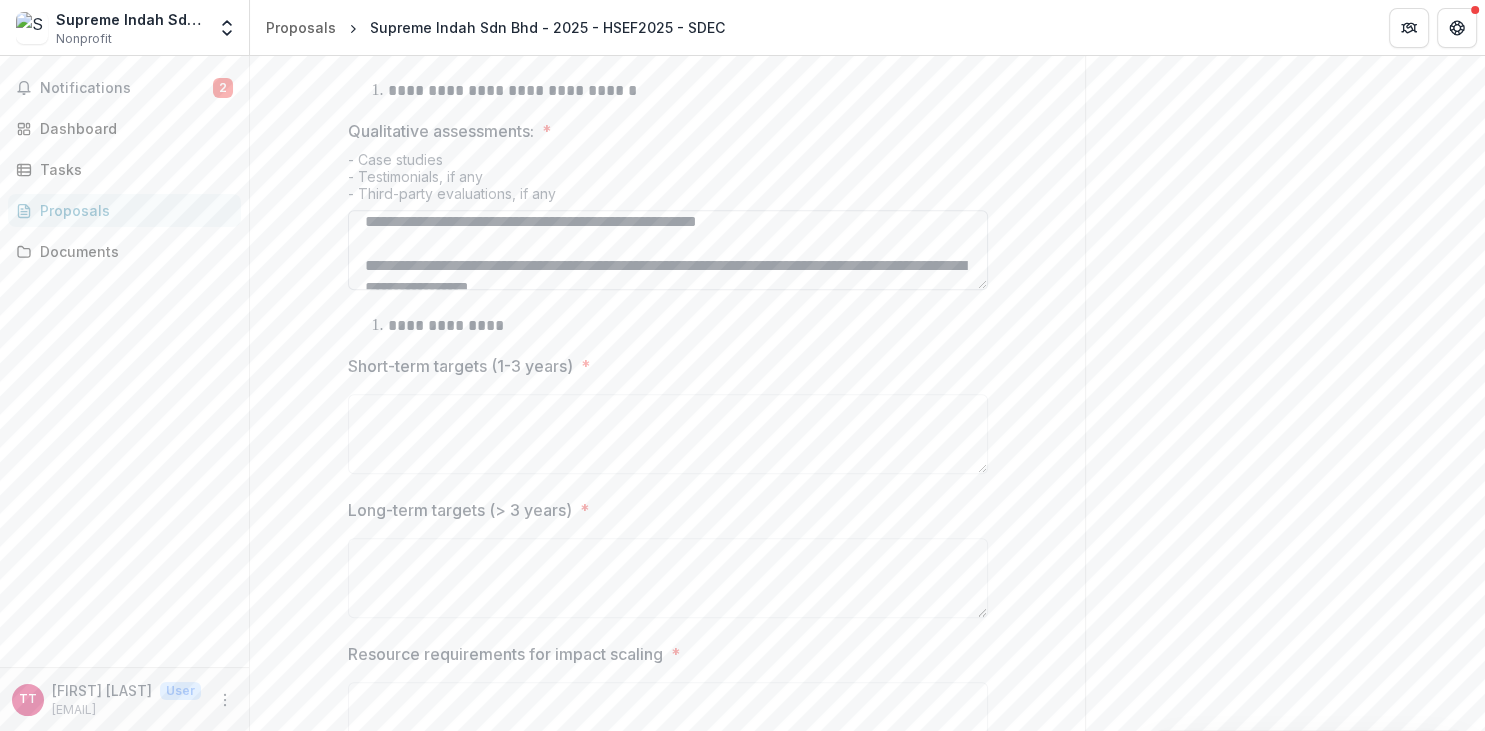 click on "**********" at bounding box center (668, 250) 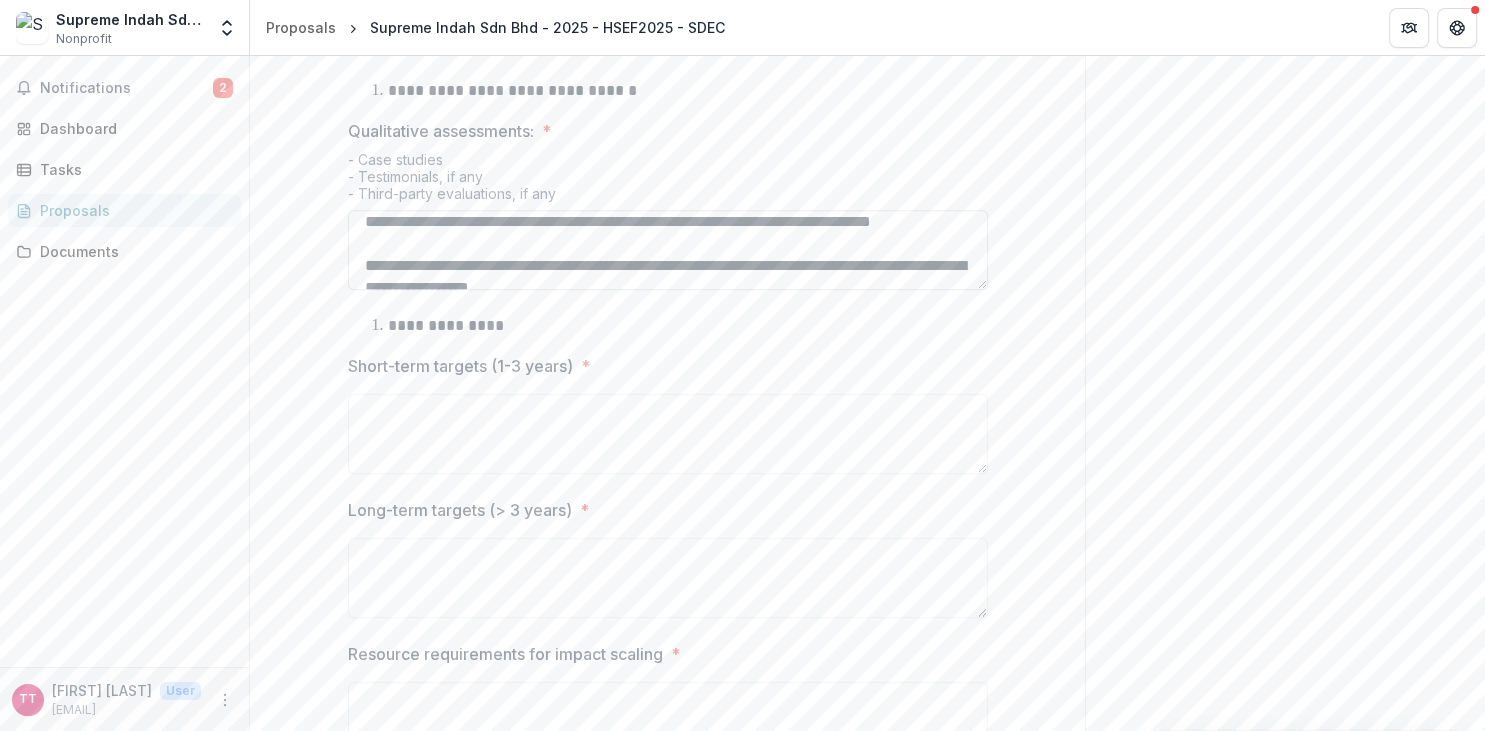 click on "**********" at bounding box center (668, 250) 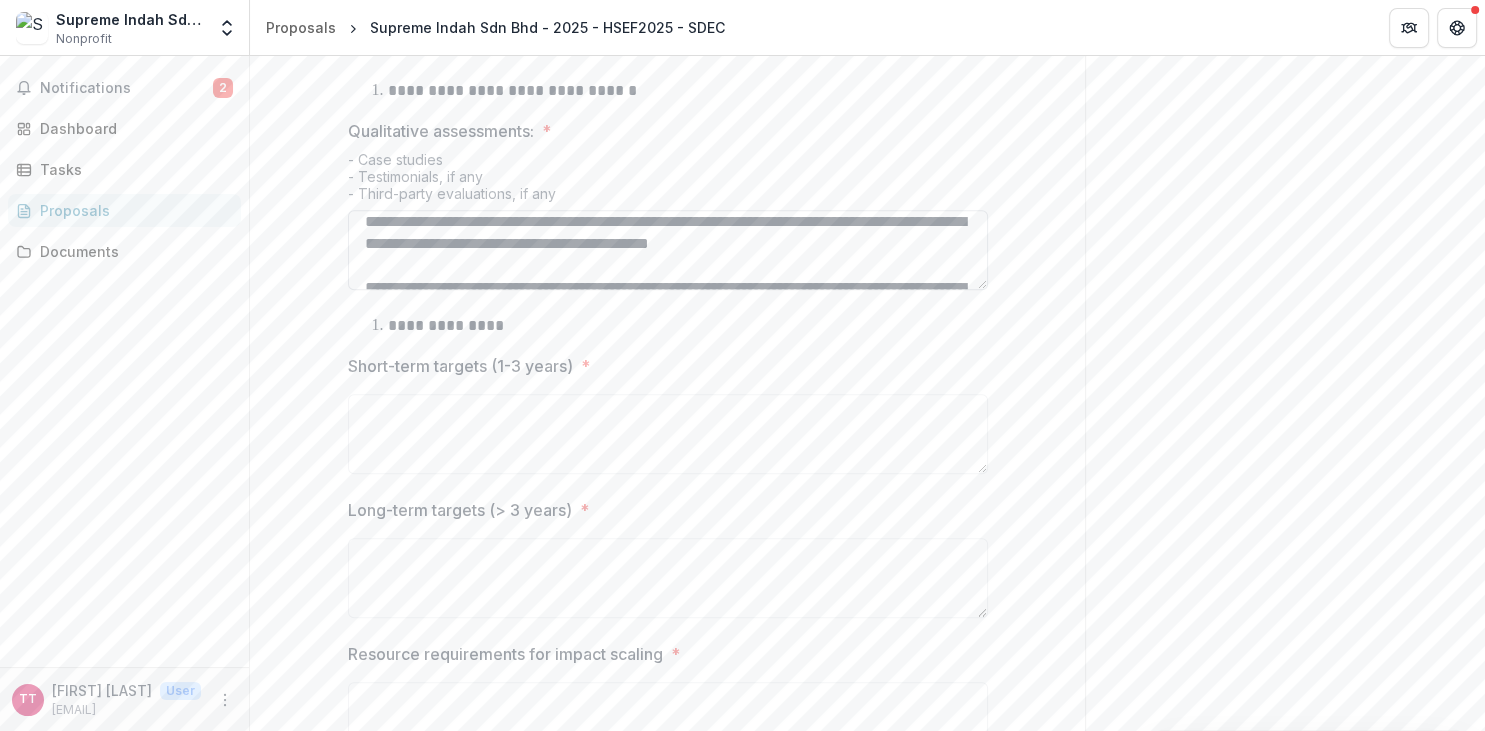 click on "**********" at bounding box center (668, 250) 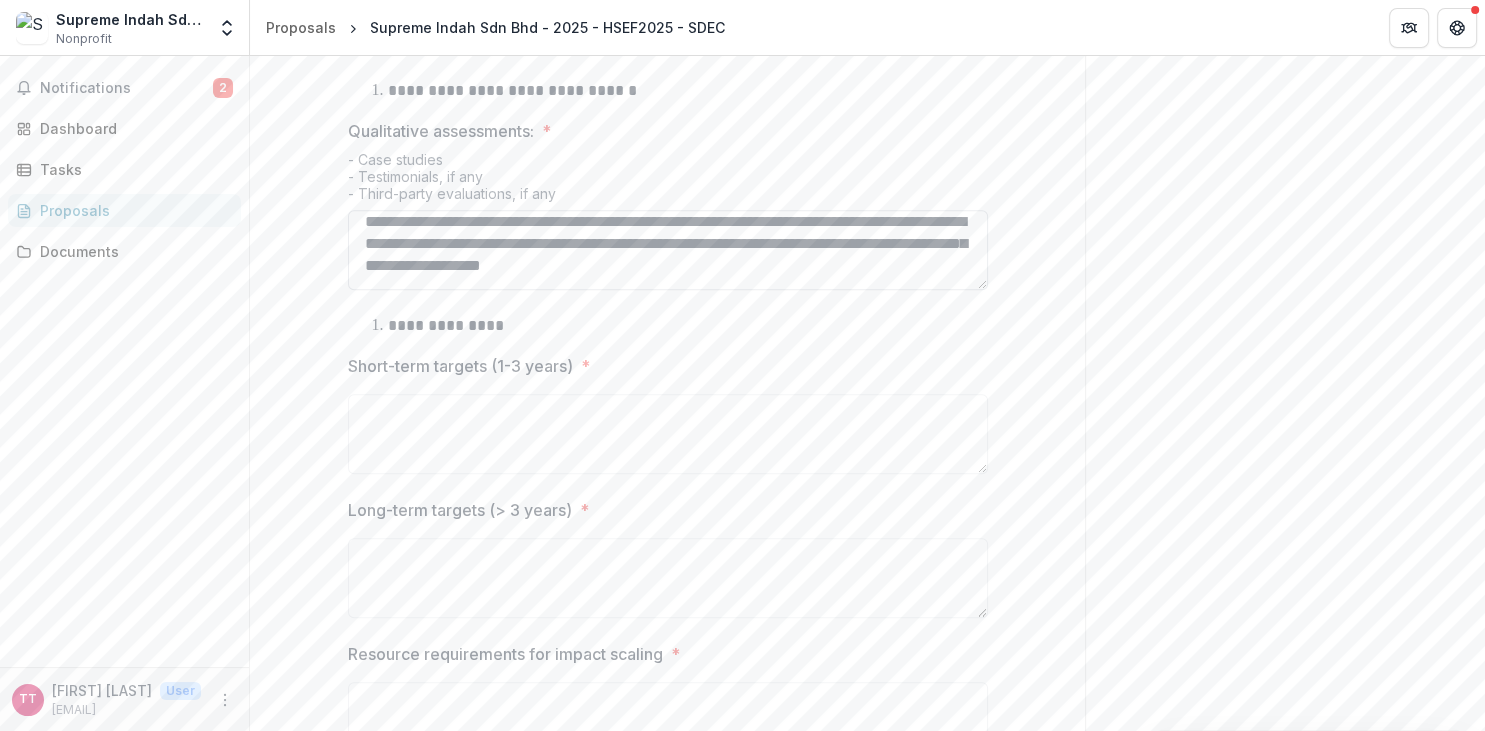 click on "**********" at bounding box center [668, 250] 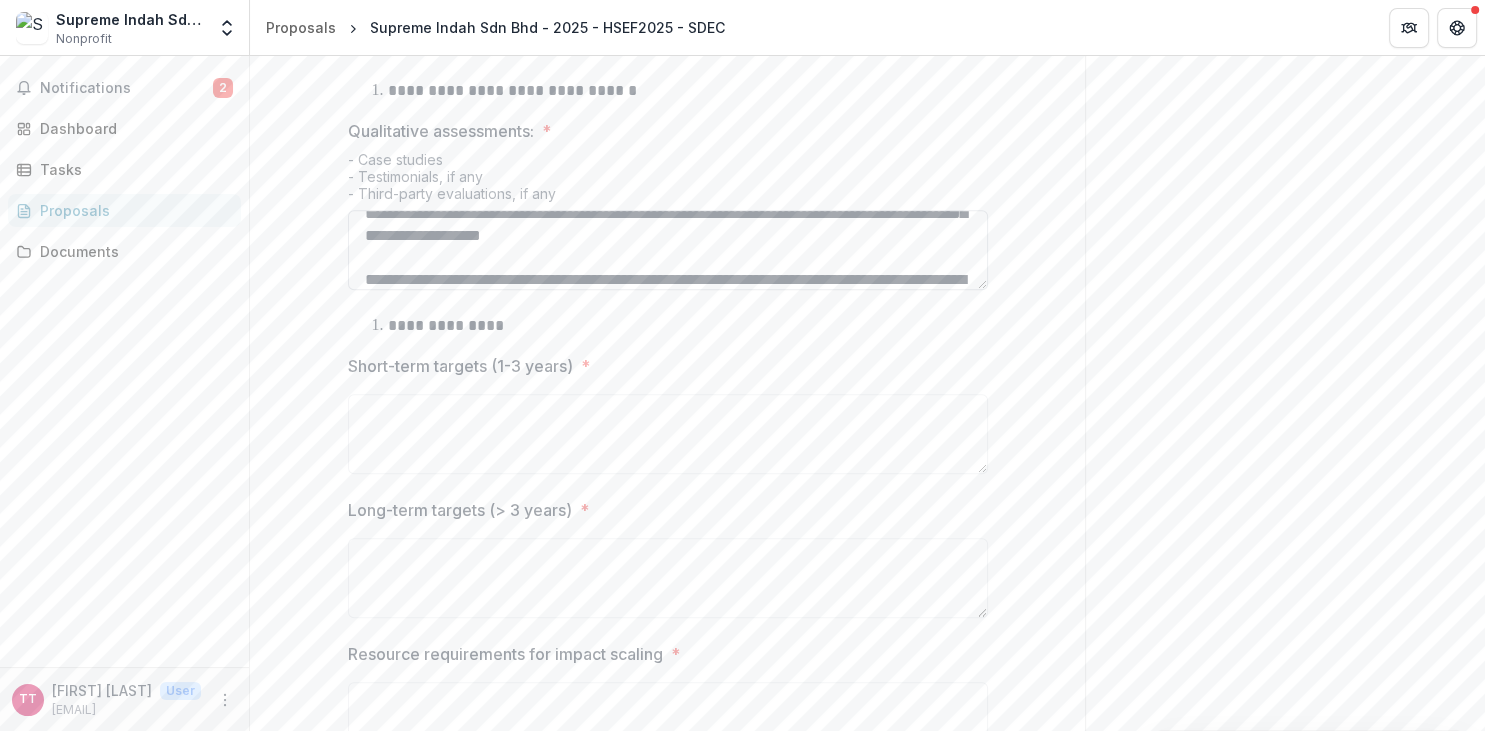 scroll, scrollTop: 60, scrollLeft: 0, axis: vertical 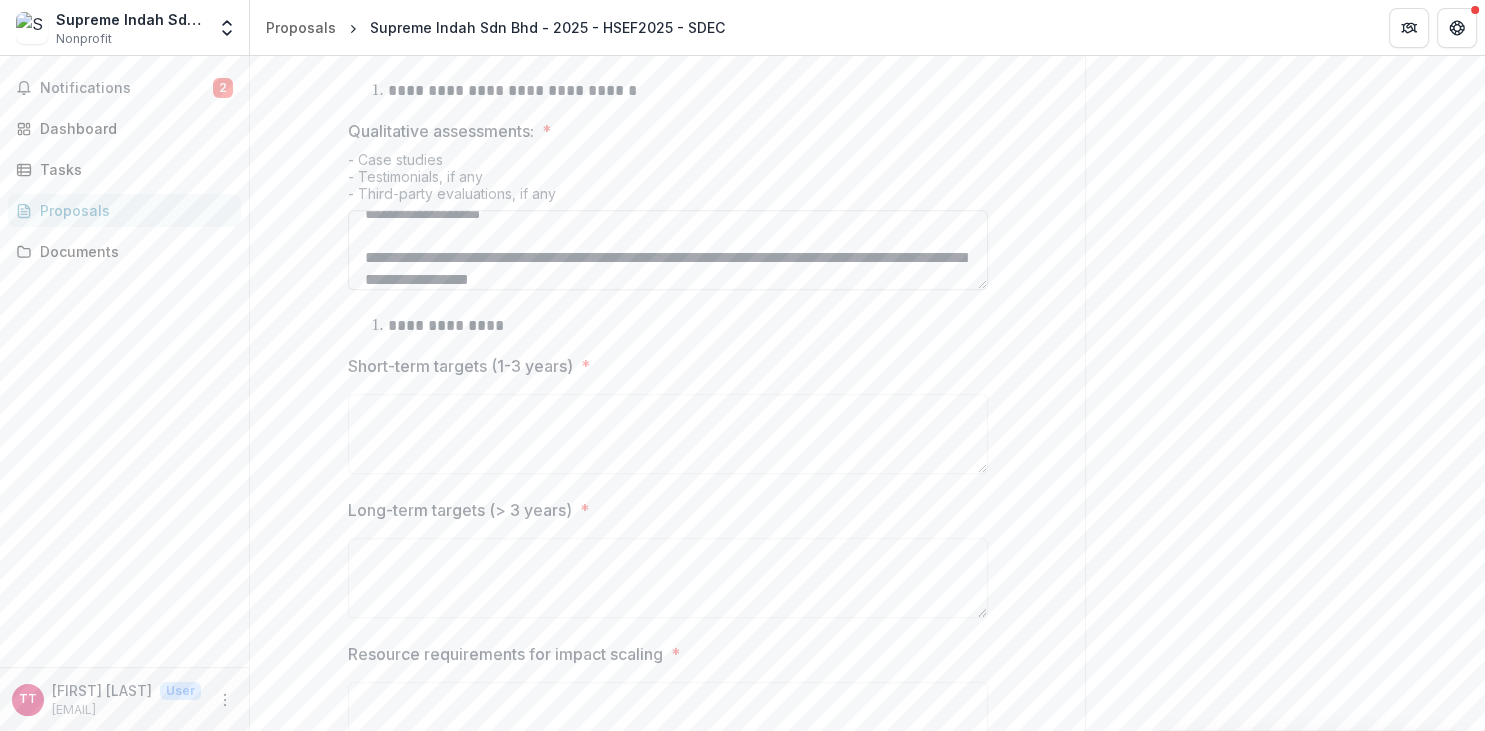 click on "**********" at bounding box center (668, 250) 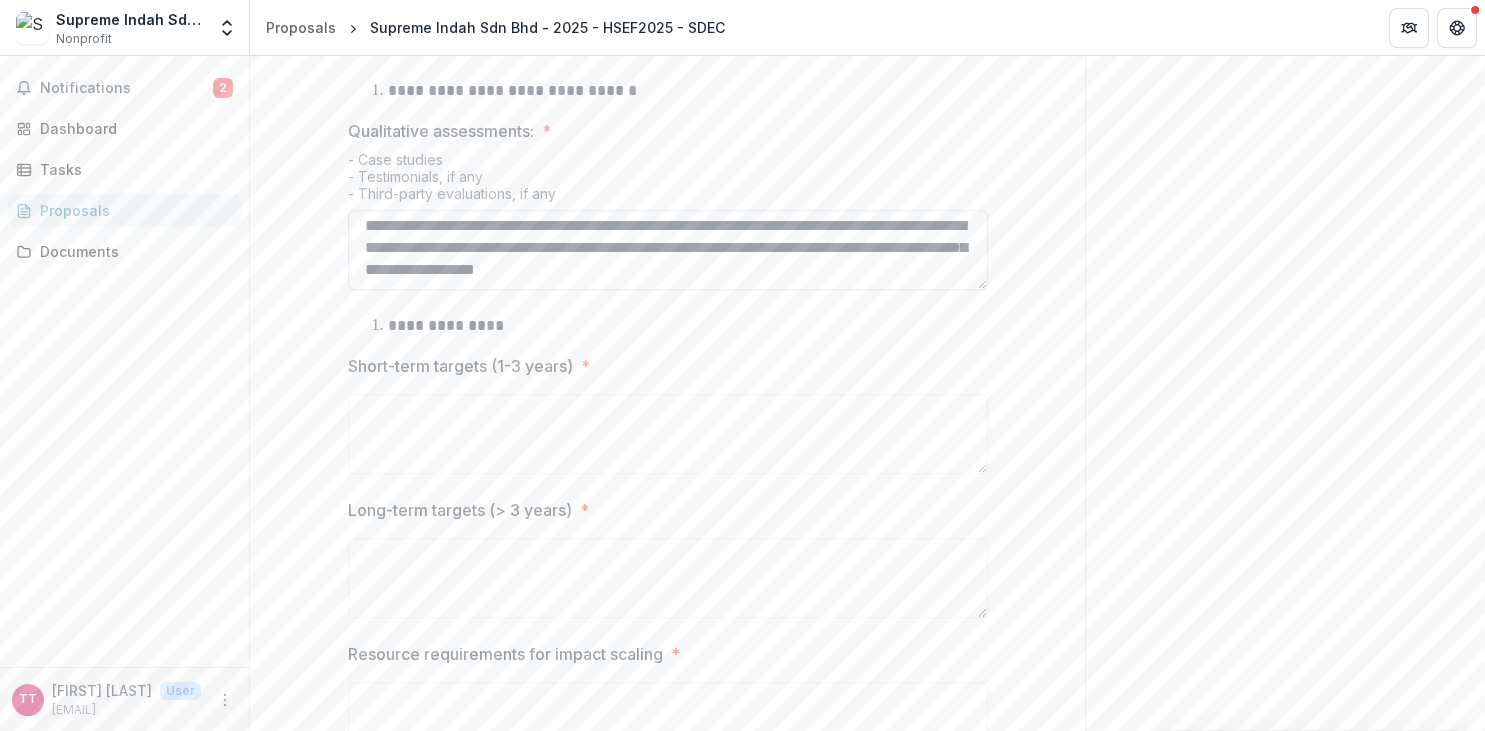 scroll, scrollTop: 4, scrollLeft: 0, axis: vertical 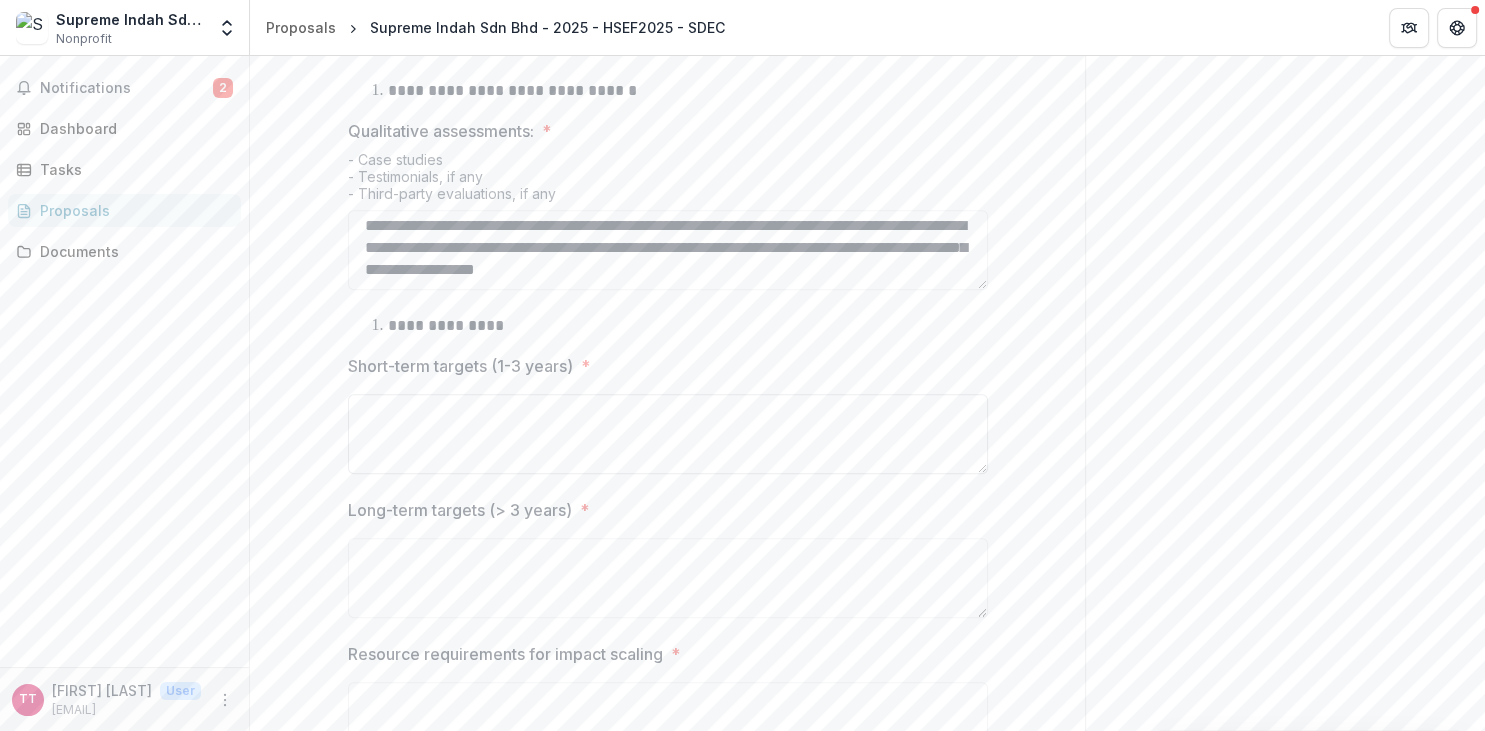 type on "**********" 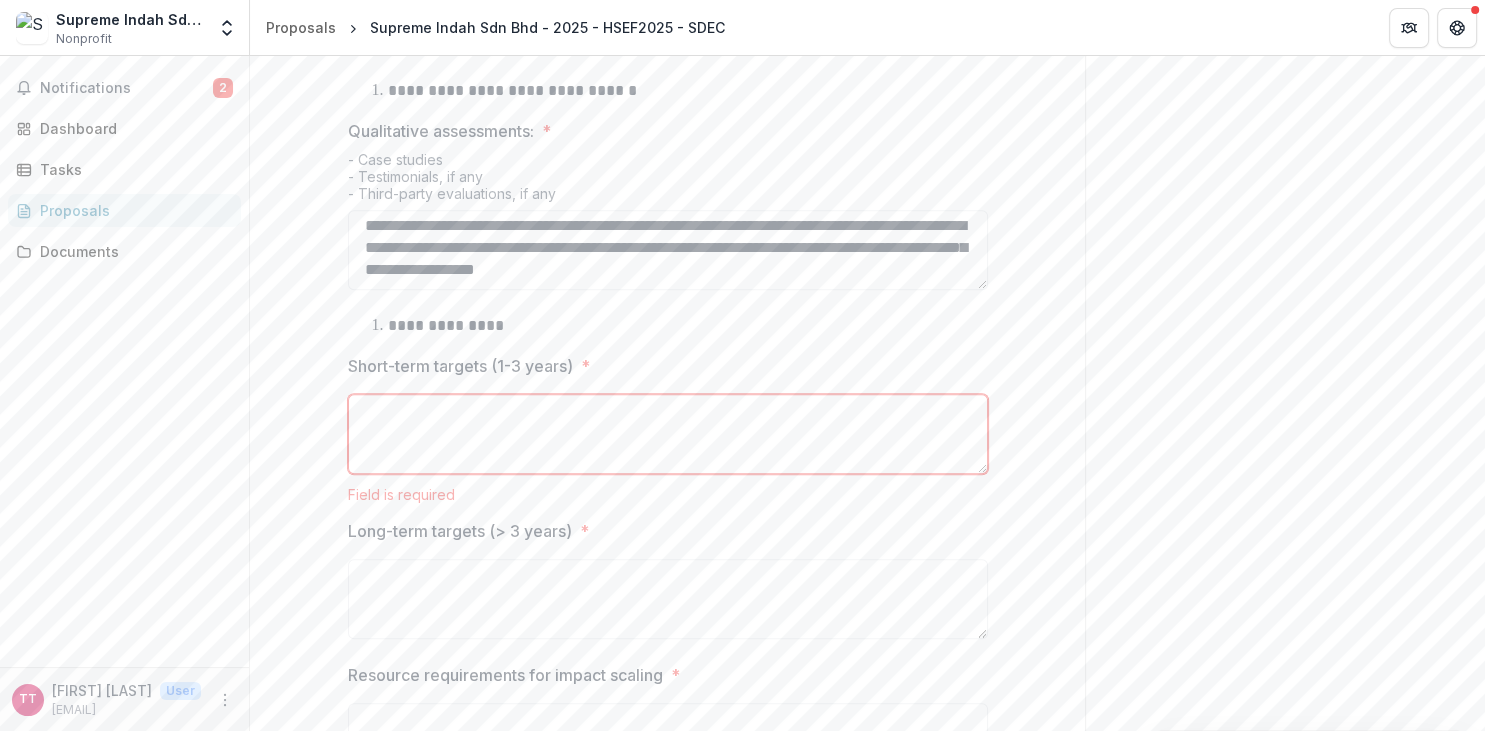 click on "Short-term targets (1-3 years) *" at bounding box center (668, 434) 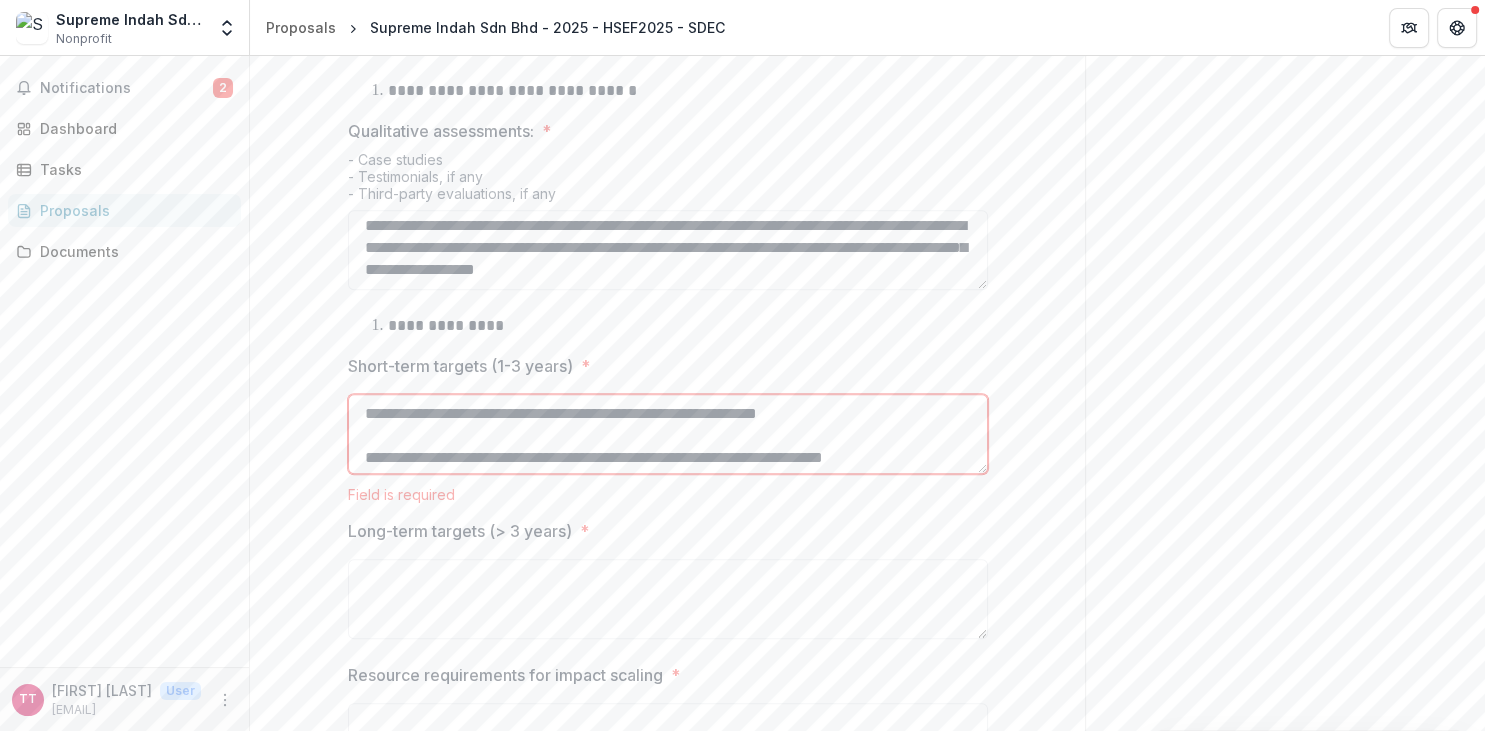scroll, scrollTop: 126, scrollLeft: 0, axis: vertical 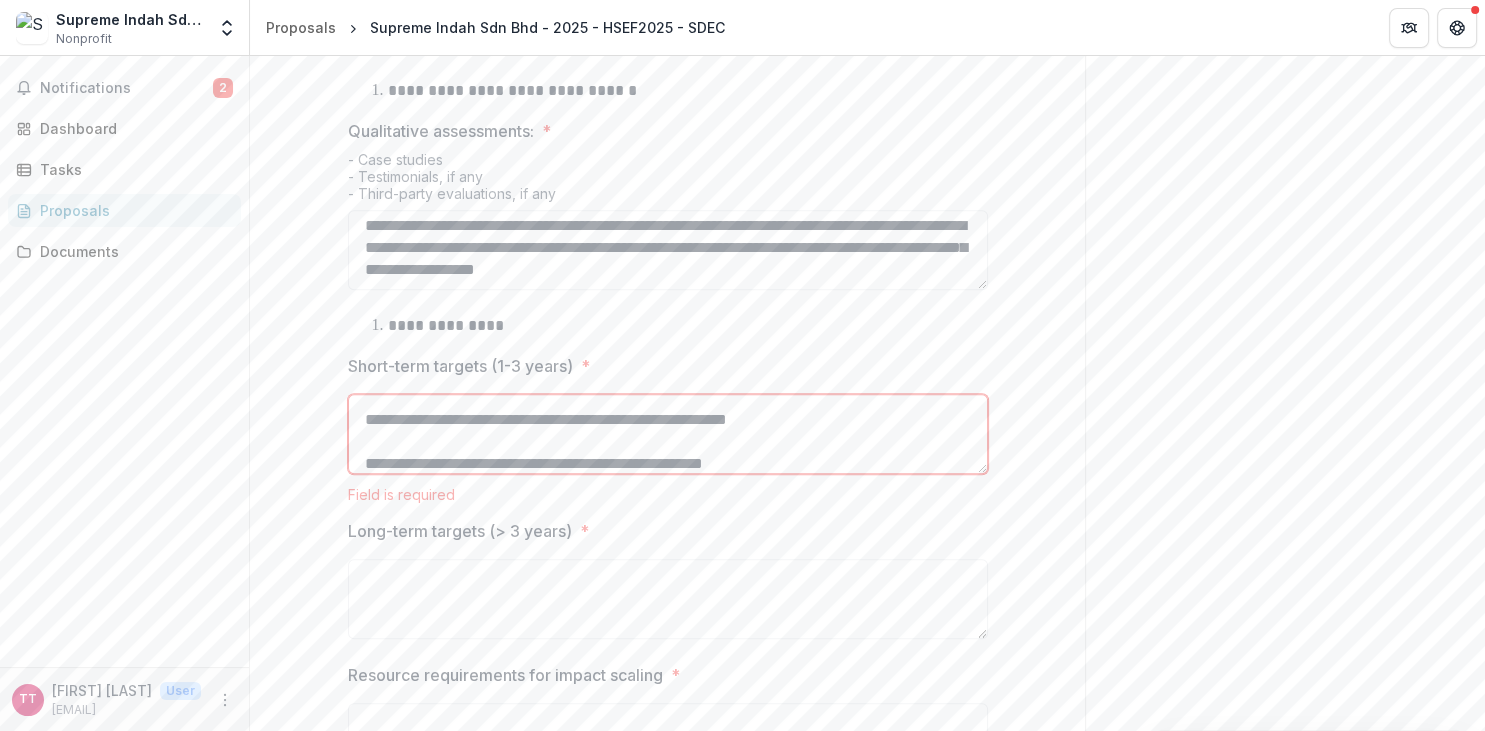 click on "**********" at bounding box center (668, 434) 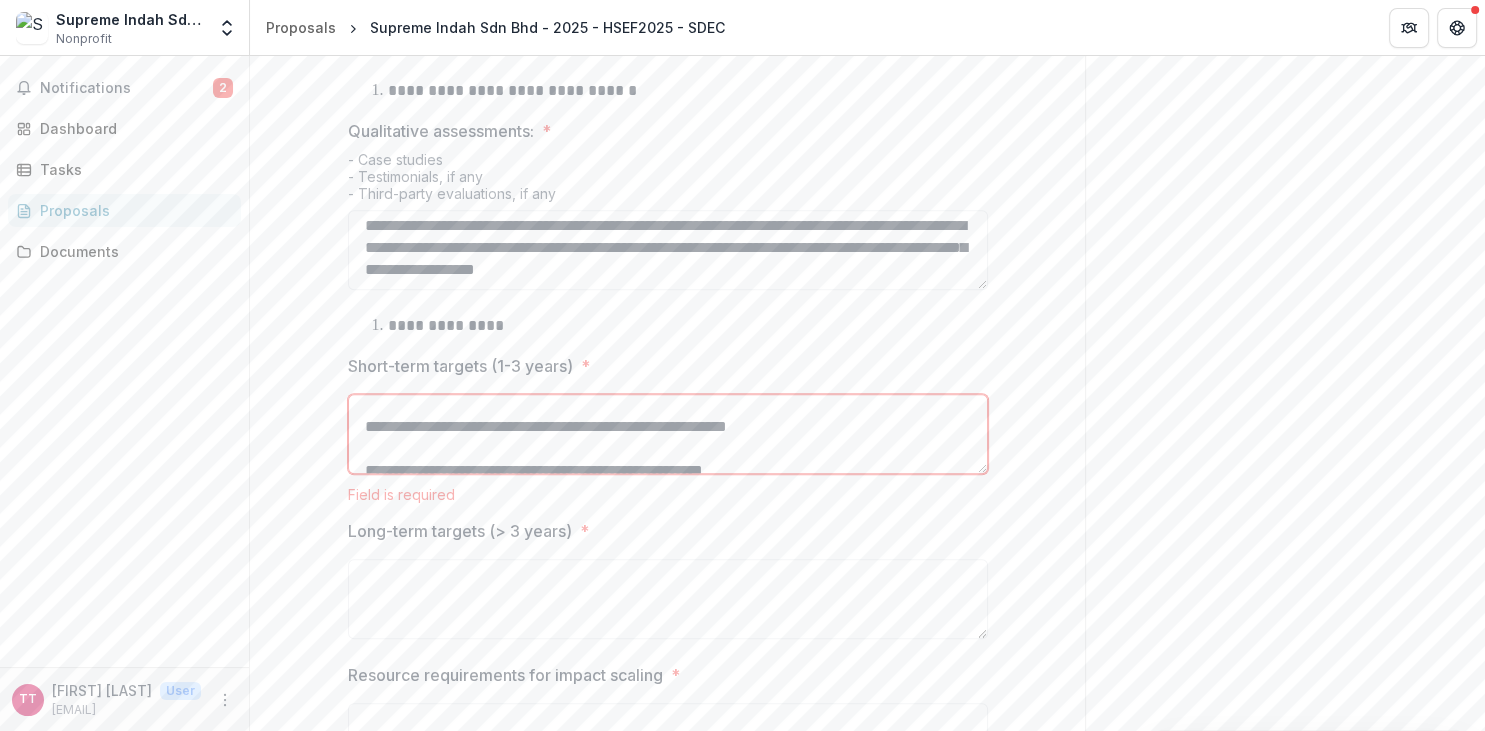 scroll, scrollTop: 8, scrollLeft: 0, axis: vertical 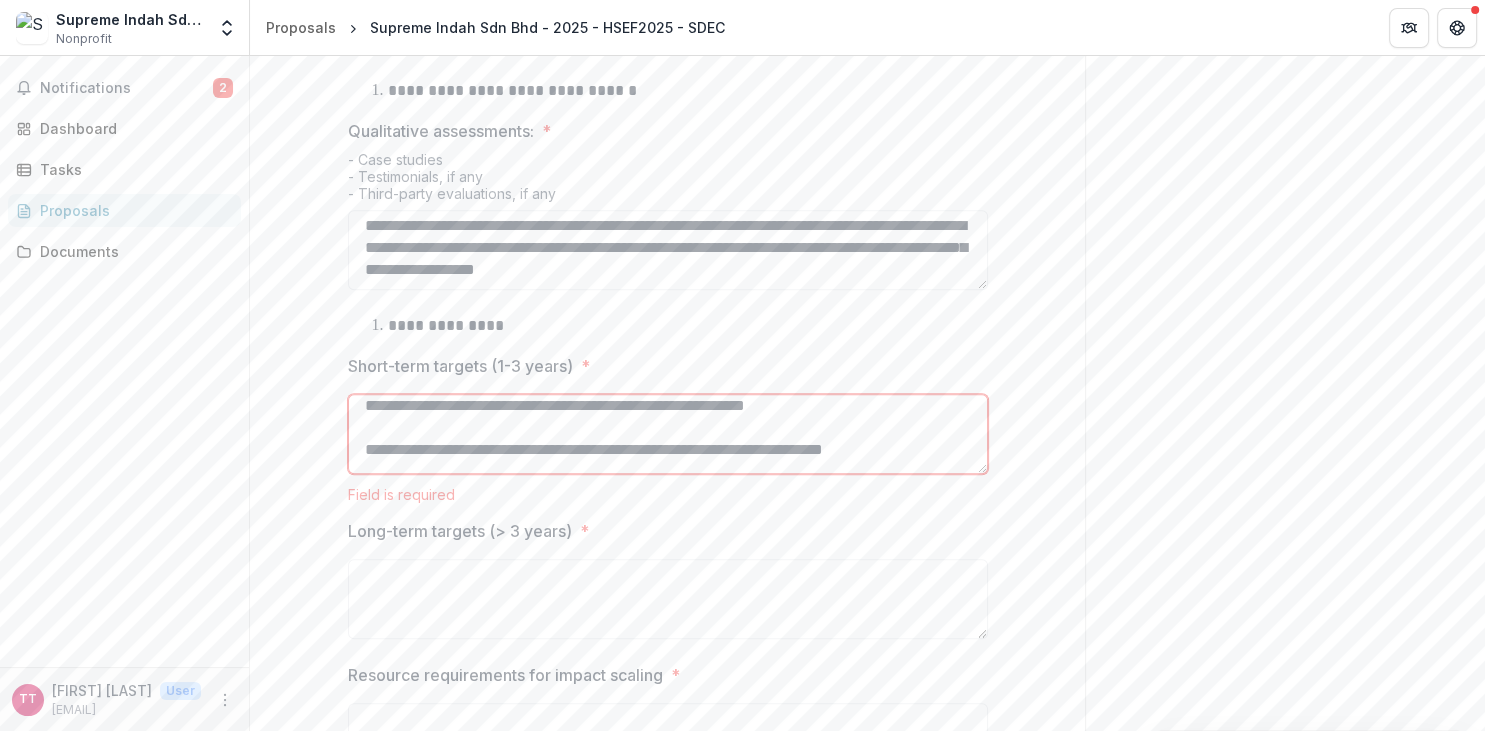 click on "**********" at bounding box center (668, 434) 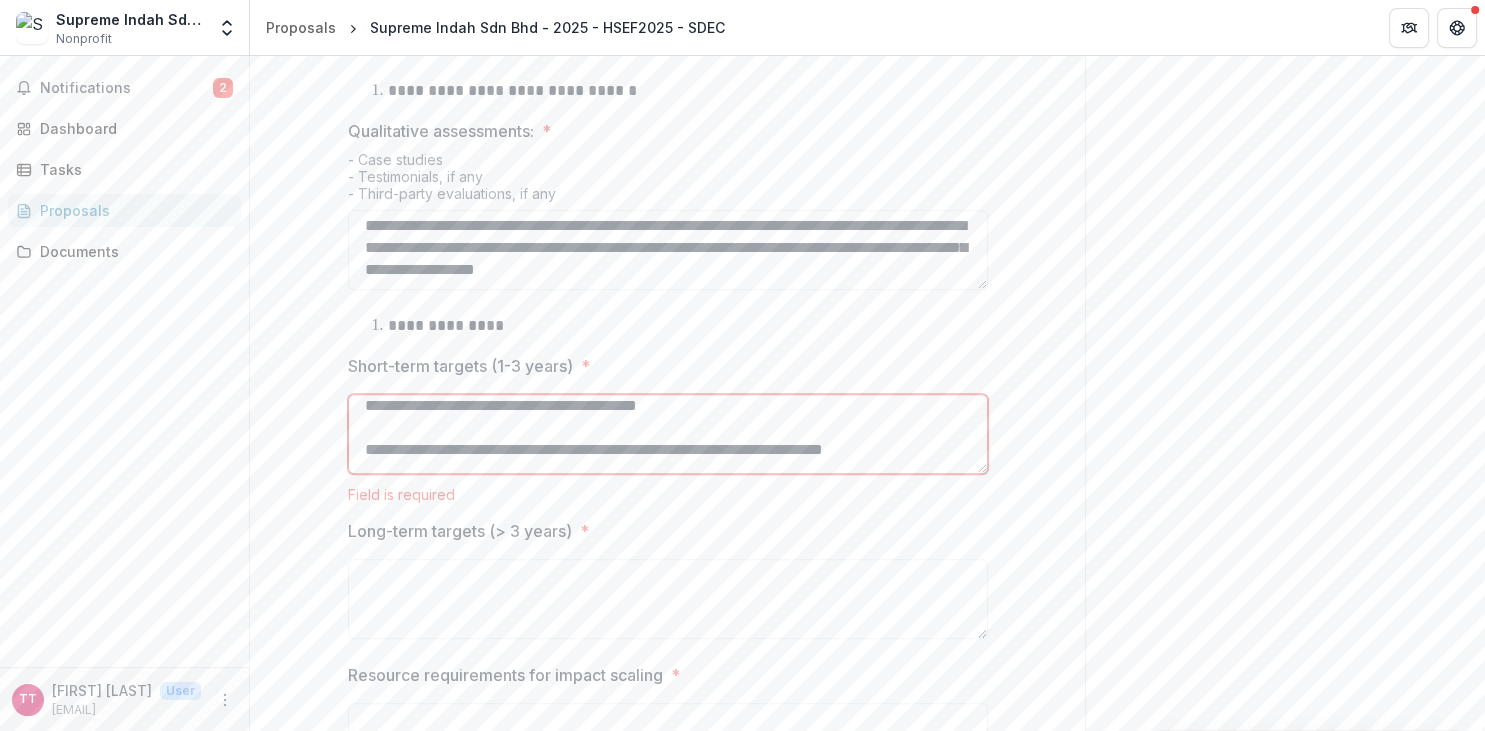 click on "**********" at bounding box center (668, 434) 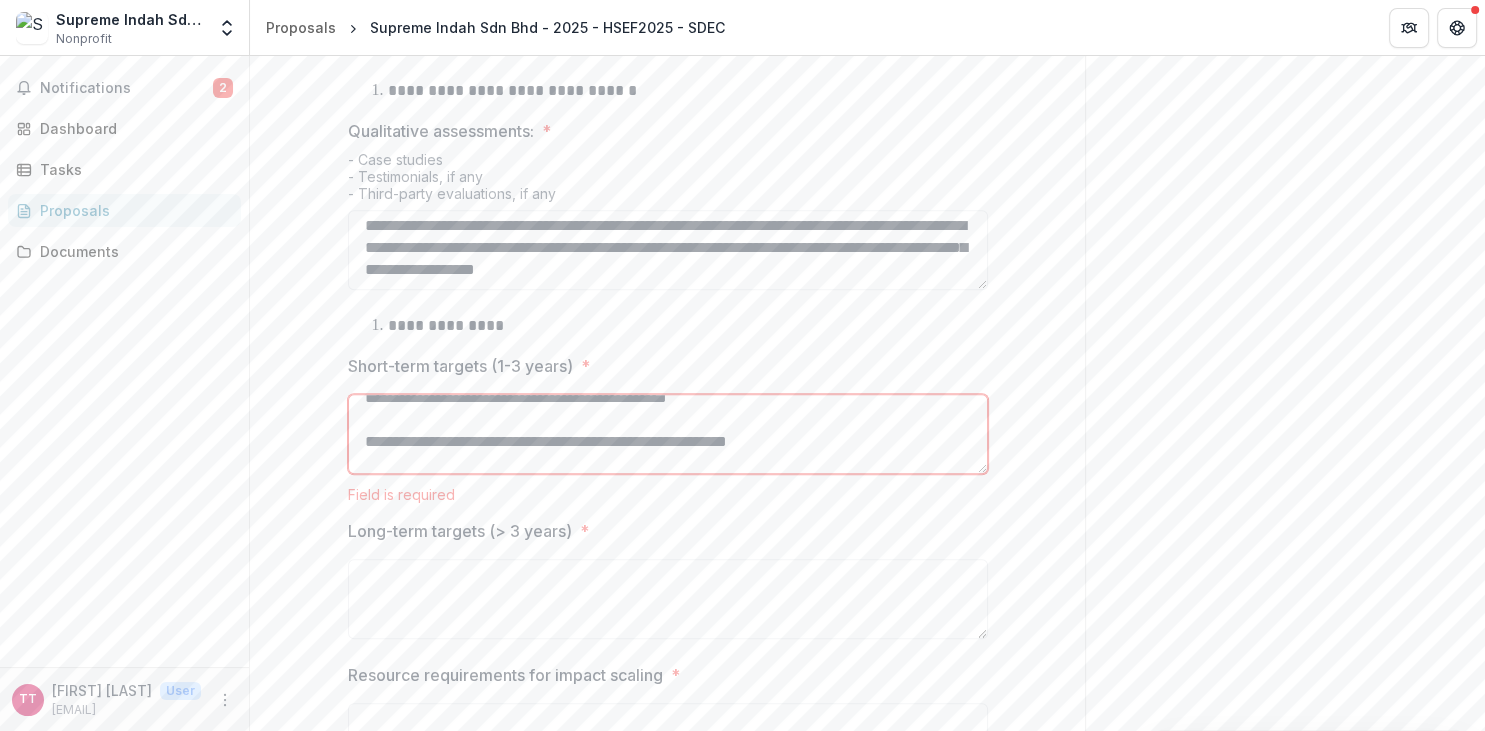 scroll, scrollTop: 82, scrollLeft: 0, axis: vertical 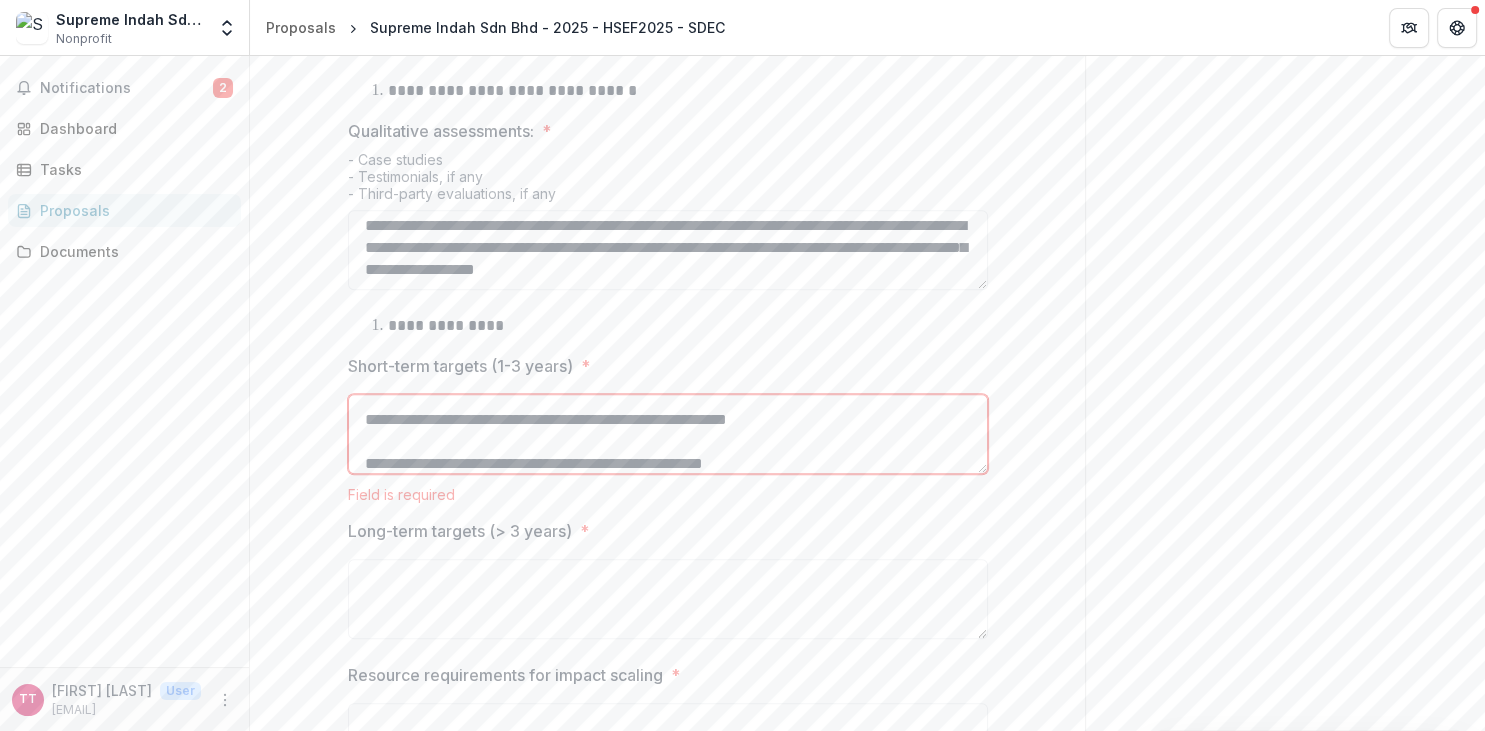 drag, startPoint x: 798, startPoint y: 452, endPoint x: 516, endPoint y: 424, distance: 283.38666 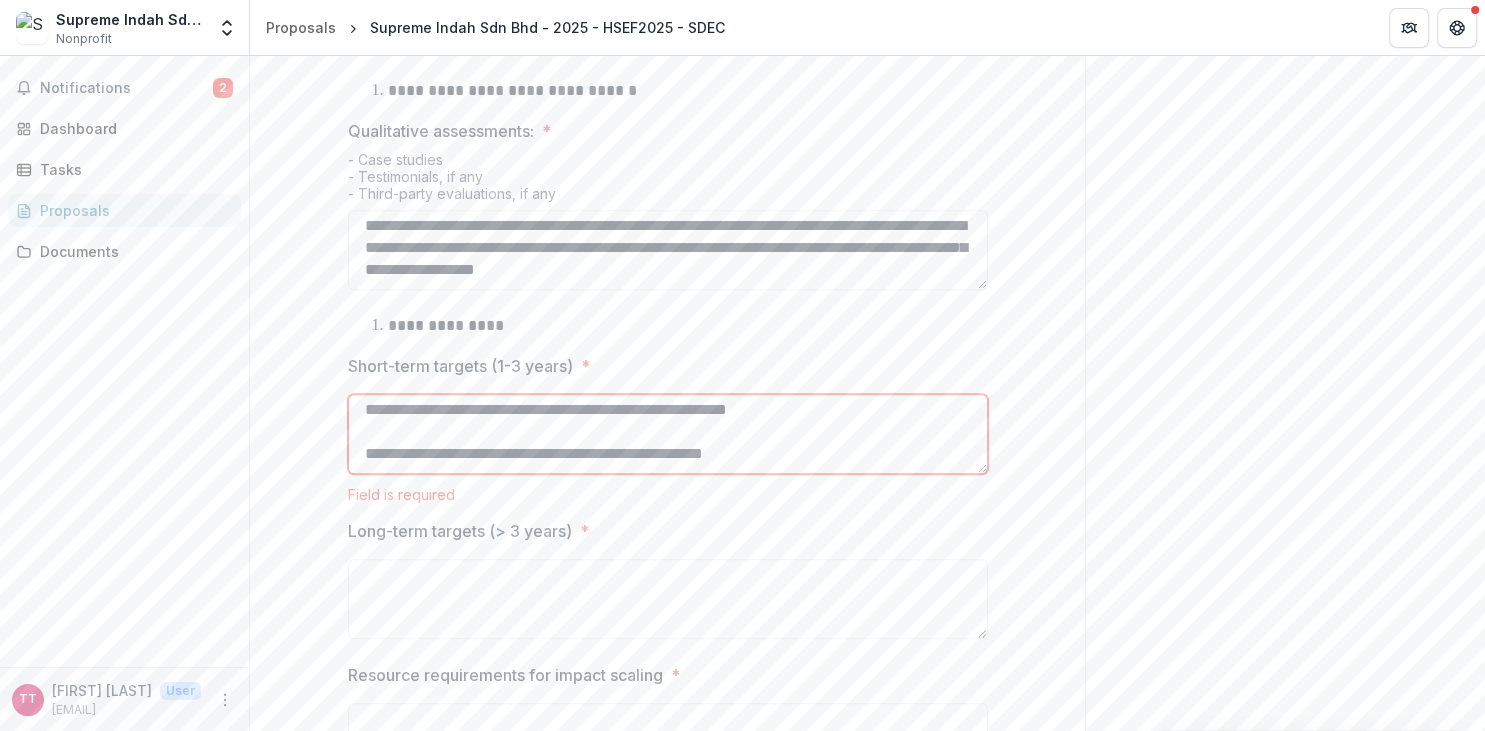 drag, startPoint x: 358, startPoint y: 415, endPoint x: 803, endPoint y: 474, distance: 448.8942 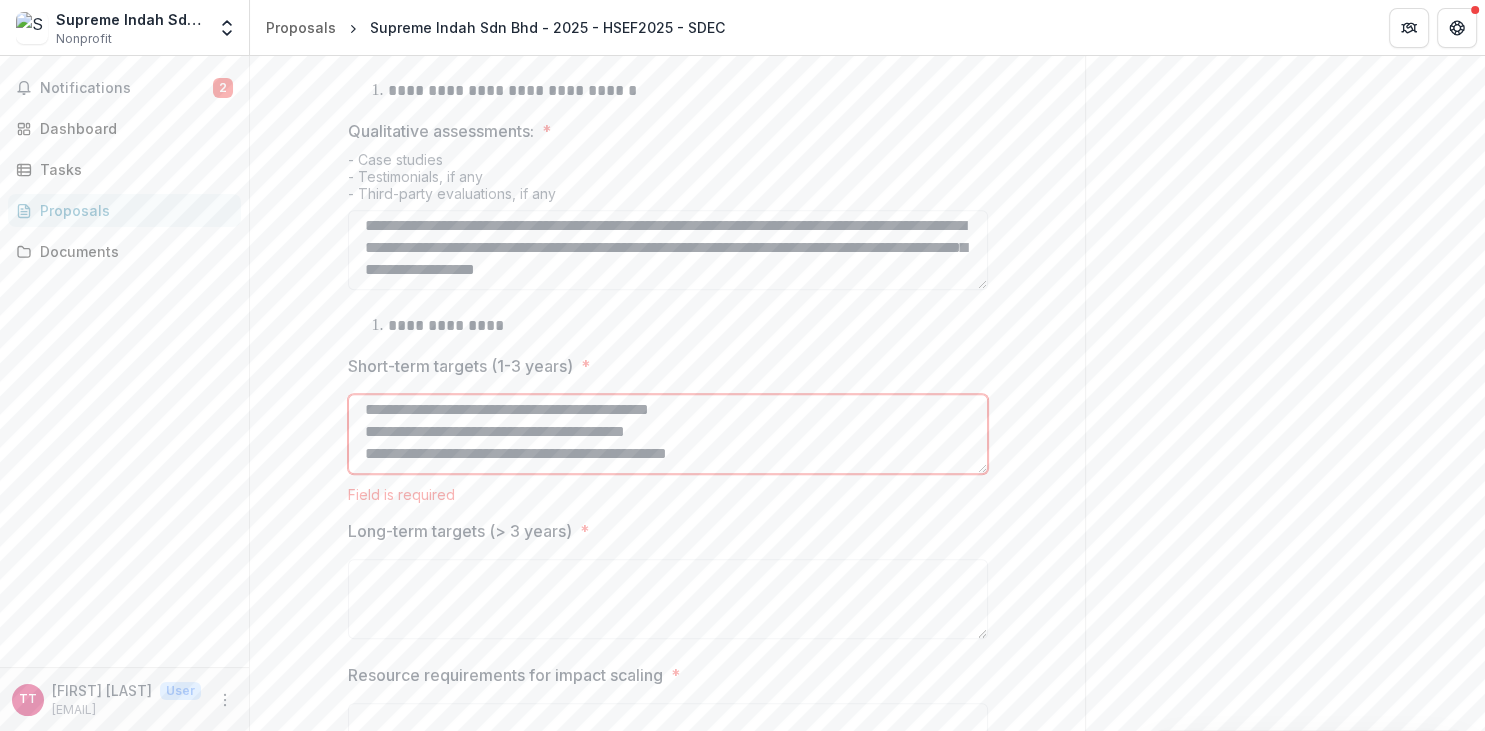 scroll, scrollTop: 4, scrollLeft: 0, axis: vertical 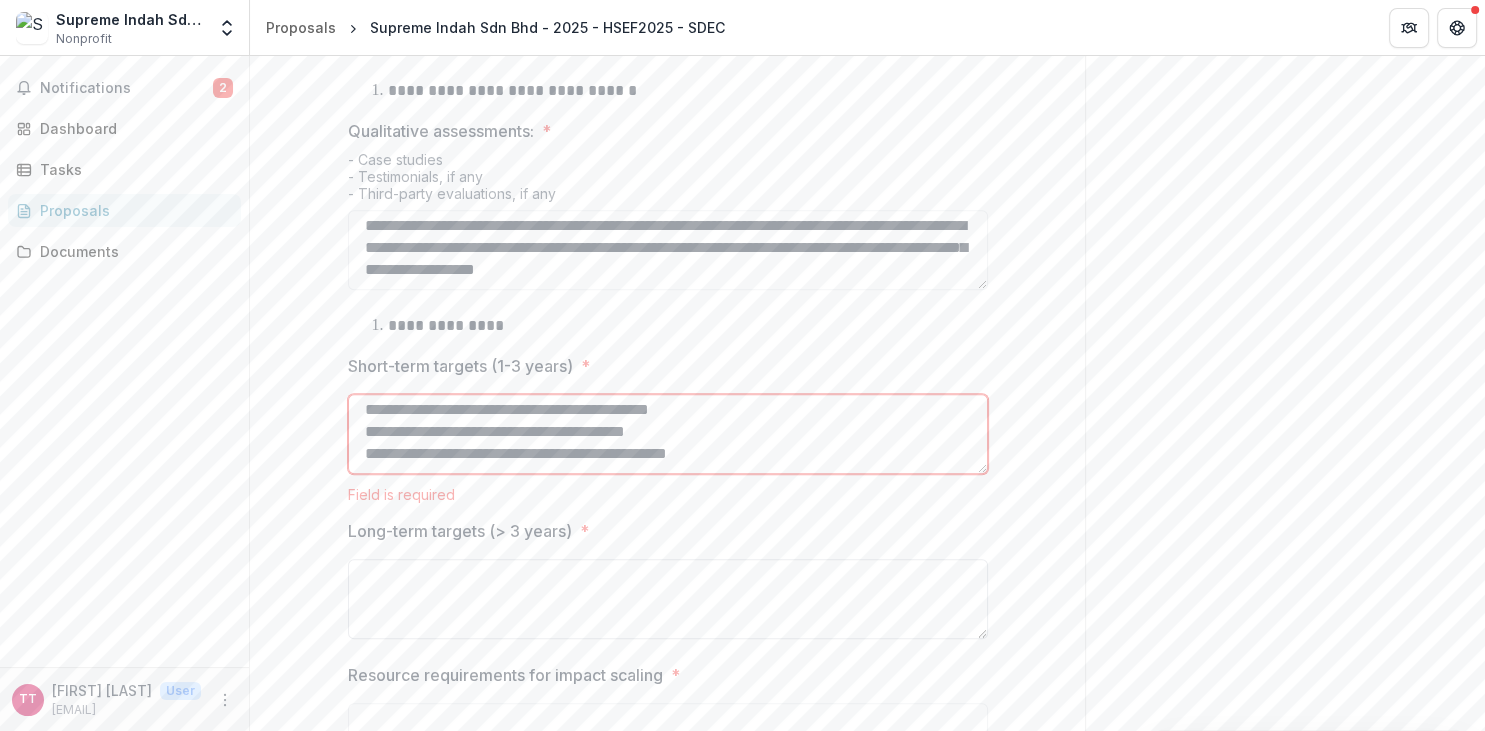 type on "**********" 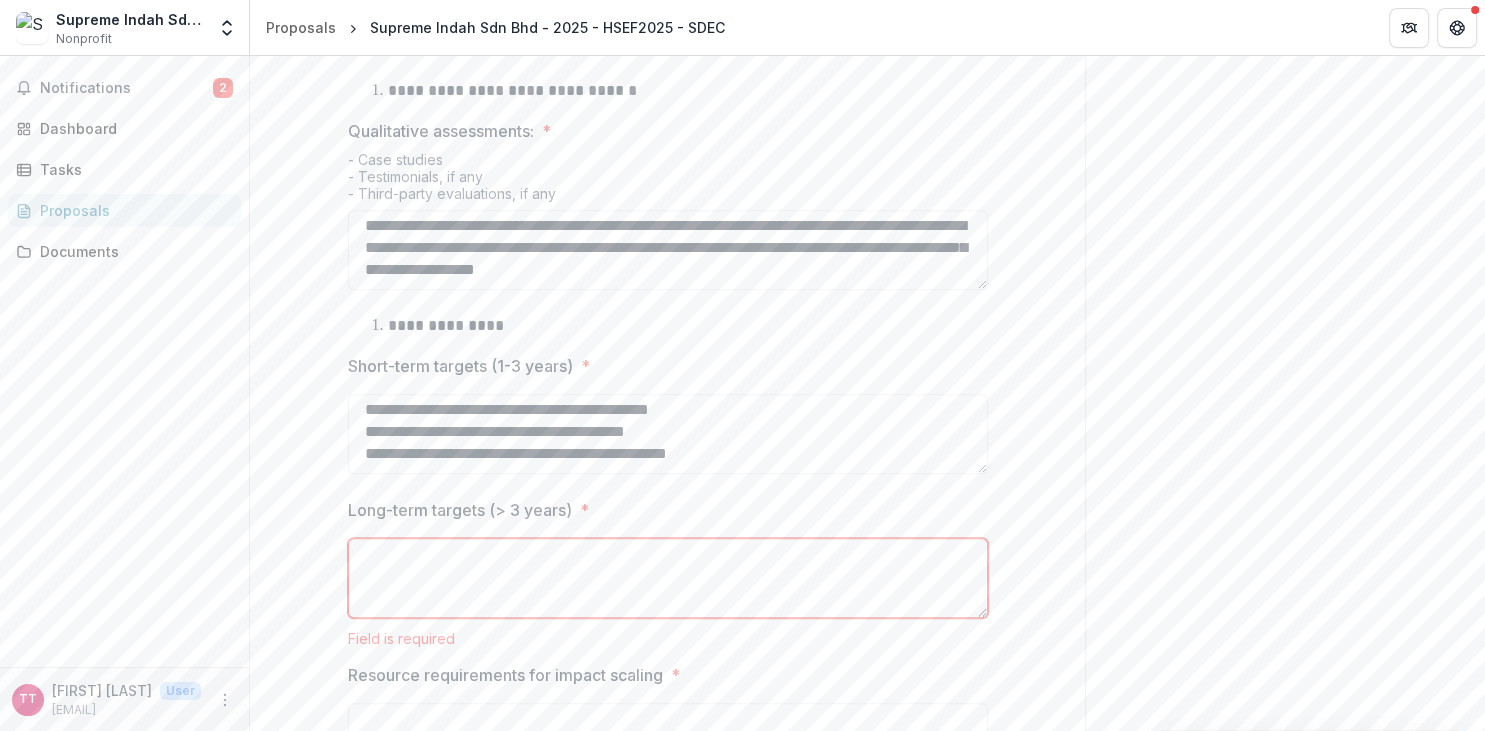 click on "Long-term targets (> 3 years) *" at bounding box center [668, 578] 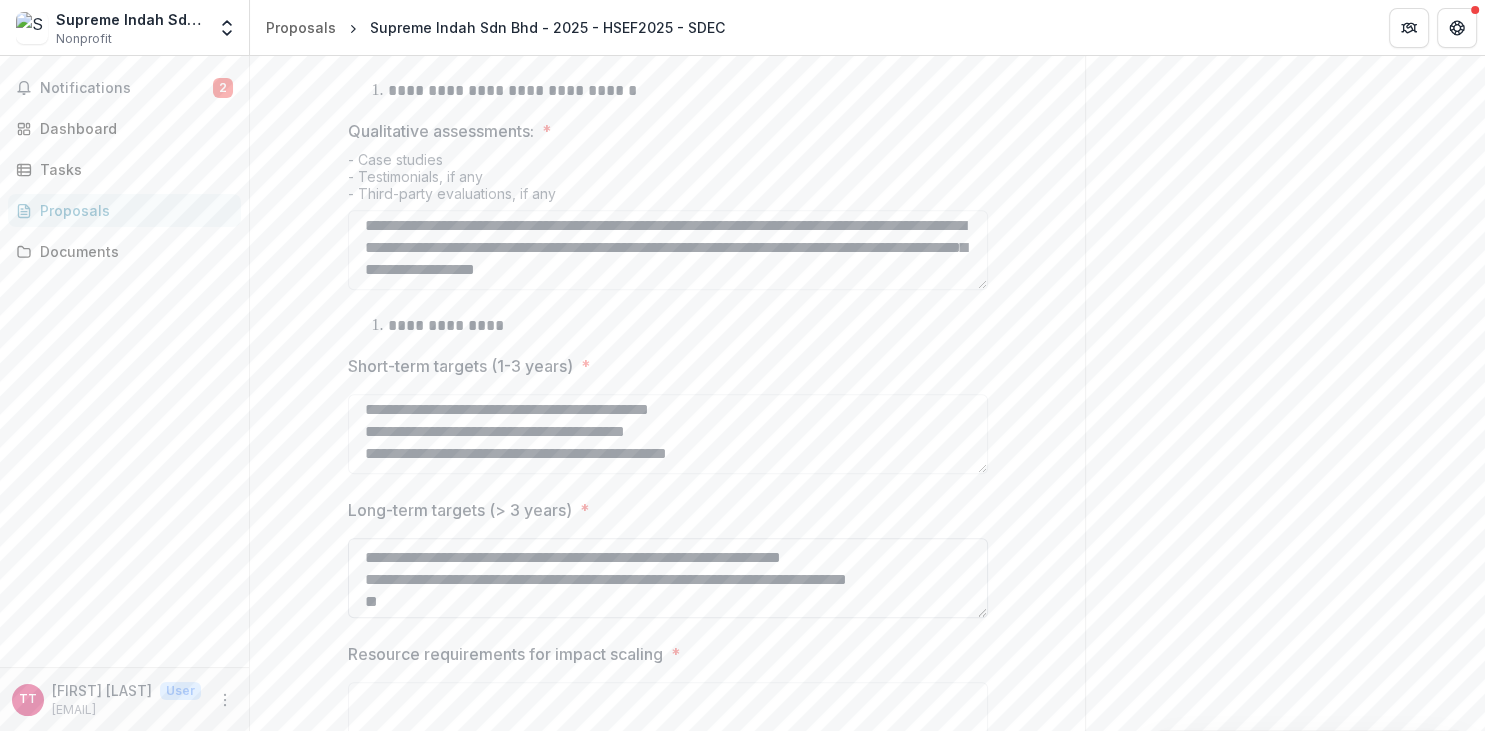 click on "**********" at bounding box center (668, 578) 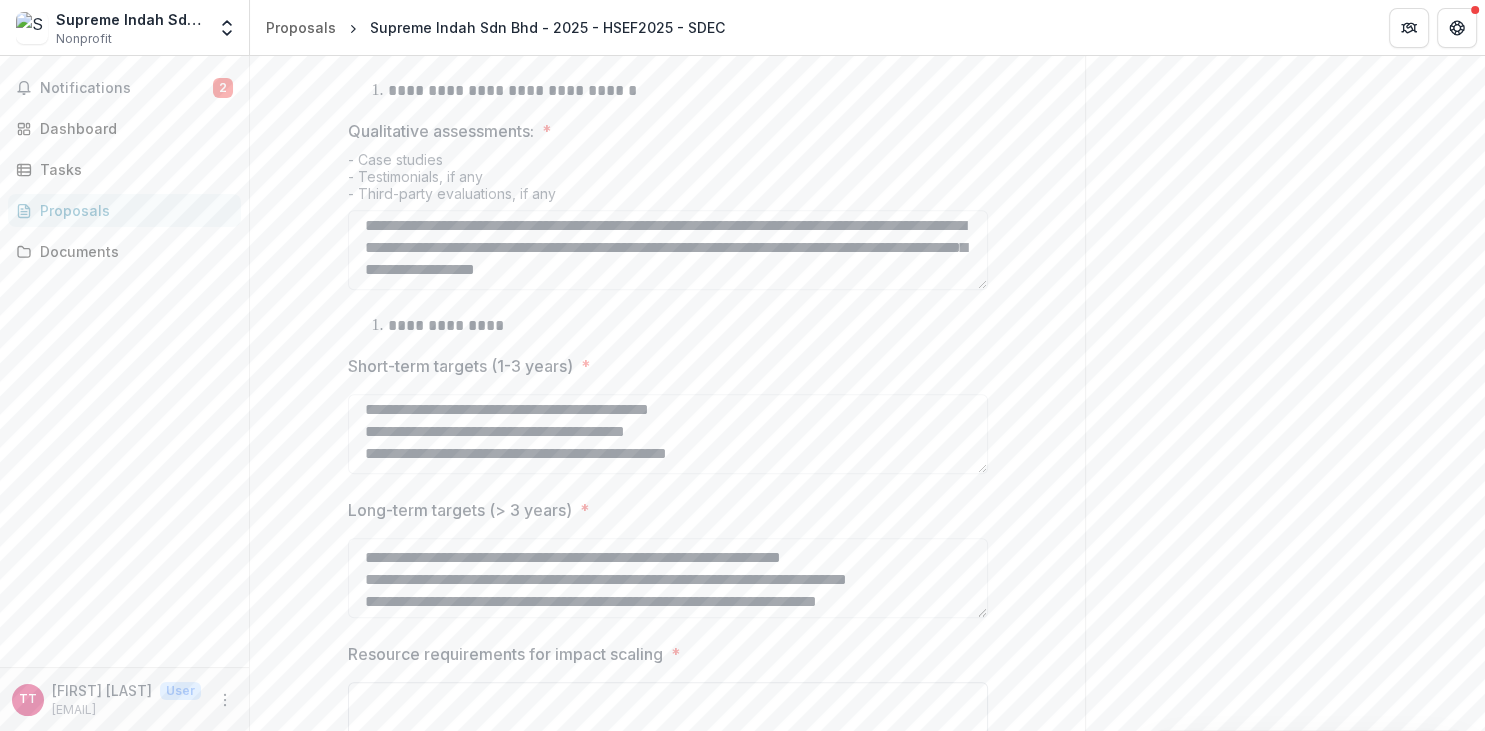 type on "**********" 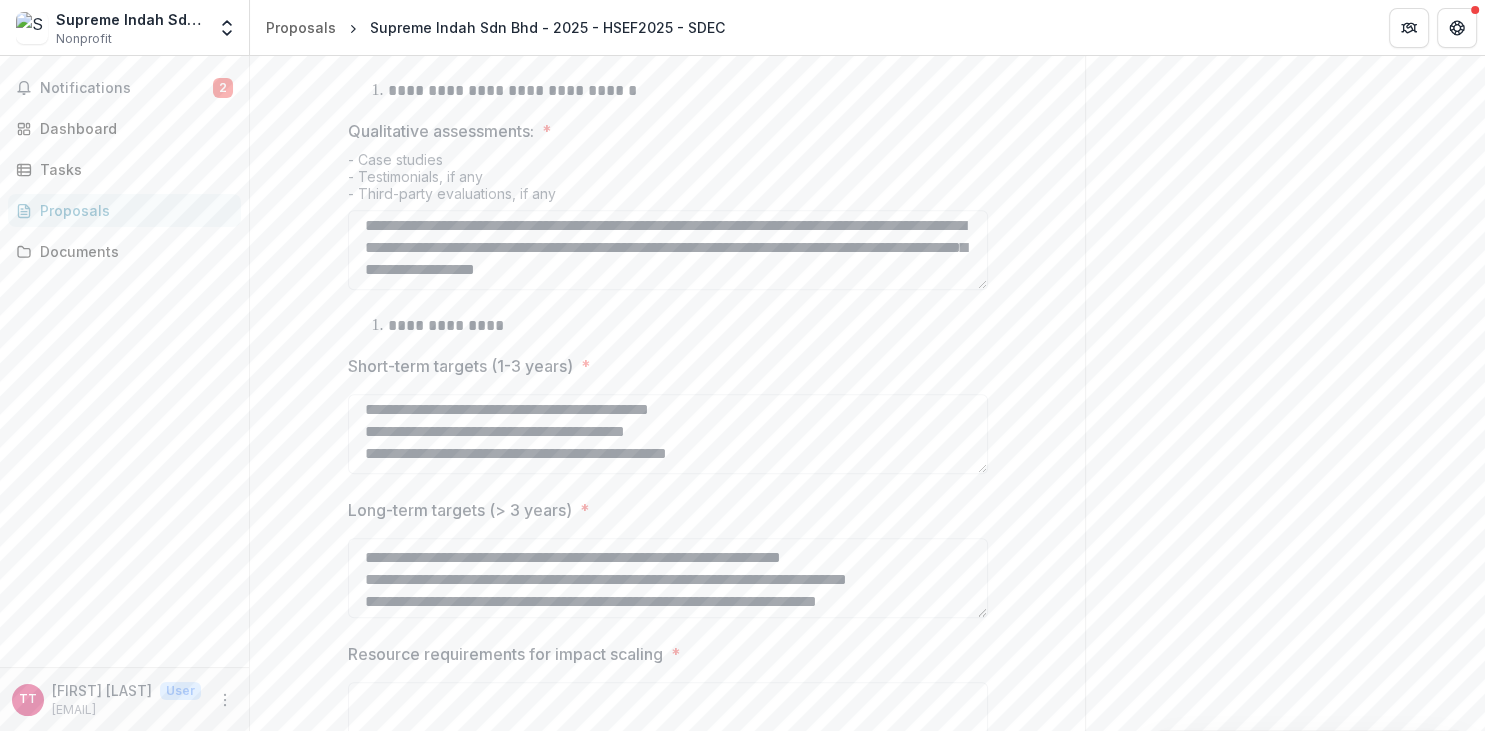 click on "**********" at bounding box center (667, 120) 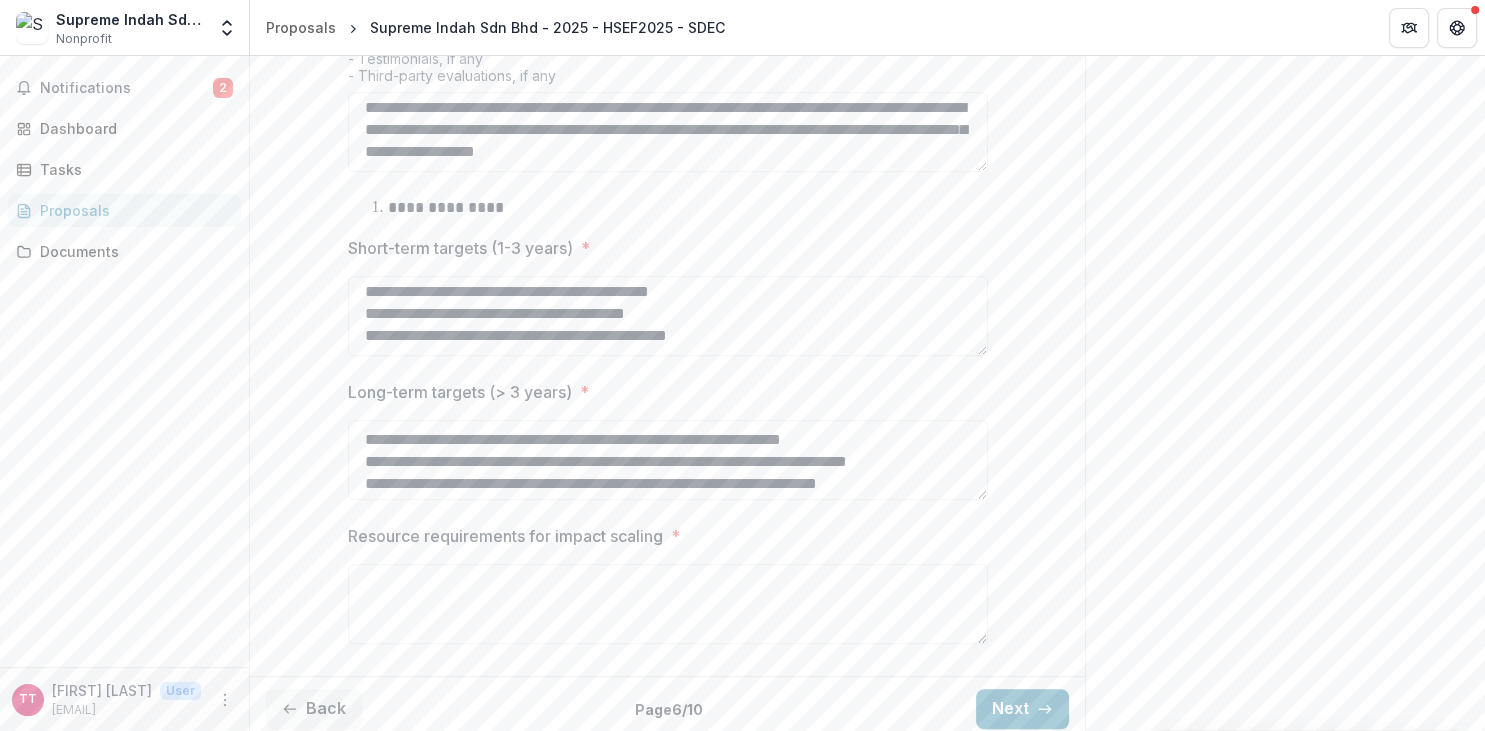 scroll, scrollTop: 1161, scrollLeft: 0, axis: vertical 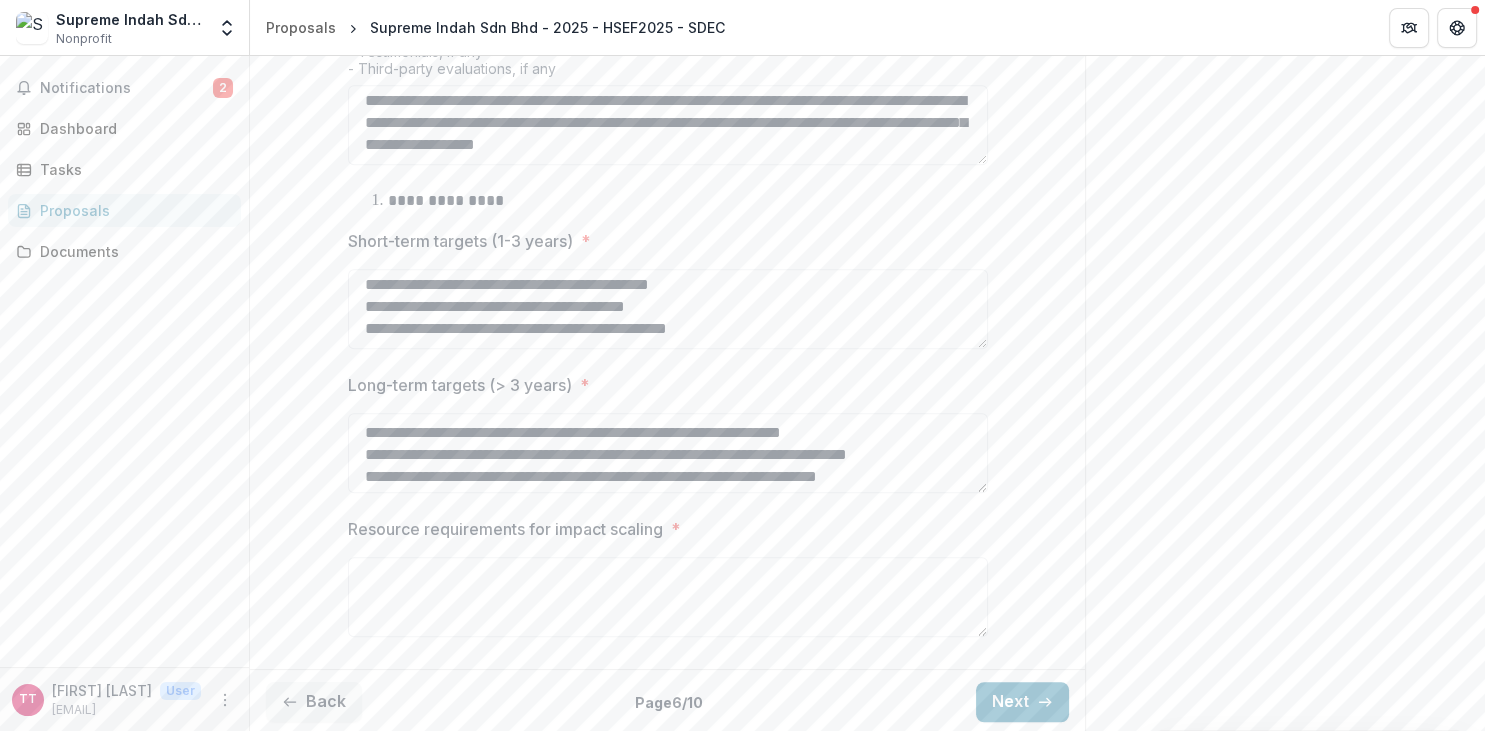 click at bounding box center (668, 553) 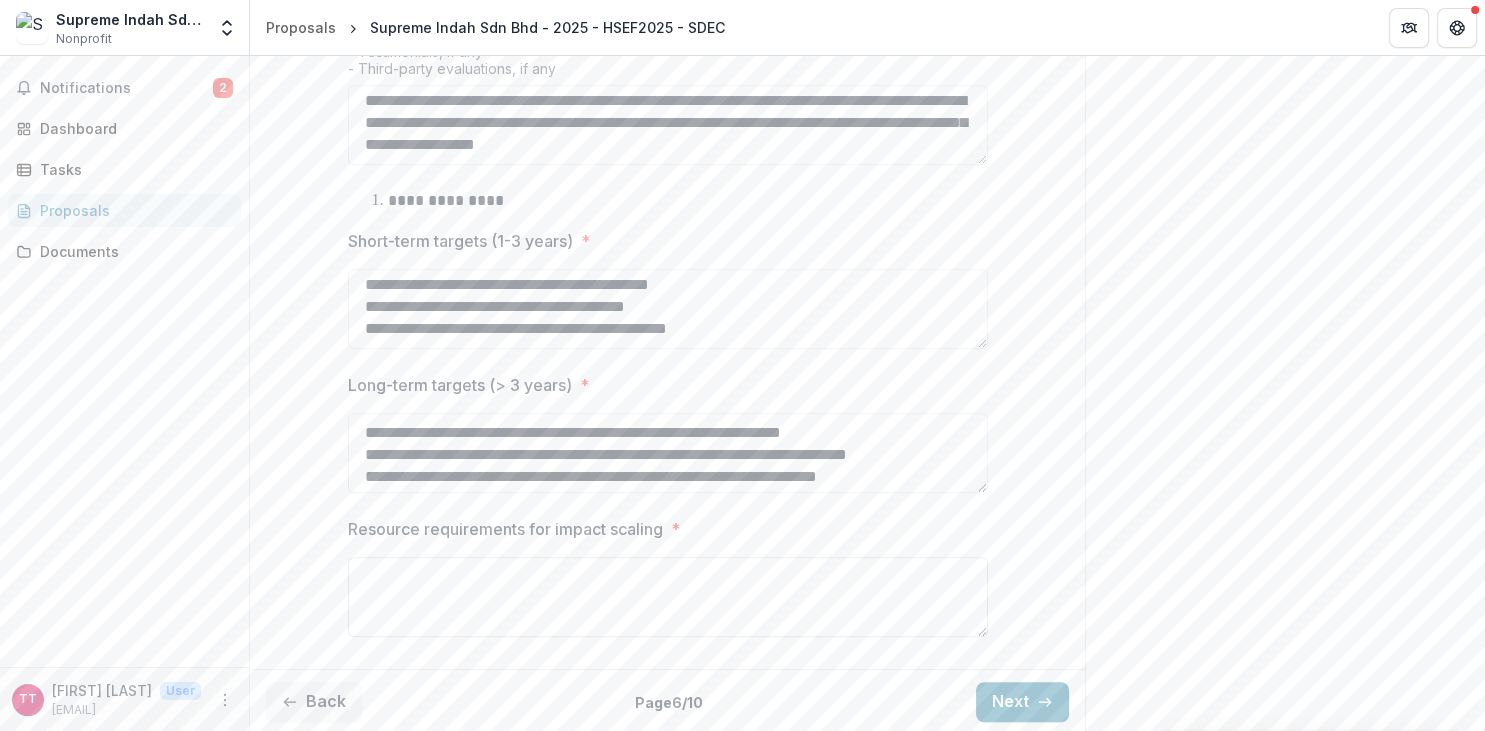 click on "Resource requirements for impact scaling *" at bounding box center (668, 597) 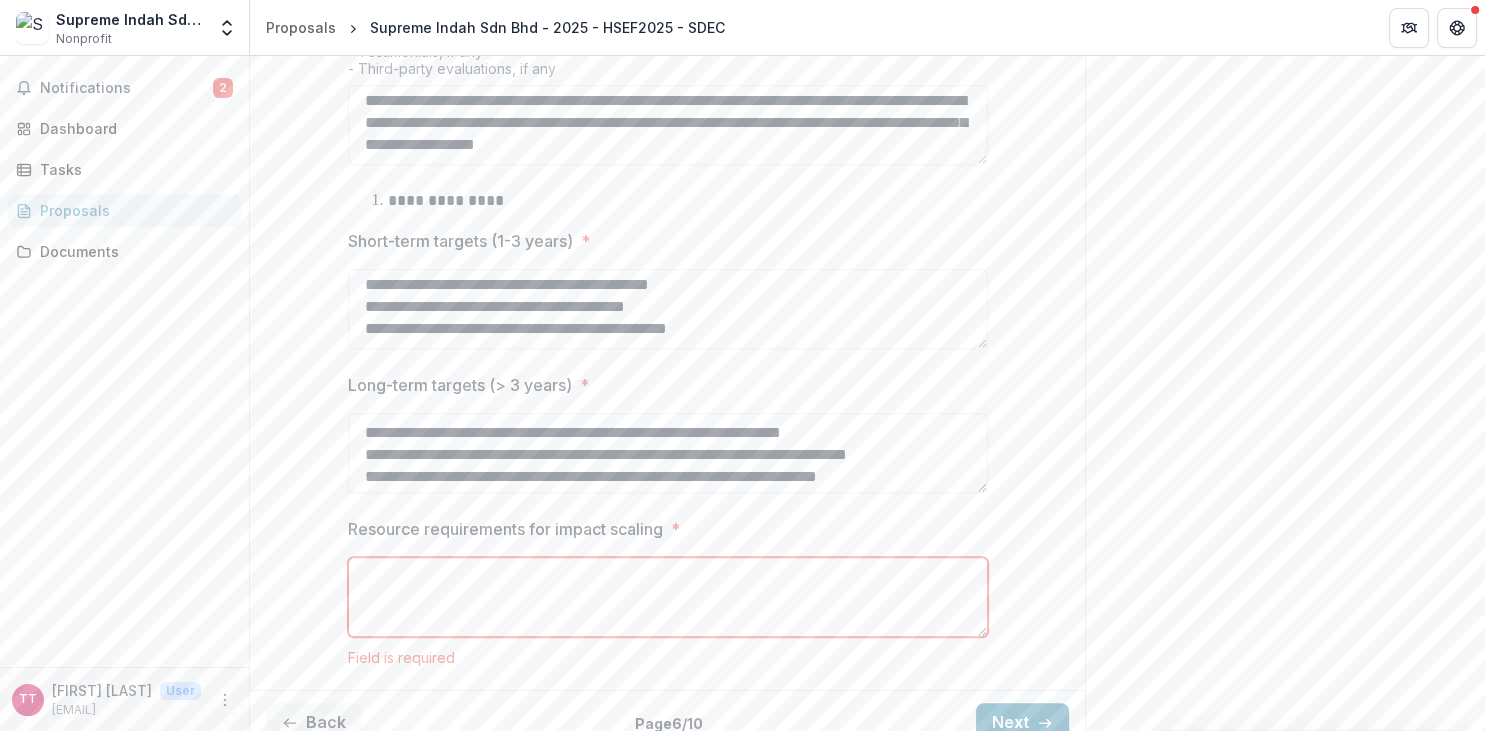 click on "Resource requirements for impact scaling *" at bounding box center [668, 597] 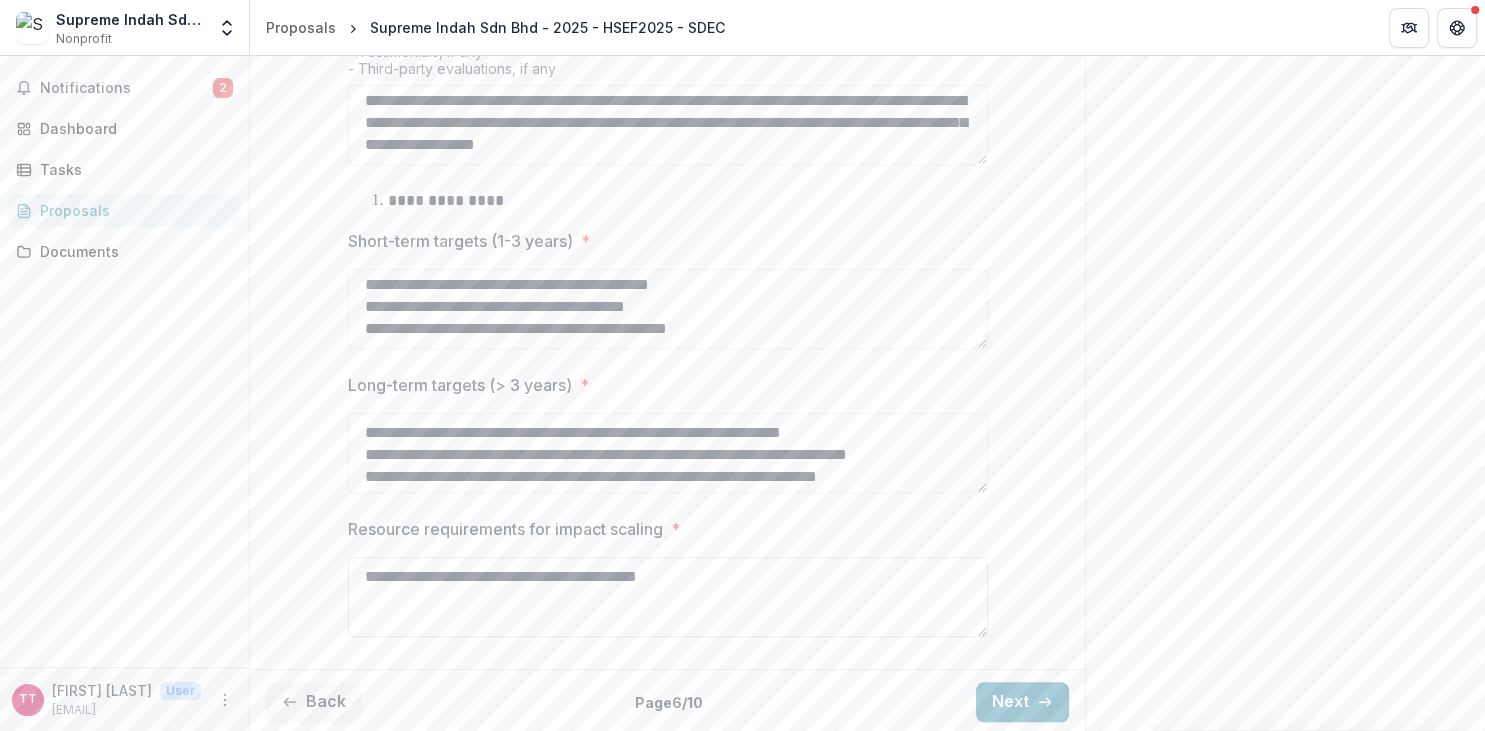 click on "**********" at bounding box center (668, 597) 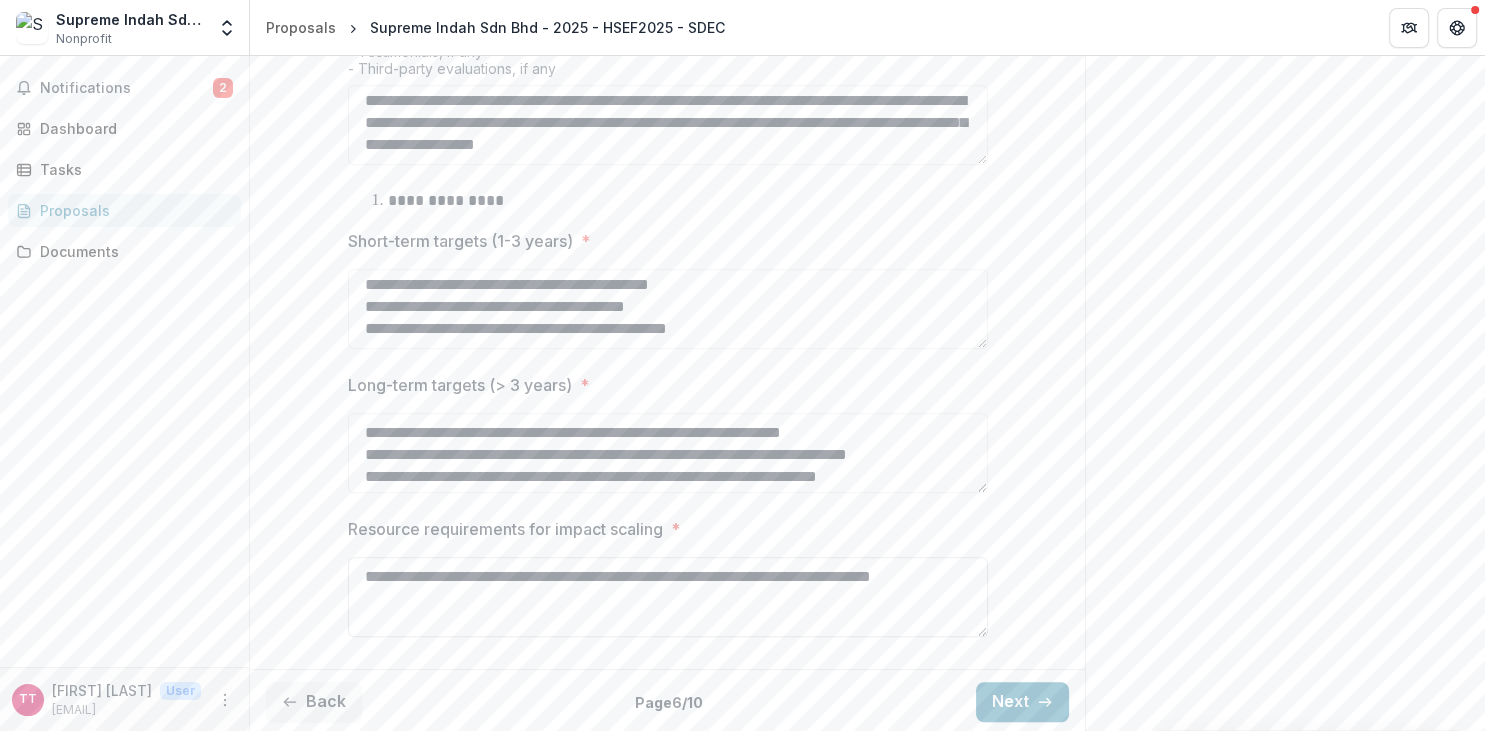 click on "**********" at bounding box center (668, 597) 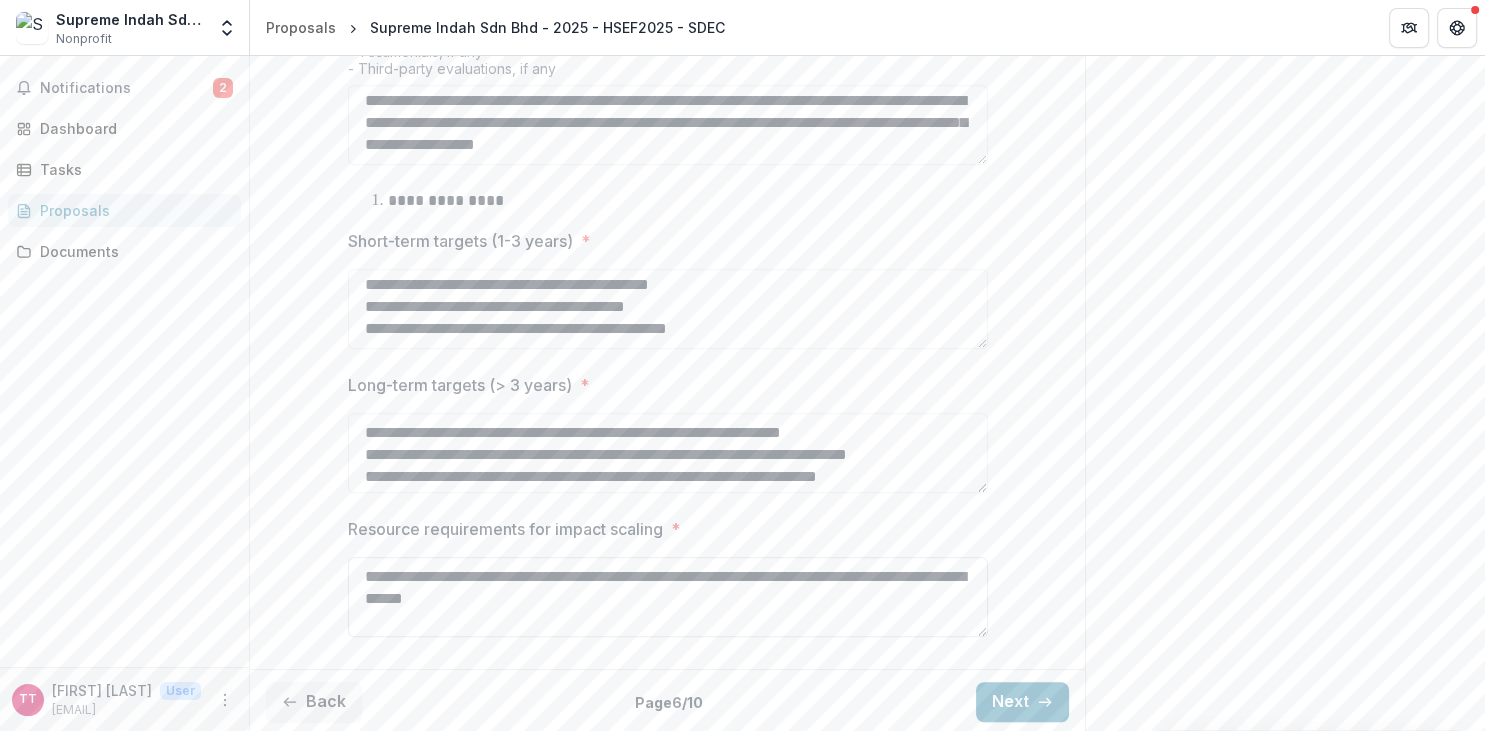 click on "**********" at bounding box center [668, 597] 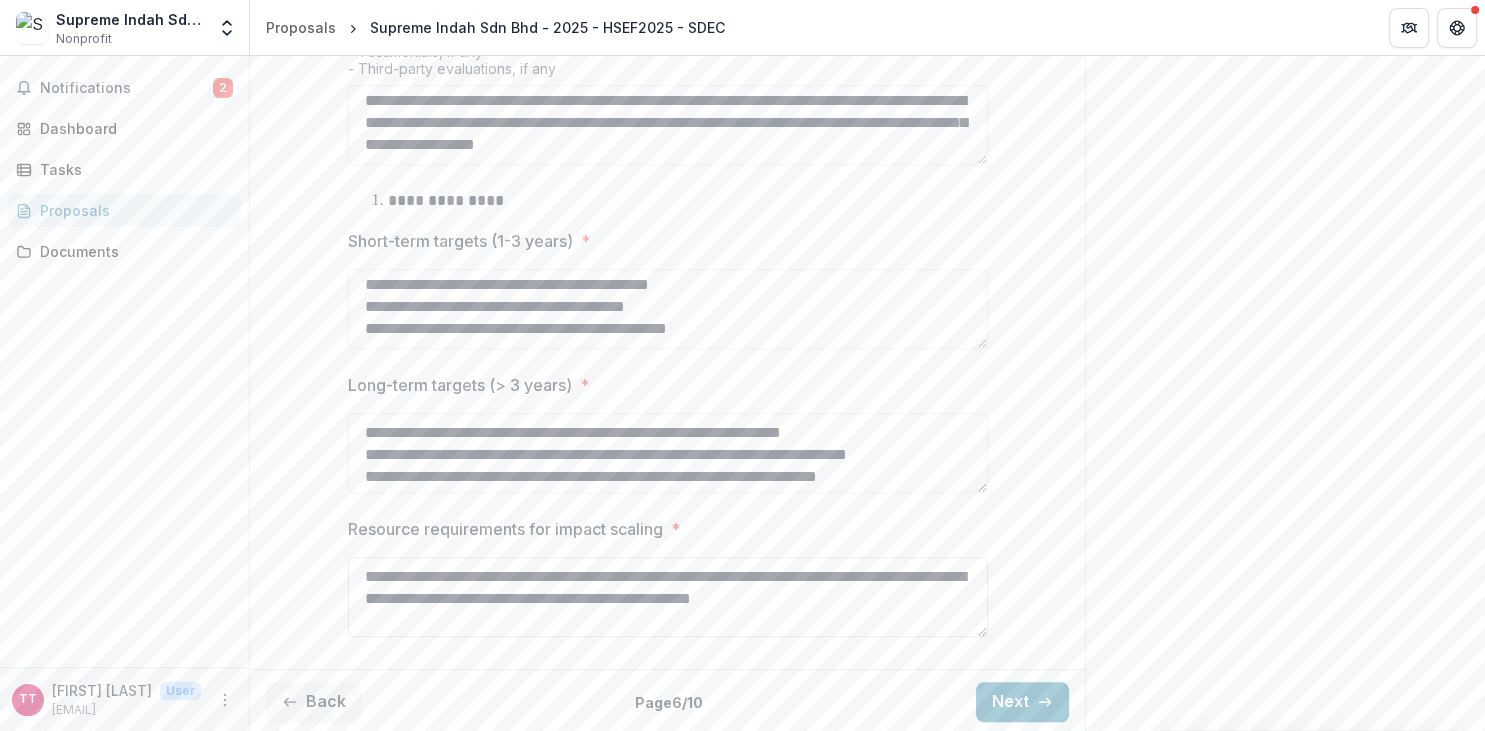 scroll, scrollTop: 17, scrollLeft: 0, axis: vertical 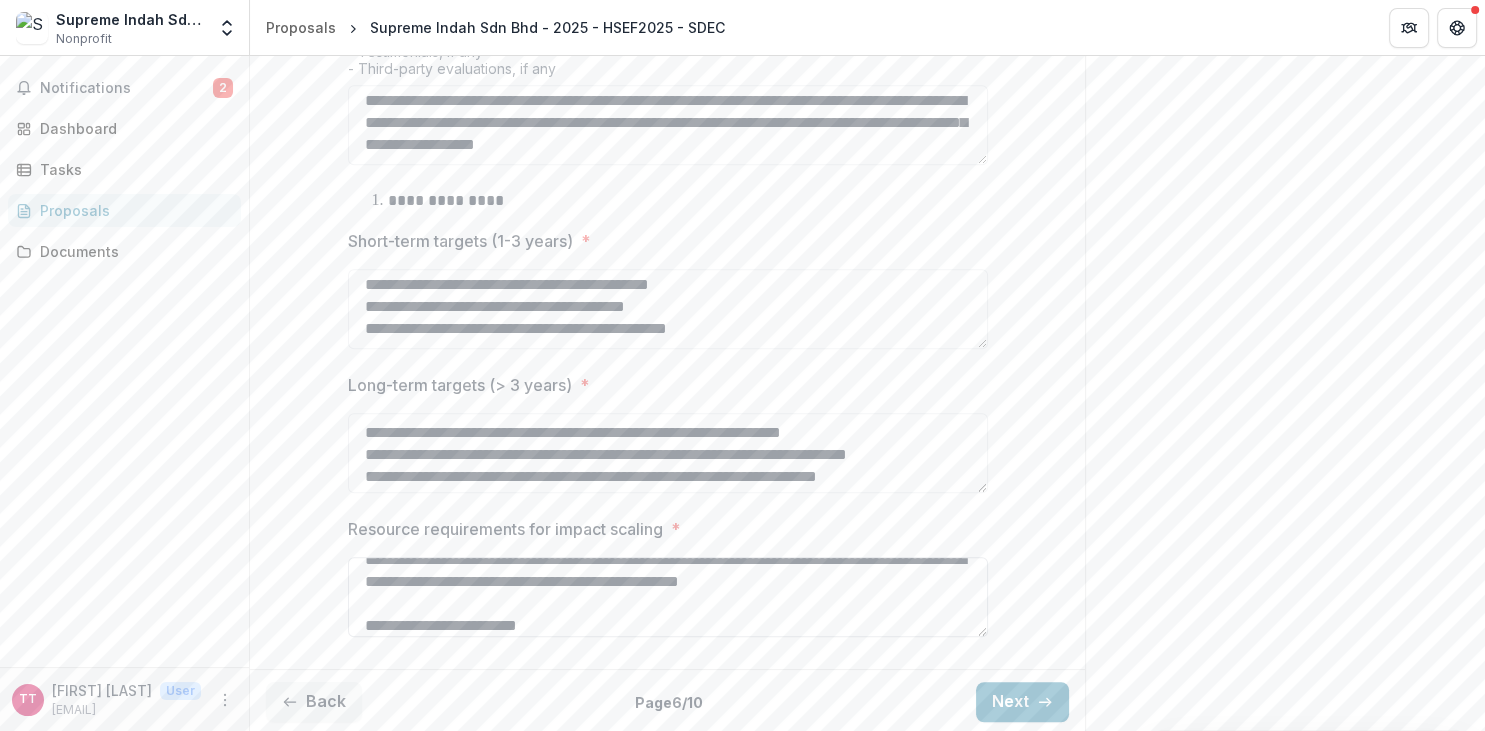 click on "**********" at bounding box center [668, 597] 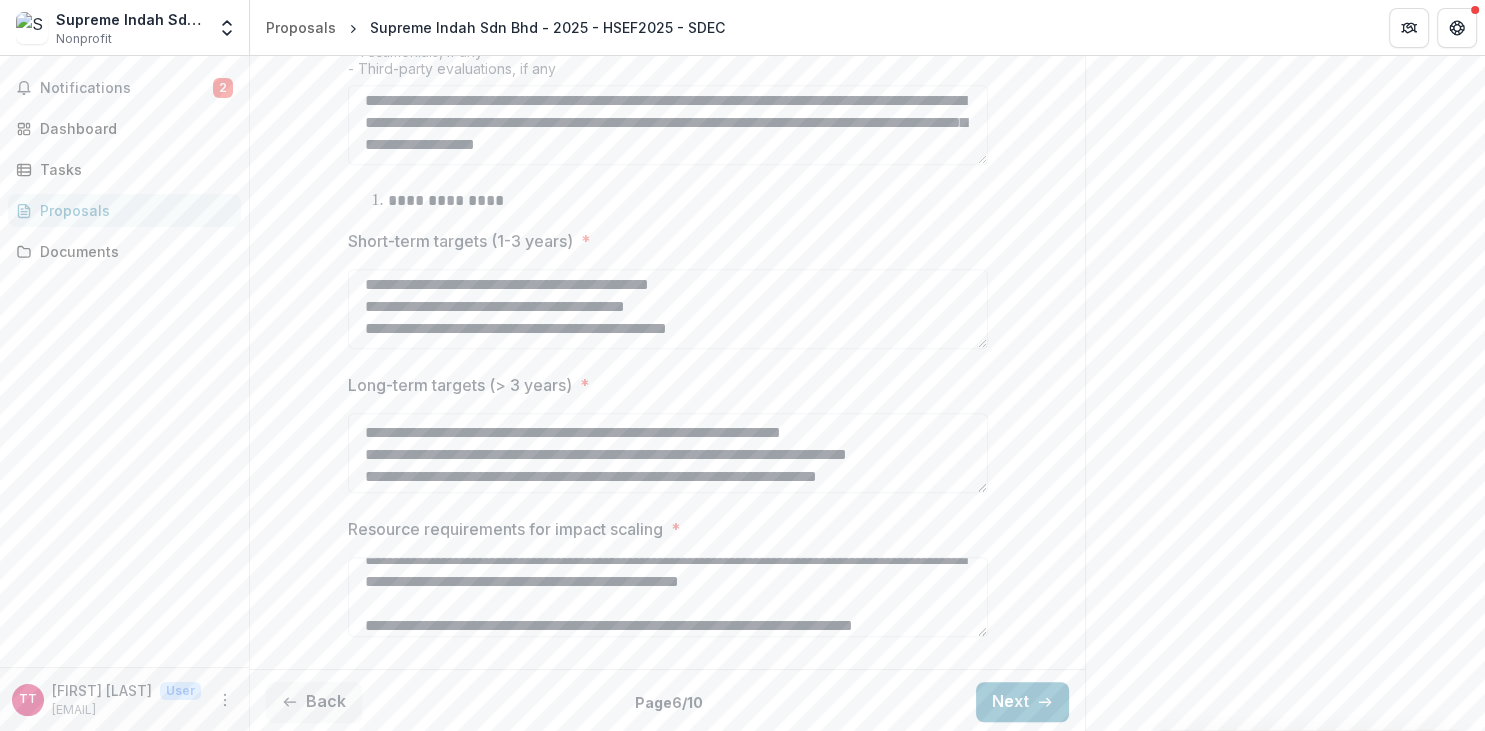 scroll, scrollTop: 38, scrollLeft: 0, axis: vertical 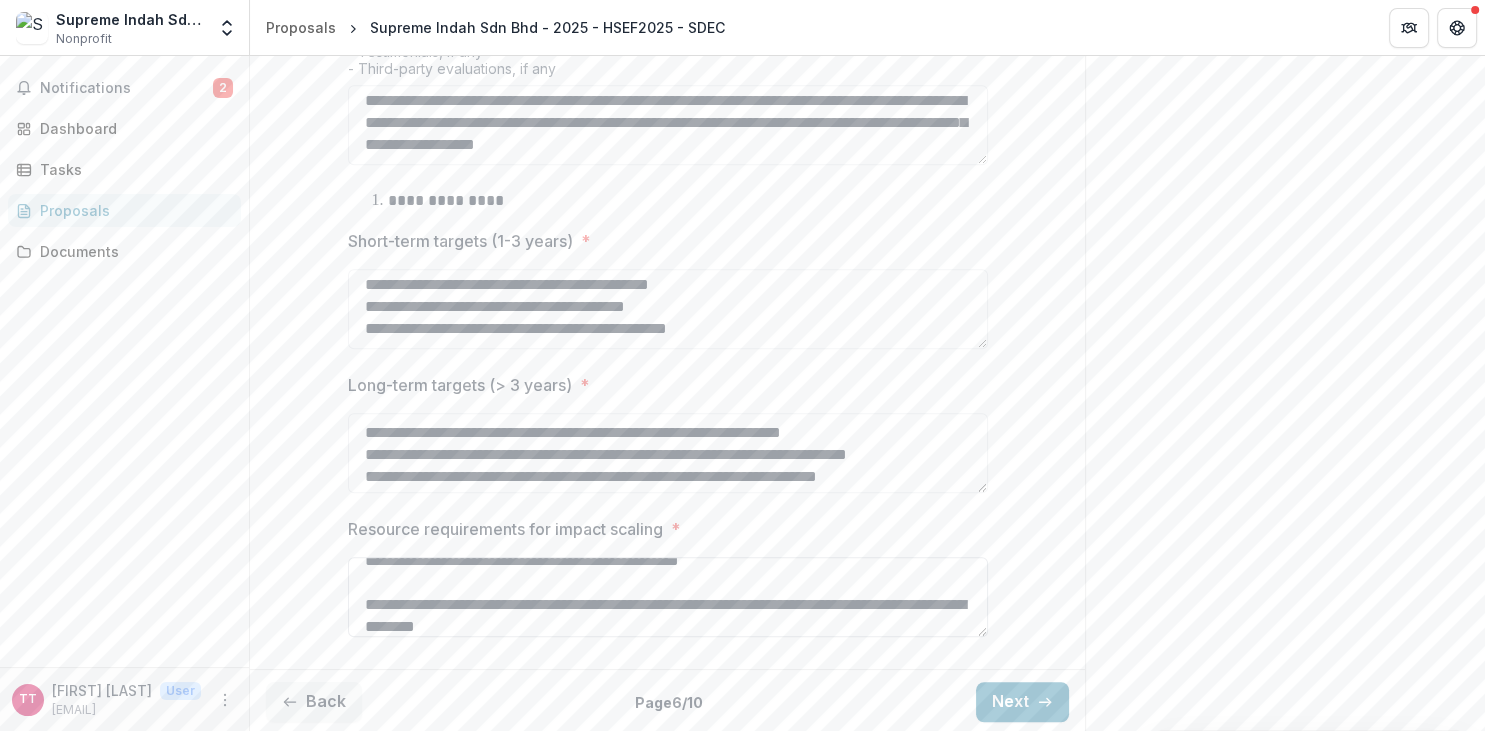 click on "**********" at bounding box center [668, 597] 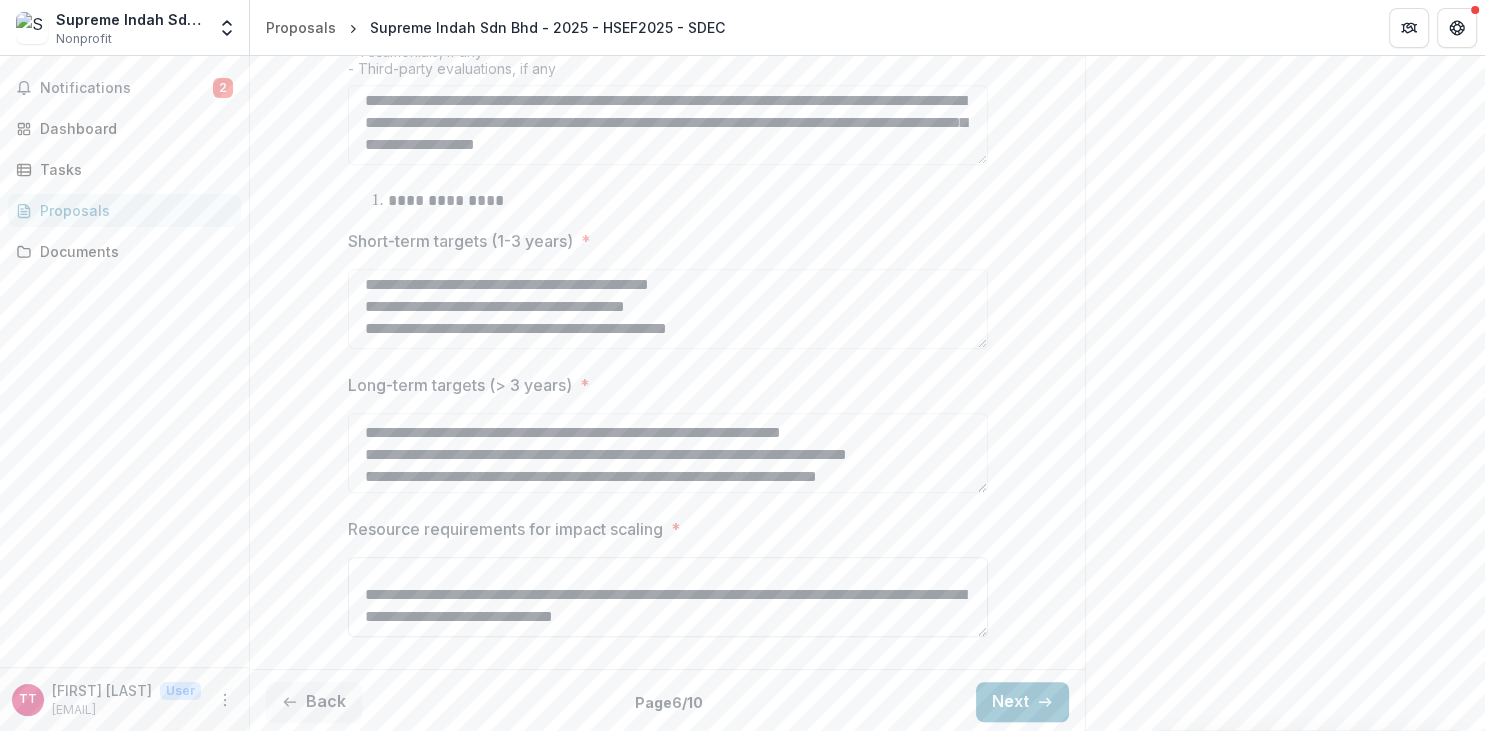 scroll, scrollTop: 84, scrollLeft: 0, axis: vertical 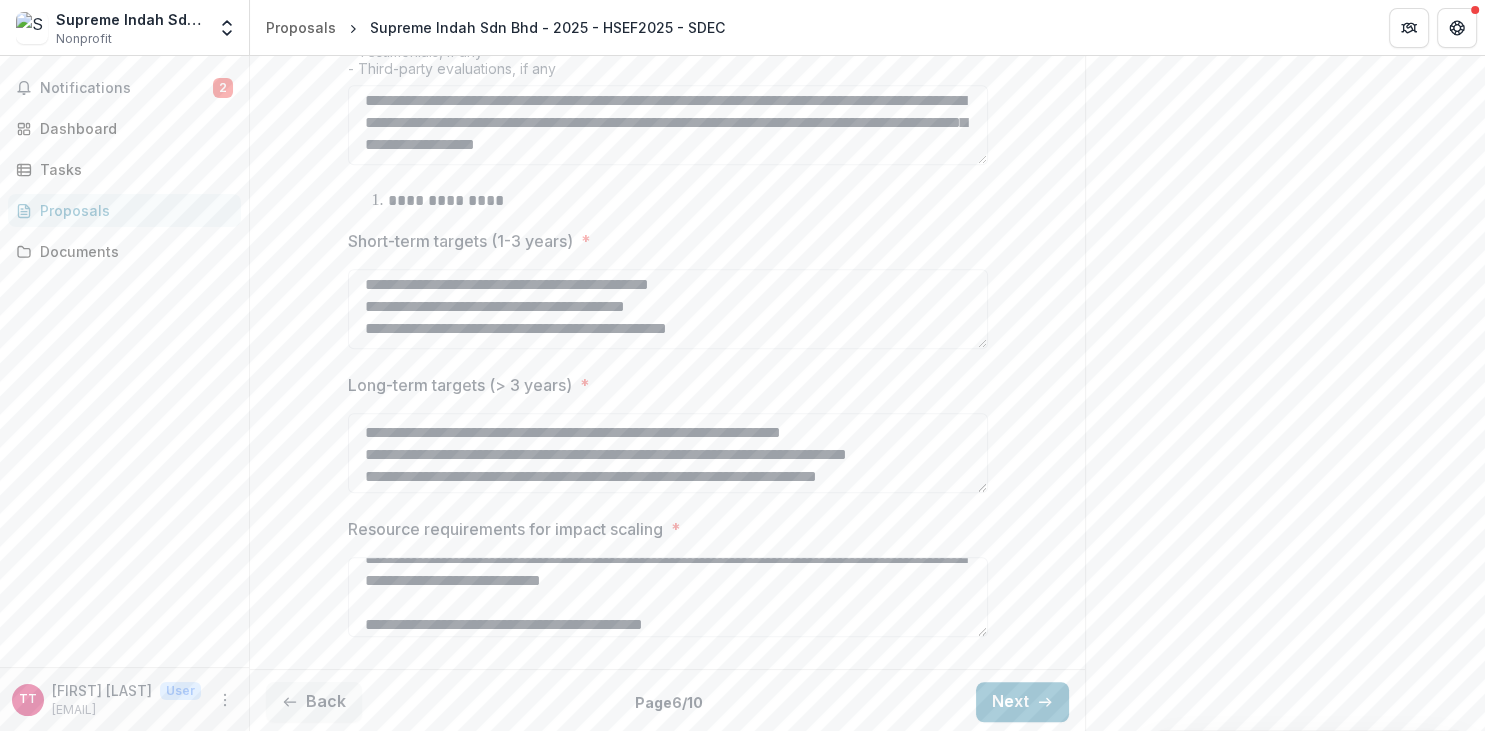 click on "**********" at bounding box center [668, -5] 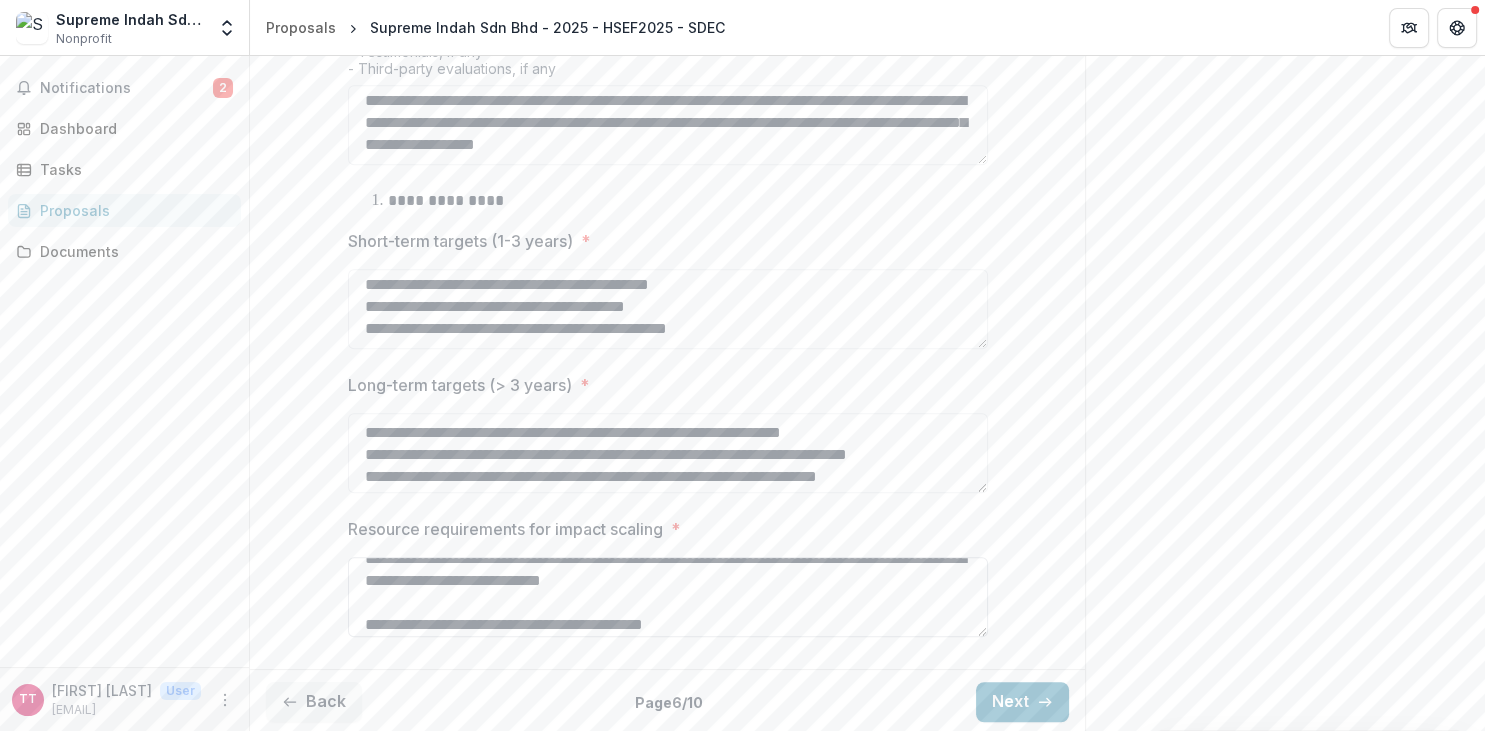 click on "**********" at bounding box center [668, 597] 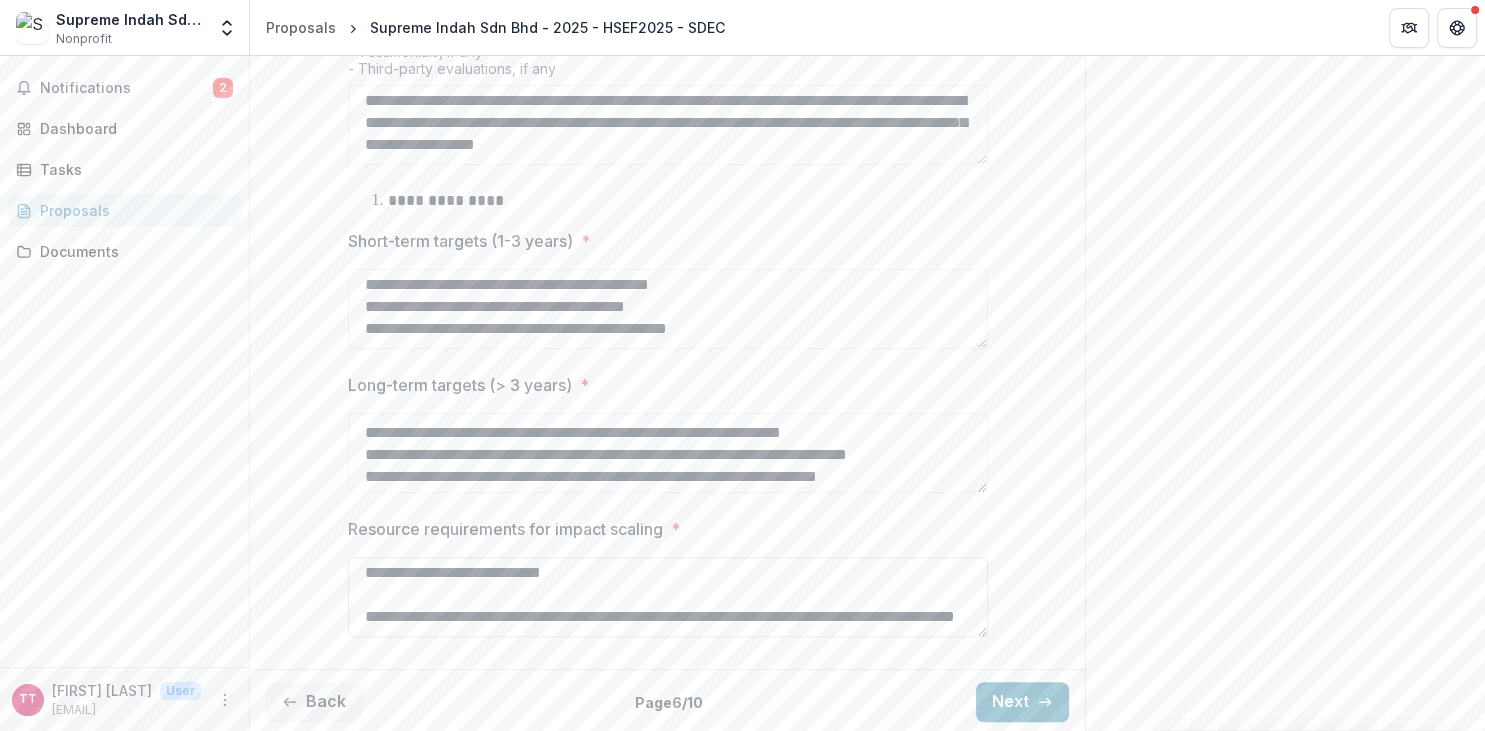 scroll, scrollTop: 149, scrollLeft: 0, axis: vertical 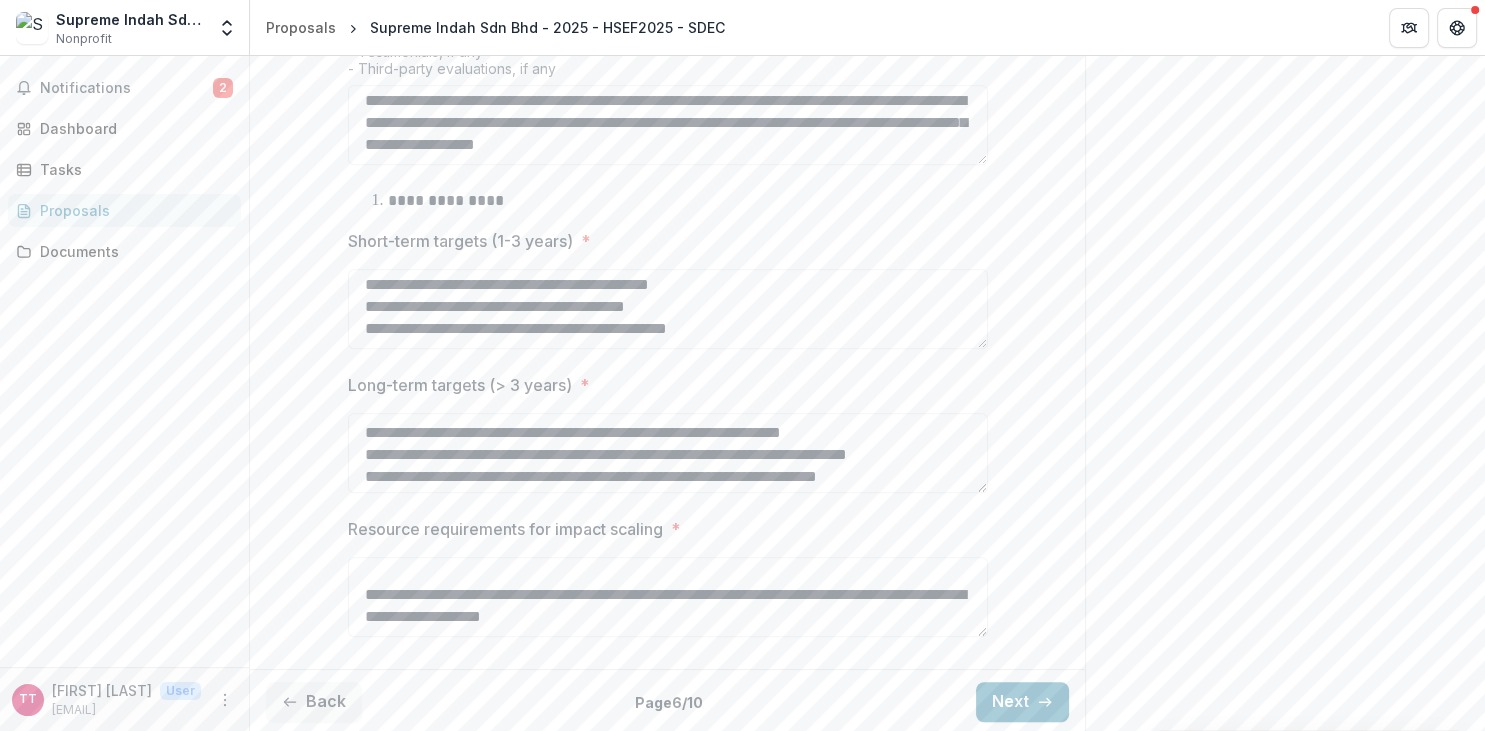 type on "**********" 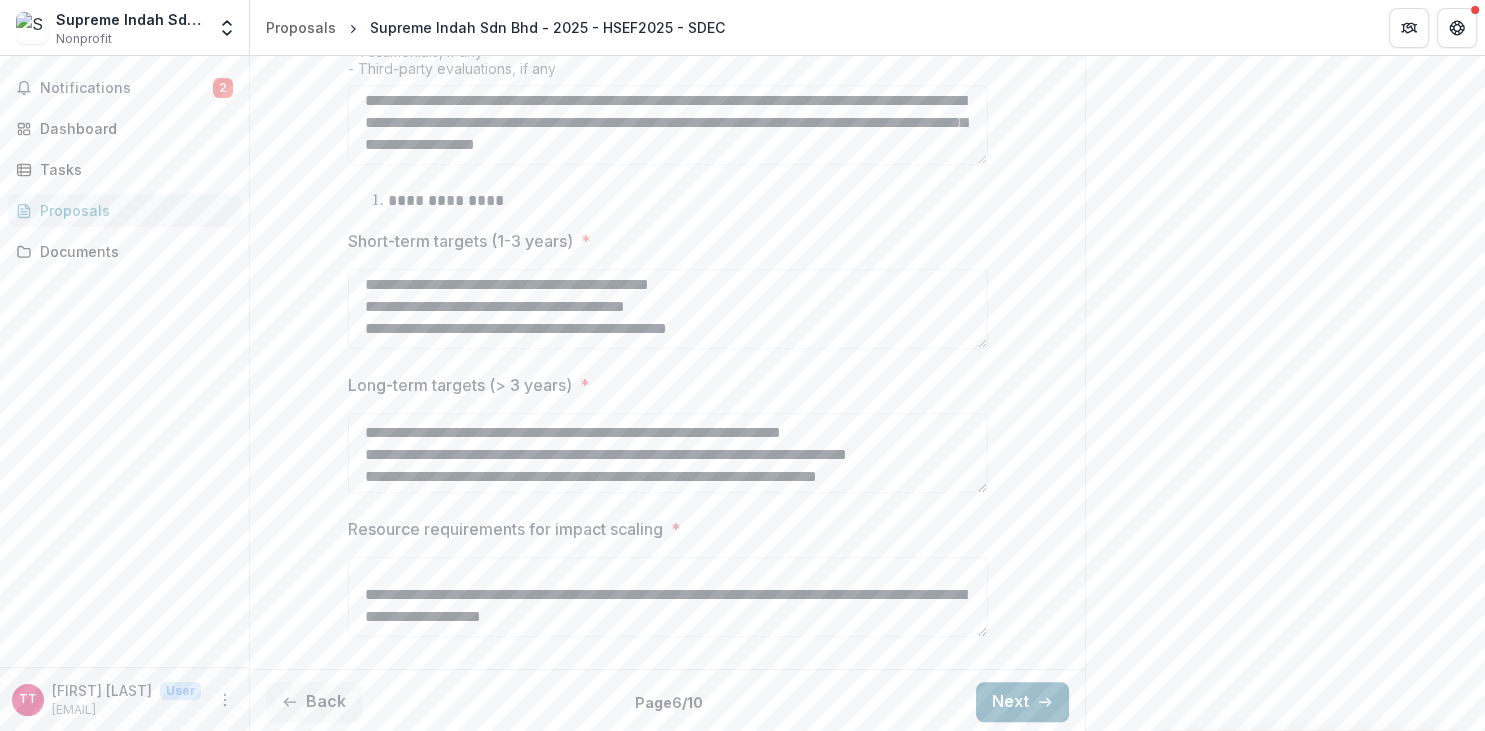 click on "Next" at bounding box center [1022, 702] 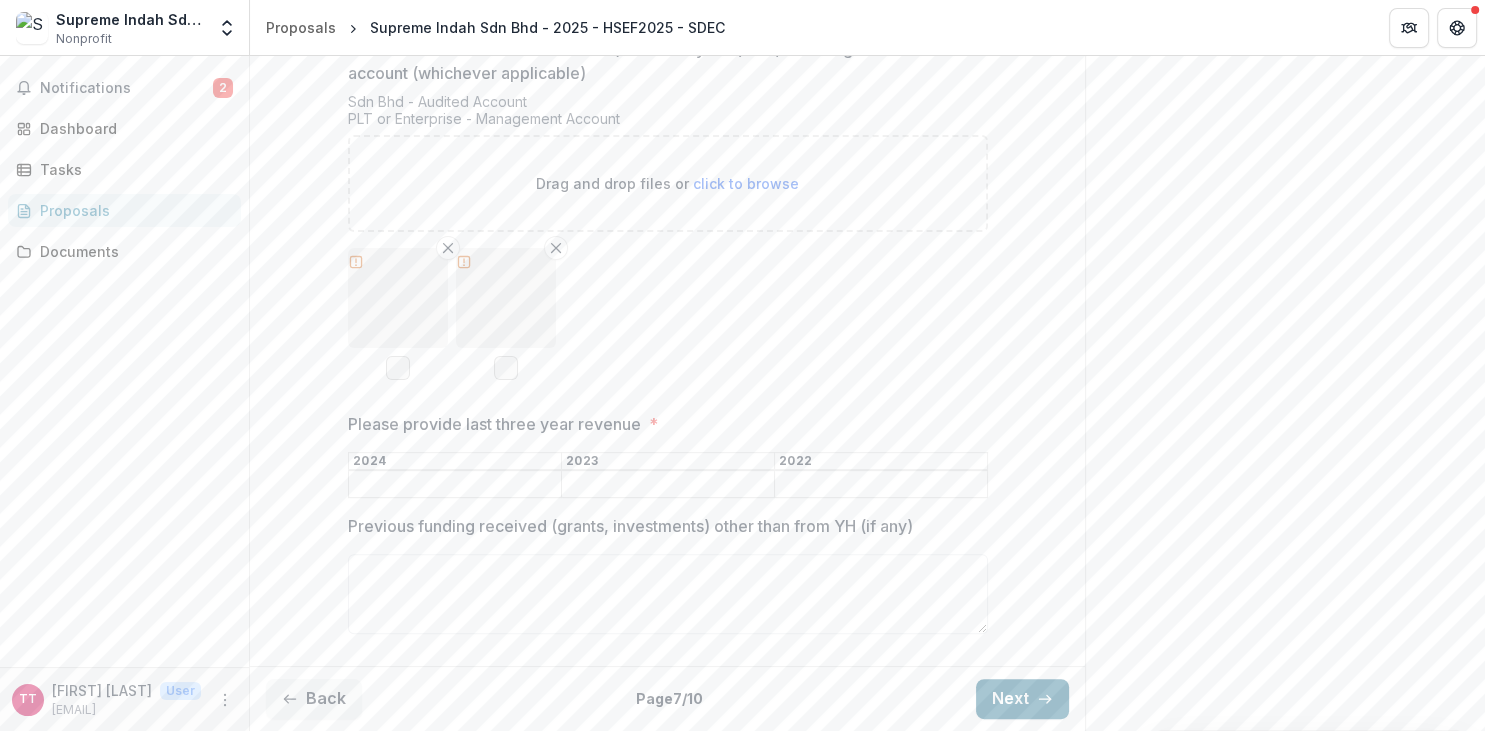 scroll, scrollTop: 504, scrollLeft: 0, axis: vertical 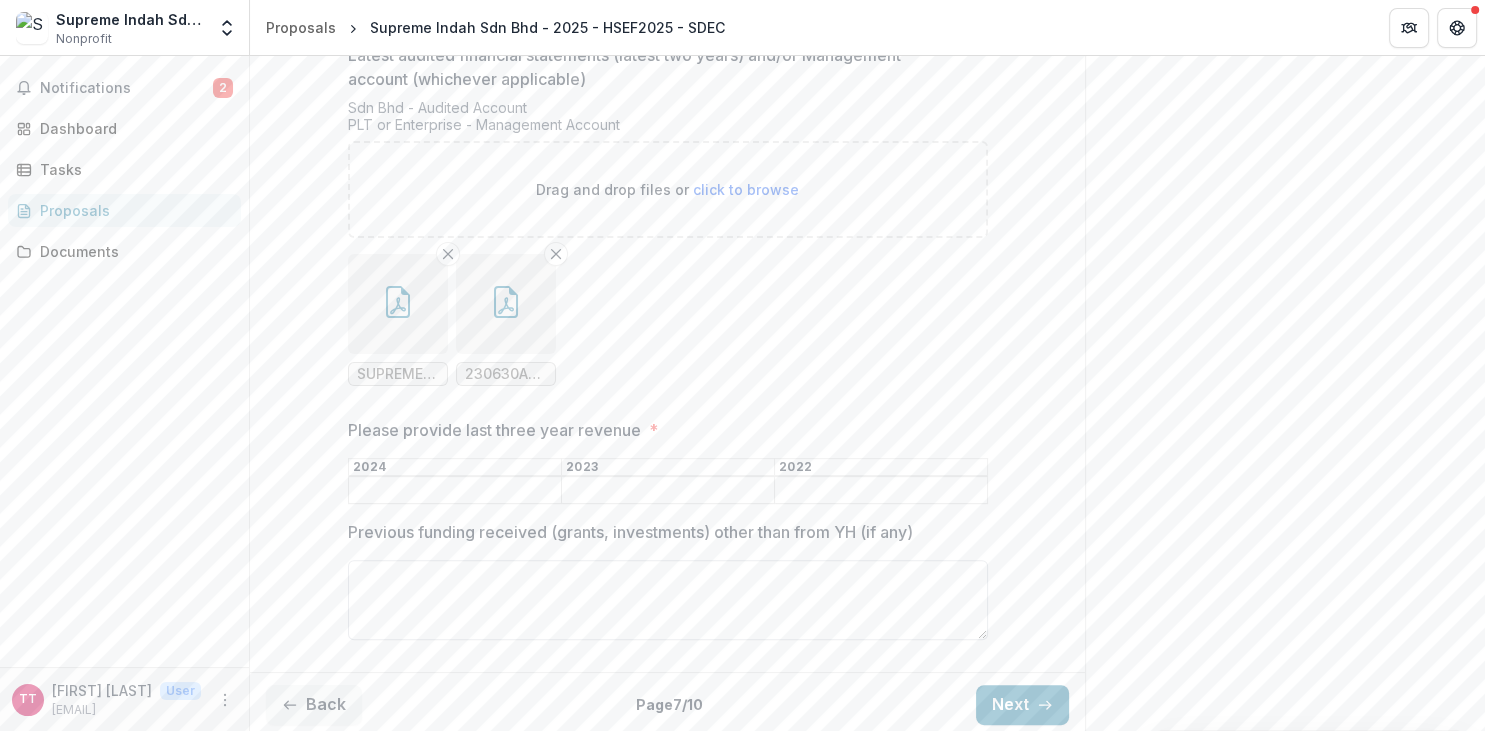 click on "Previous funding received (grants, investments) other than from YH (if any)" at bounding box center [668, 600] 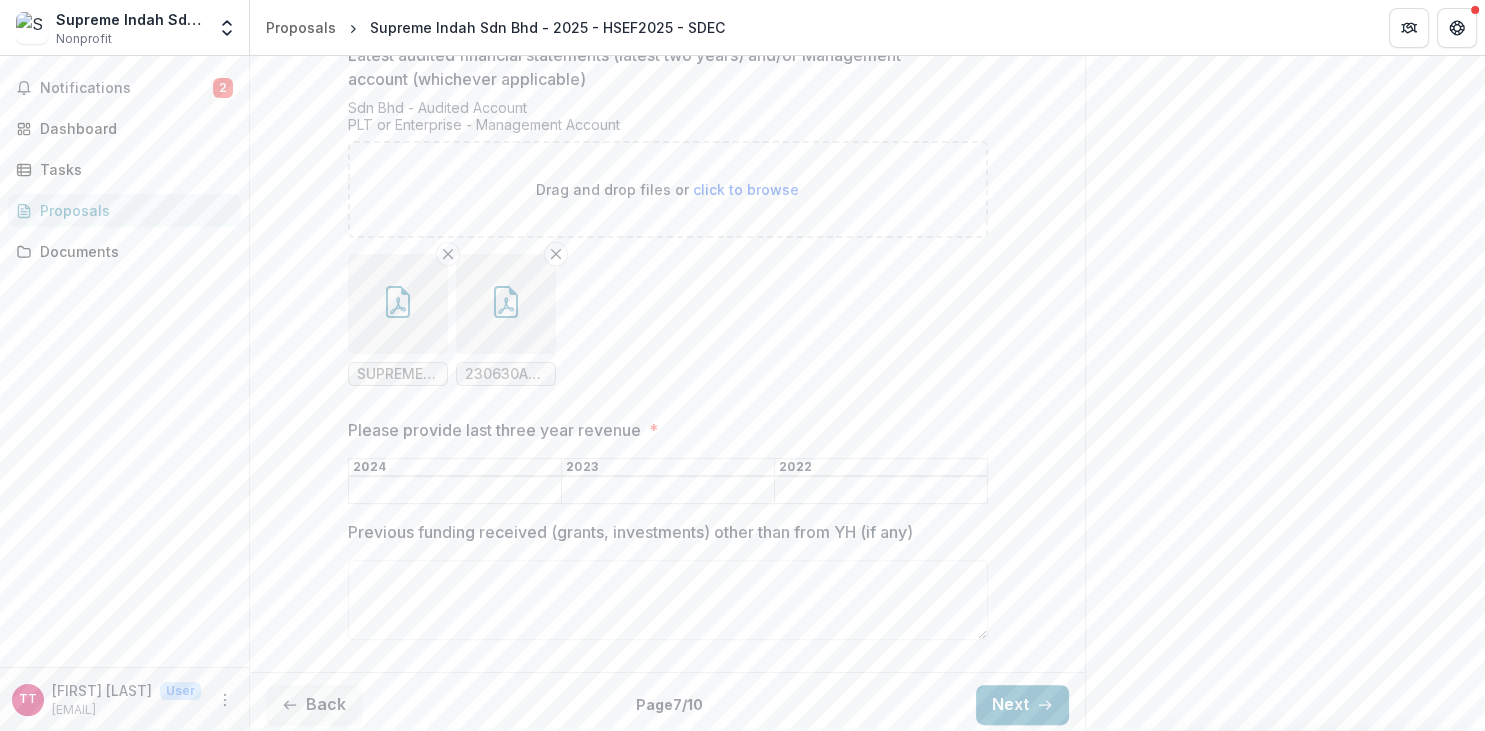 click on "Please provide last three year revenue *" at bounding box center [455, 491] 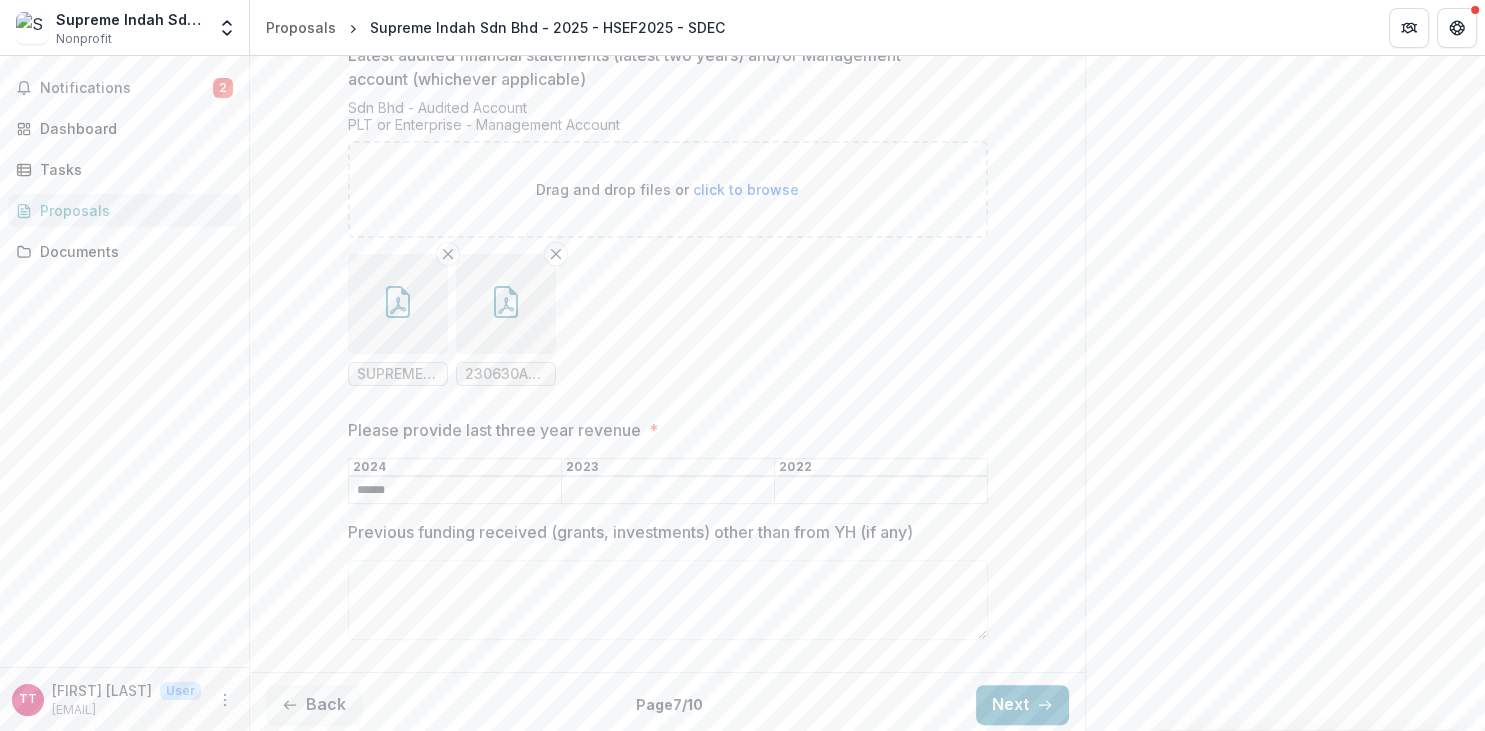 click on "******" at bounding box center (455, 491) 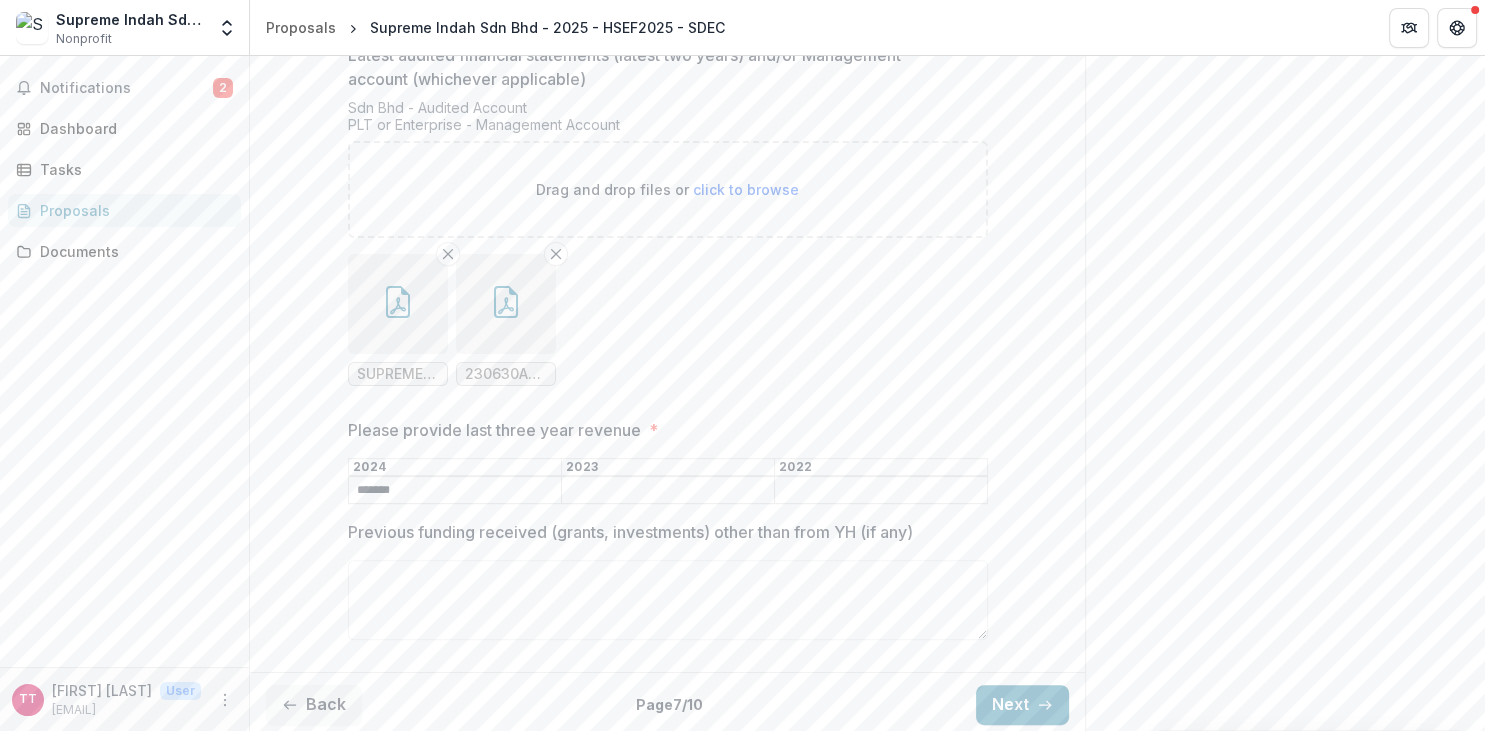 type on "*******" 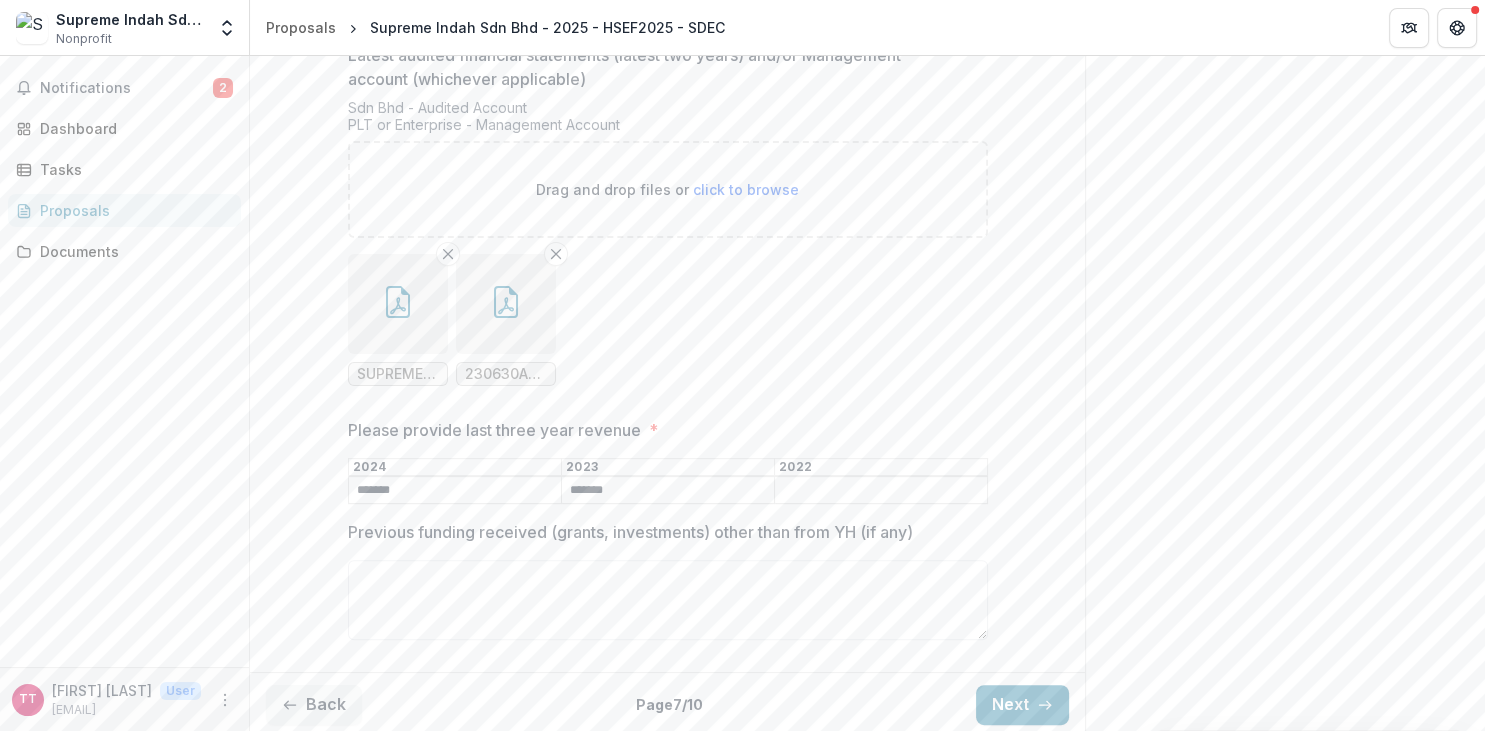 type on "*******" 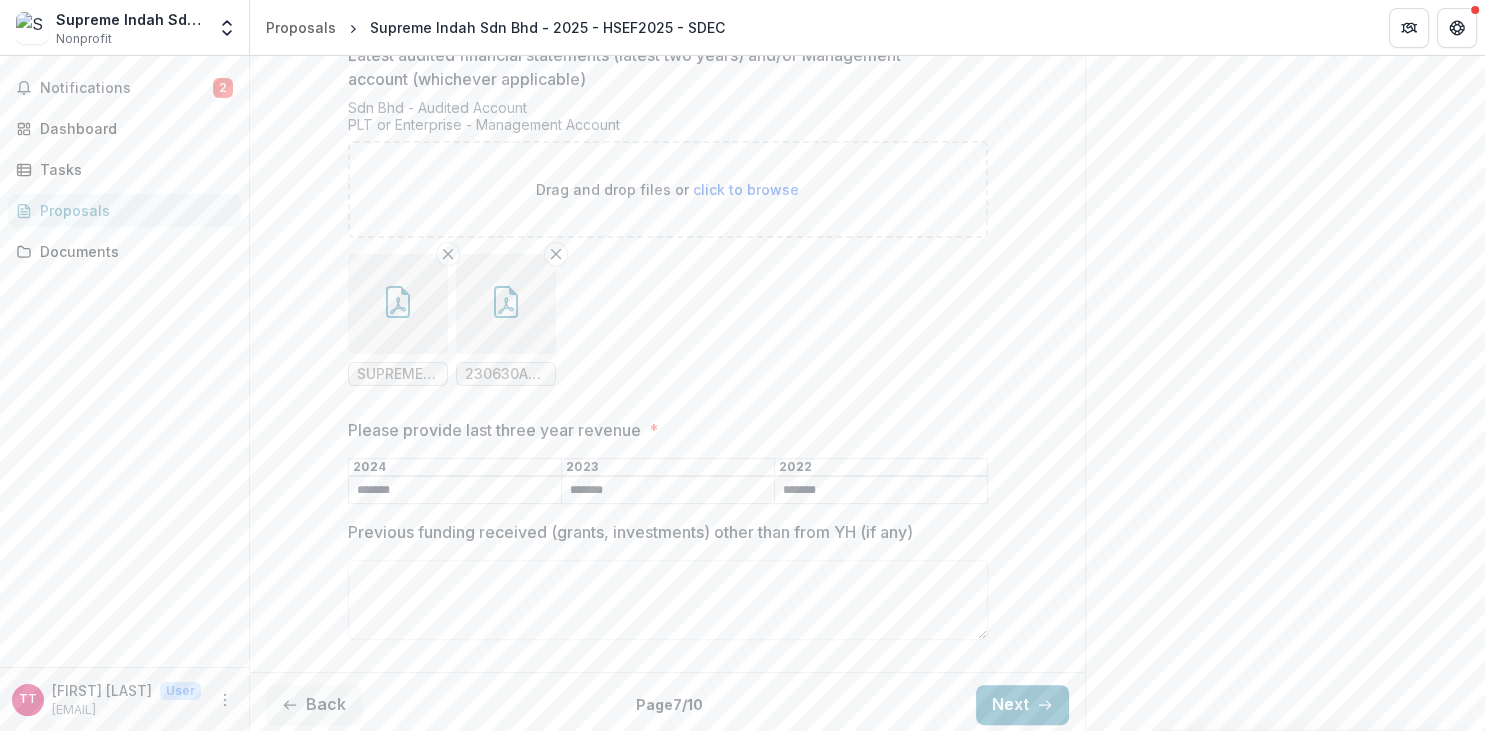 type on "*******" 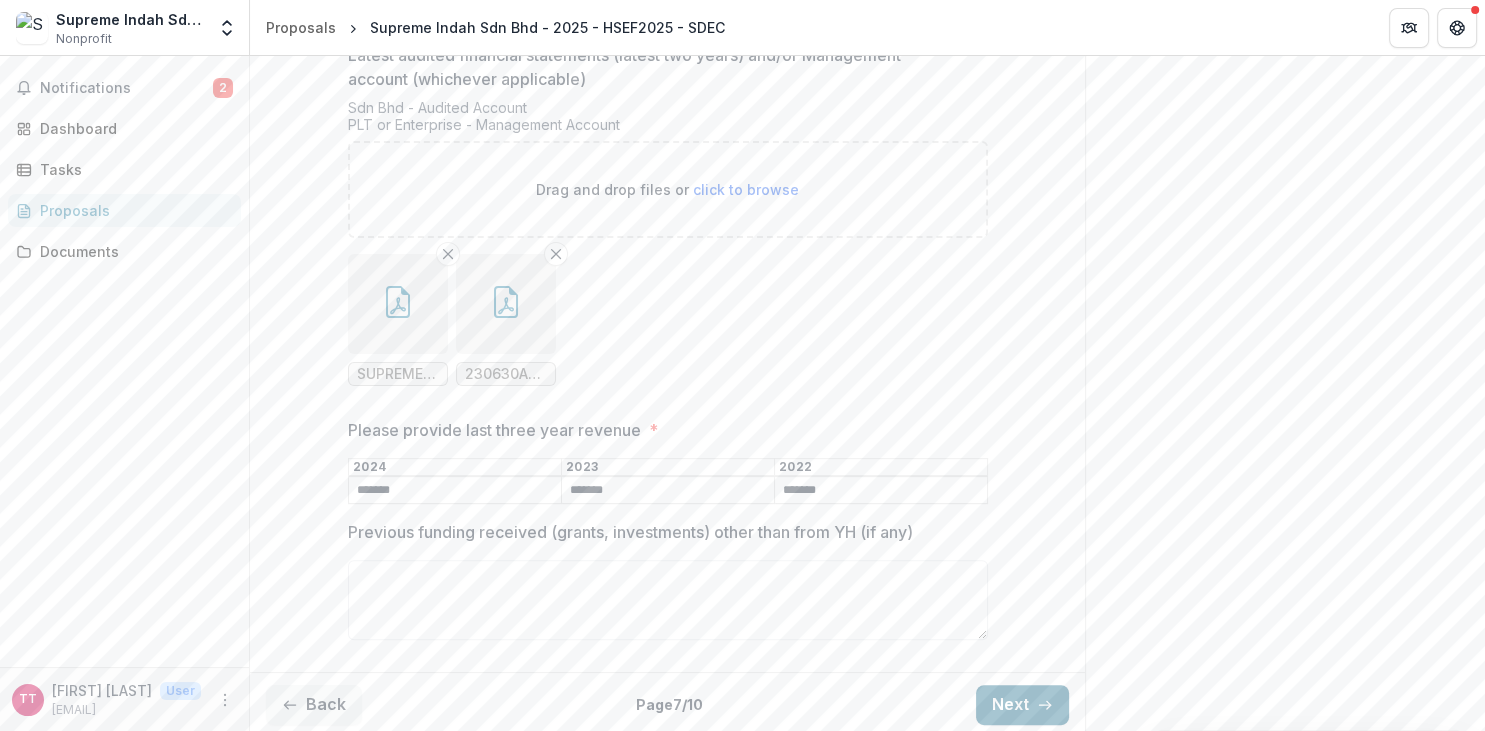 click on "Next" at bounding box center [1022, 705] 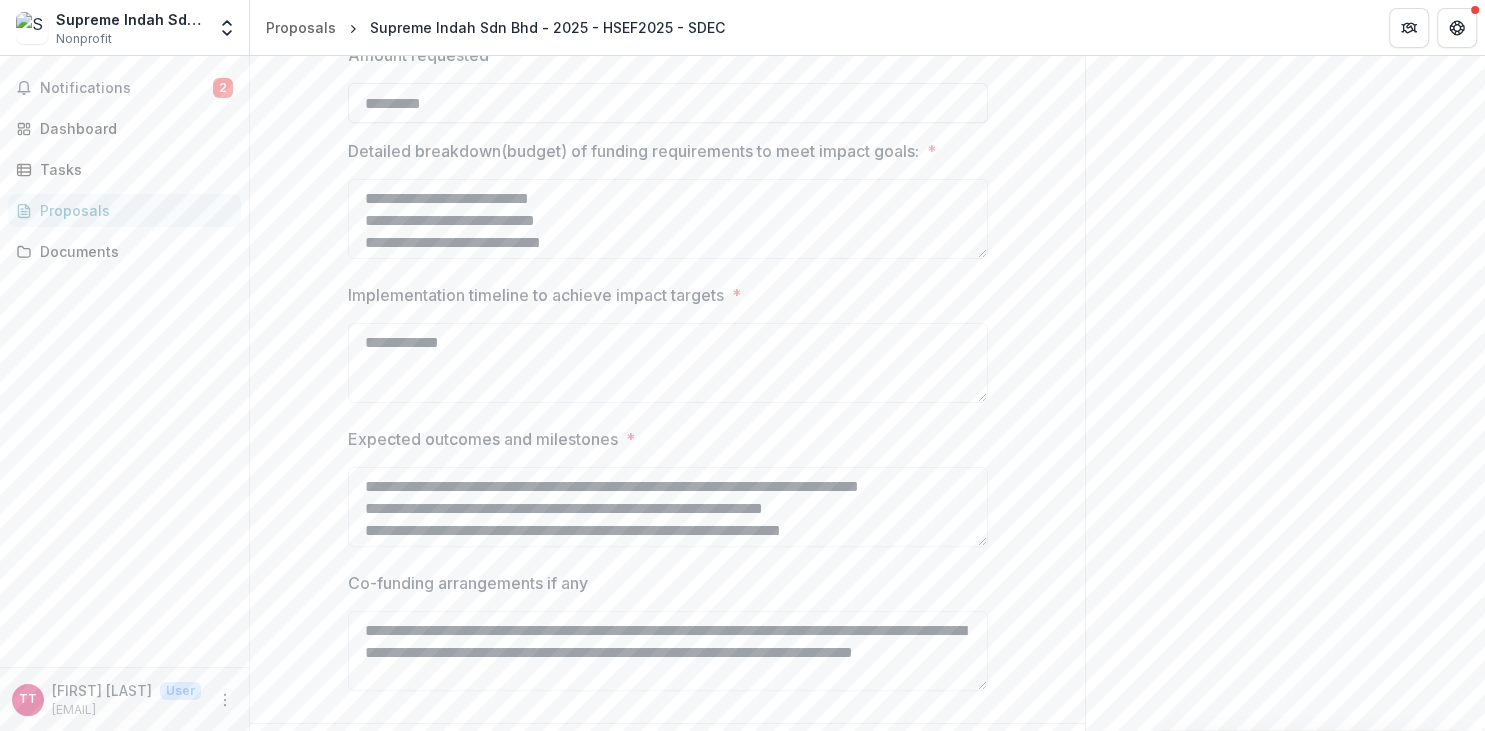 scroll, scrollTop: 528, scrollLeft: 0, axis: vertical 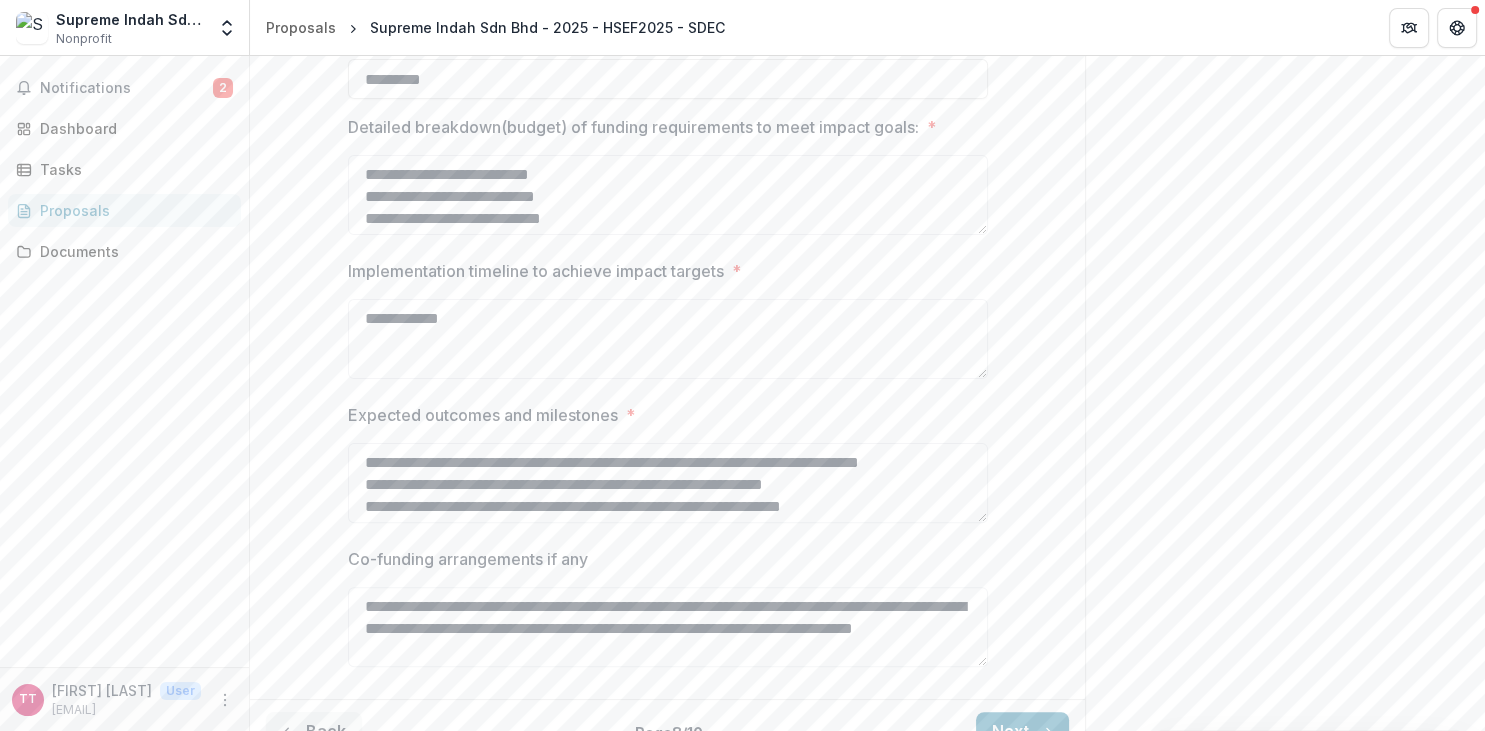click on "**********" at bounding box center [667, 327] 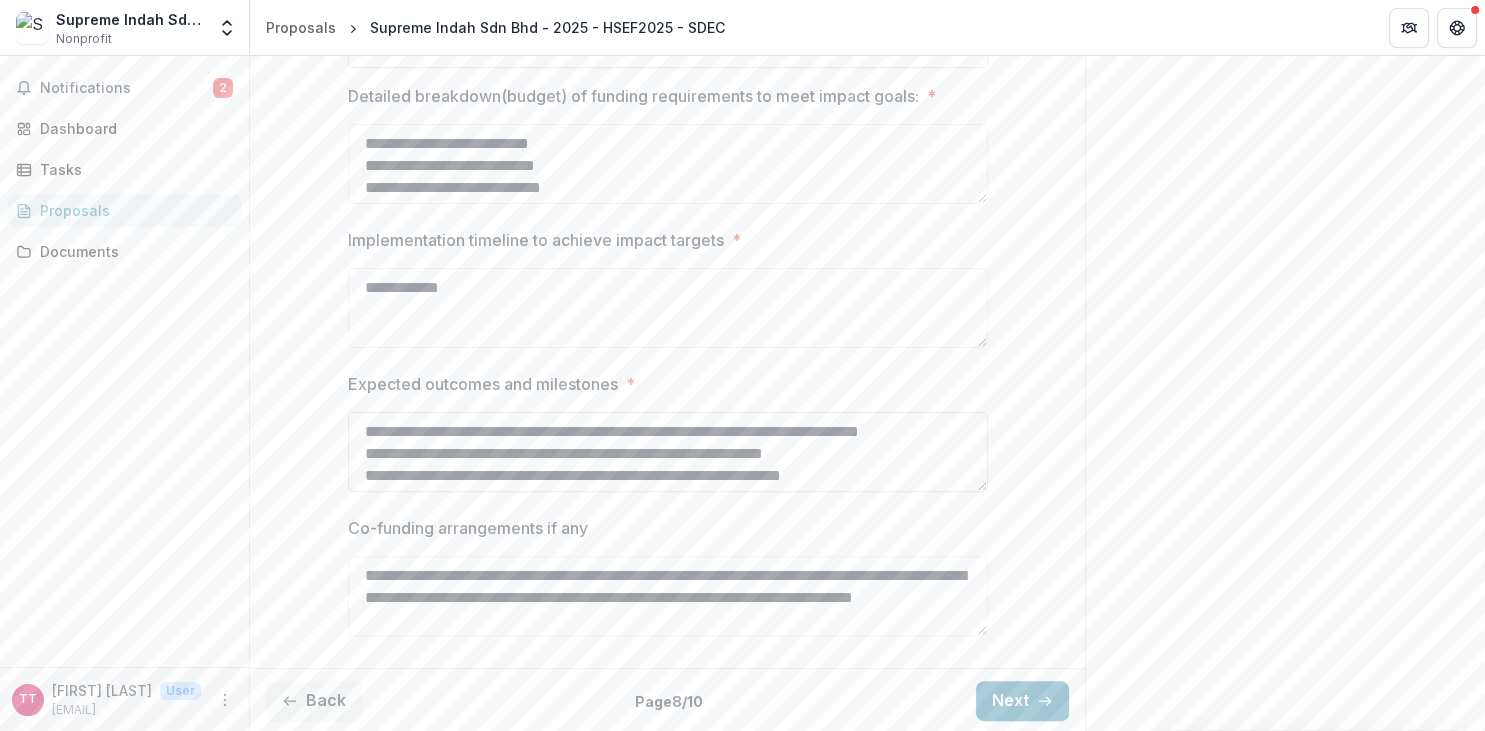 click on "**********" at bounding box center (668, 452) 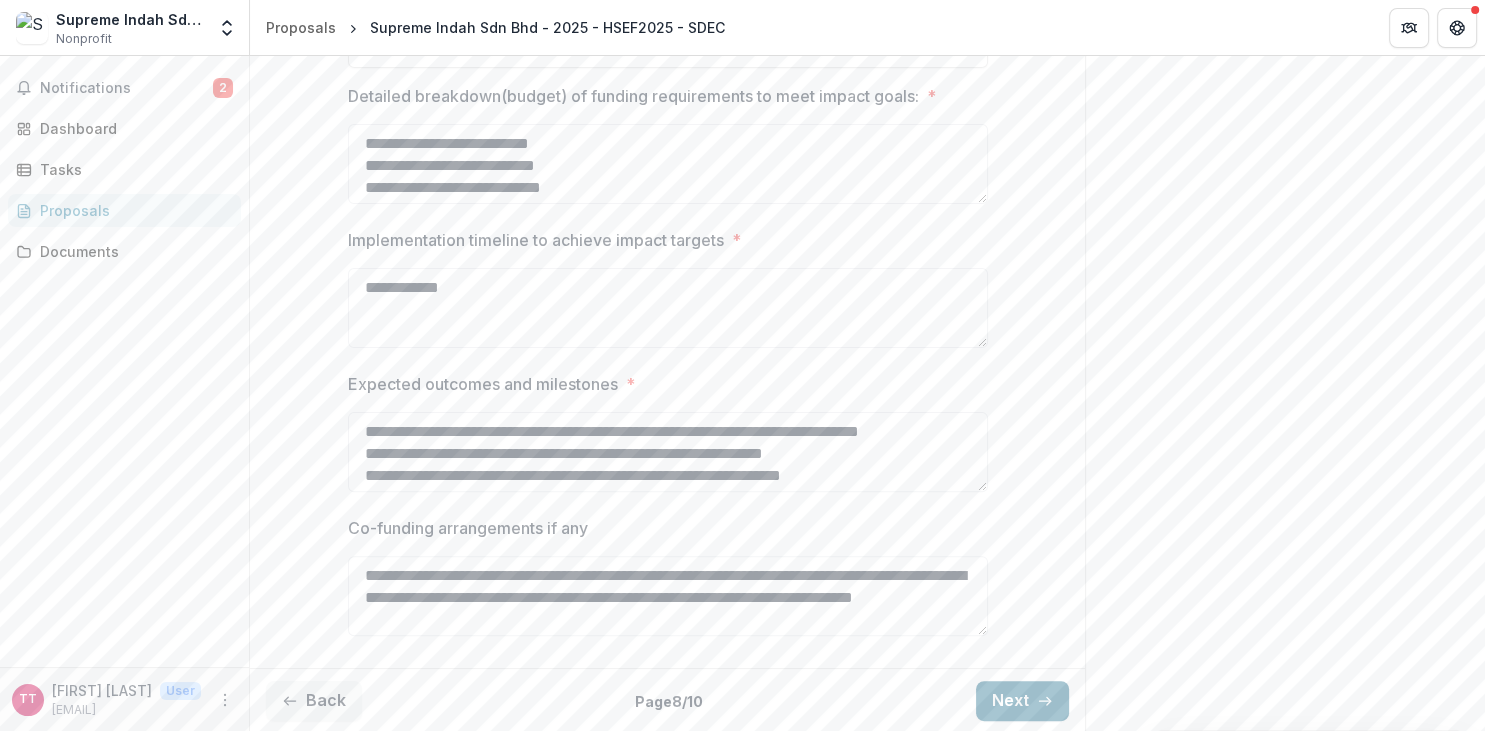click on "Next" at bounding box center [1022, 701] 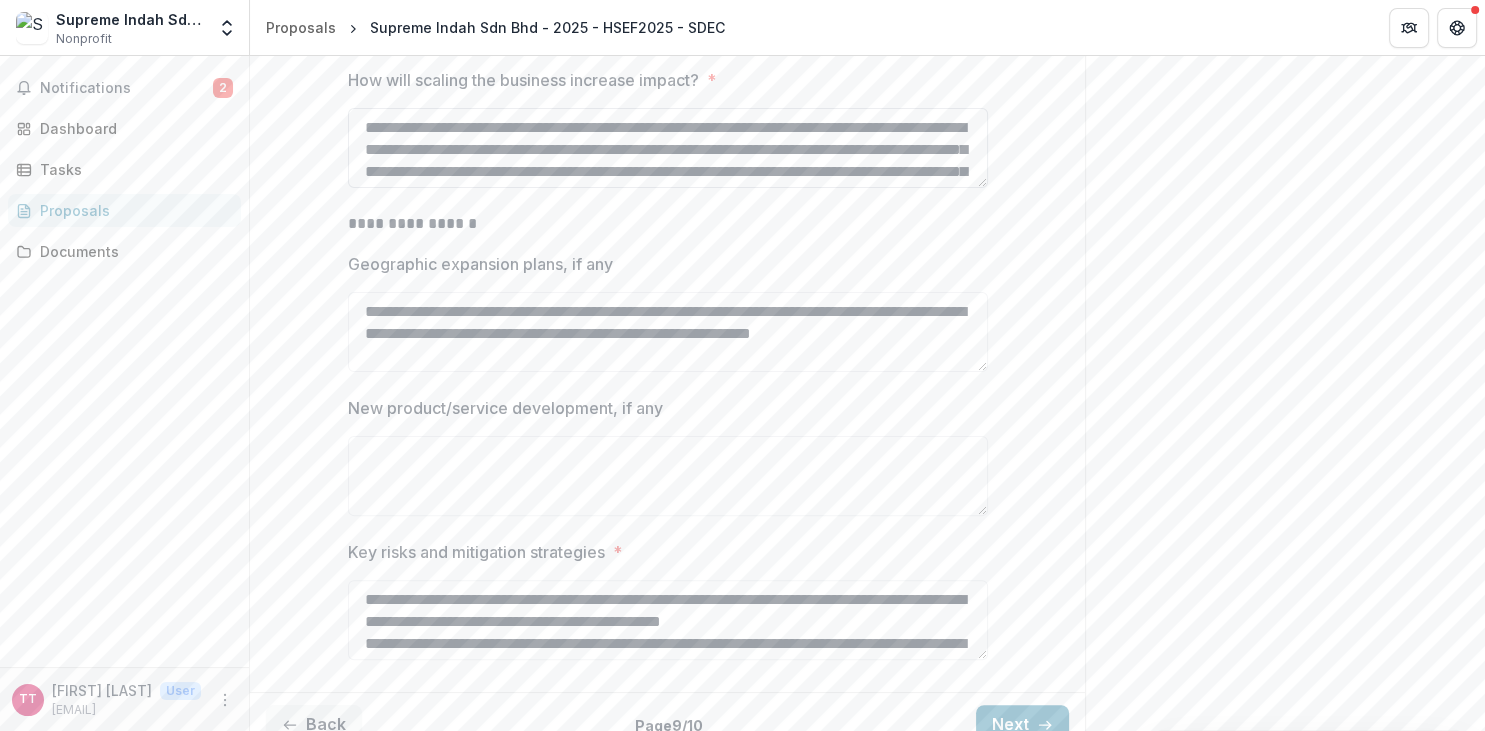 click on "**********" at bounding box center [668, 148] 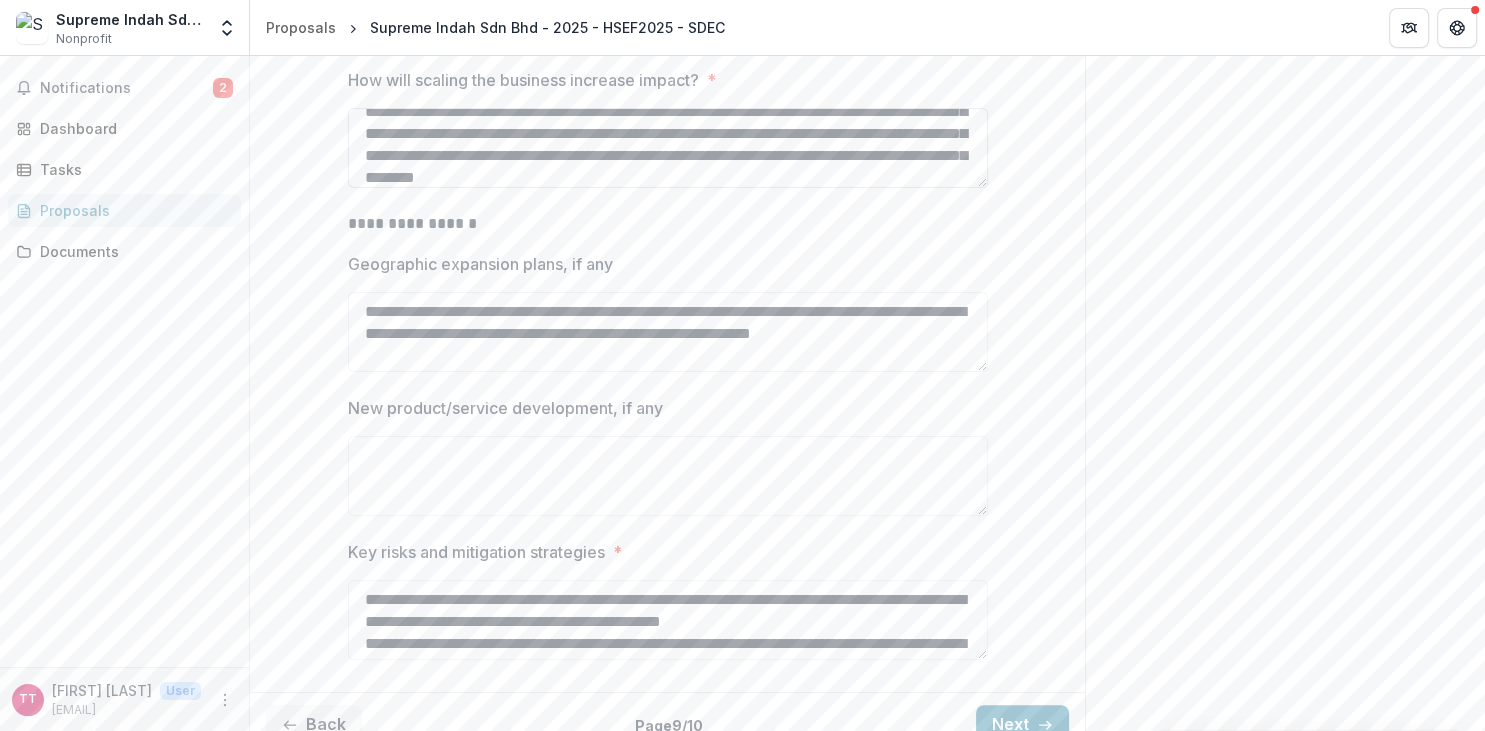 scroll, scrollTop: 60, scrollLeft: 0, axis: vertical 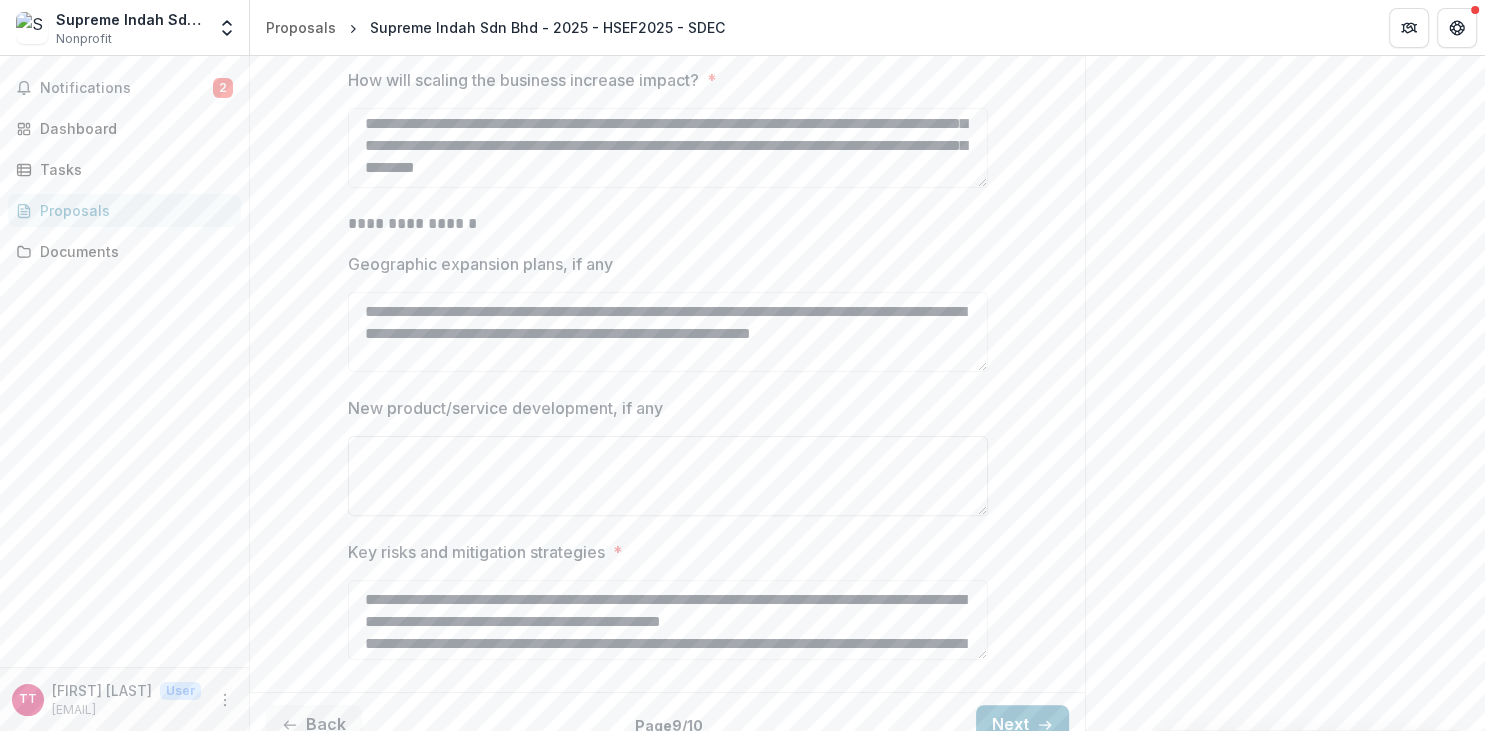 click on "New product/service development, if any" at bounding box center [668, 476] 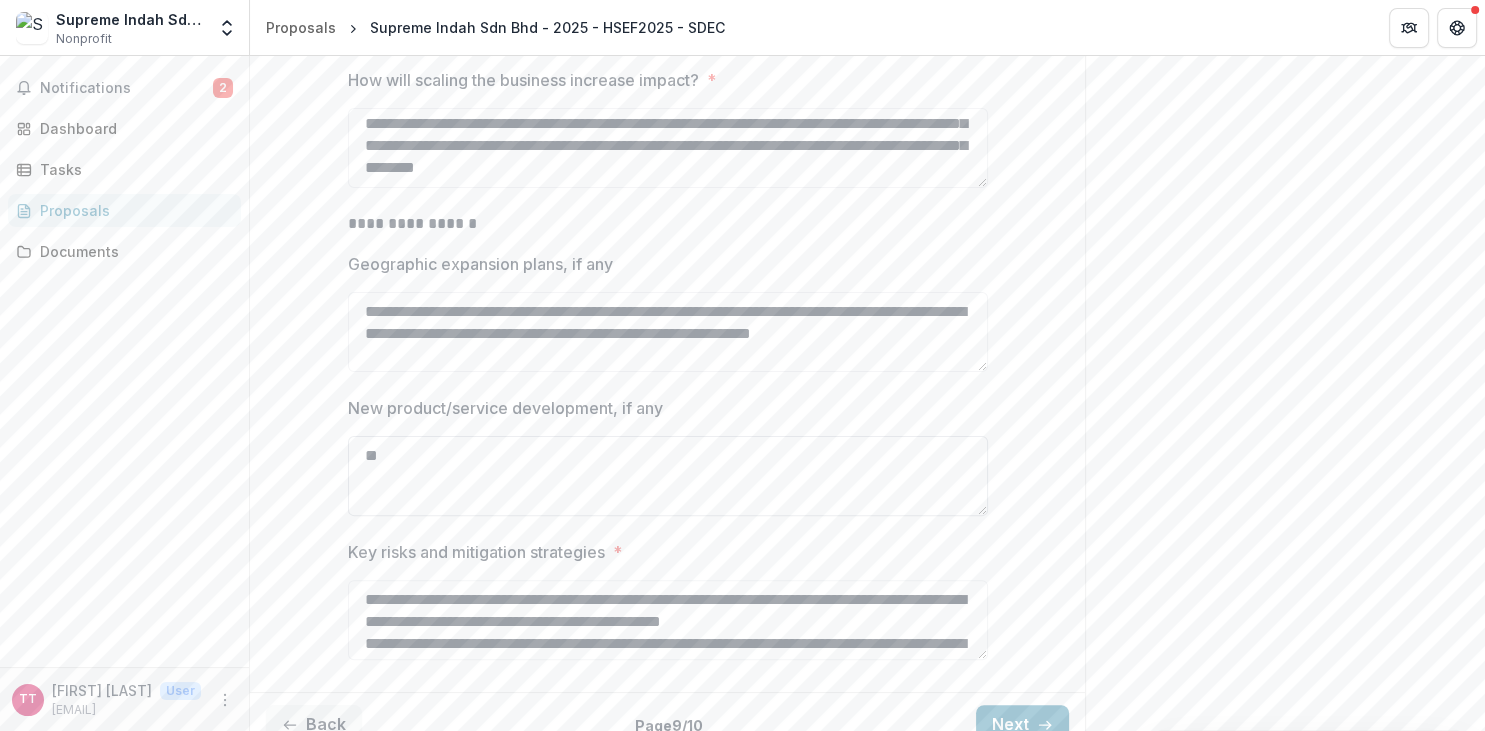 type on "*" 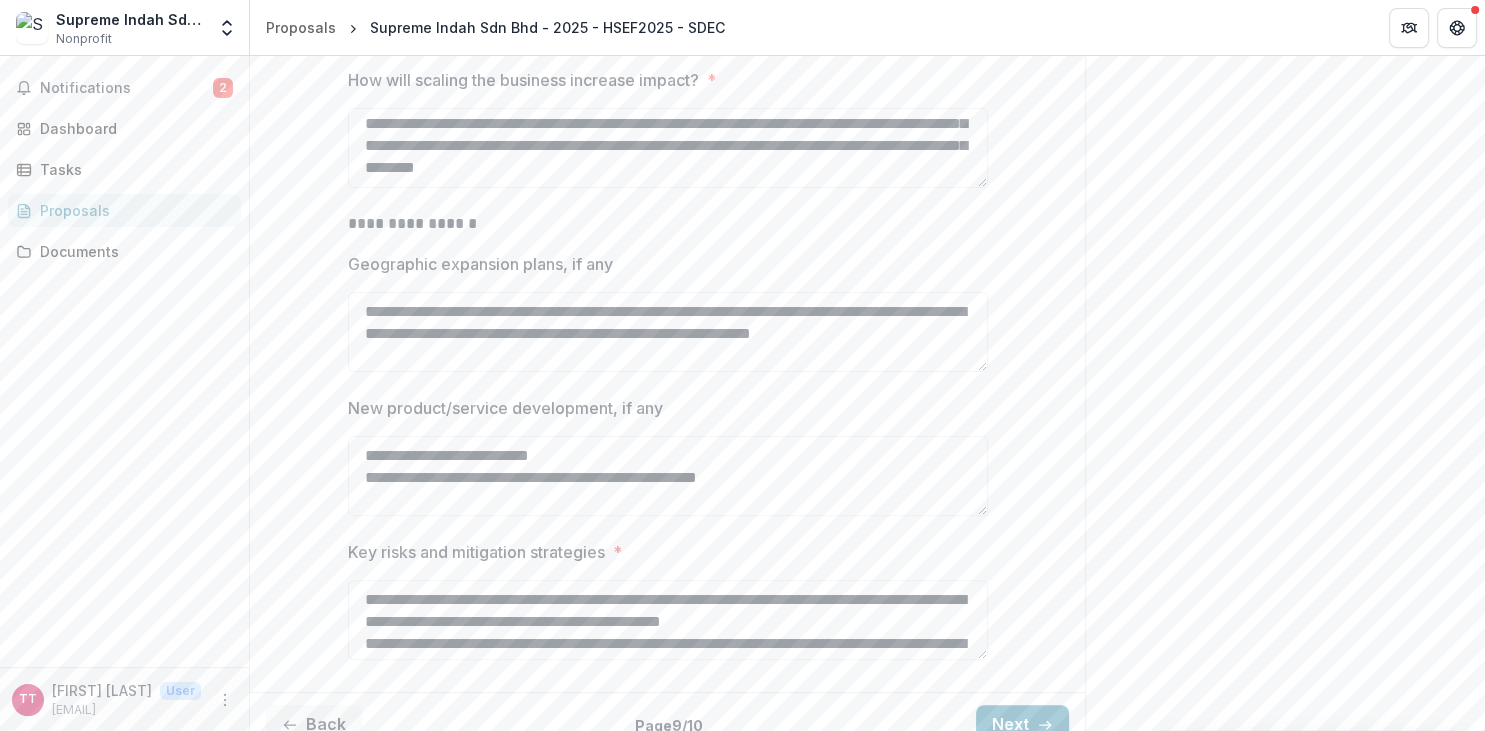 type on "**********" 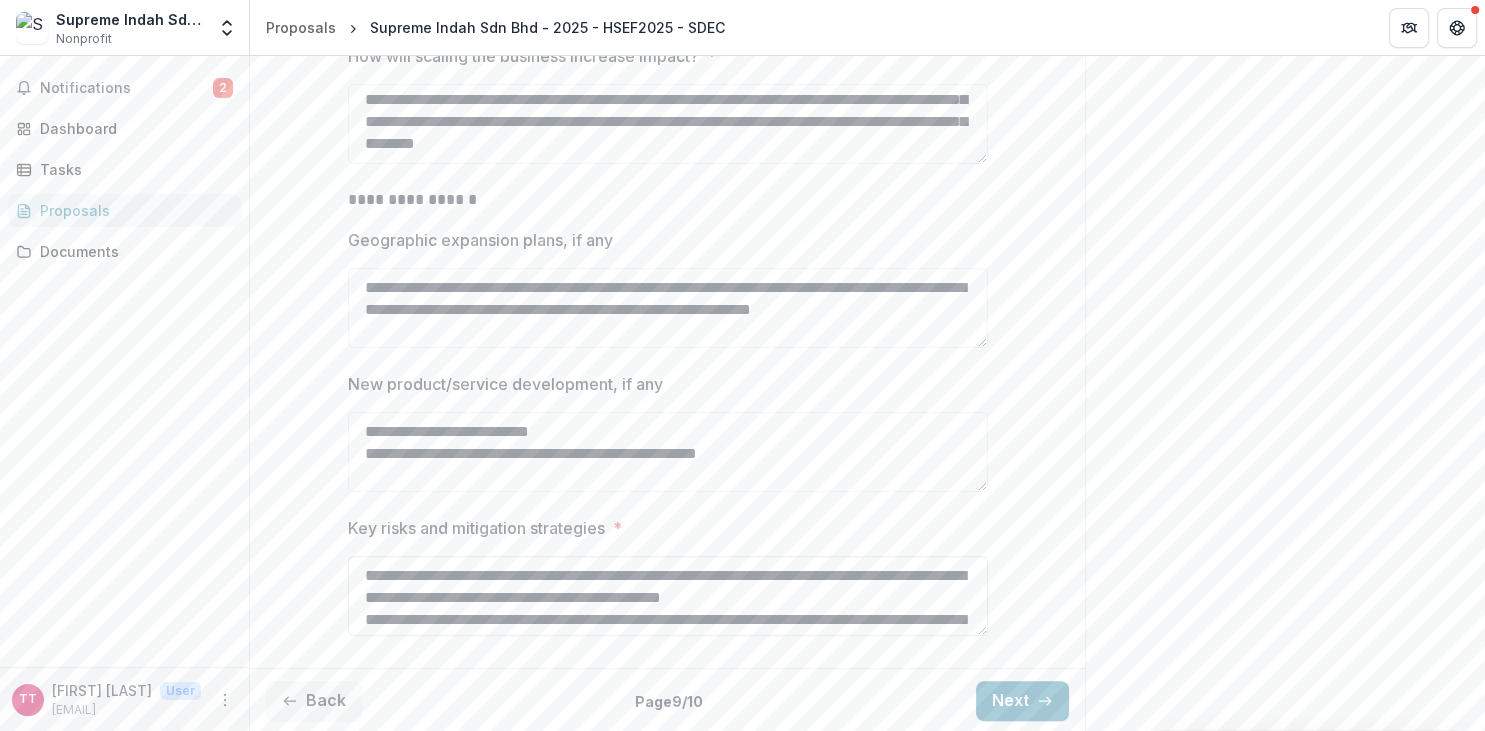 click on "**********" at bounding box center (668, 596) 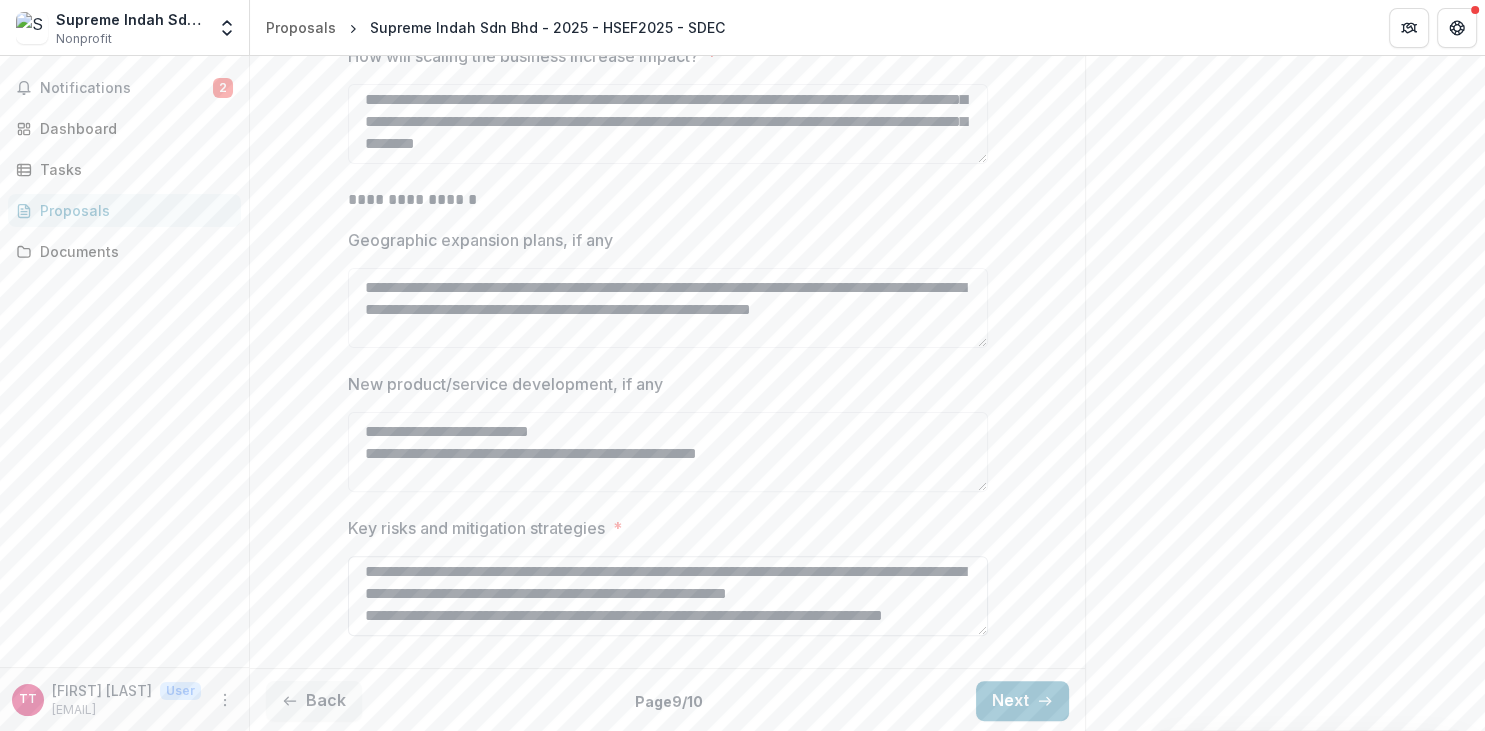 scroll, scrollTop: 126, scrollLeft: 0, axis: vertical 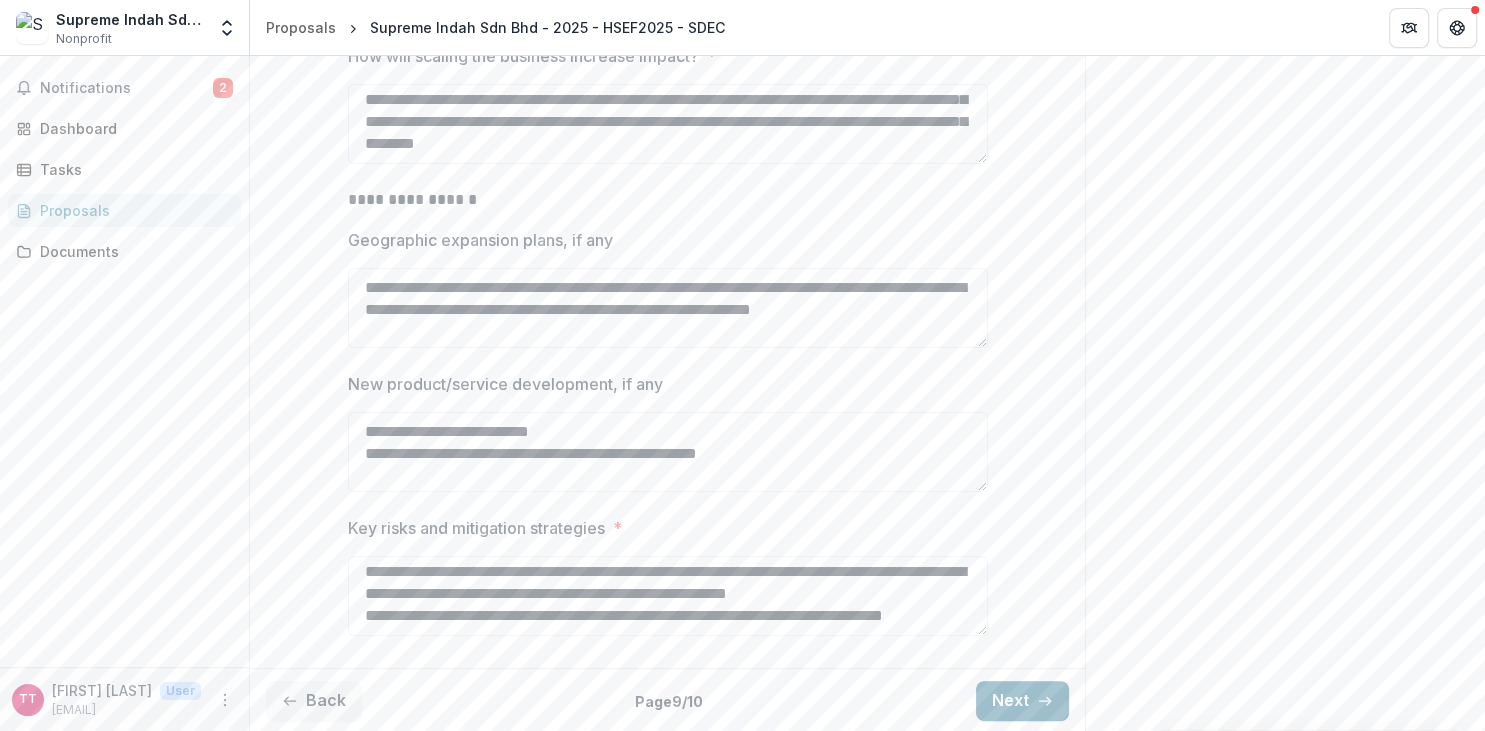 click on "Next" at bounding box center (1022, 701) 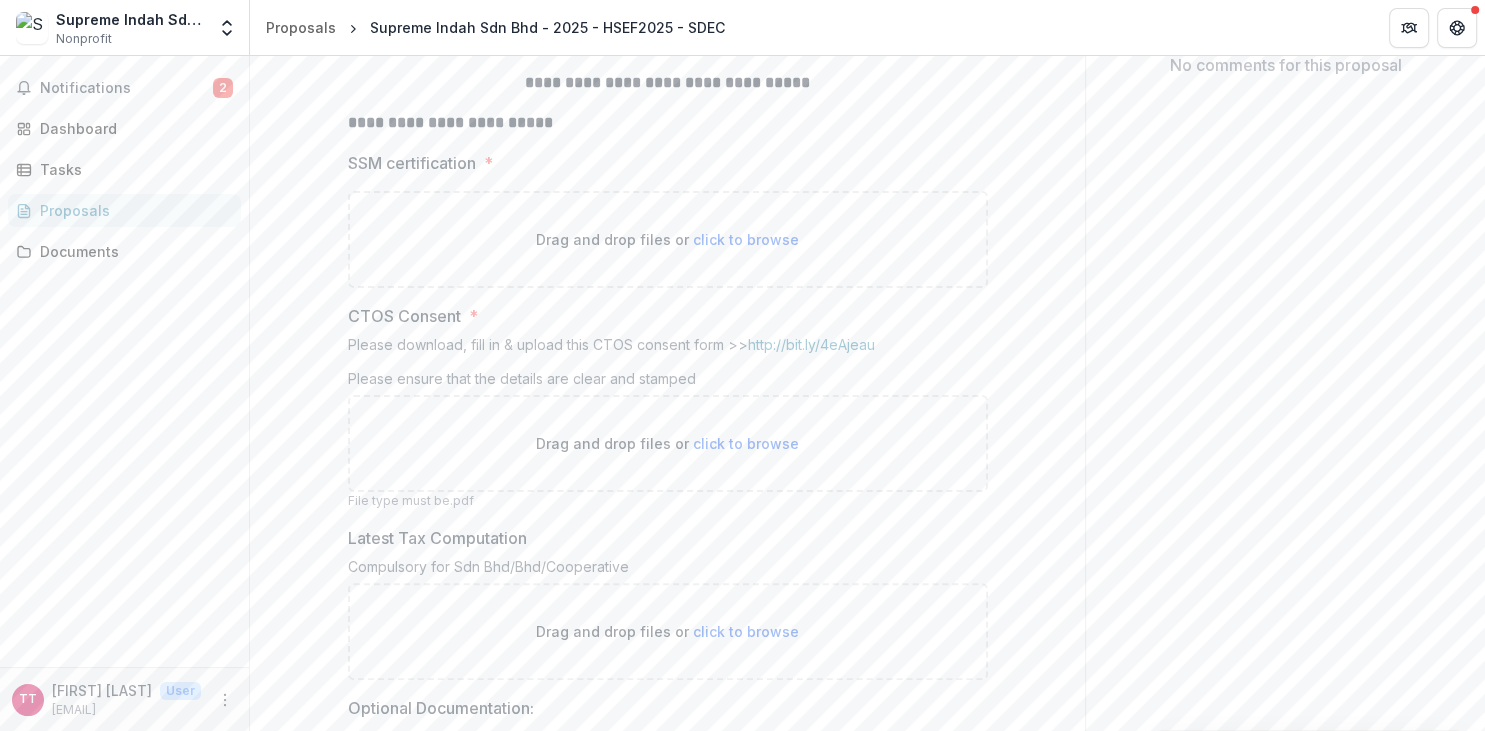 scroll, scrollTop: 378, scrollLeft: 0, axis: vertical 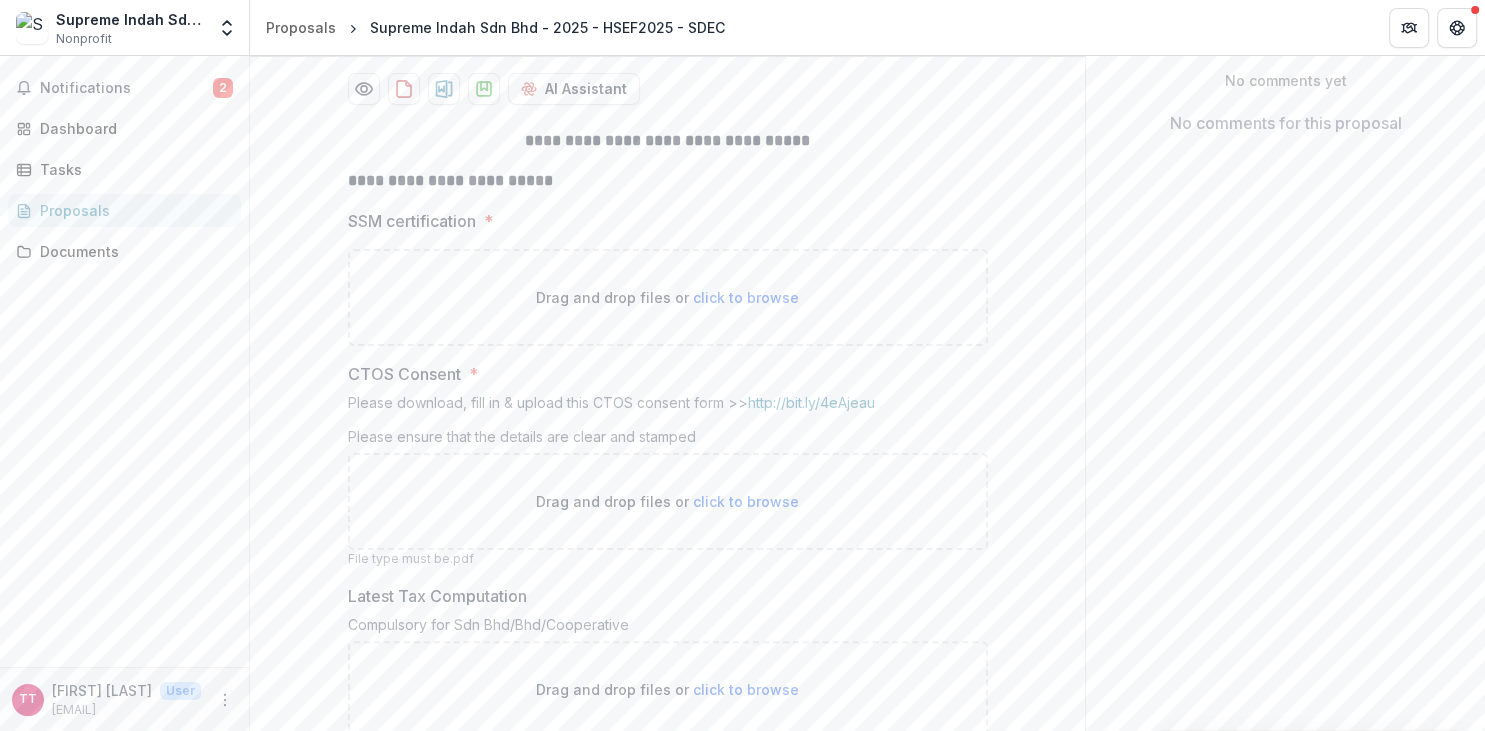 click on "click to browse" at bounding box center (746, 297) 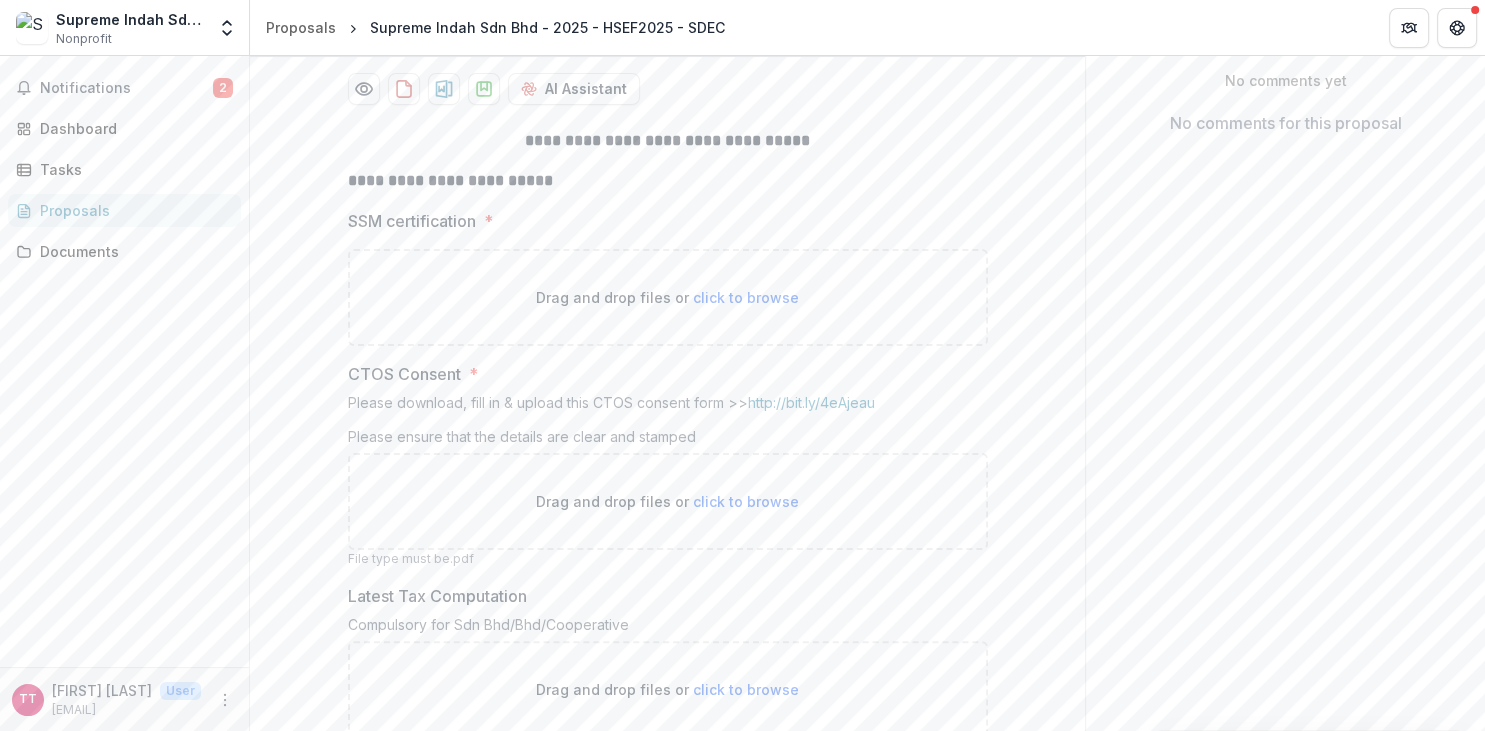 type on "**********" 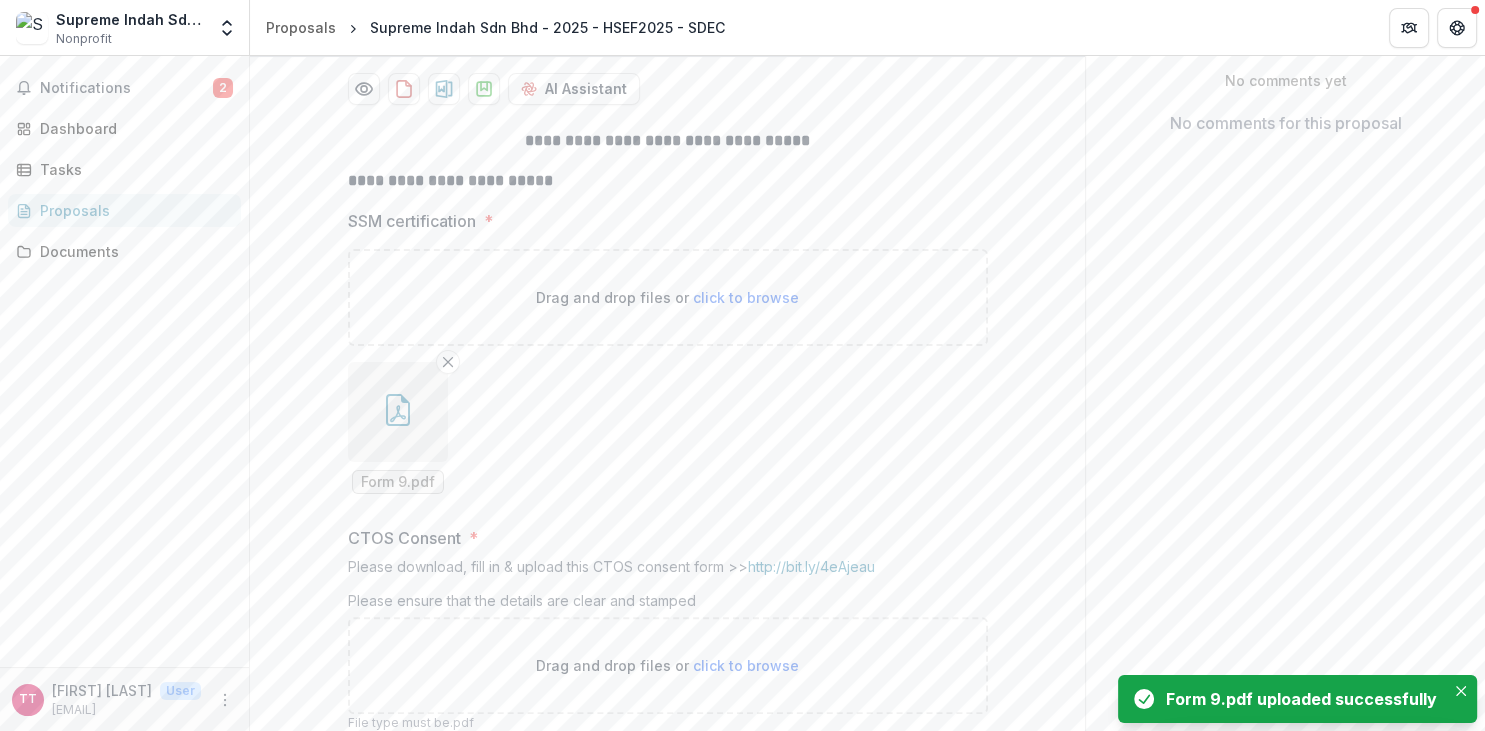 click on "**********" at bounding box center [667, 609] 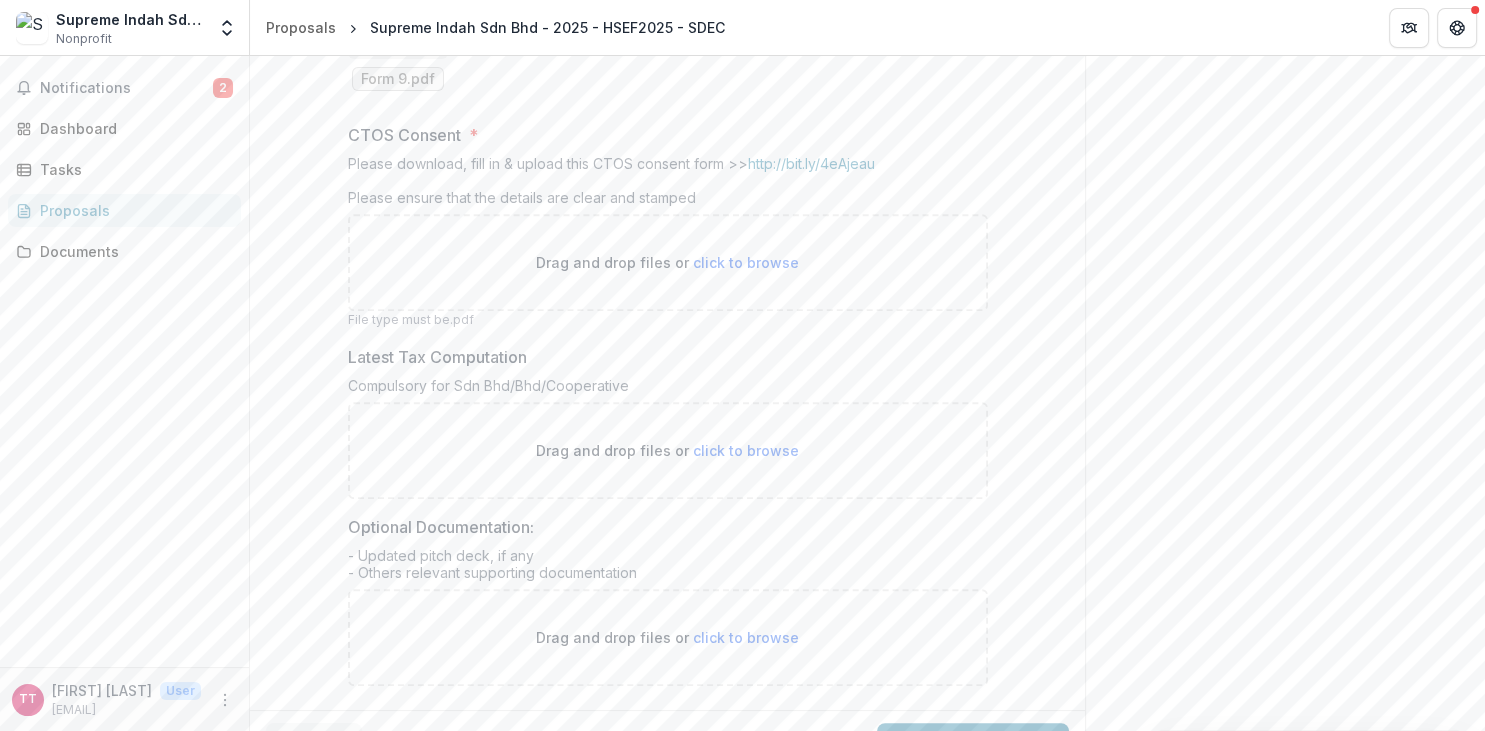 scroll, scrollTop: 819, scrollLeft: 0, axis: vertical 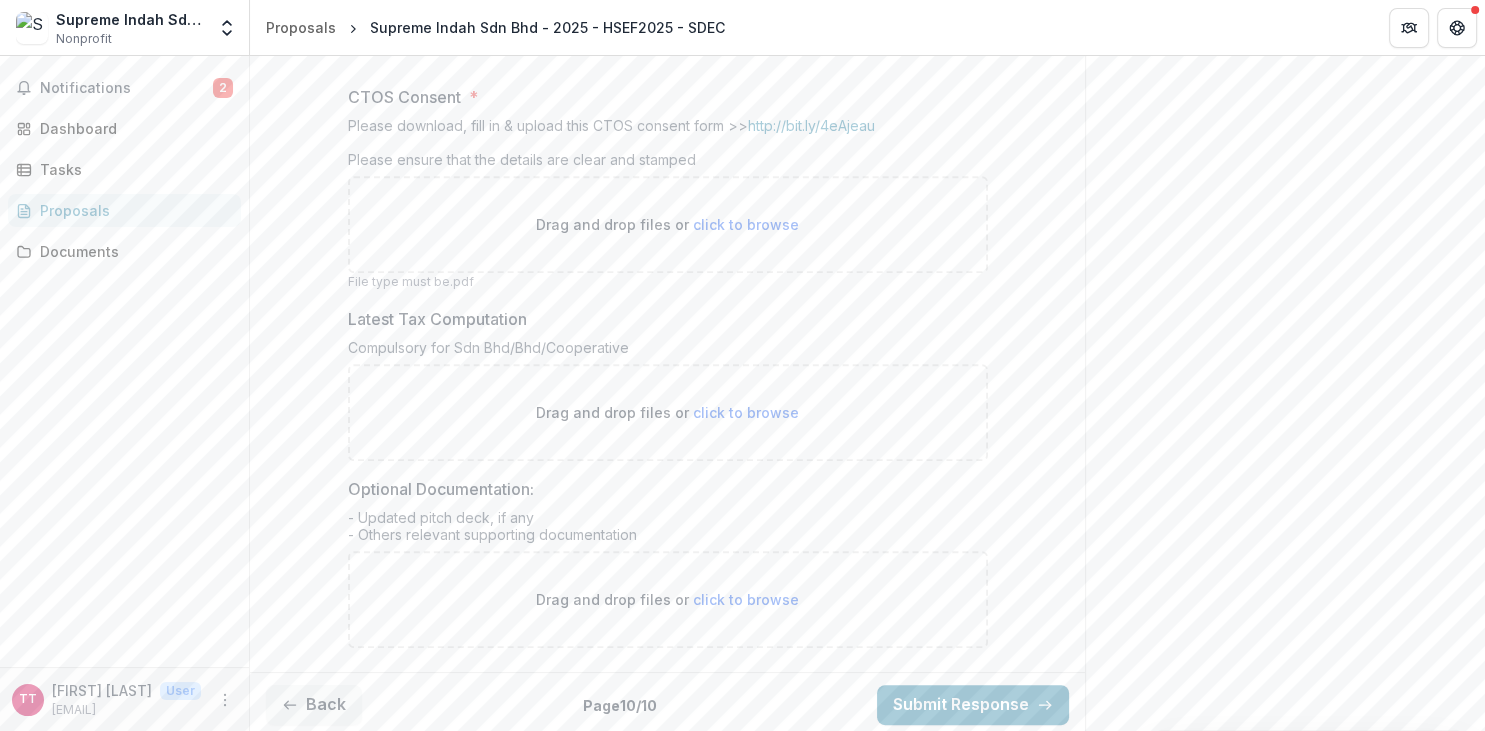 click on "Drag and drop files or   click to browse" at bounding box center (667, 224) 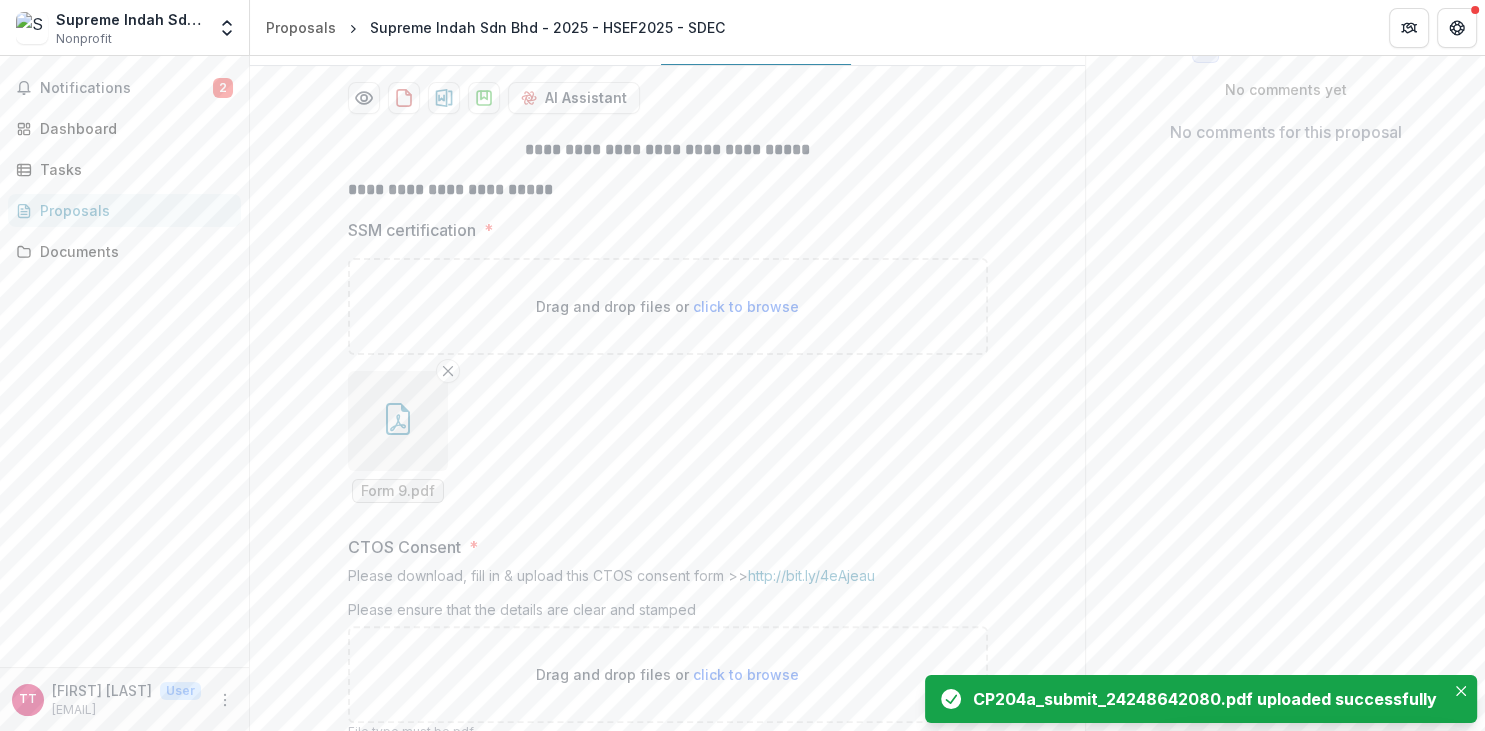 scroll, scrollTop: 353, scrollLeft: 0, axis: vertical 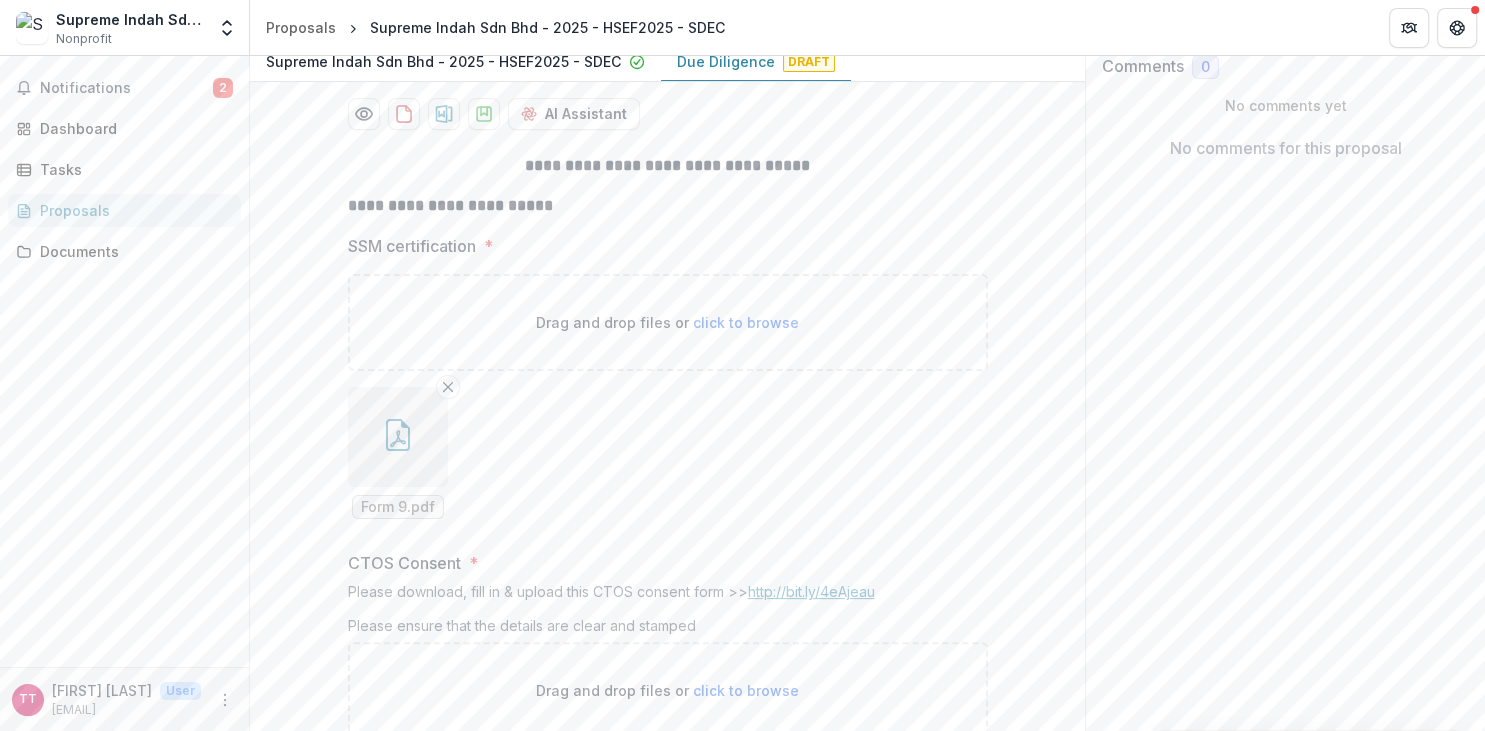 click on "http://bit.ly/4eAjeau" at bounding box center (811, 591) 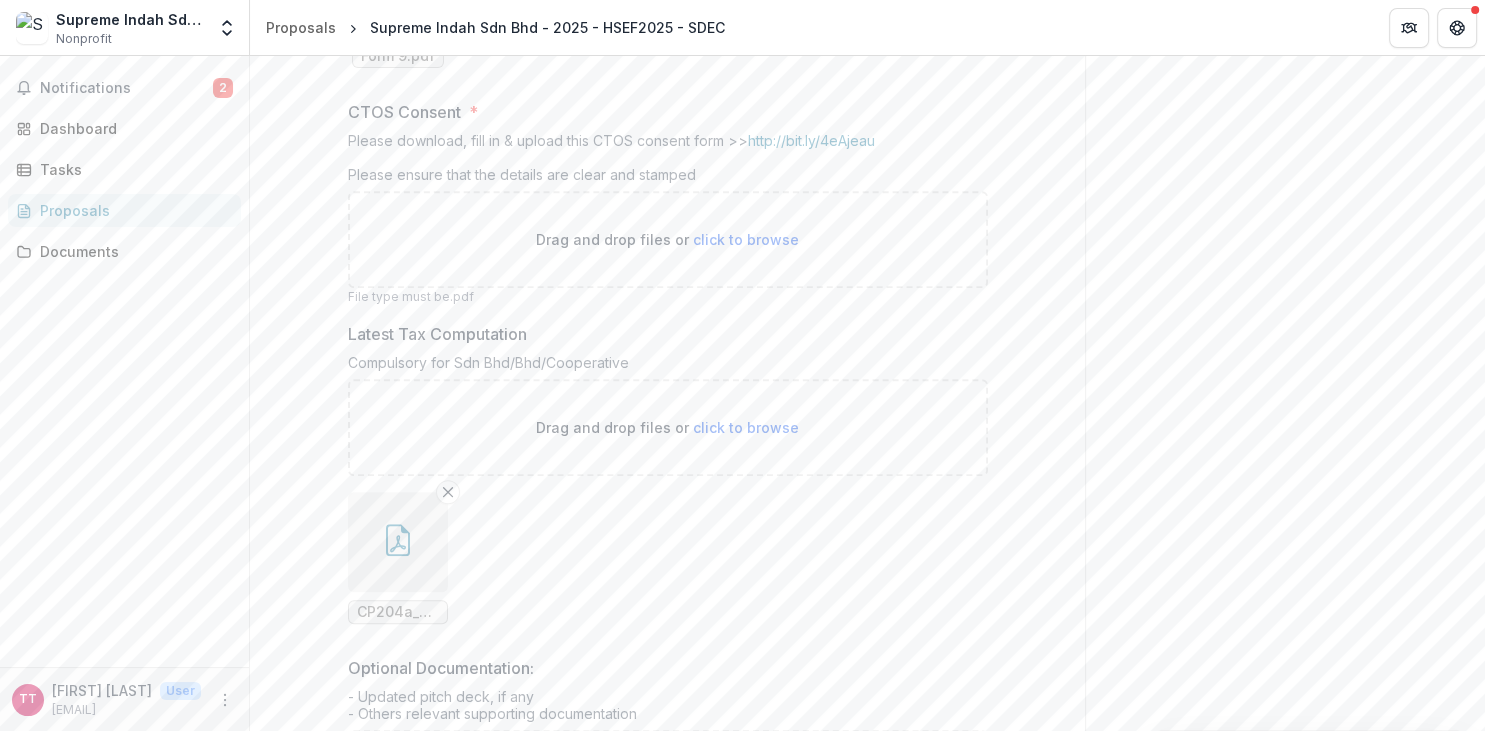 scroll, scrollTop: 774, scrollLeft: 0, axis: vertical 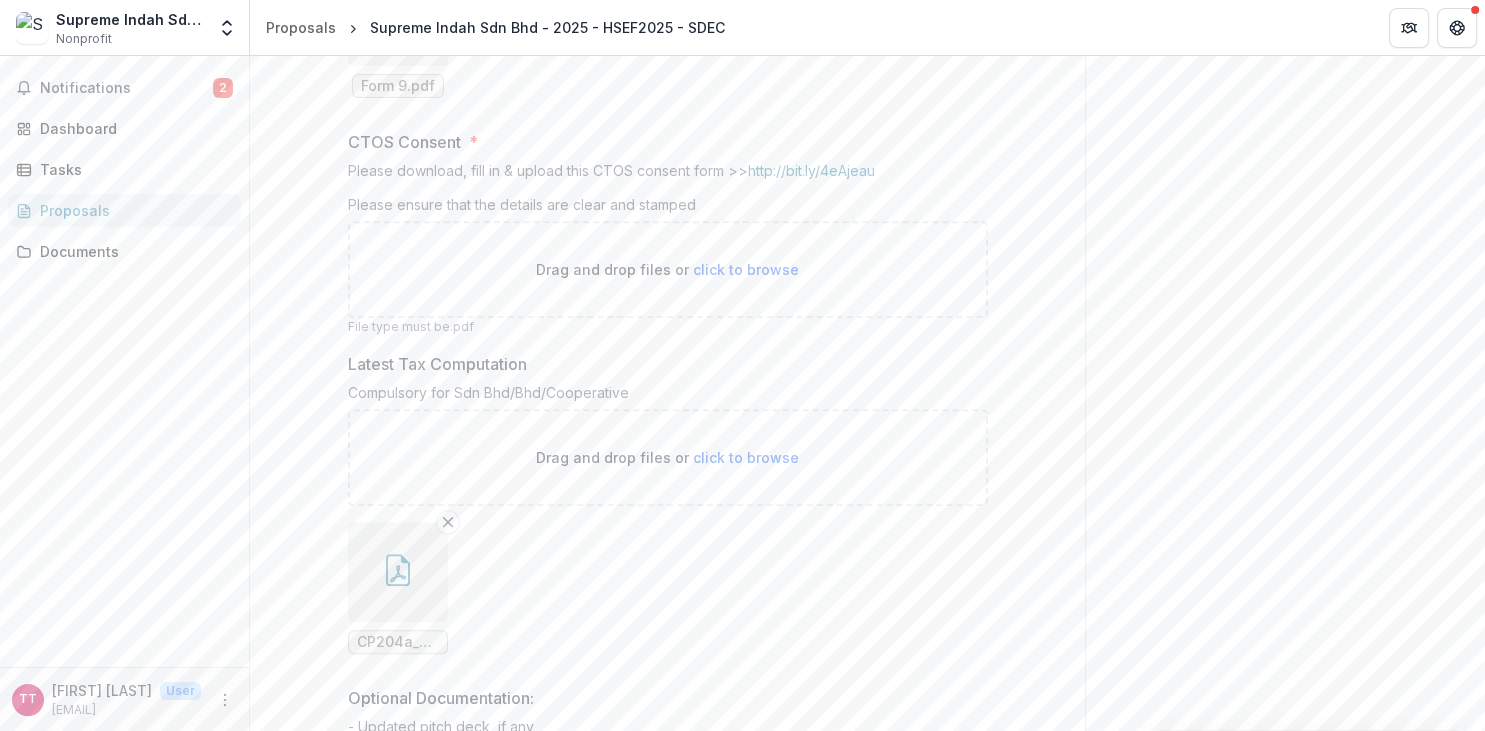 click on "click to browse" at bounding box center [746, 269] 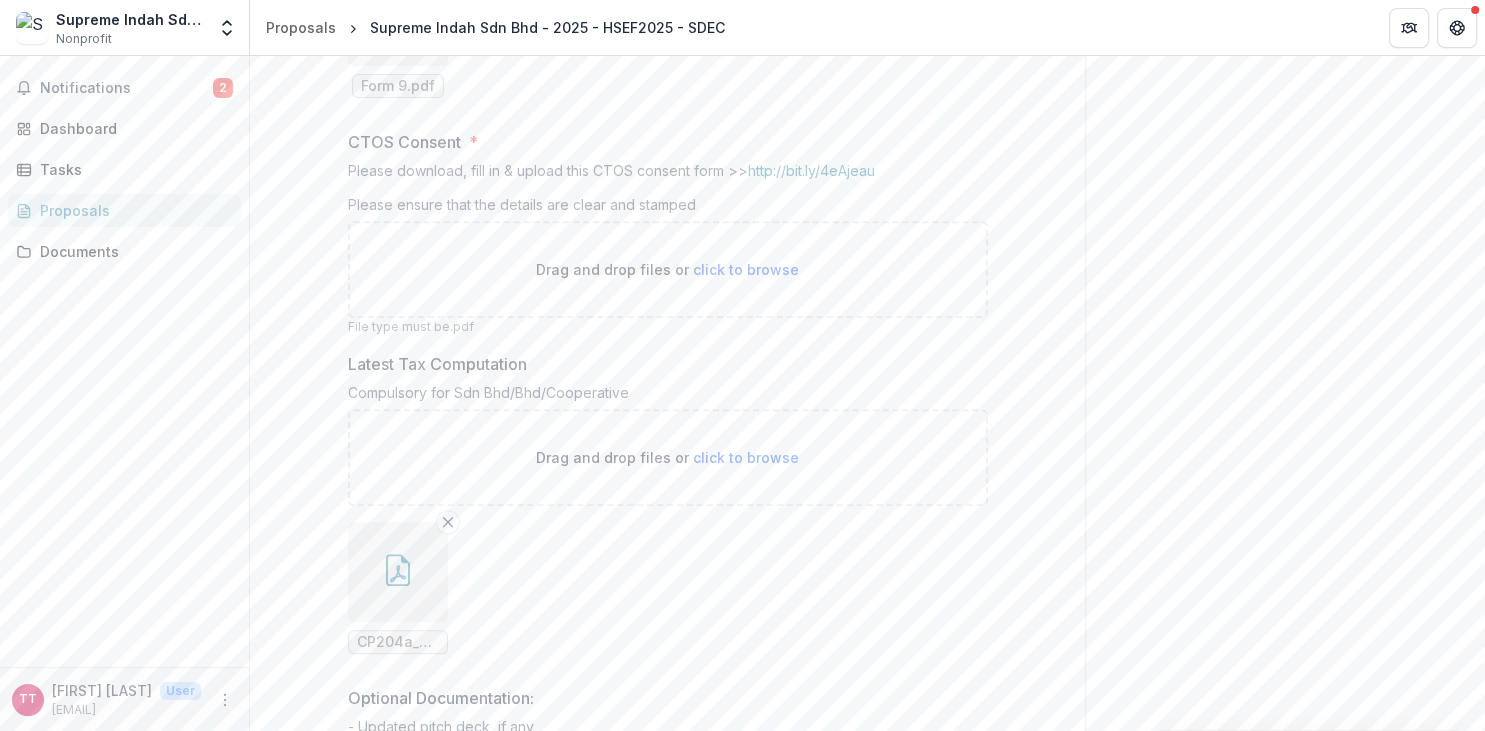 type on "**********" 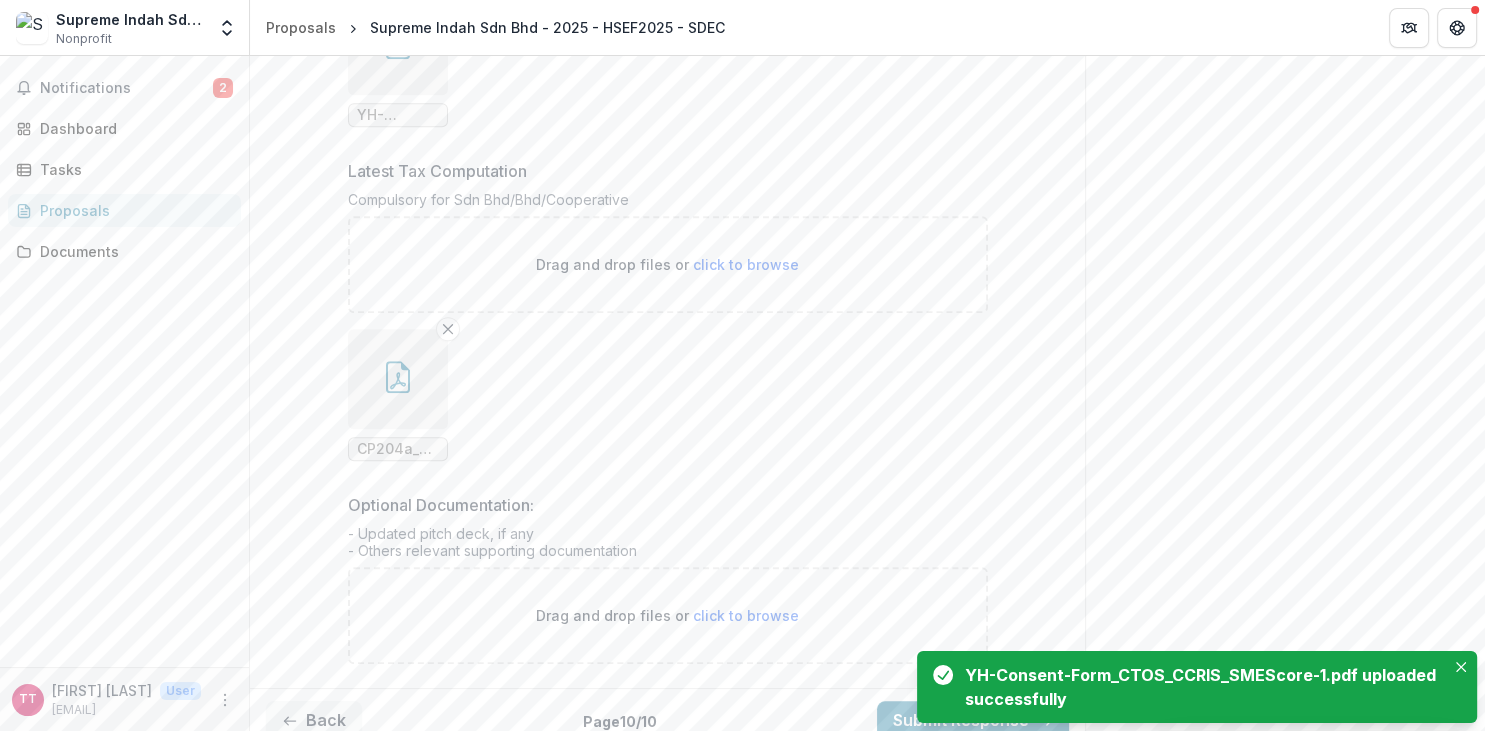 scroll, scrollTop: 1147, scrollLeft: 0, axis: vertical 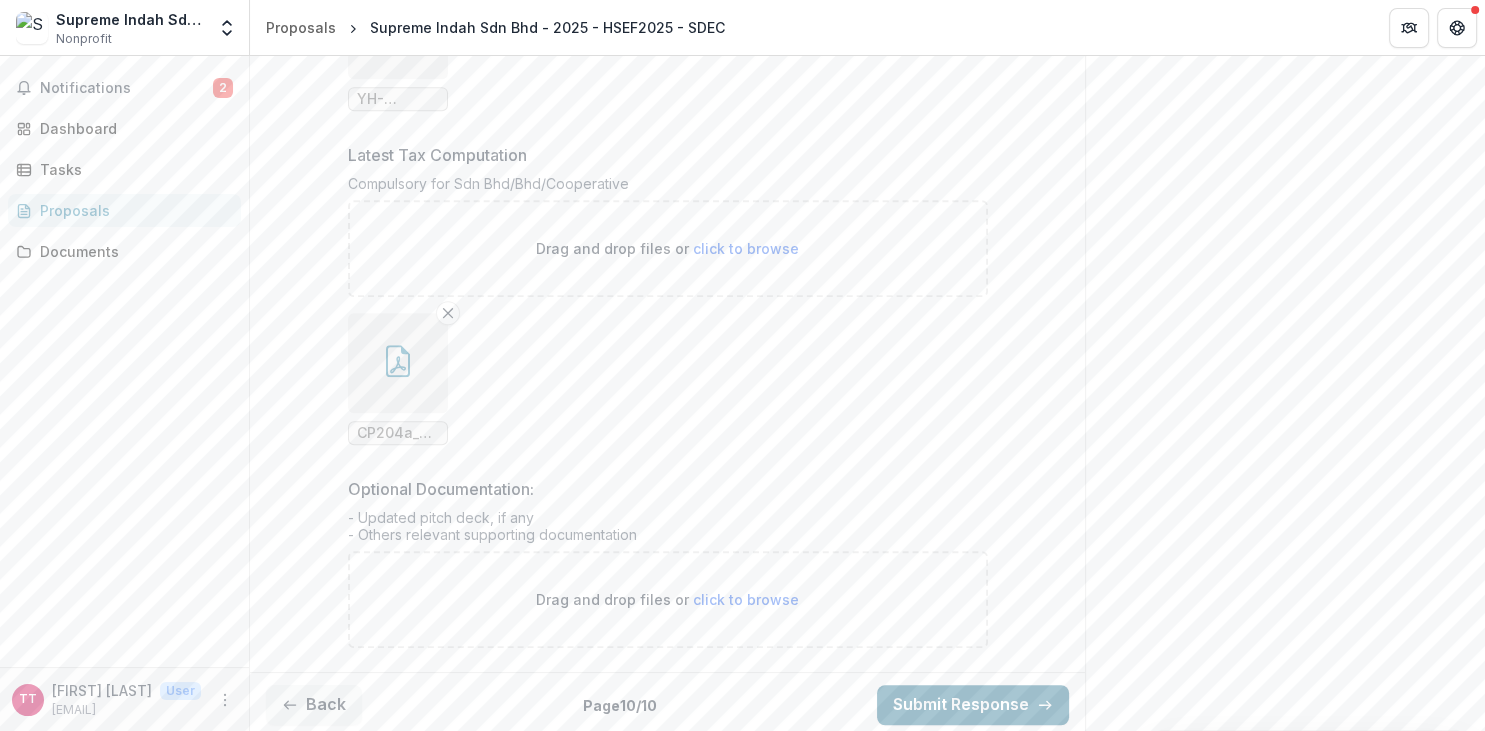 click on "Submit Response" at bounding box center [973, 705] 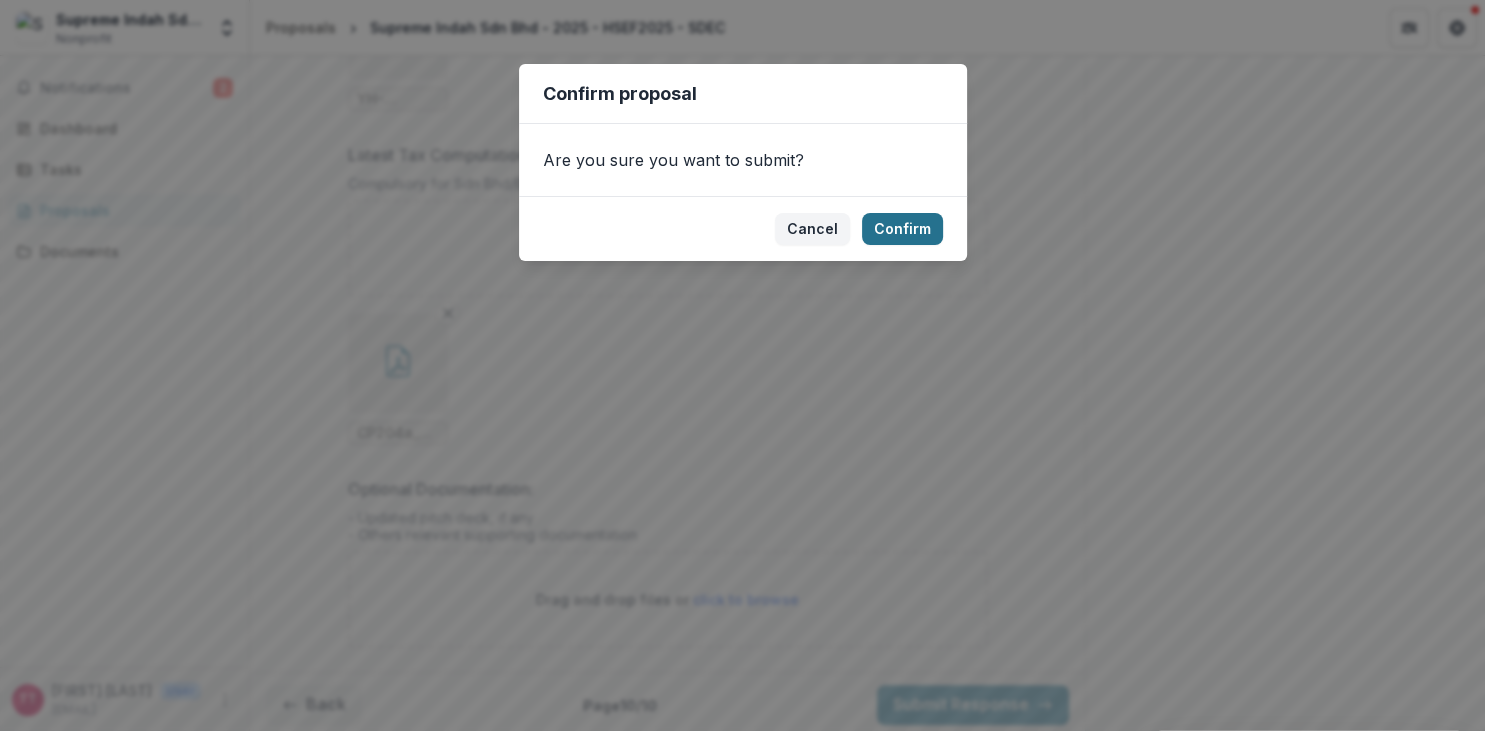 click on "Confirm" at bounding box center [902, 229] 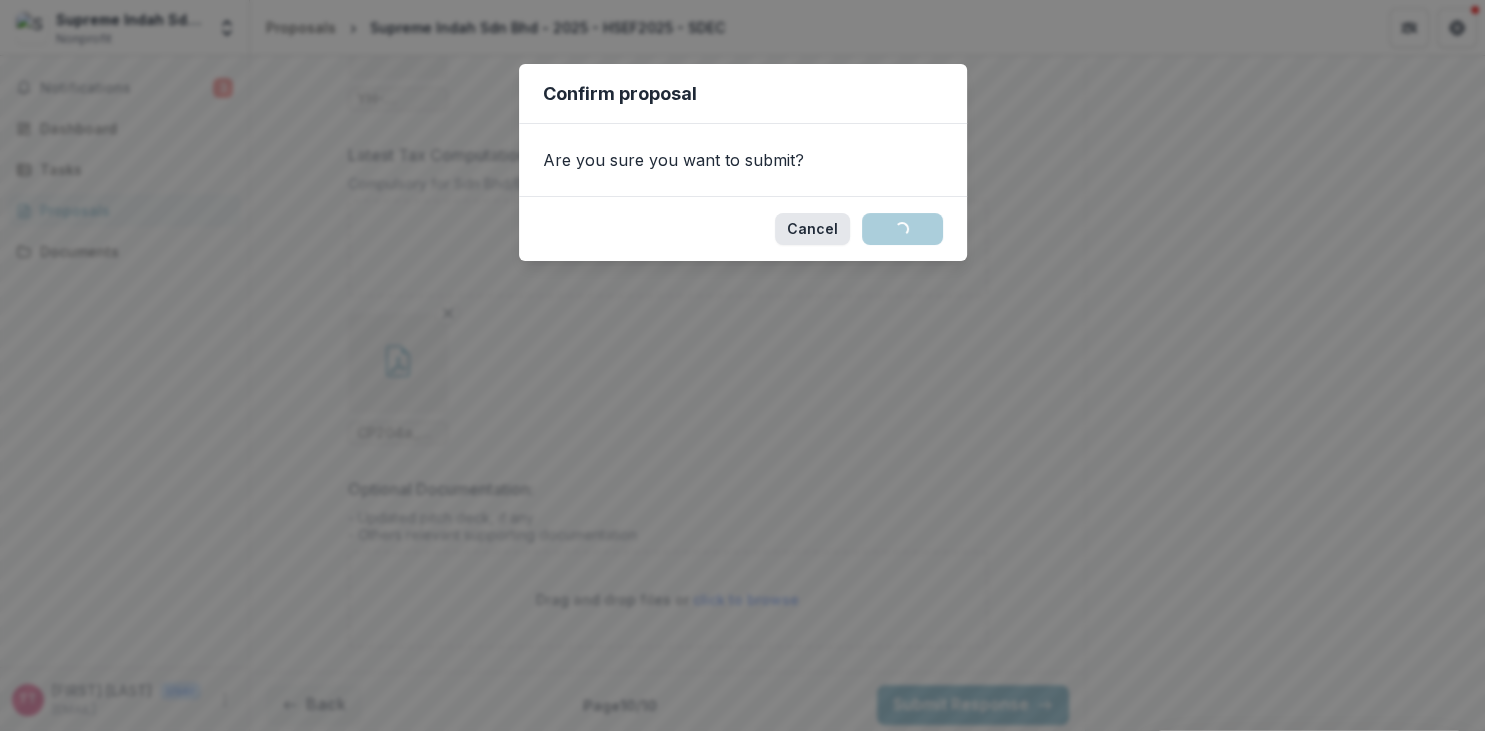click on "Cancel" at bounding box center [812, 229] 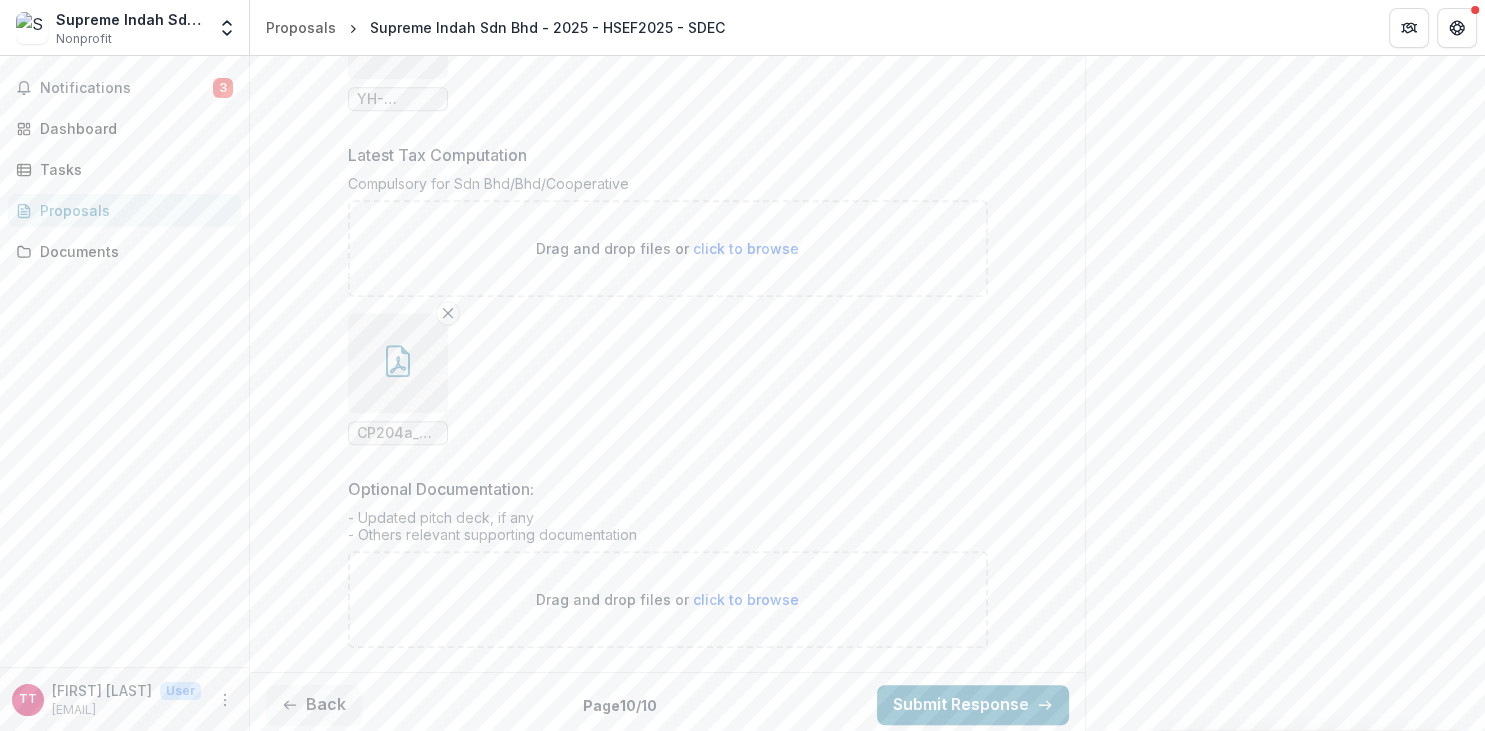 scroll, scrollTop: 1064, scrollLeft: 0, axis: vertical 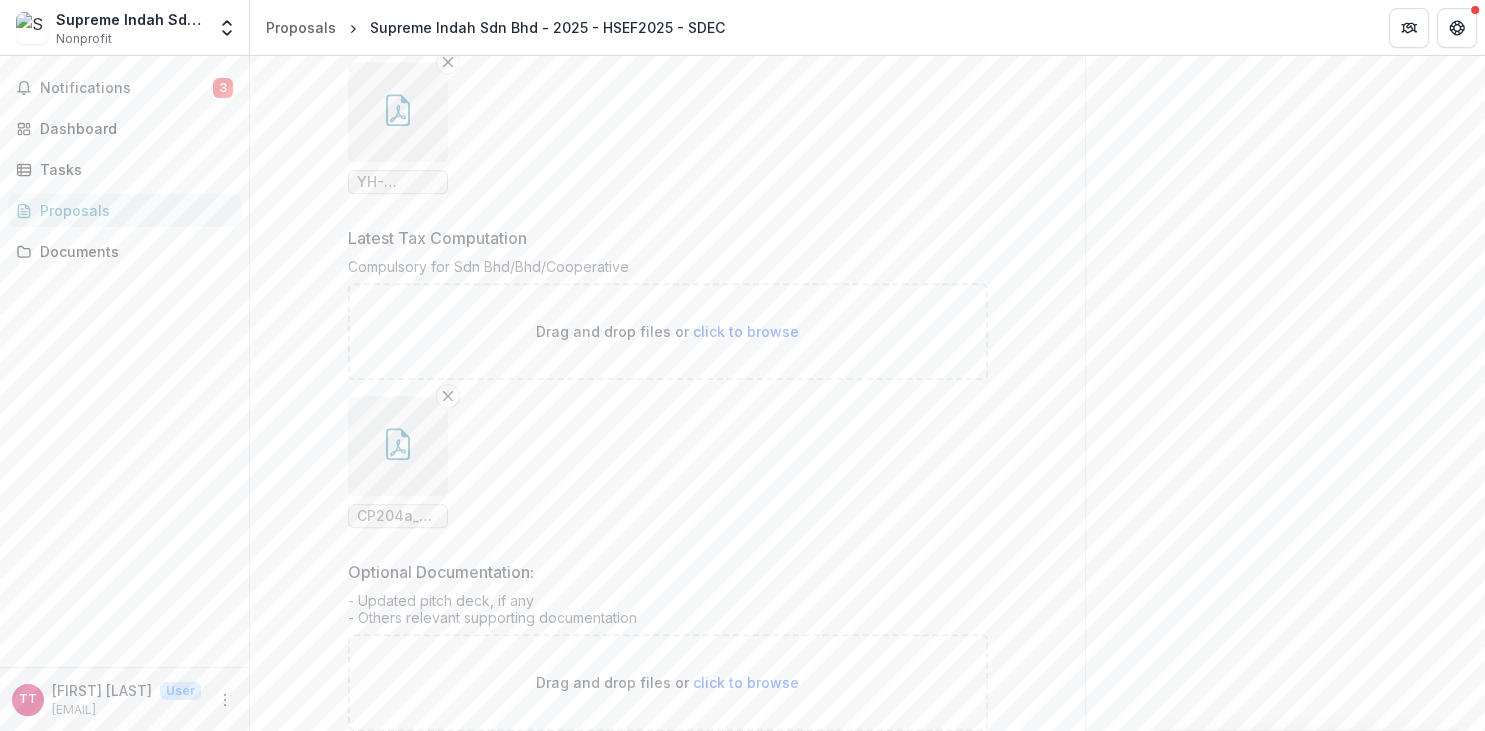 click on "**********" at bounding box center (667, 87) 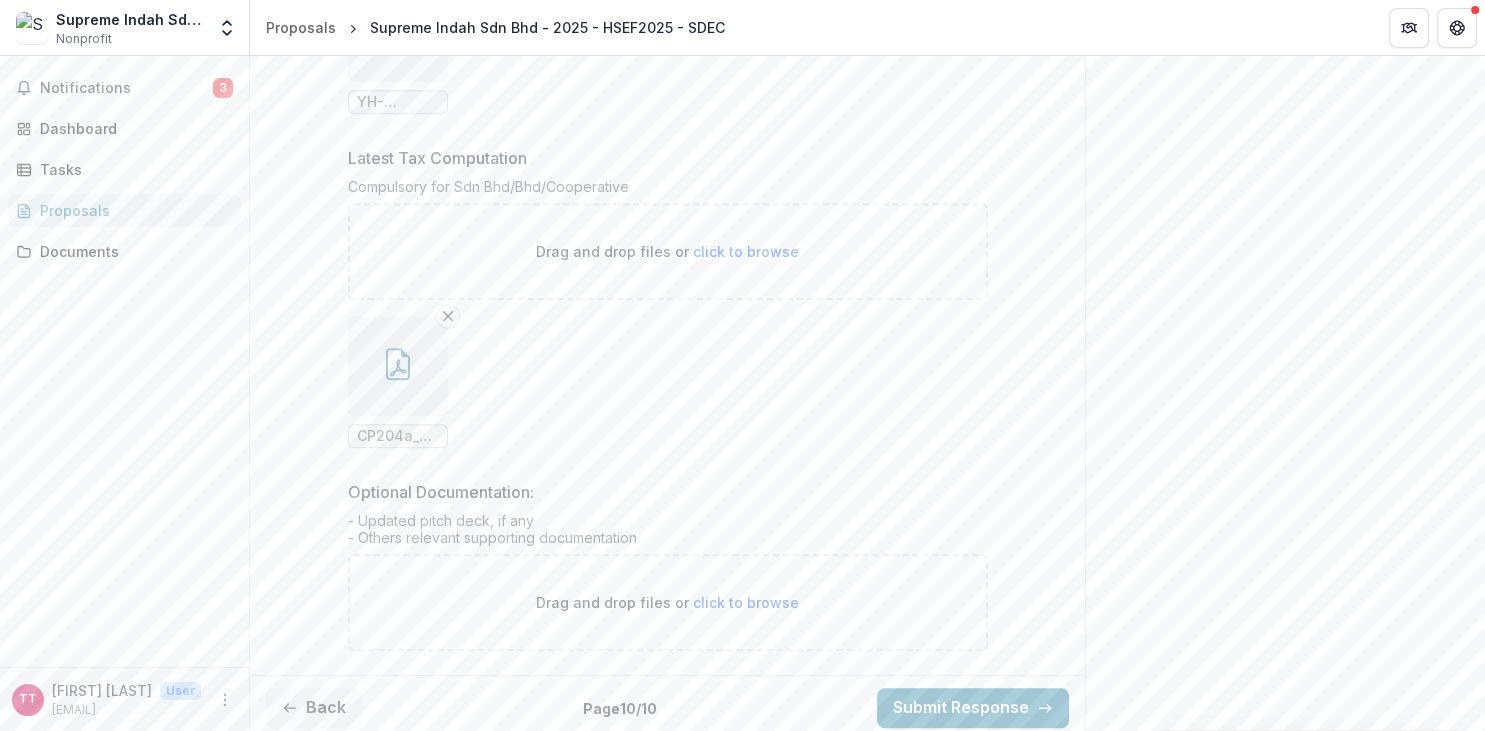 scroll, scrollTop: 1147, scrollLeft: 0, axis: vertical 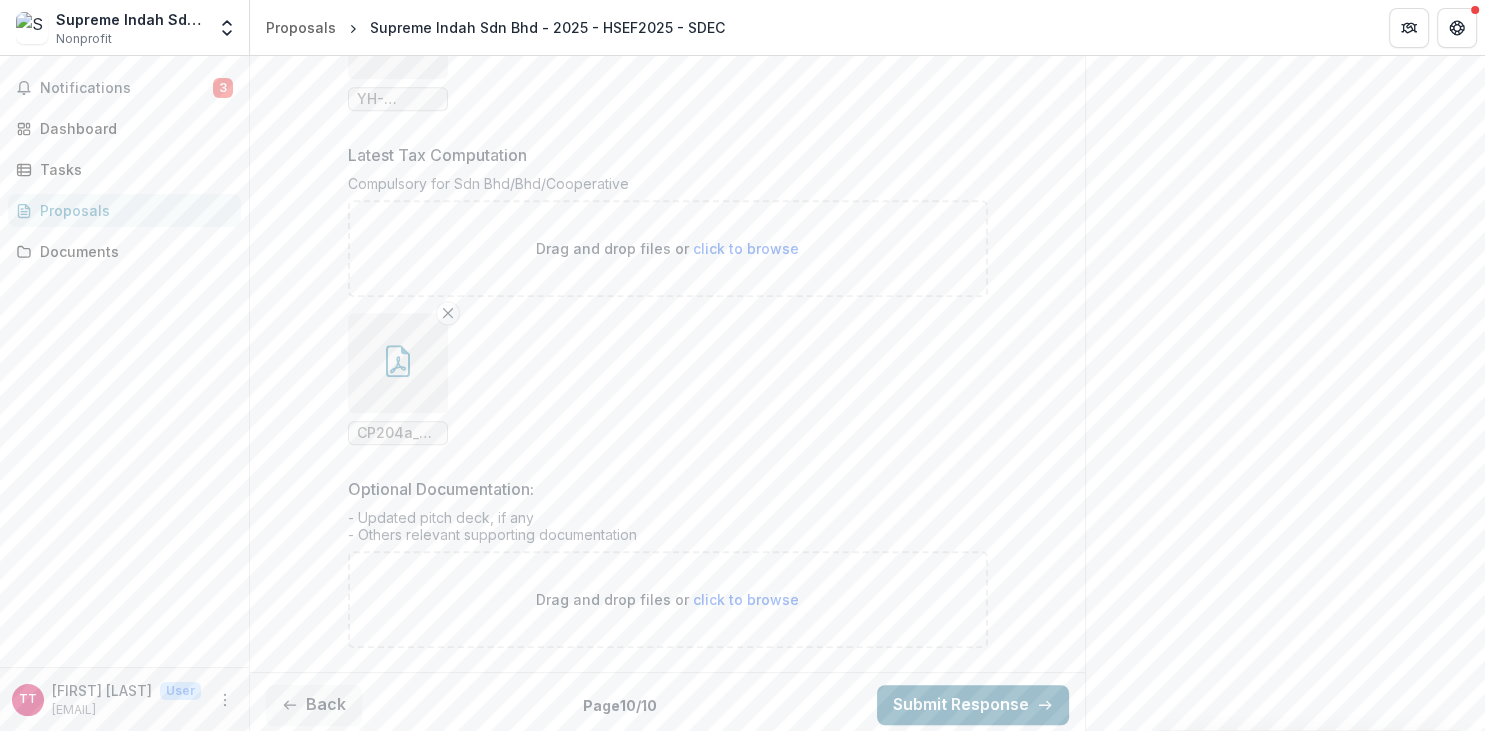 click on "Submit Response" at bounding box center (973, 705) 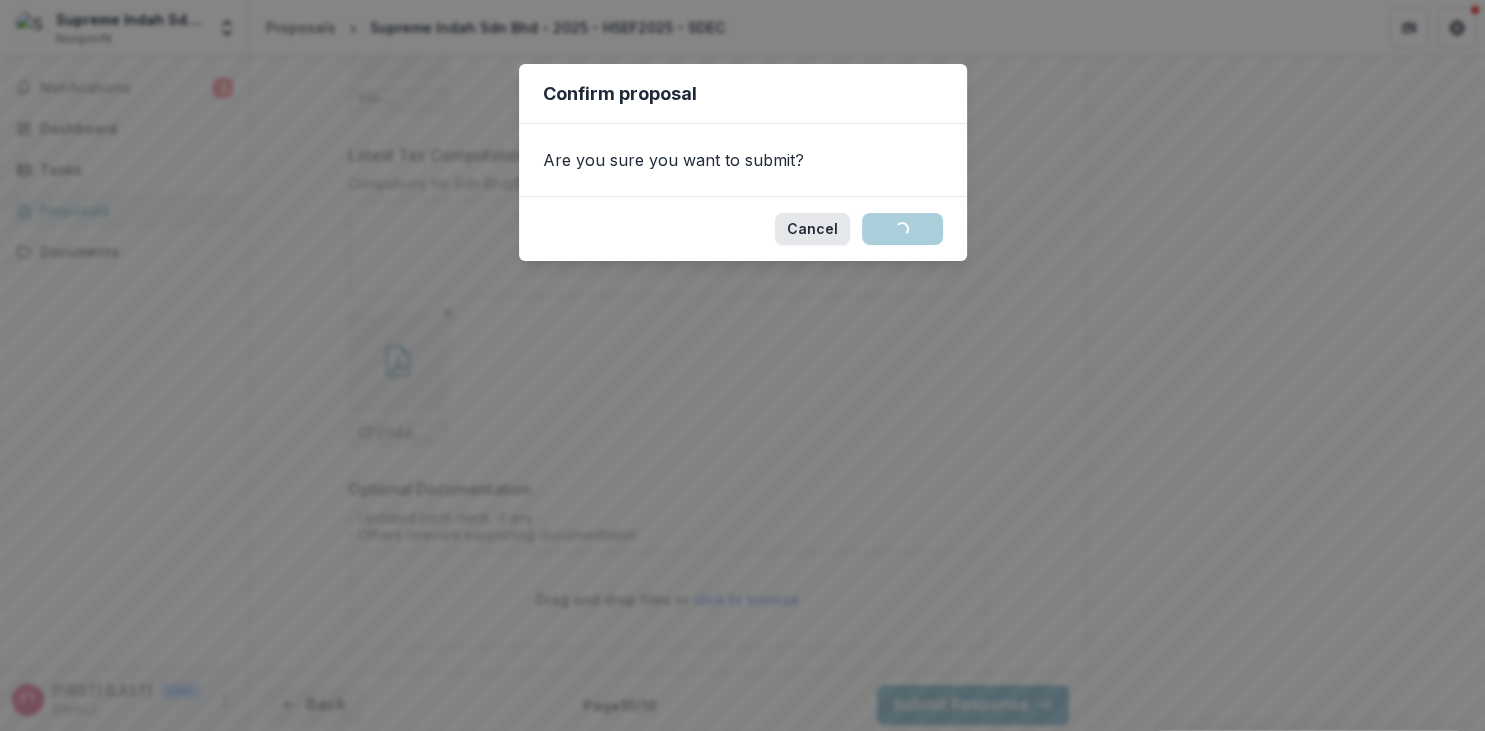 click on "Cancel" at bounding box center [812, 229] 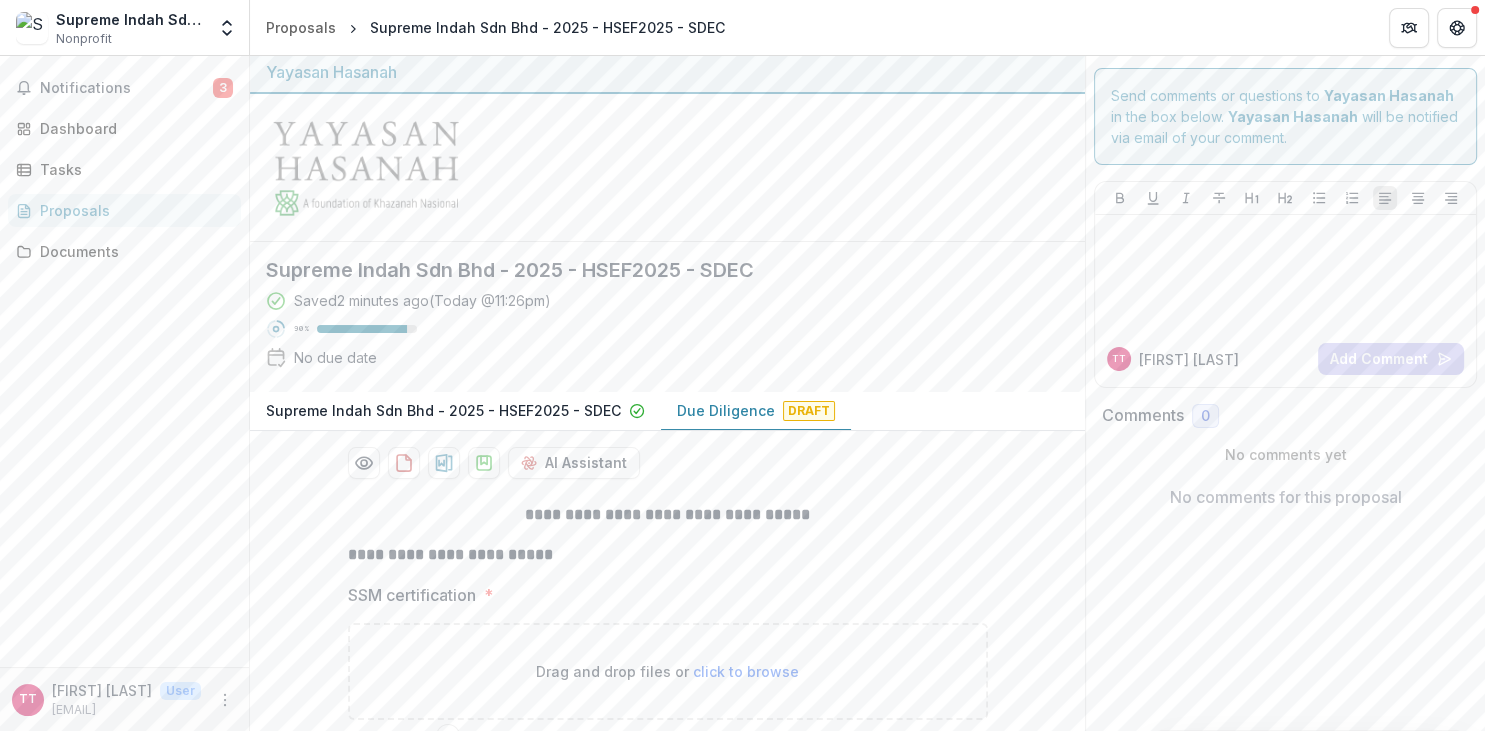 scroll, scrollTop: 6, scrollLeft: 0, axis: vertical 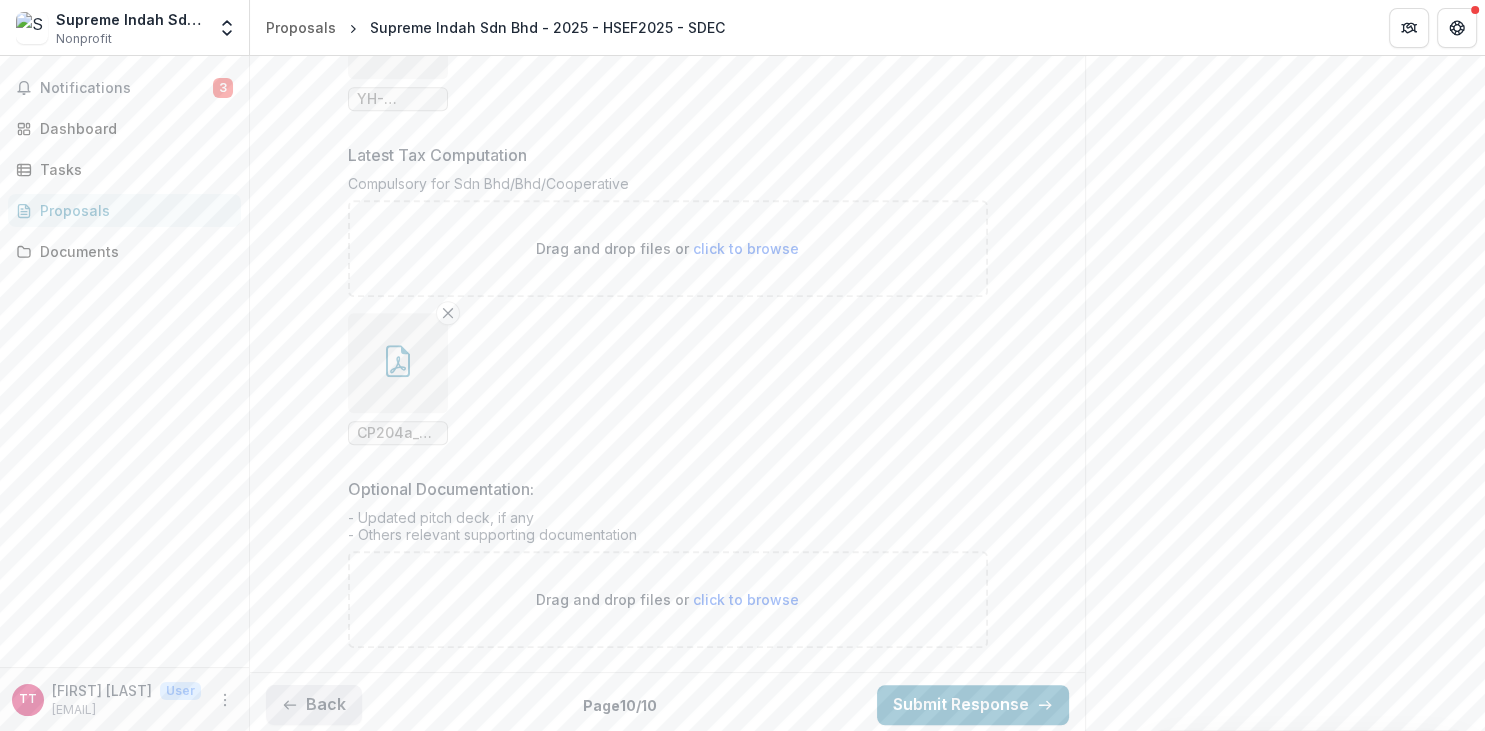 click on "Back" at bounding box center [314, 705] 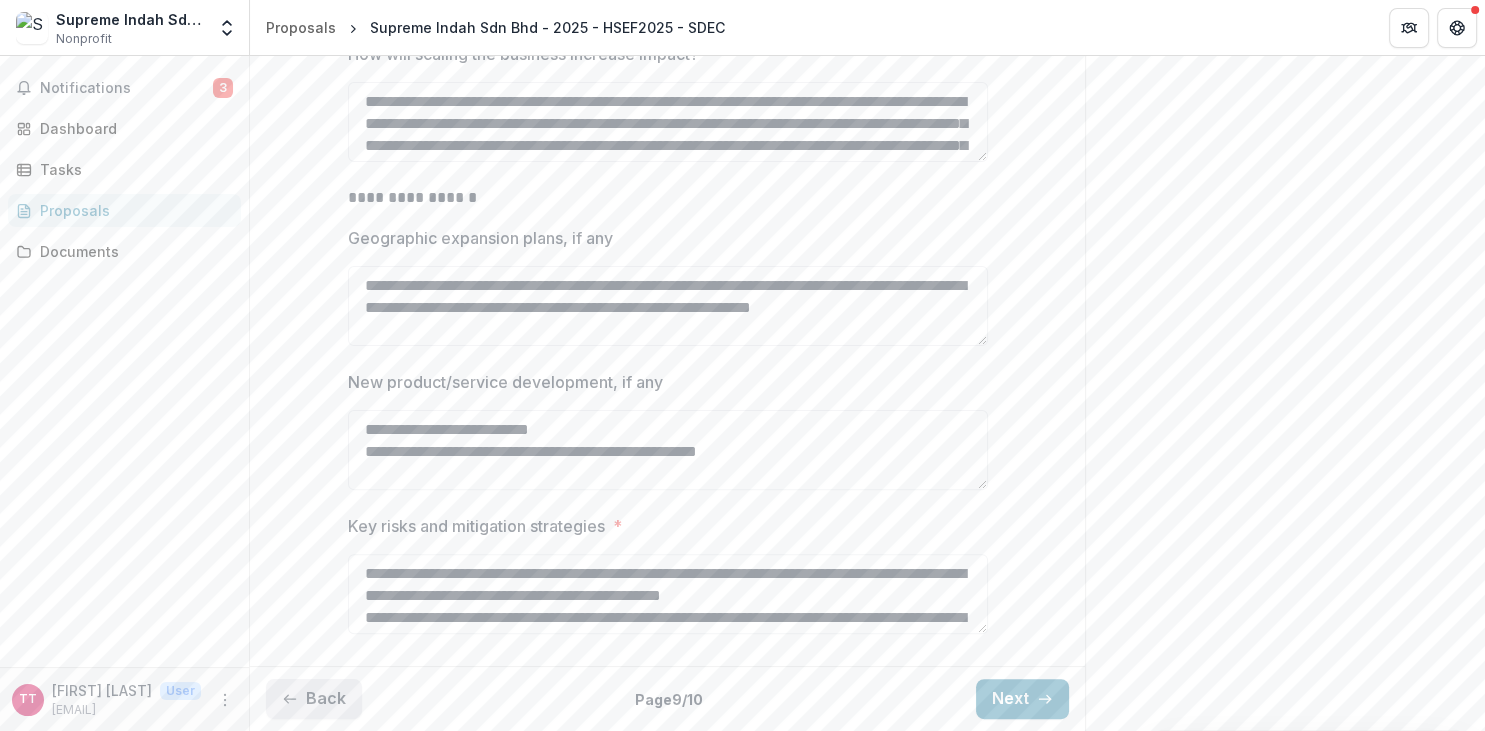 scroll, scrollTop: 479, scrollLeft: 0, axis: vertical 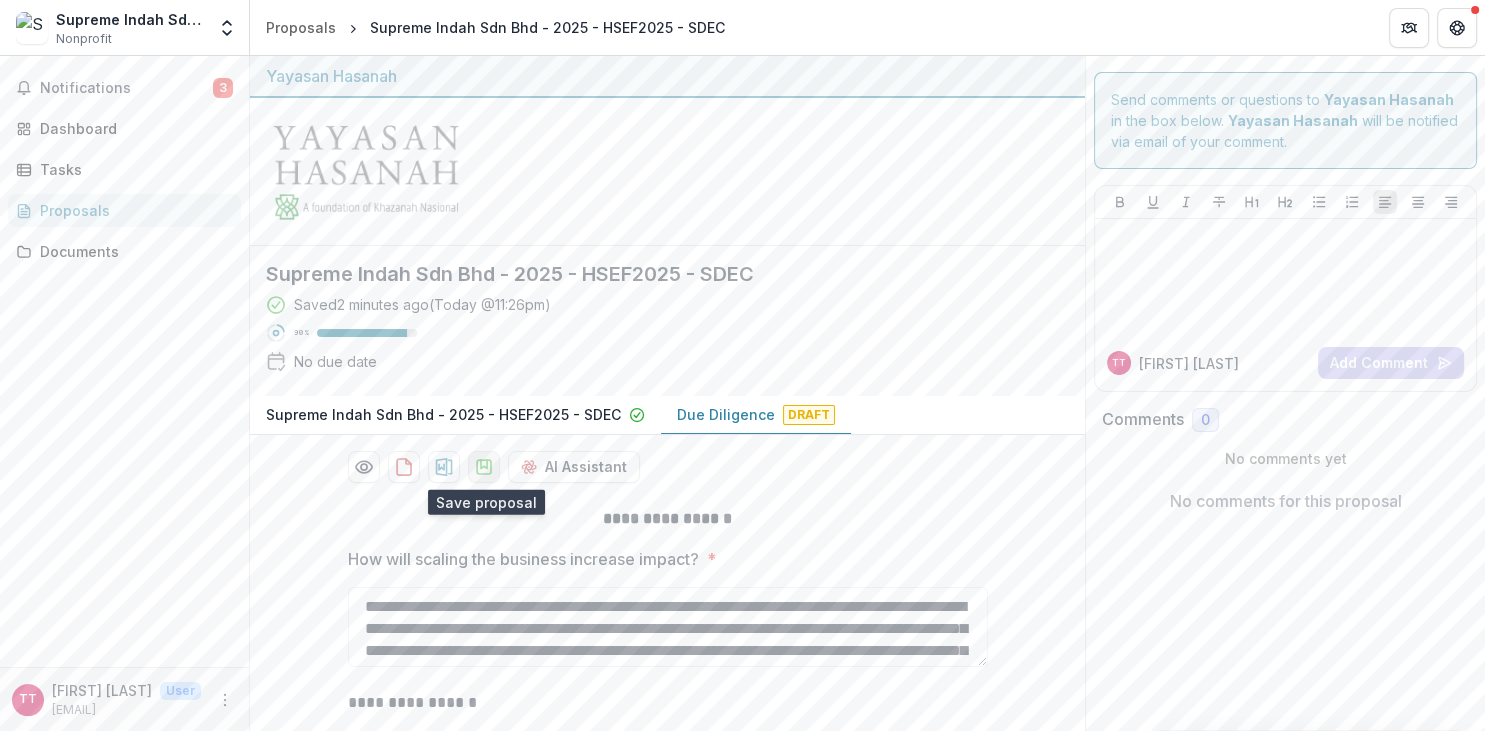 click at bounding box center (484, 467) 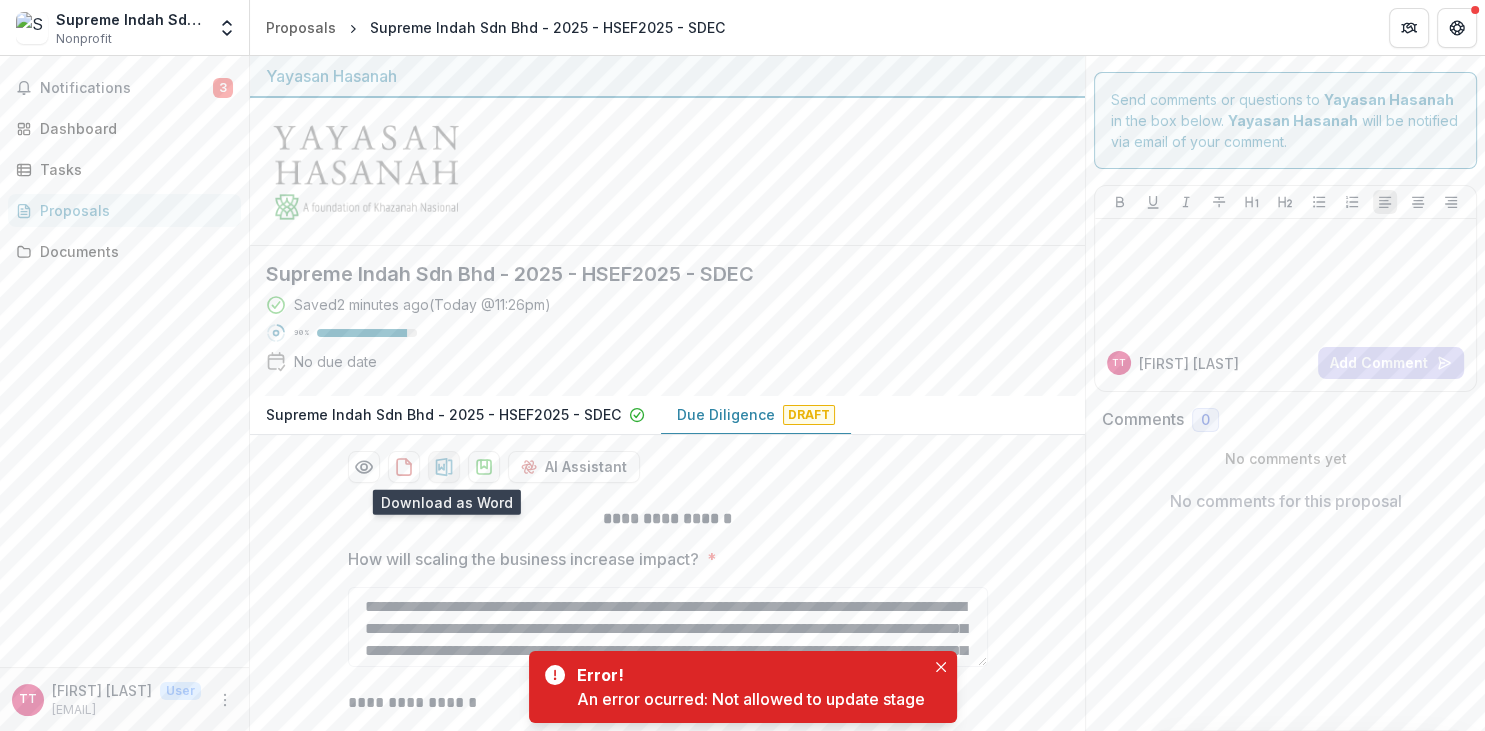click 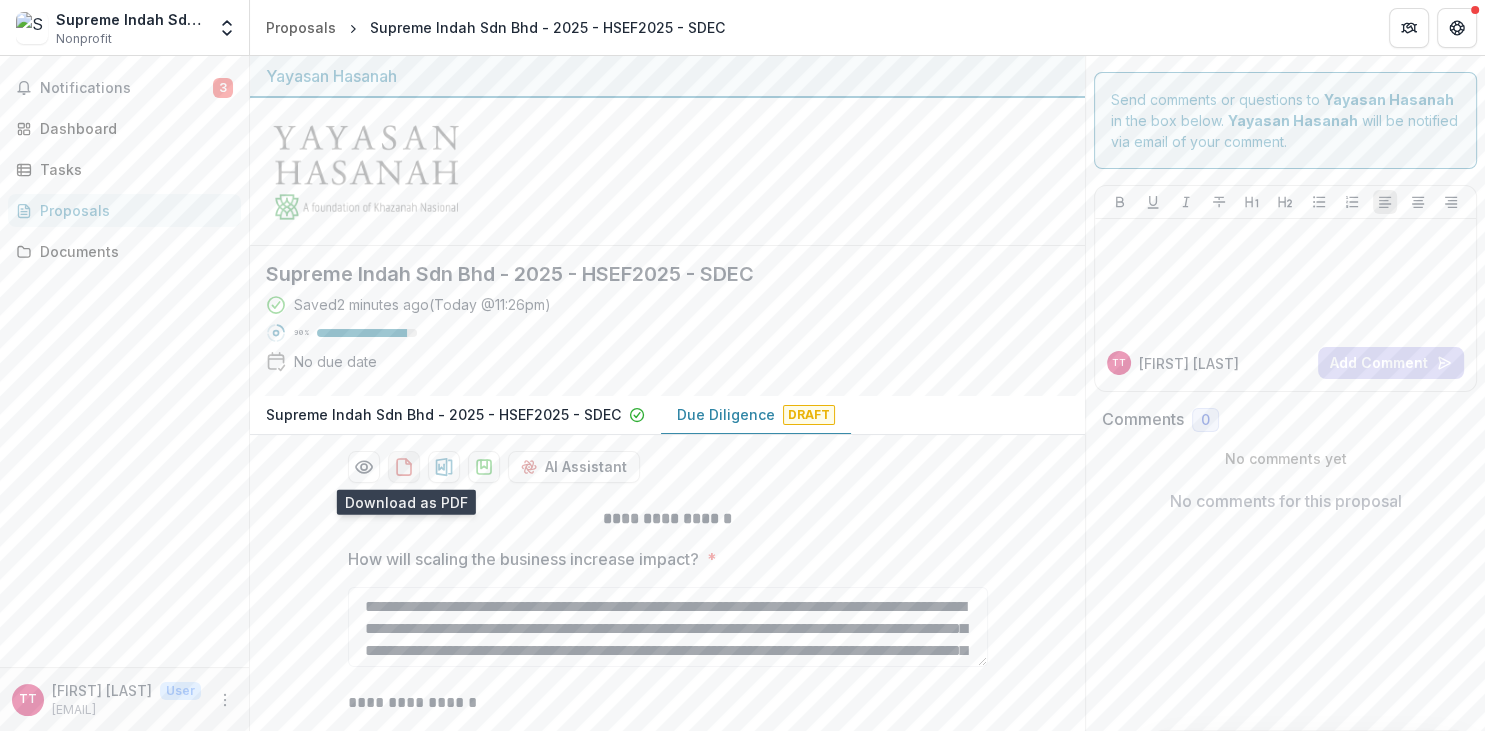 click 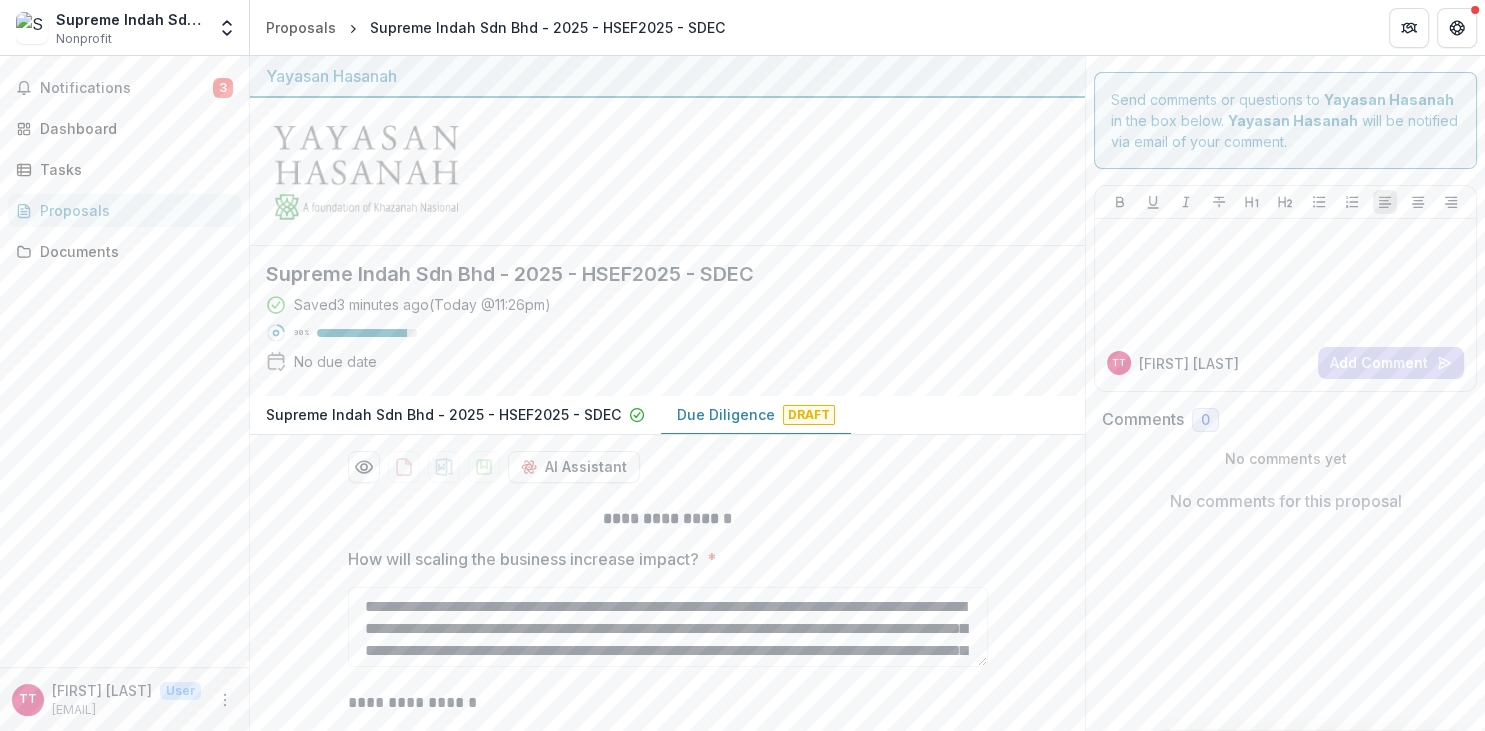 scroll, scrollTop: 503, scrollLeft: 0, axis: vertical 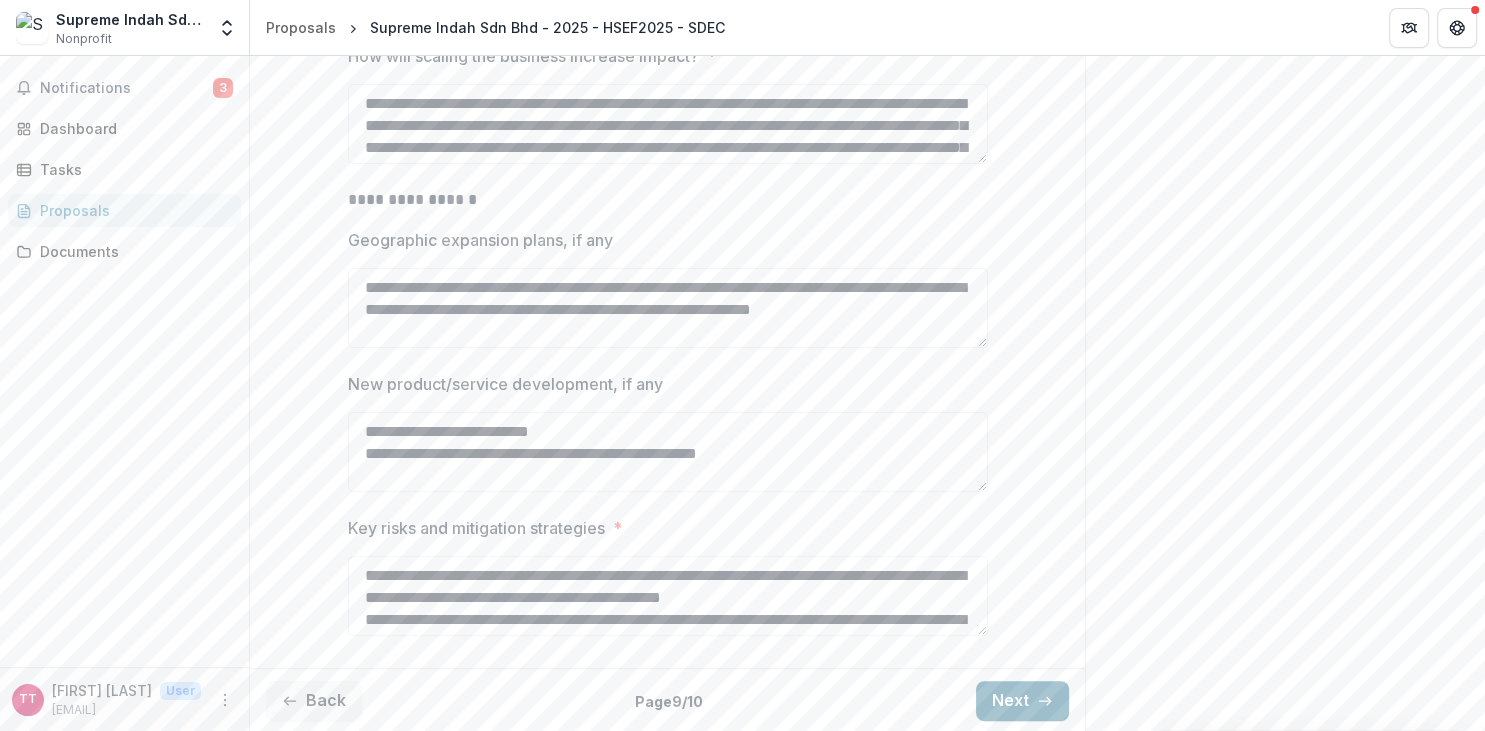 click on "Next" at bounding box center [1022, 701] 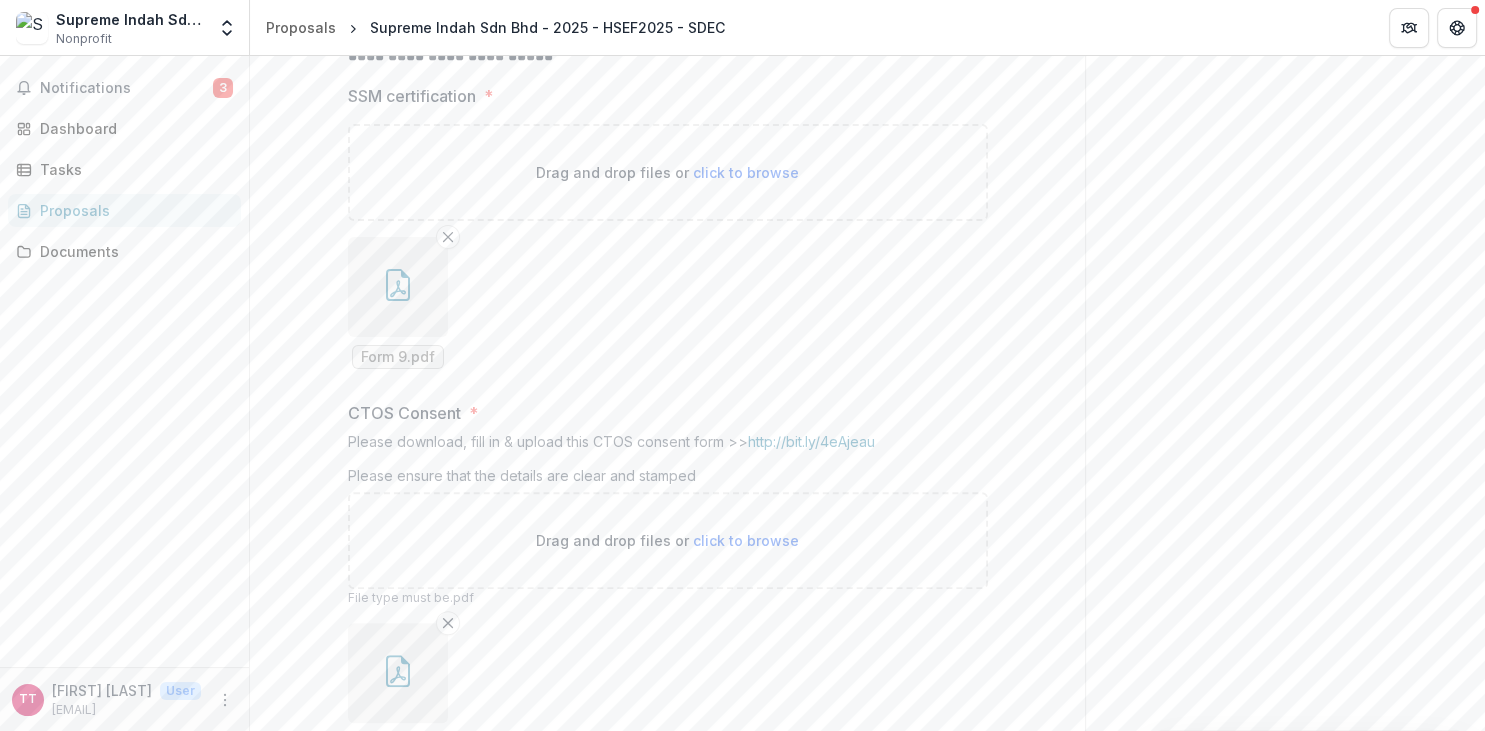 scroll, scrollTop: 551, scrollLeft: 0, axis: vertical 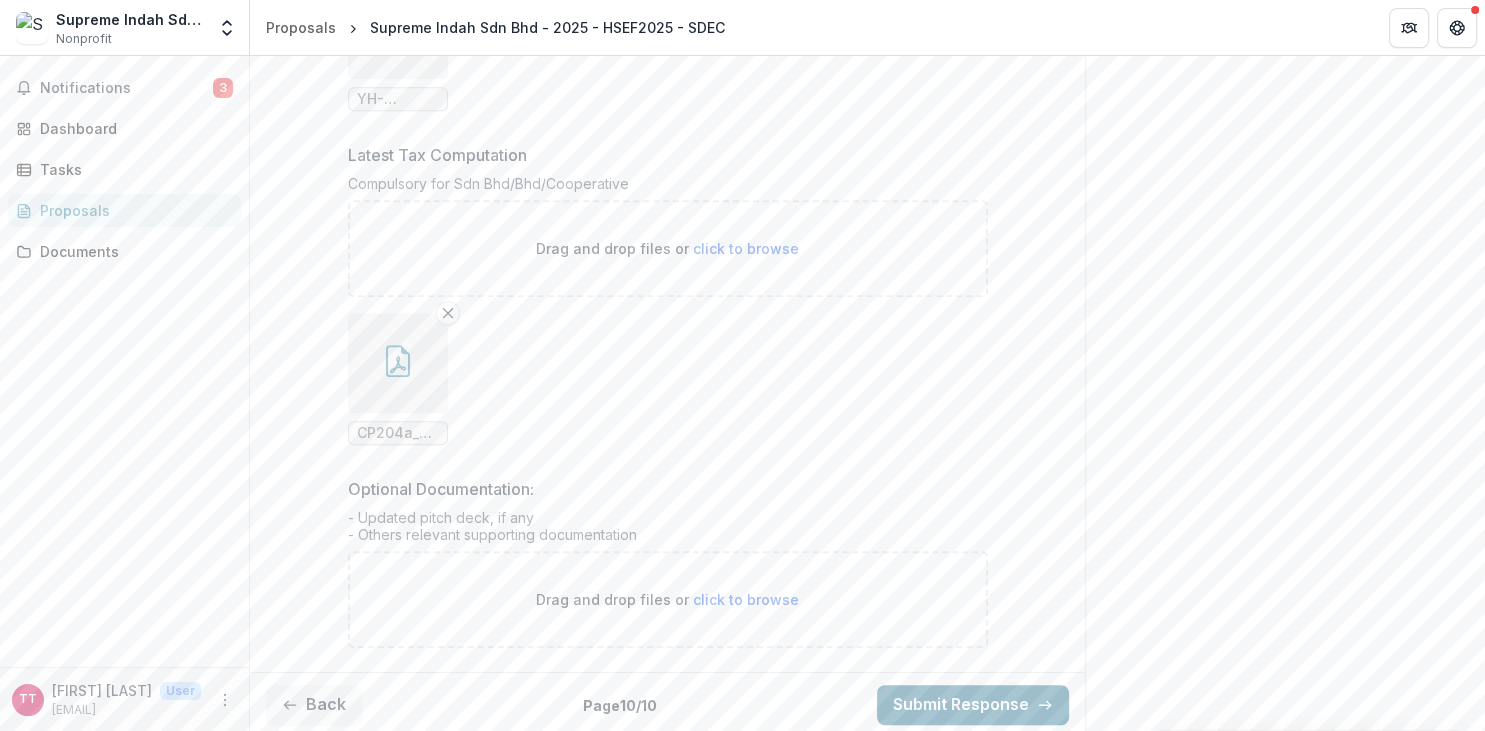 click on "Submit Response" at bounding box center (973, 705) 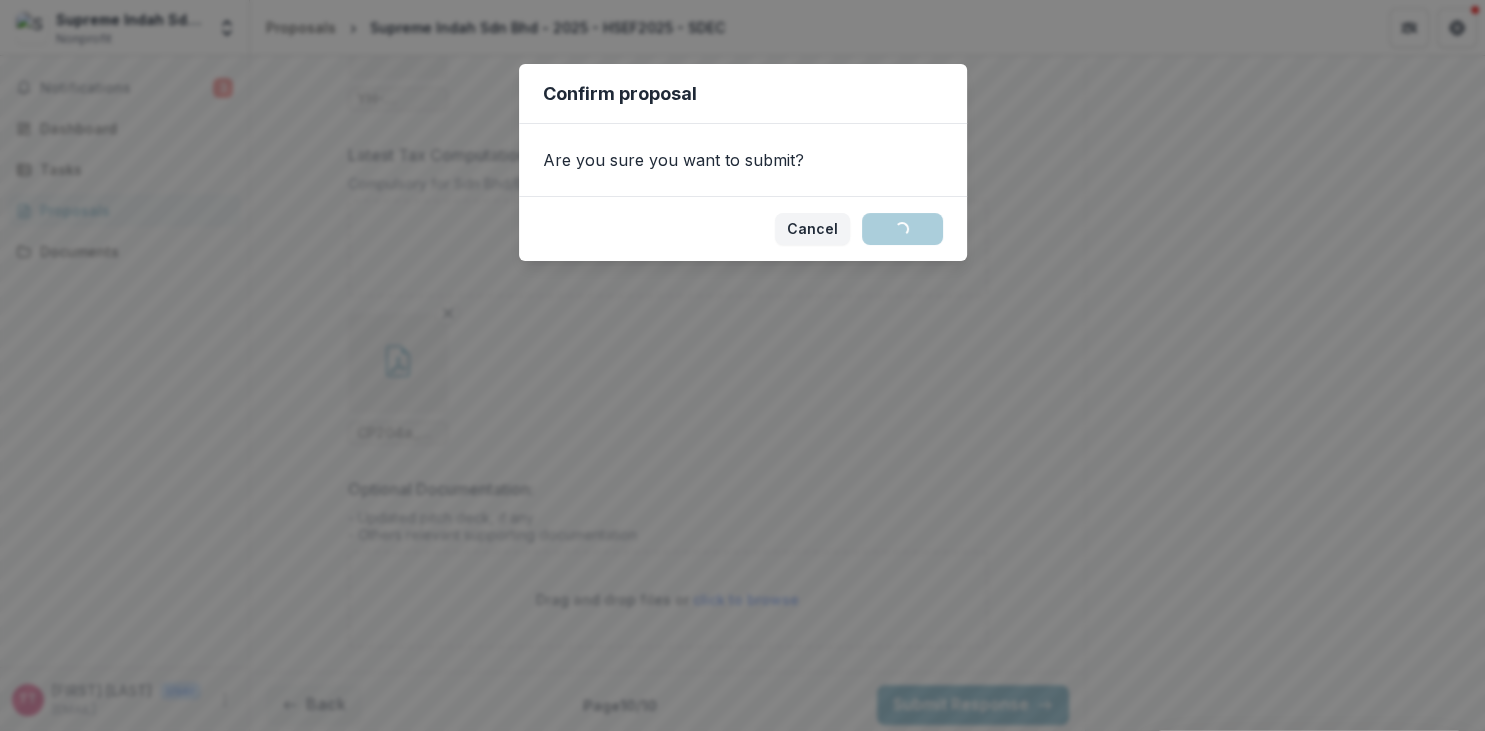 click on "Confirm proposal Are you sure you want to submit? Cancel Loading... Confirm" at bounding box center [742, 365] 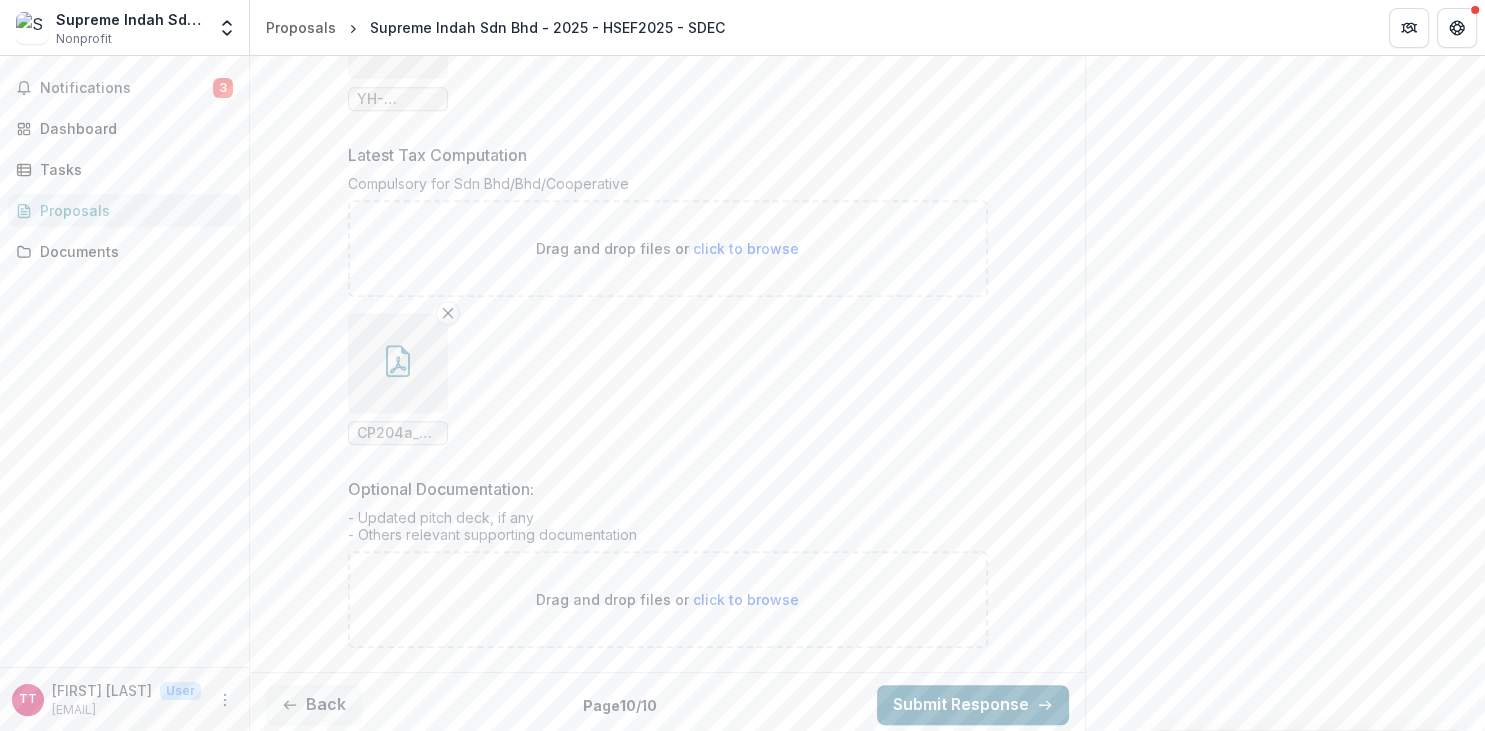 click on "Submit Response" at bounding box center (973, 705) 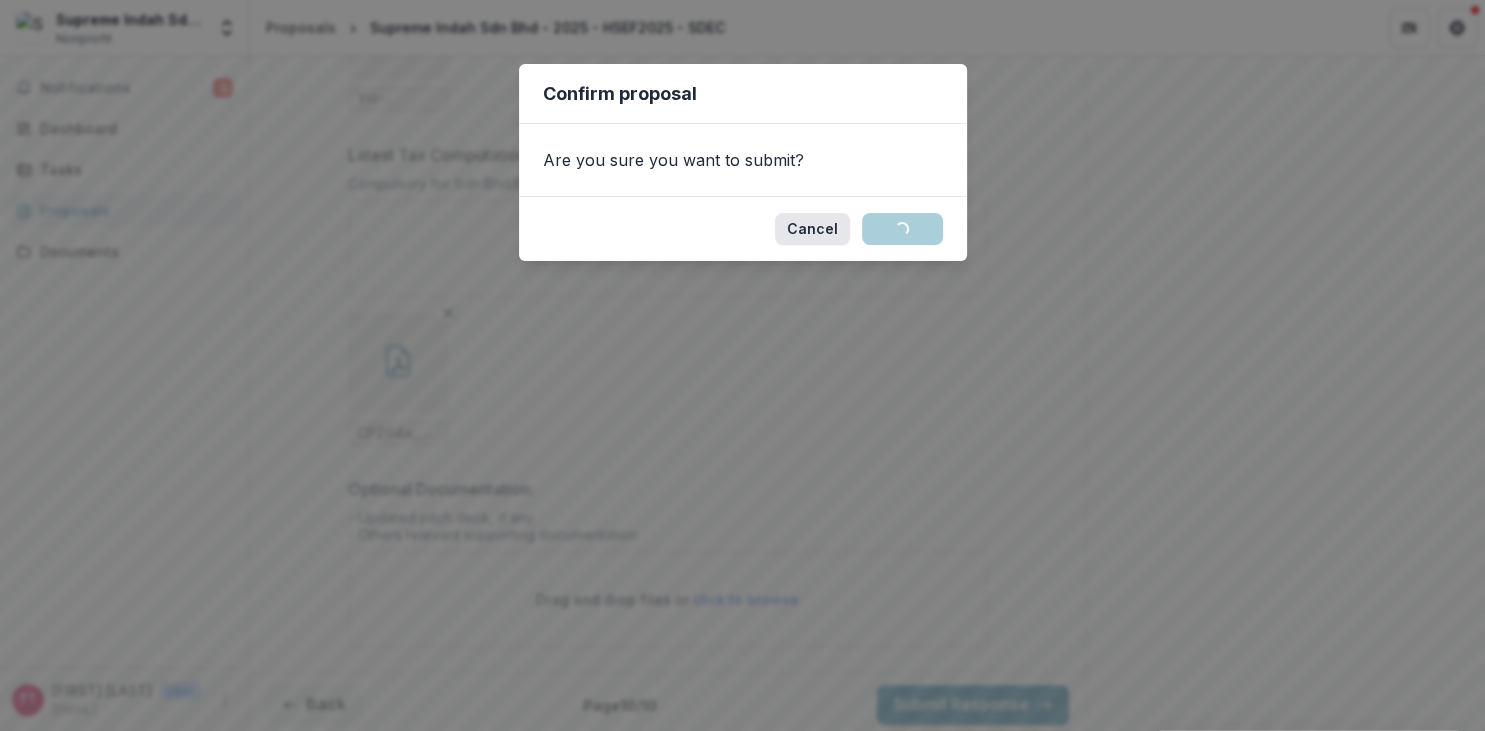click on "Cancel" at bounding box center [812, 229] 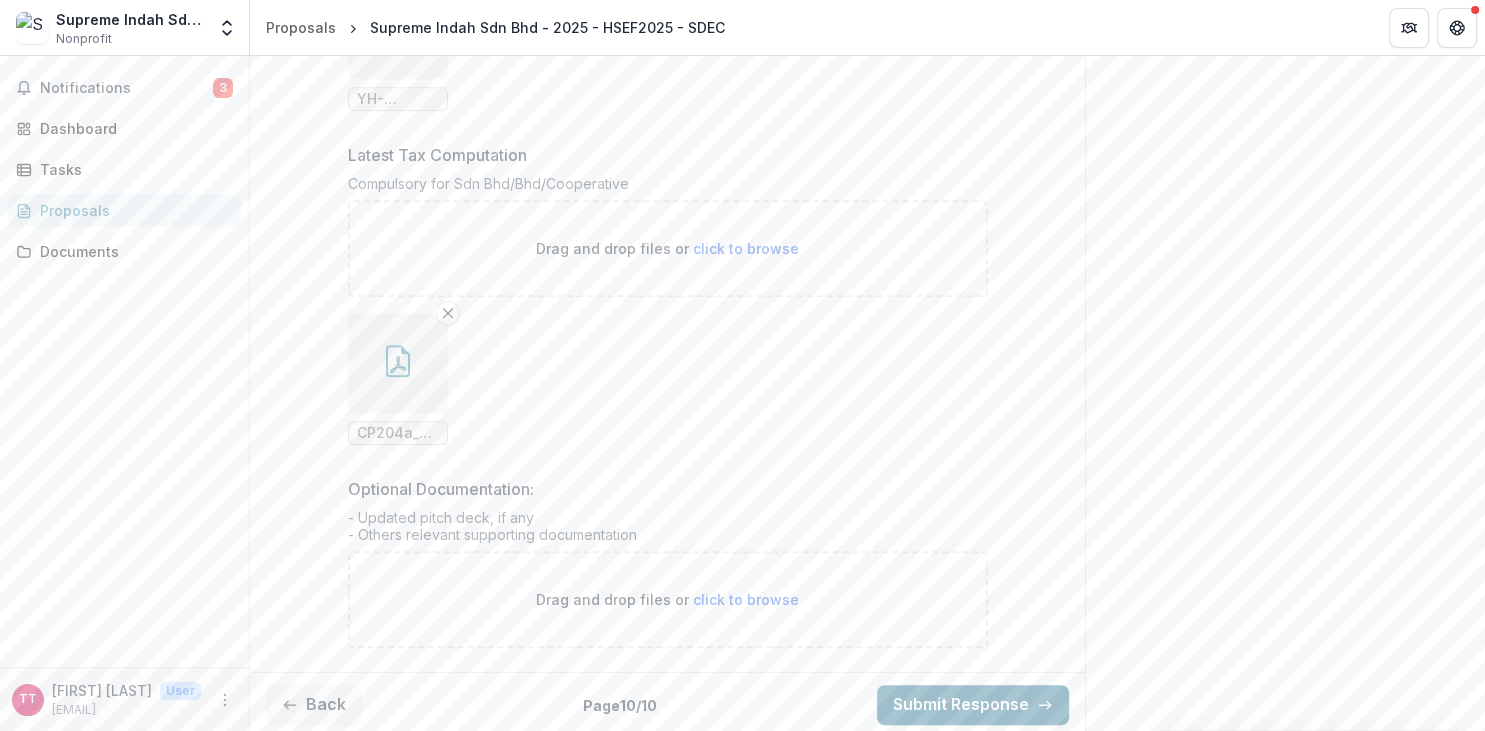 click on "Submit Response" at bounding box center [973, 705] 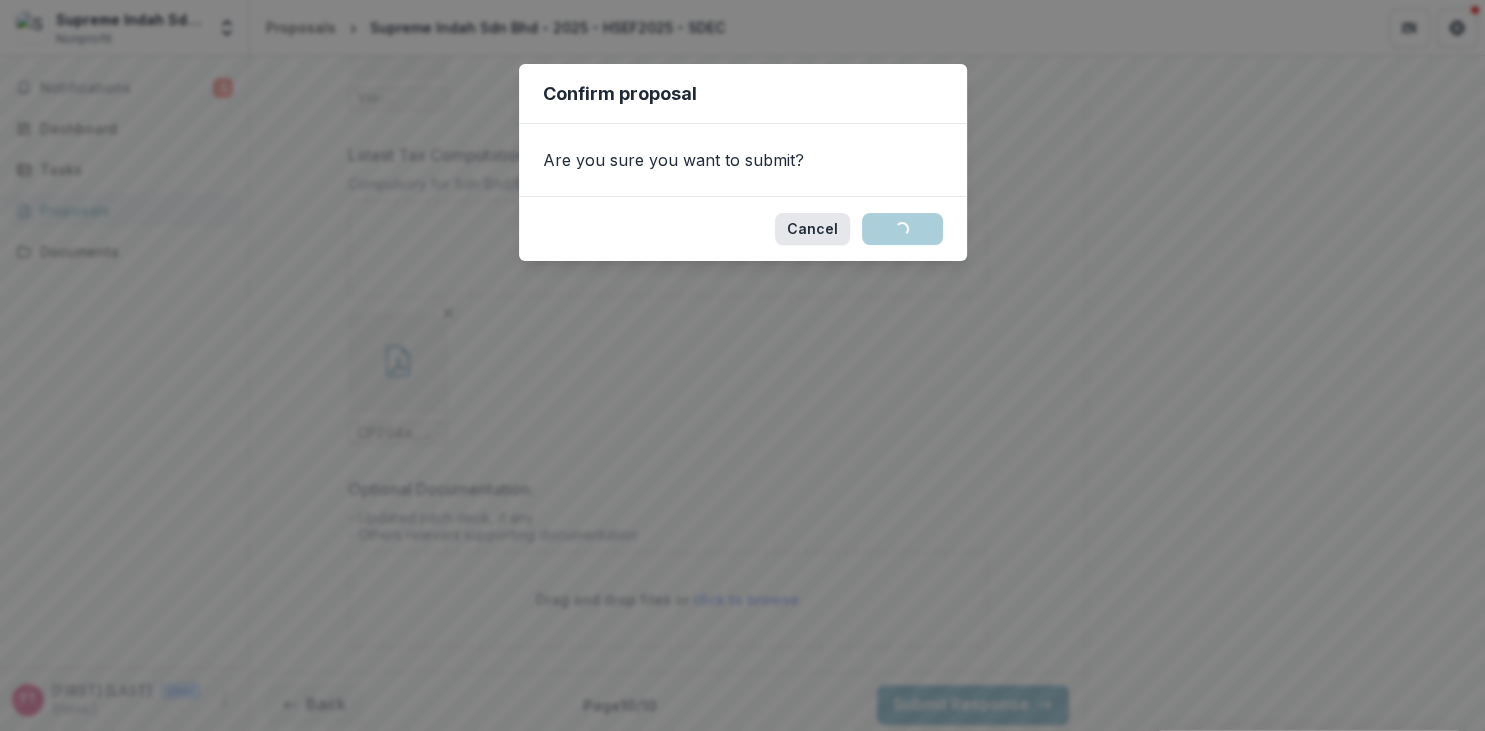 click on "Cancel" at bounding box center (812, 229) 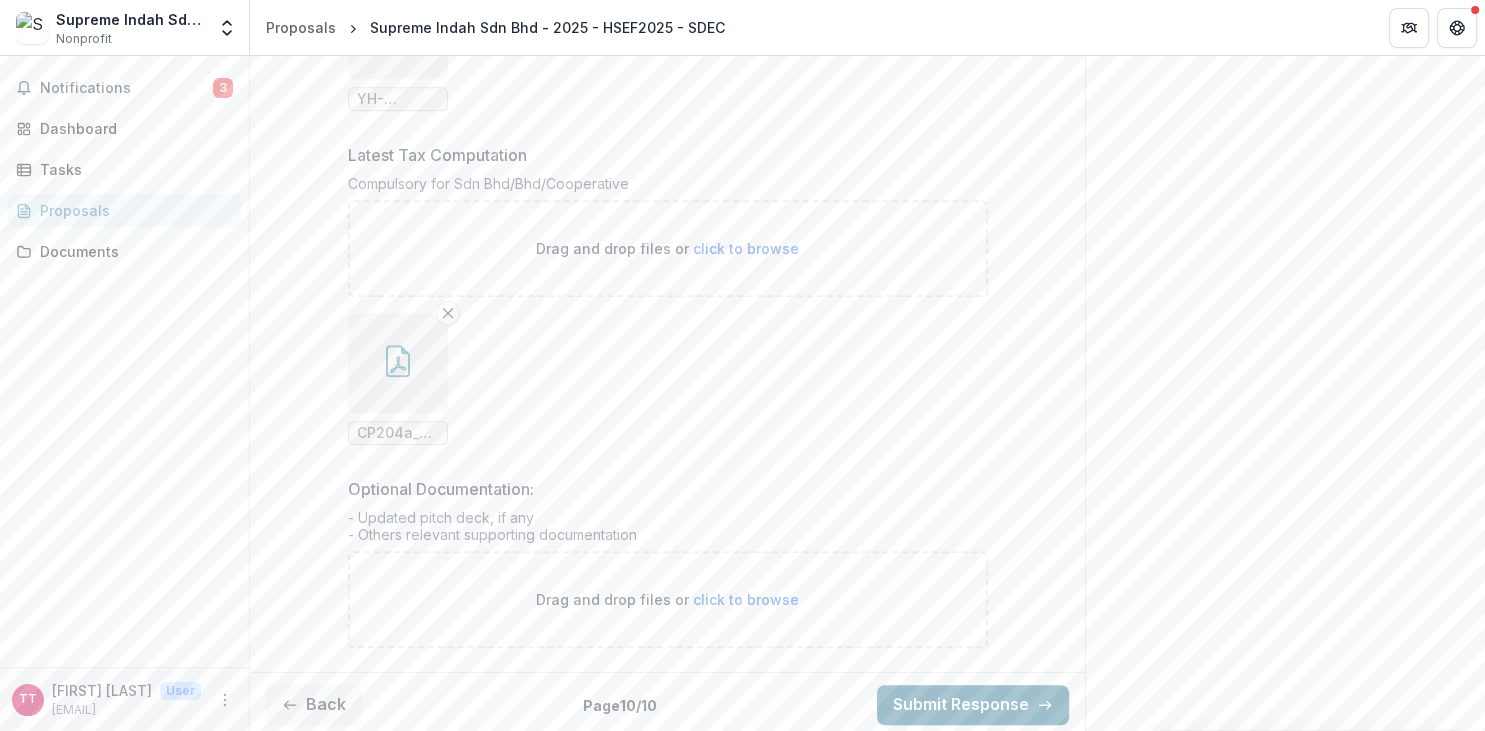 click on "Submit Response" at bounding box center (973, 705) 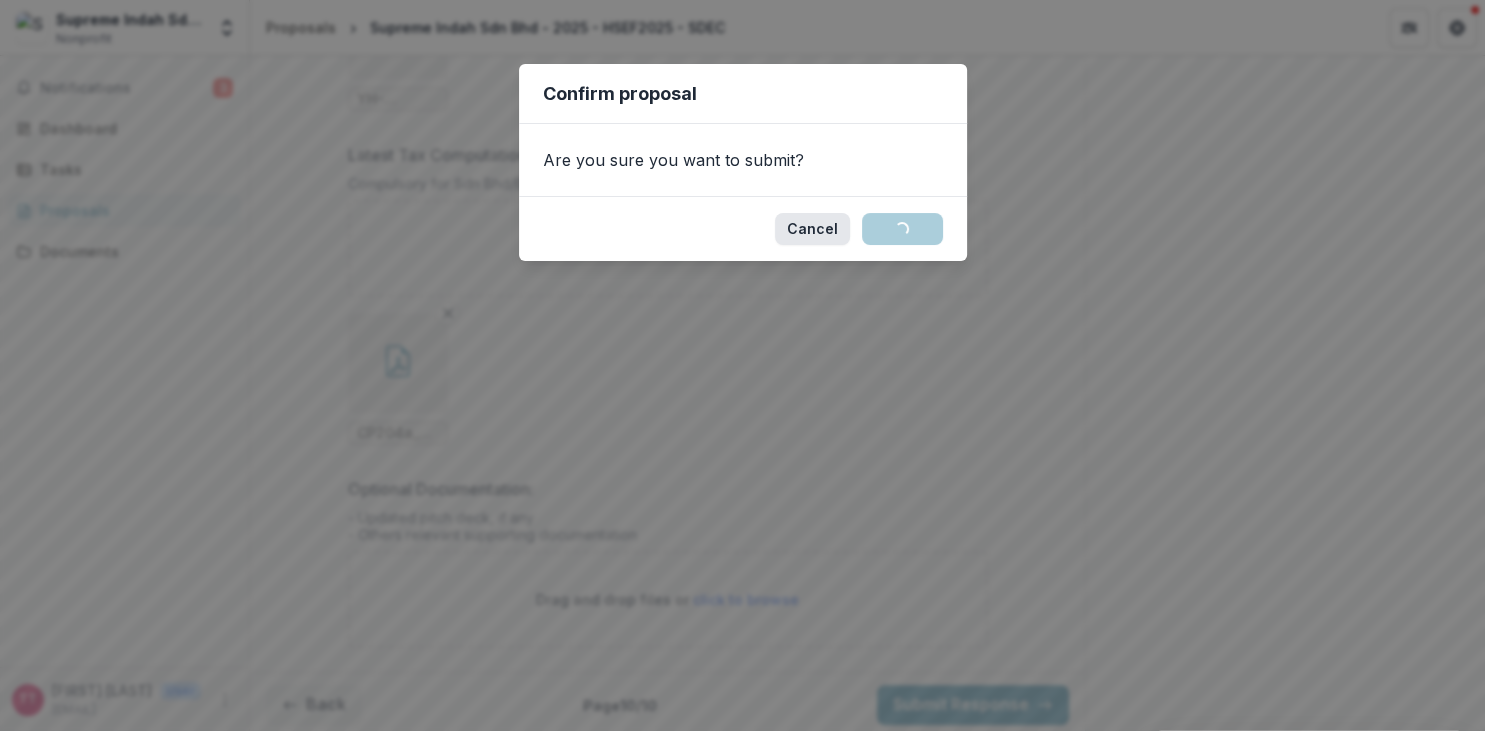 click on "Cancel" at bounding box center [812, 229] 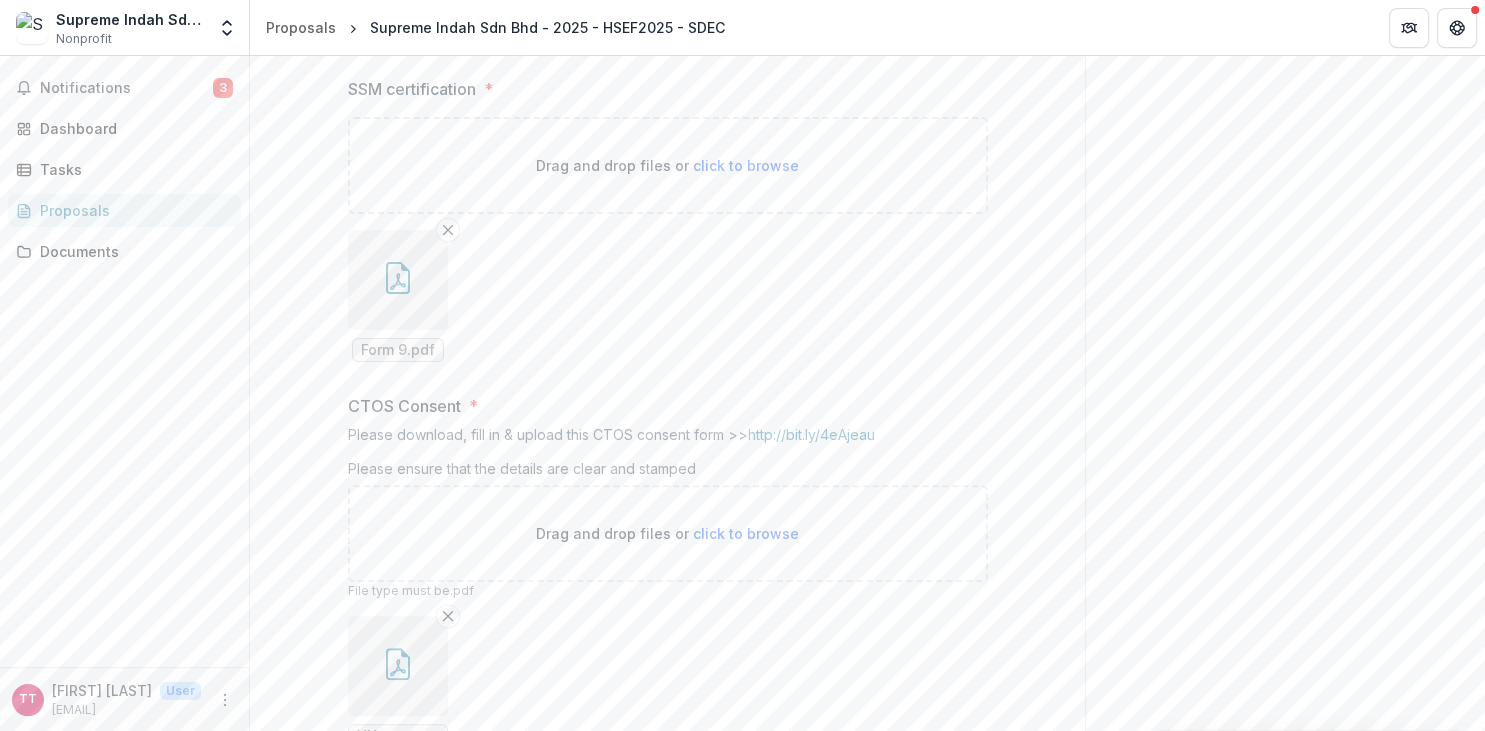 scroll, scrollTop: 0, scrollLeft: 0, axis: both 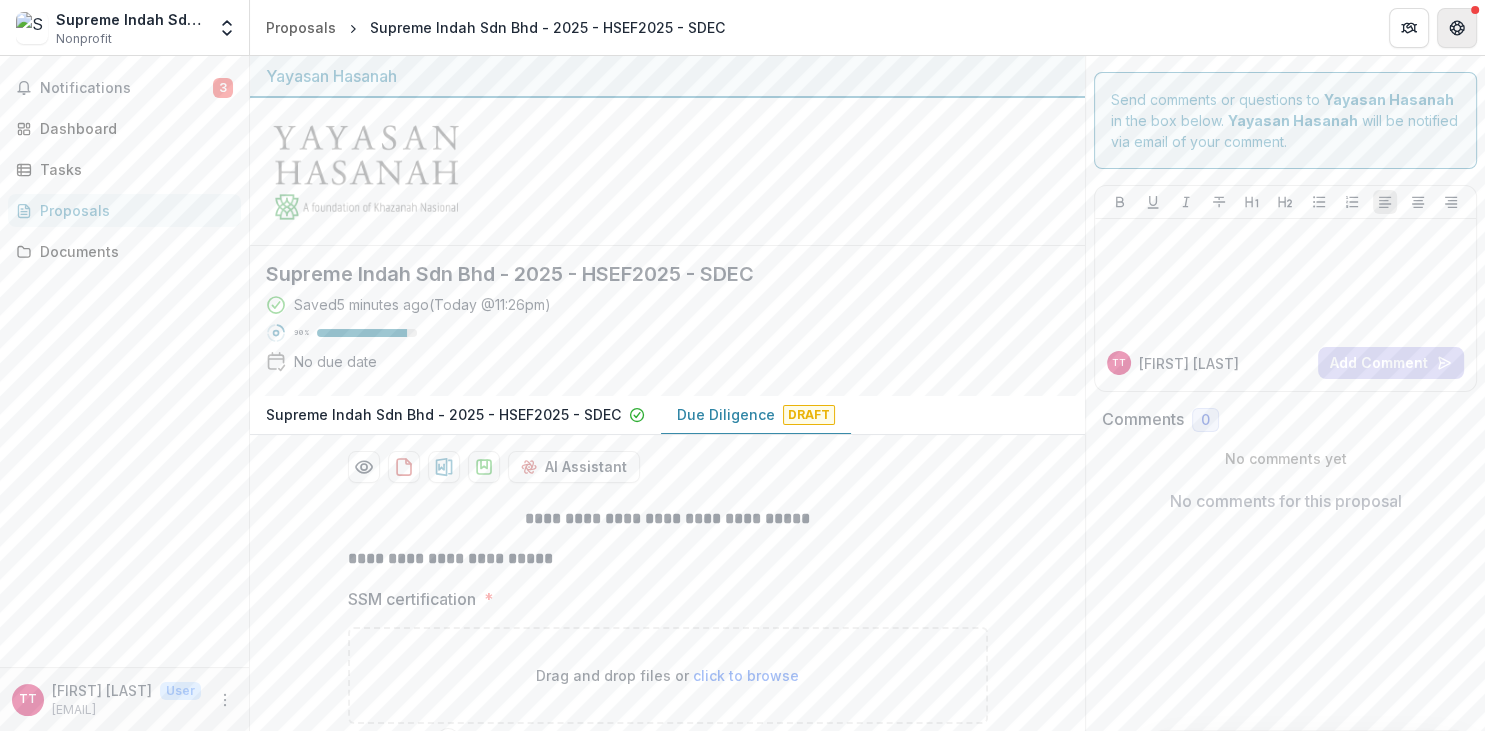 click at bounding box center [1457, 28] 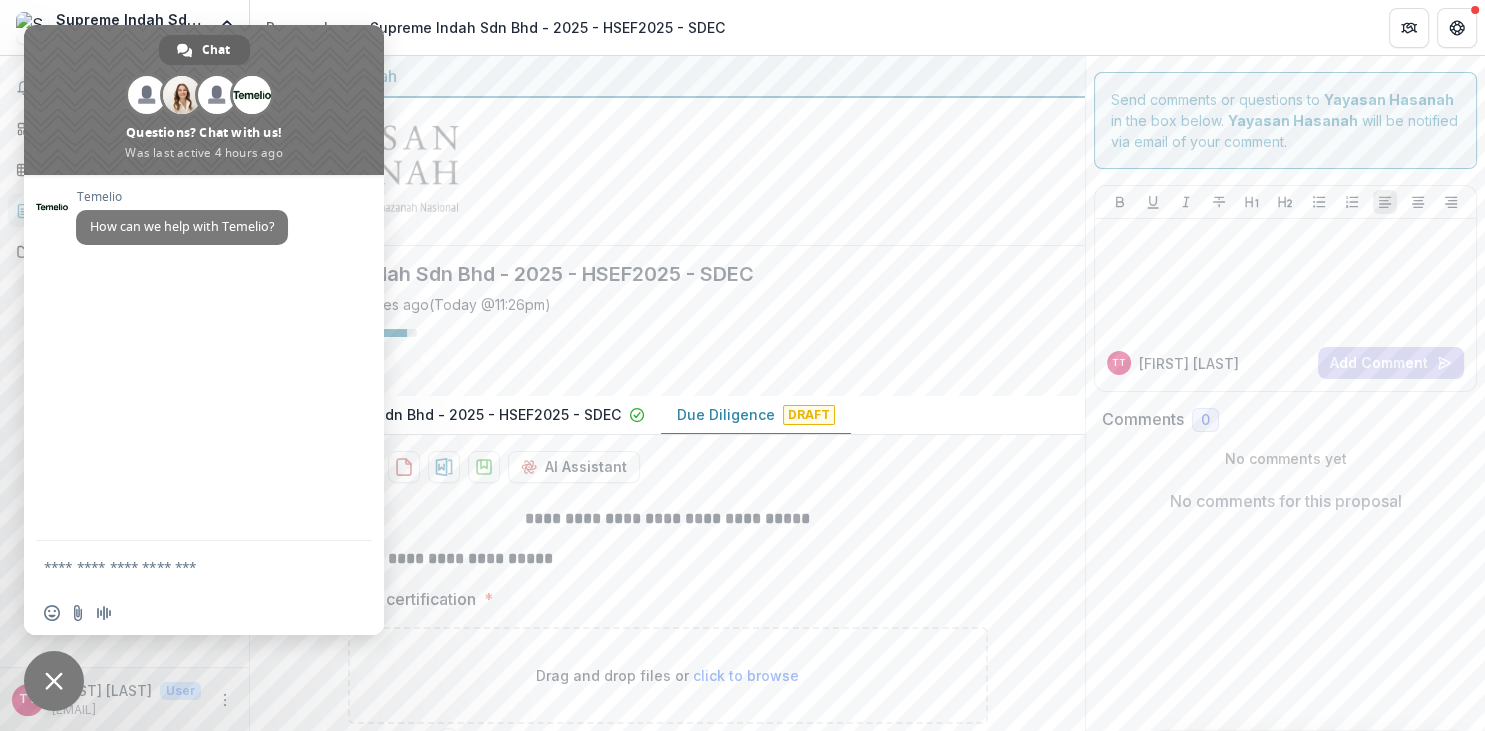 click at bounding box center (667, 172) 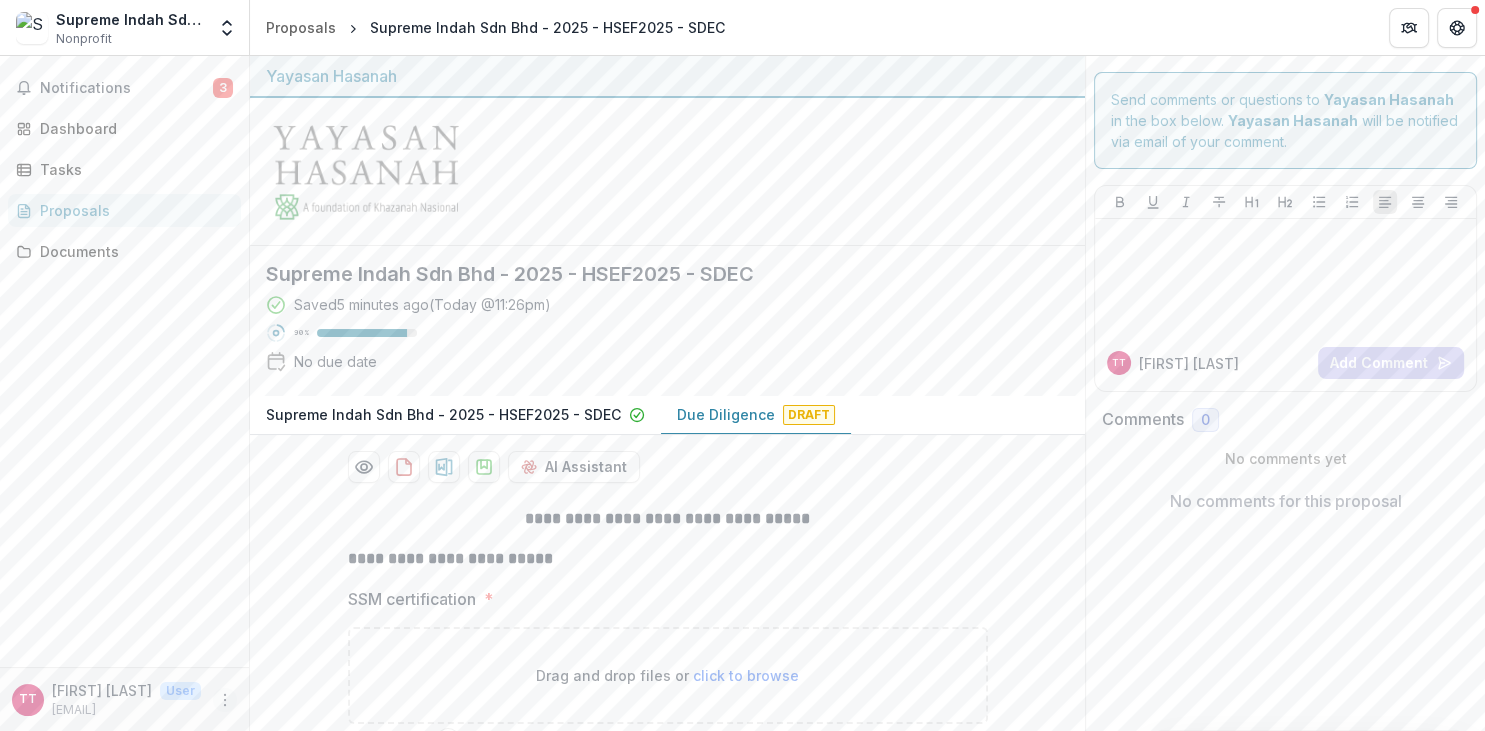 click 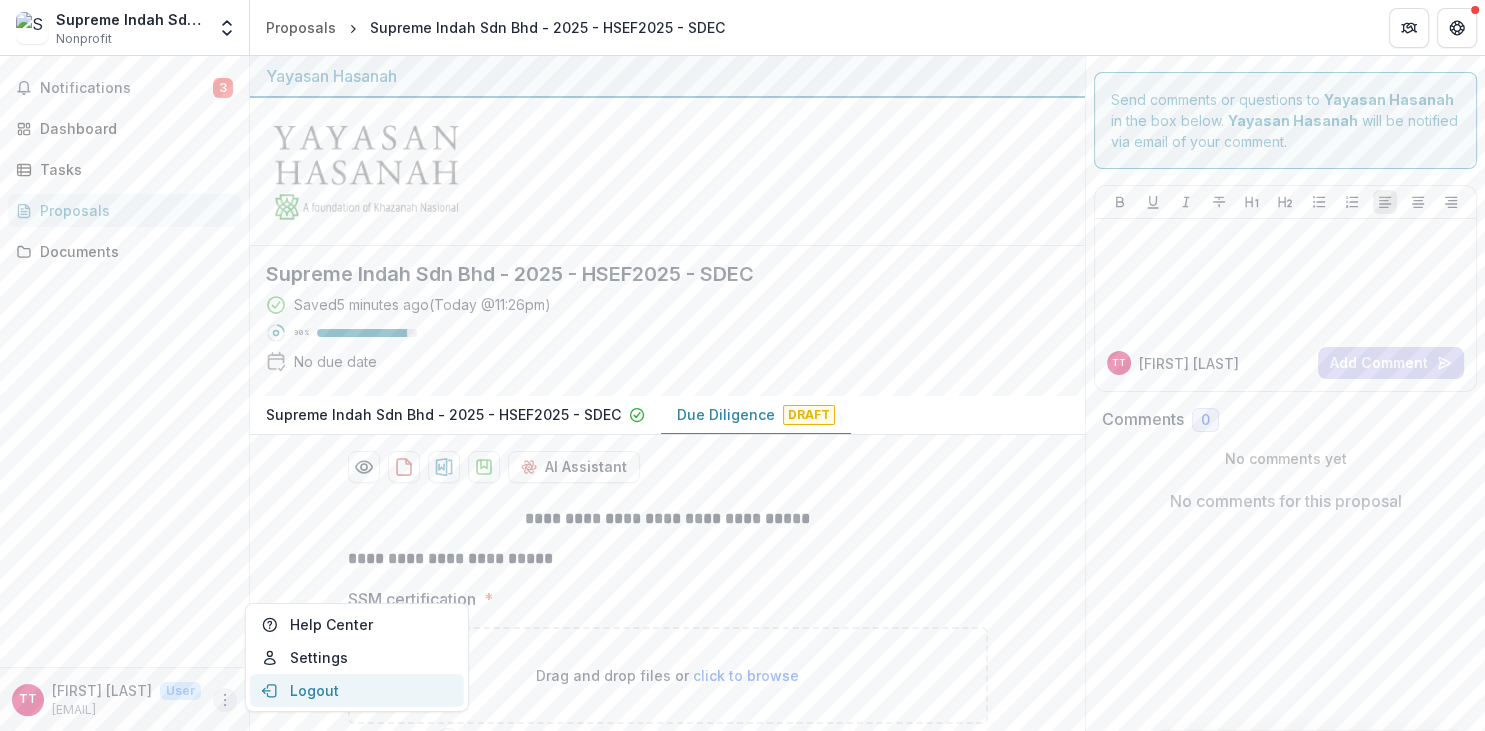 click on "Logout" at bounding box center (357, 690) 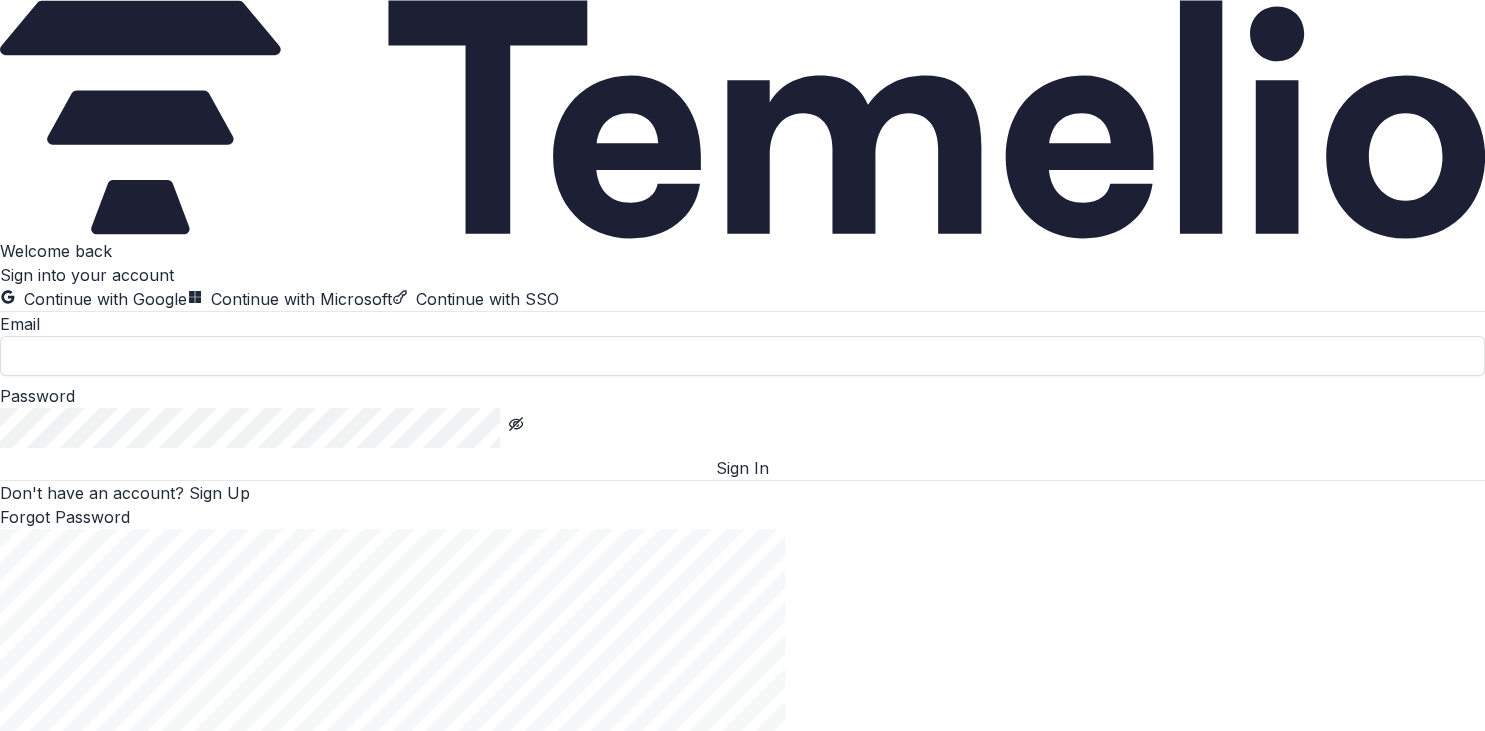 click on "Continue with Google" at bounding box center (93, 299) 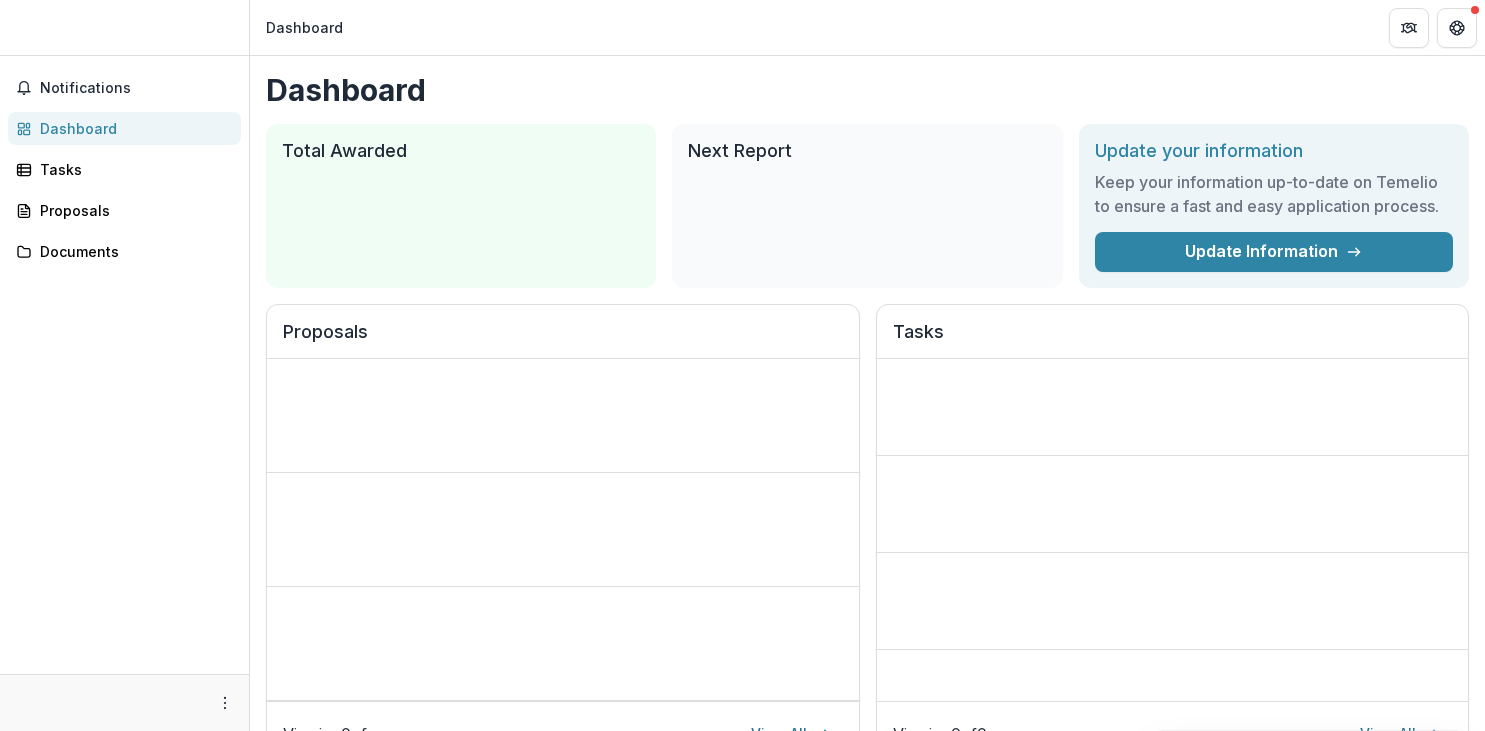 scroll, scrollTop: 0, scrollLeft: 0, axis: both 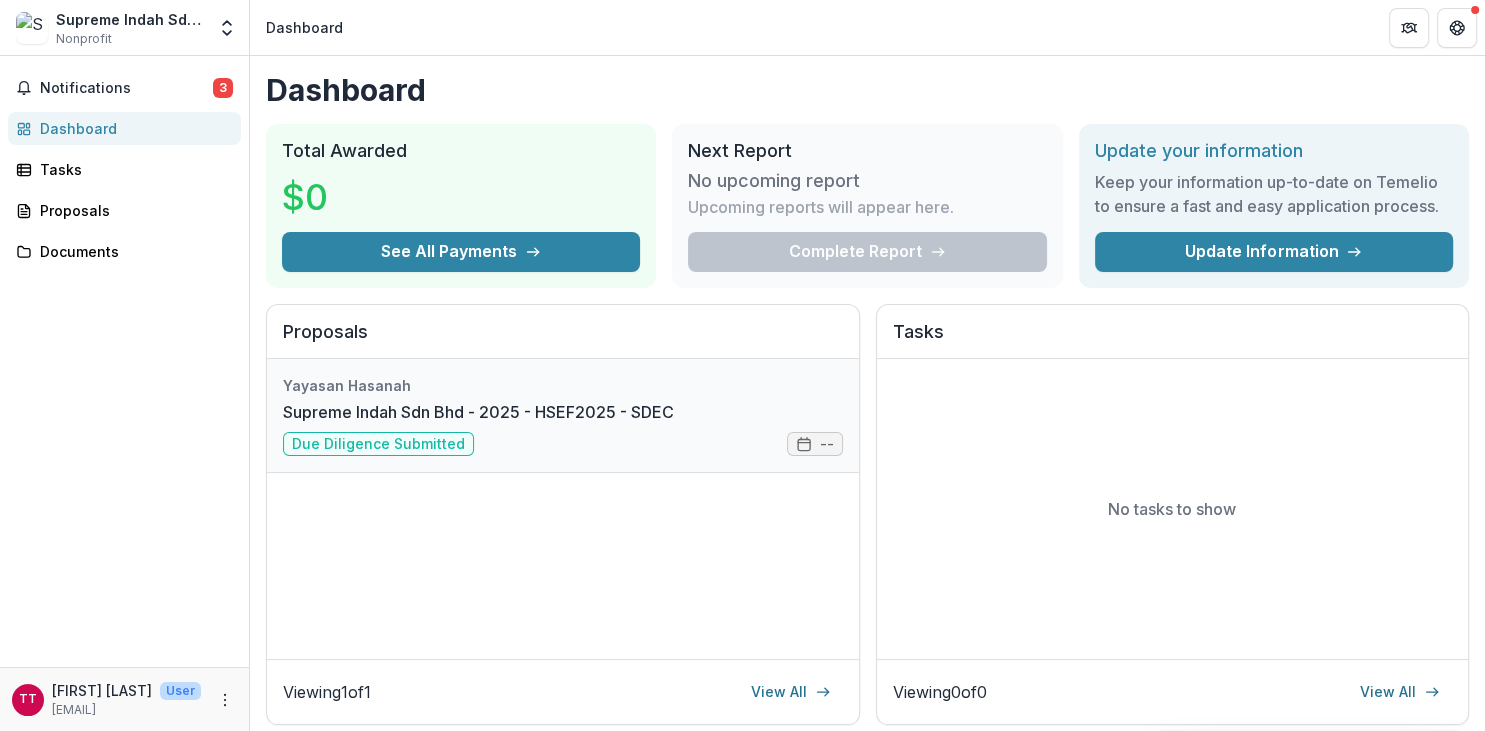 click on "Supreme Indah Sdn Bhd - 2025 - HSEF2025 - SDEC" at bounding box center [478, 412] 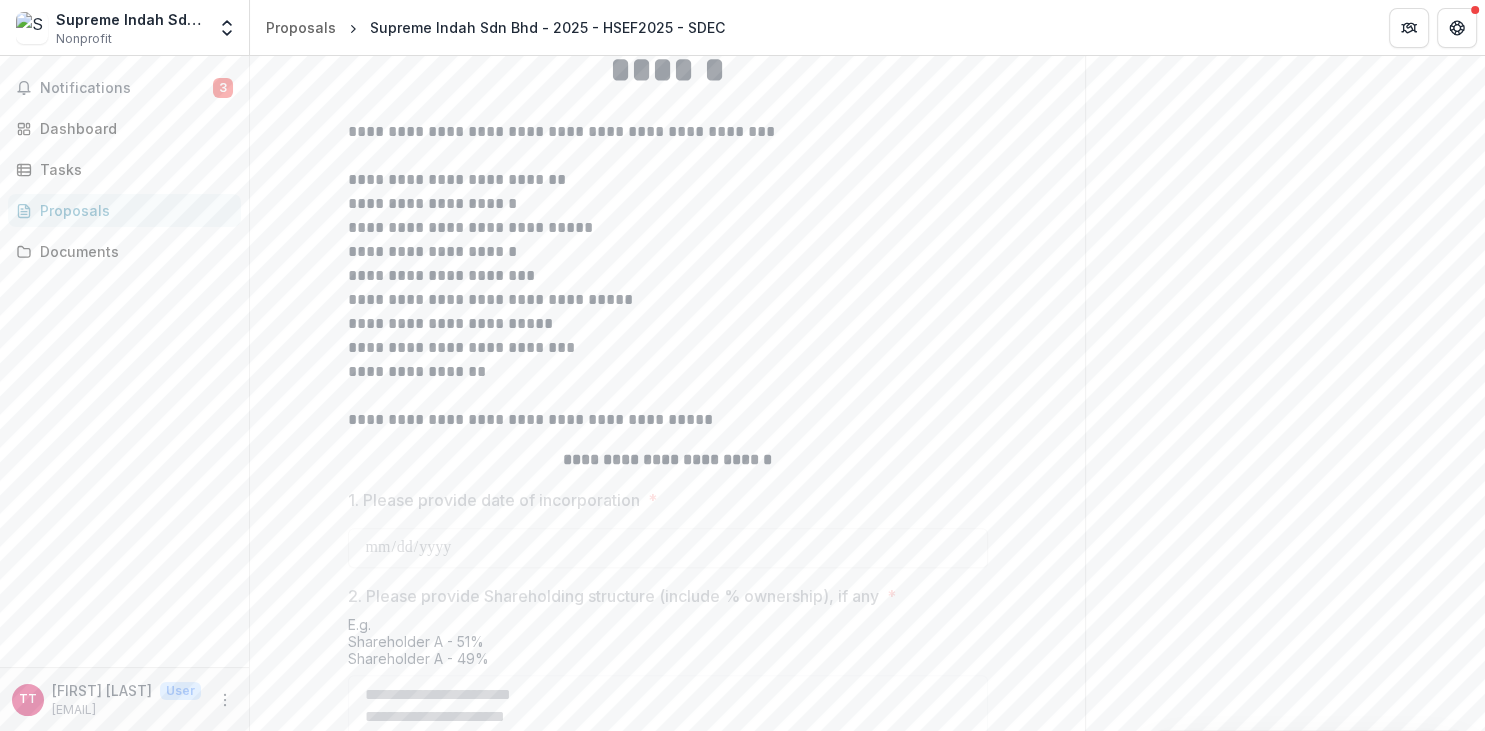 scroll, scrollTop: 982, scrollLeft: 0, axis: vertical 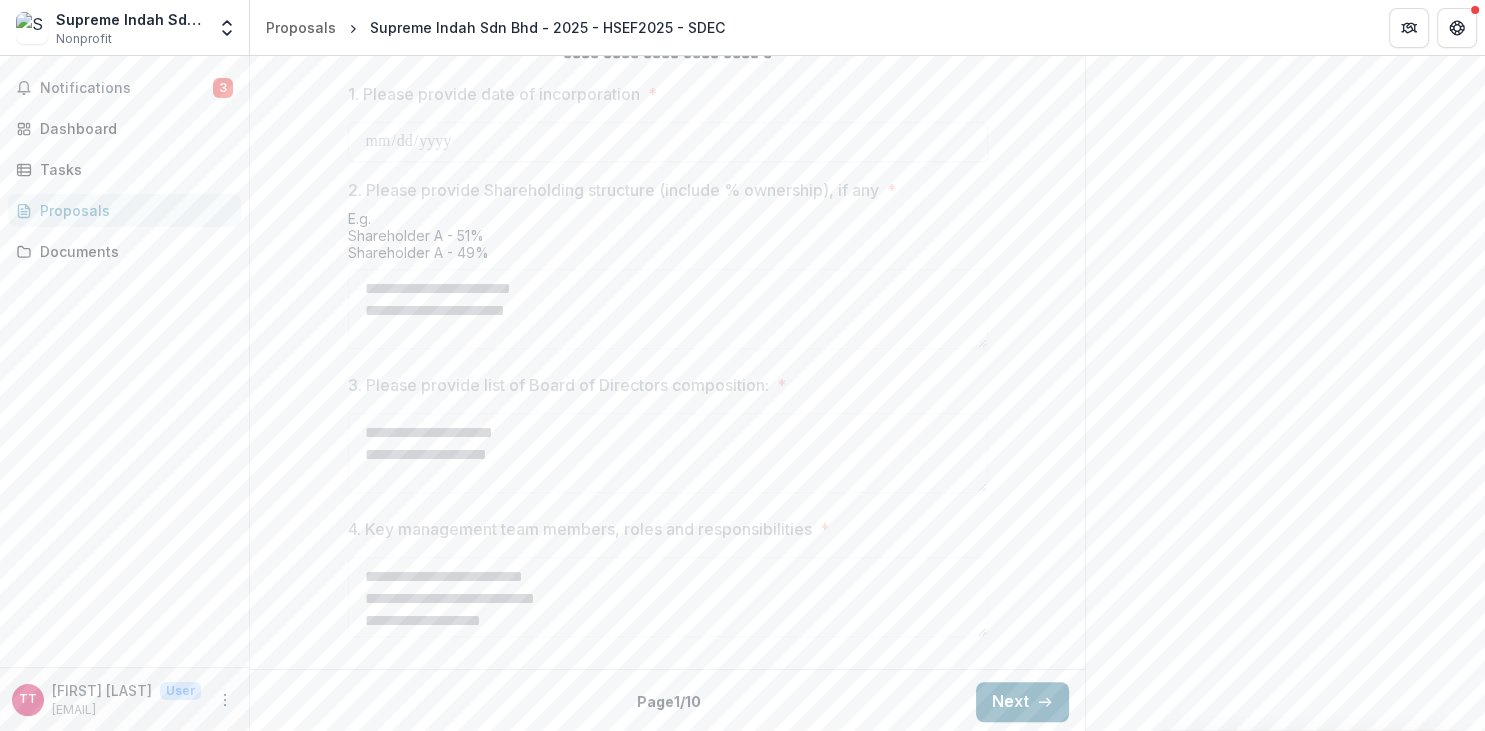 click on "Next" at bounding box center (1022, 702) 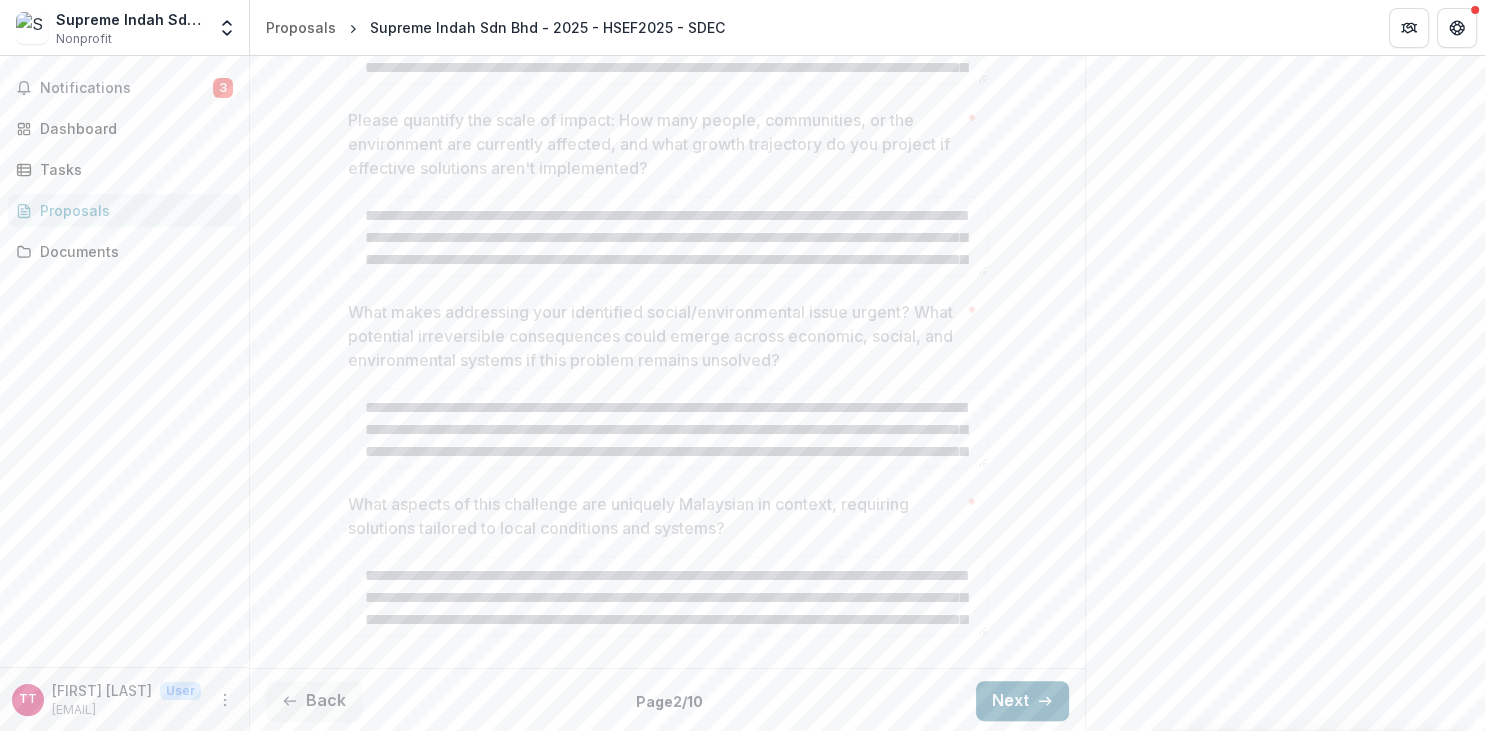 click on "Next" at bounding box center [1022, 701] 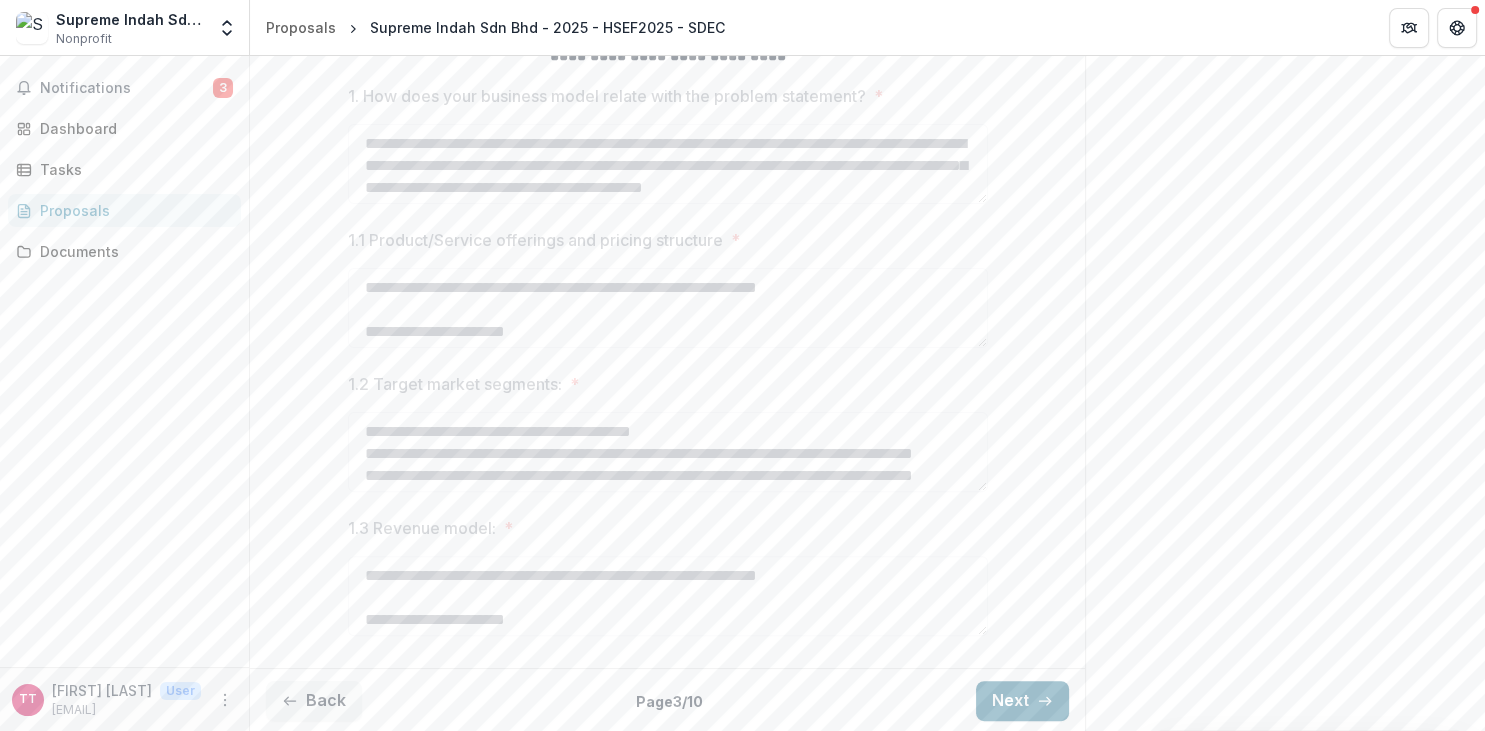 click on "Next" at bounding box center [1022, 701] 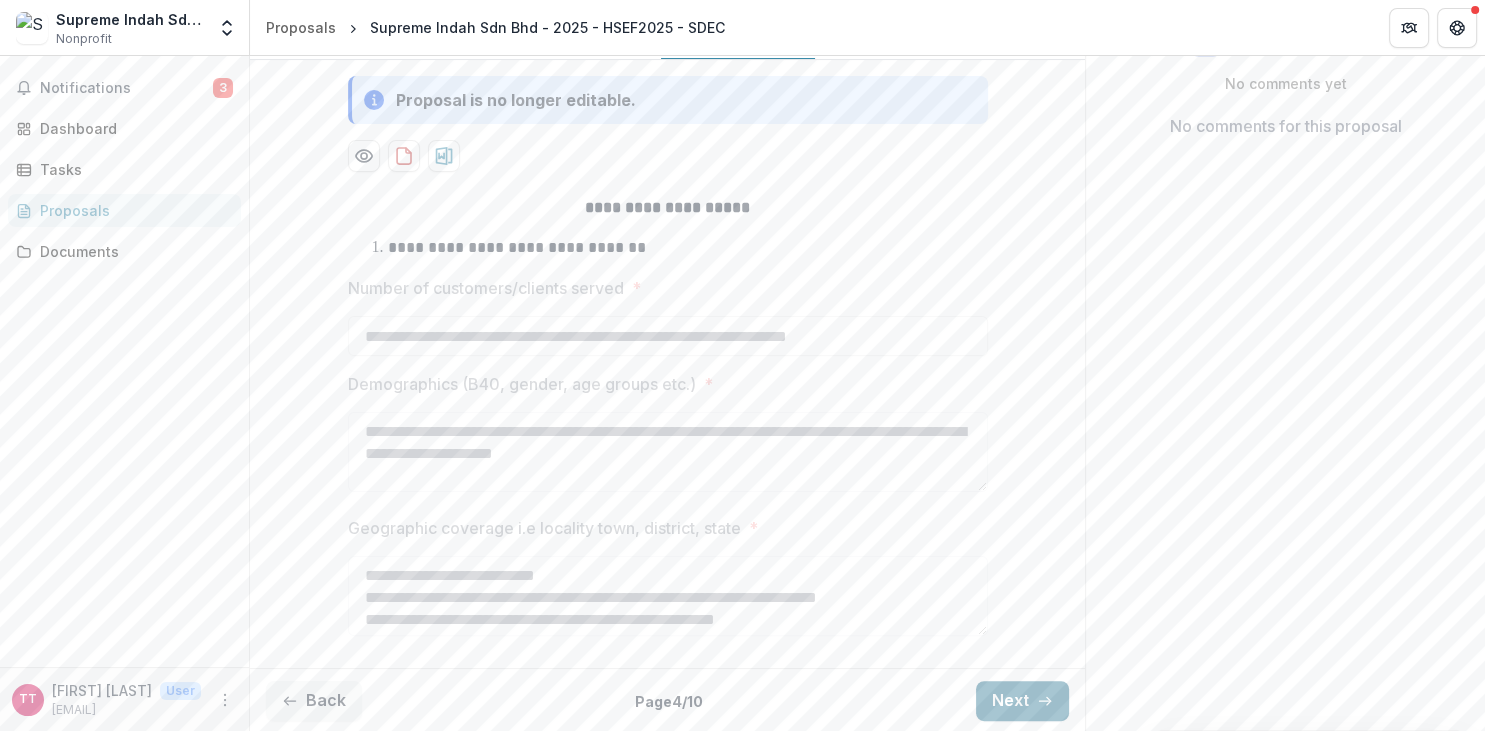 click on "Next" at bounding box center (1022, 701) 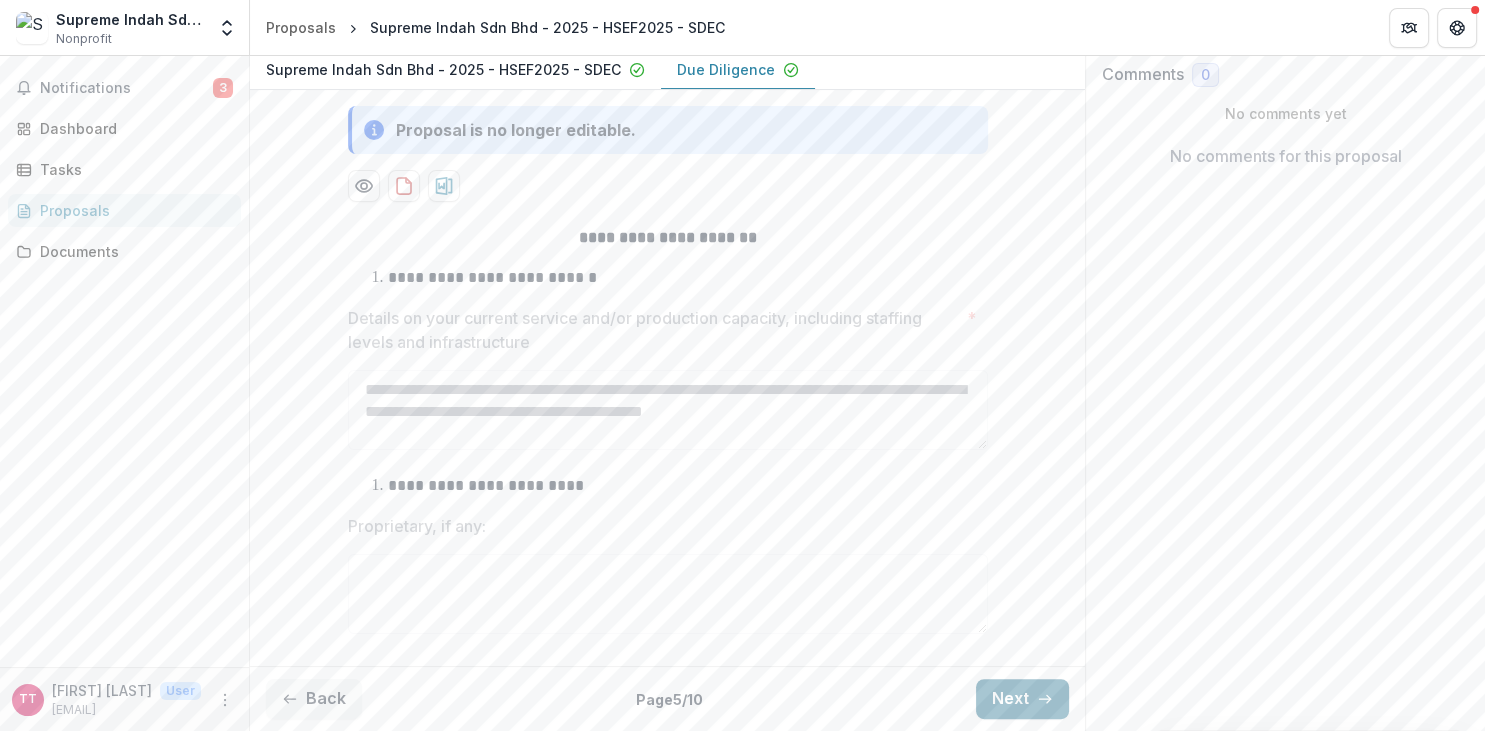 scroll, scrollTop: 343, scrollLeft: 0, axis: vertical 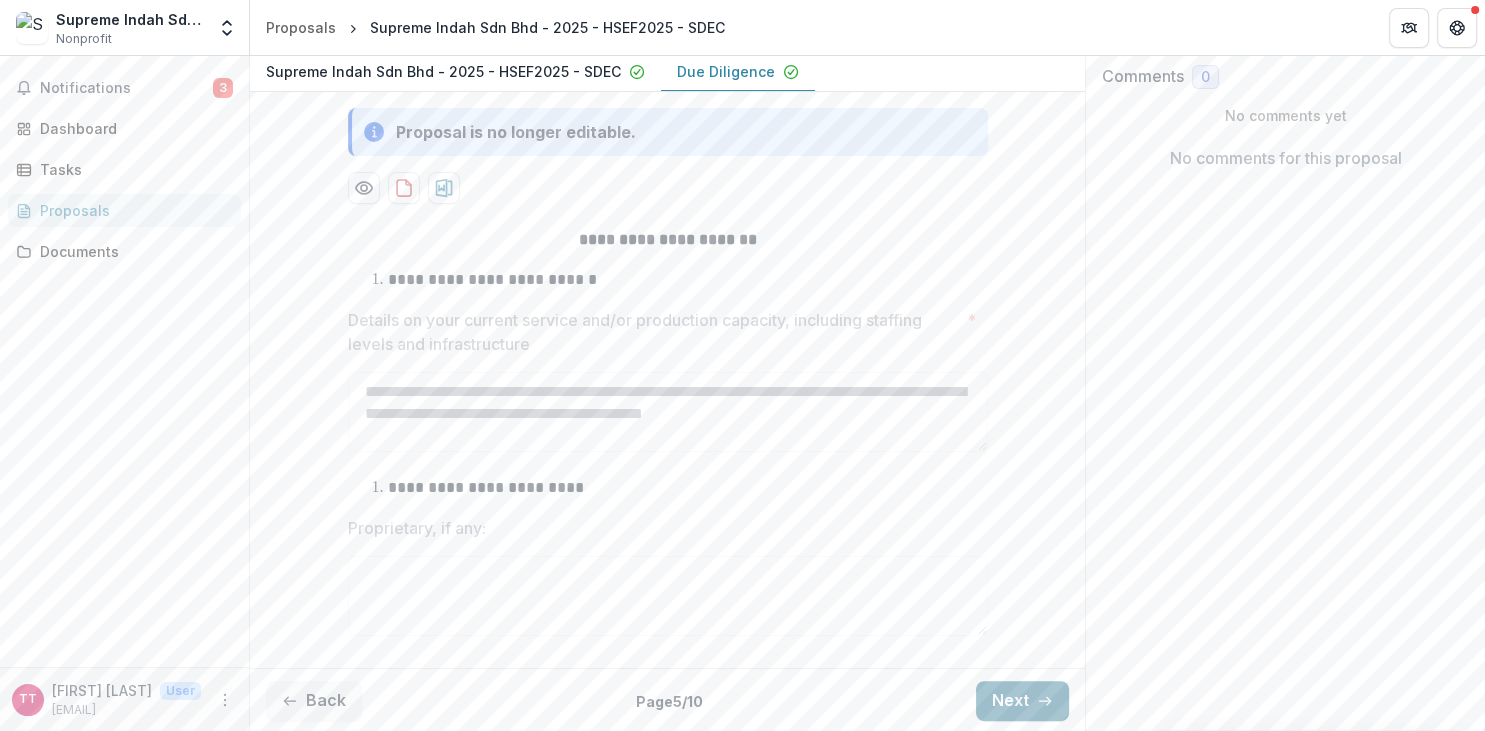 click on "Next" at bounding box center (1022, 701) 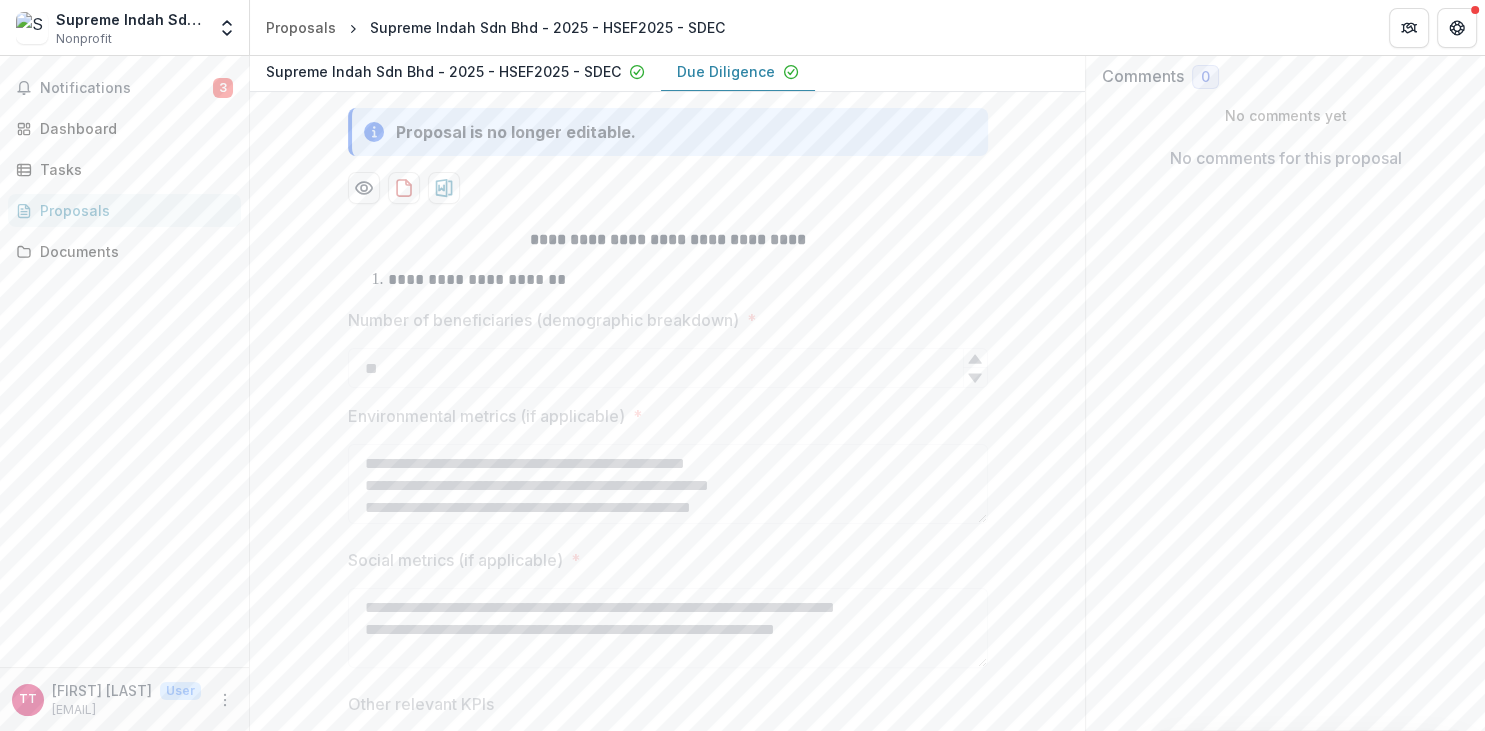 click on "**********" at bounding box center (667, 877) 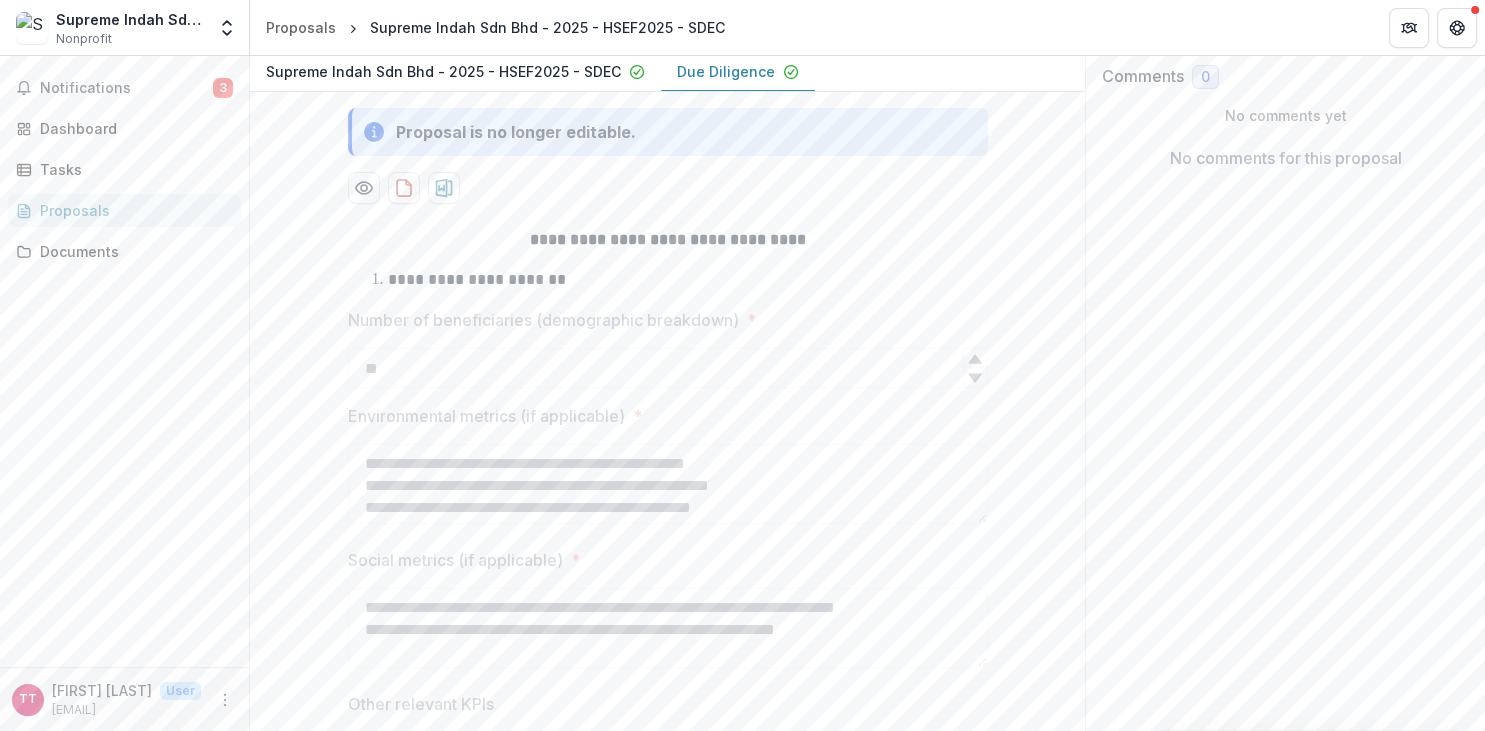 click on "**********" at bounding box center (667, 877) 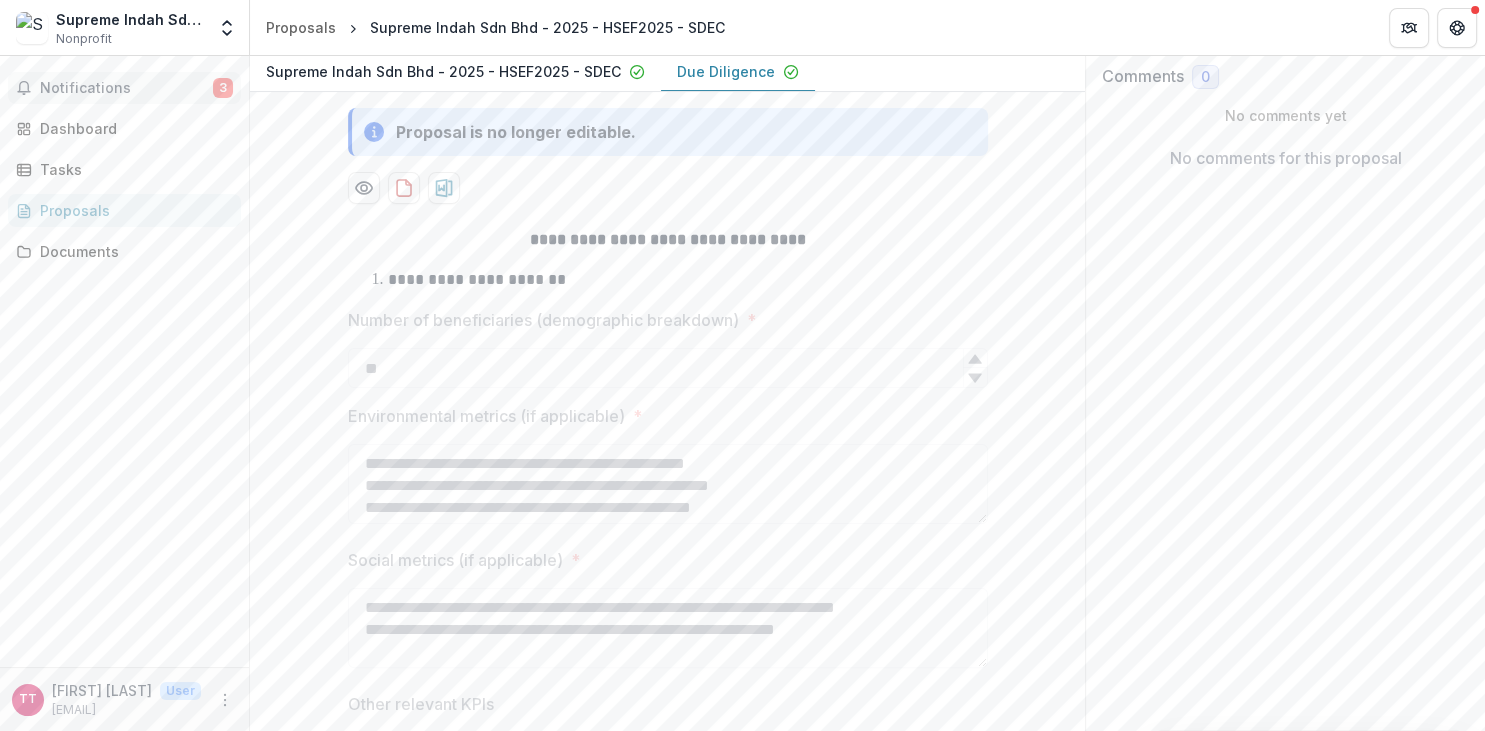 click on "Notifications 3" at bounding box center (124, 88) 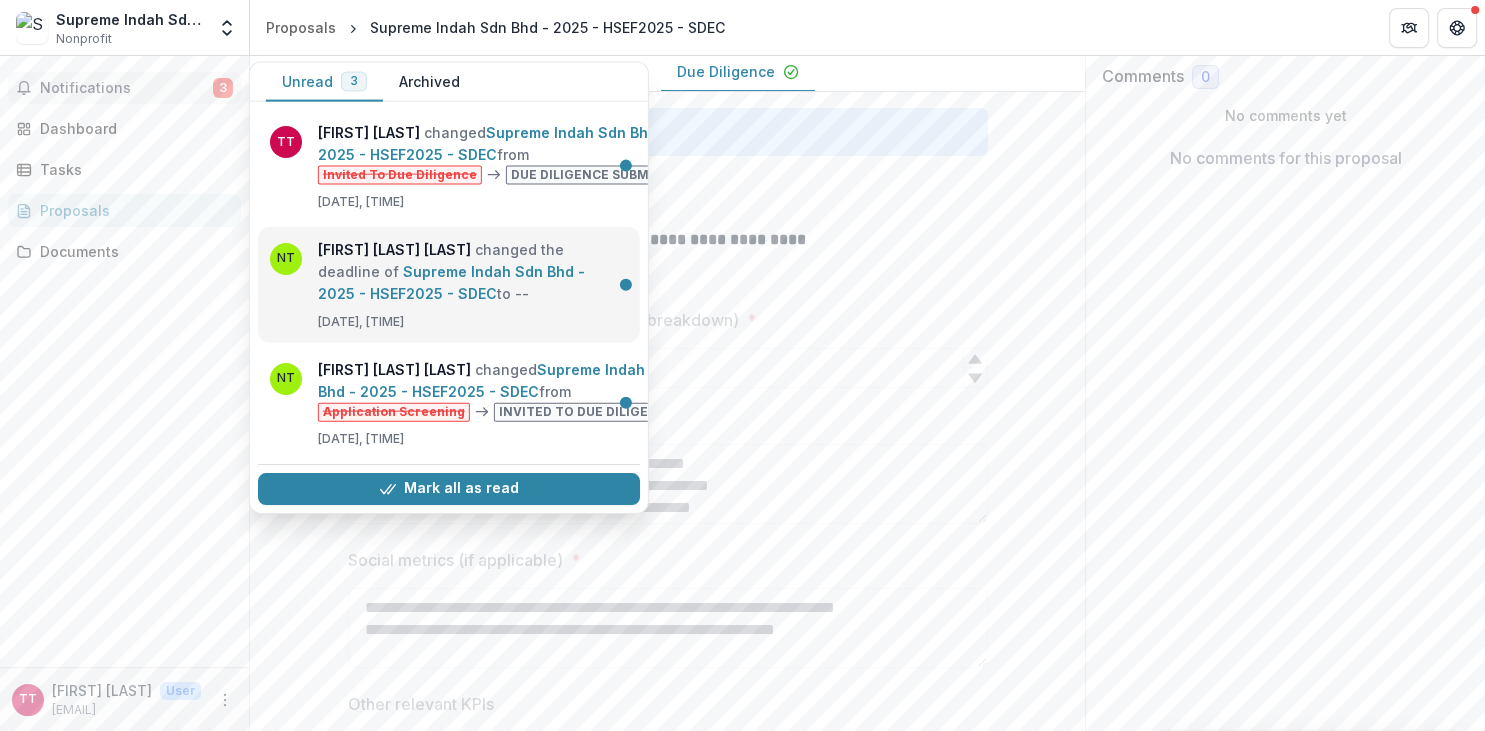 click on "Supreme Indah Sdn Bhd - 2025 - HSEF2025 - SDEC" at bounding box center [451, 281] 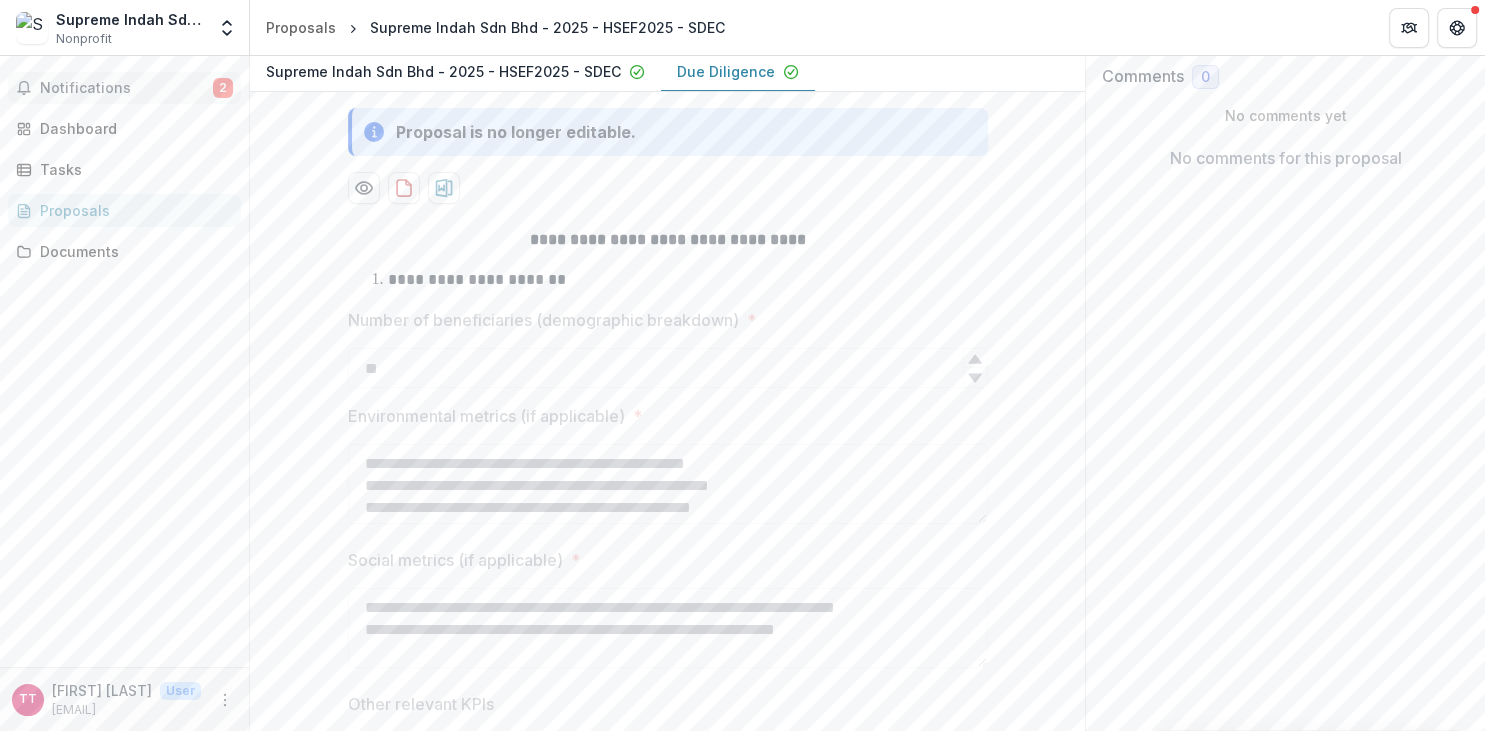 click on "Notifications" at bounding box center (126, 88) 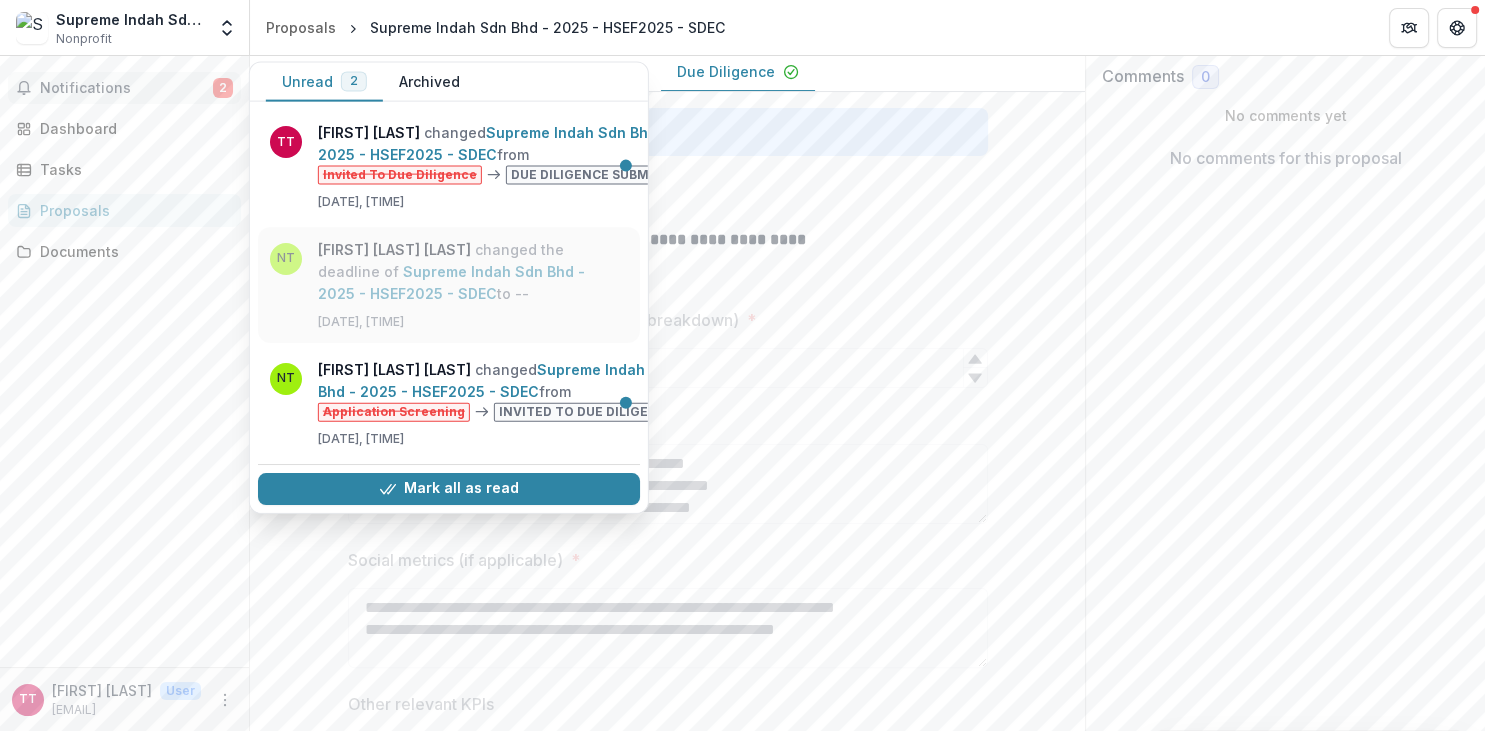 click on "Supreme Indah Sdn Bhd - 2025 - HSEF2025 - SDEC" at bounding box center [451, 281] 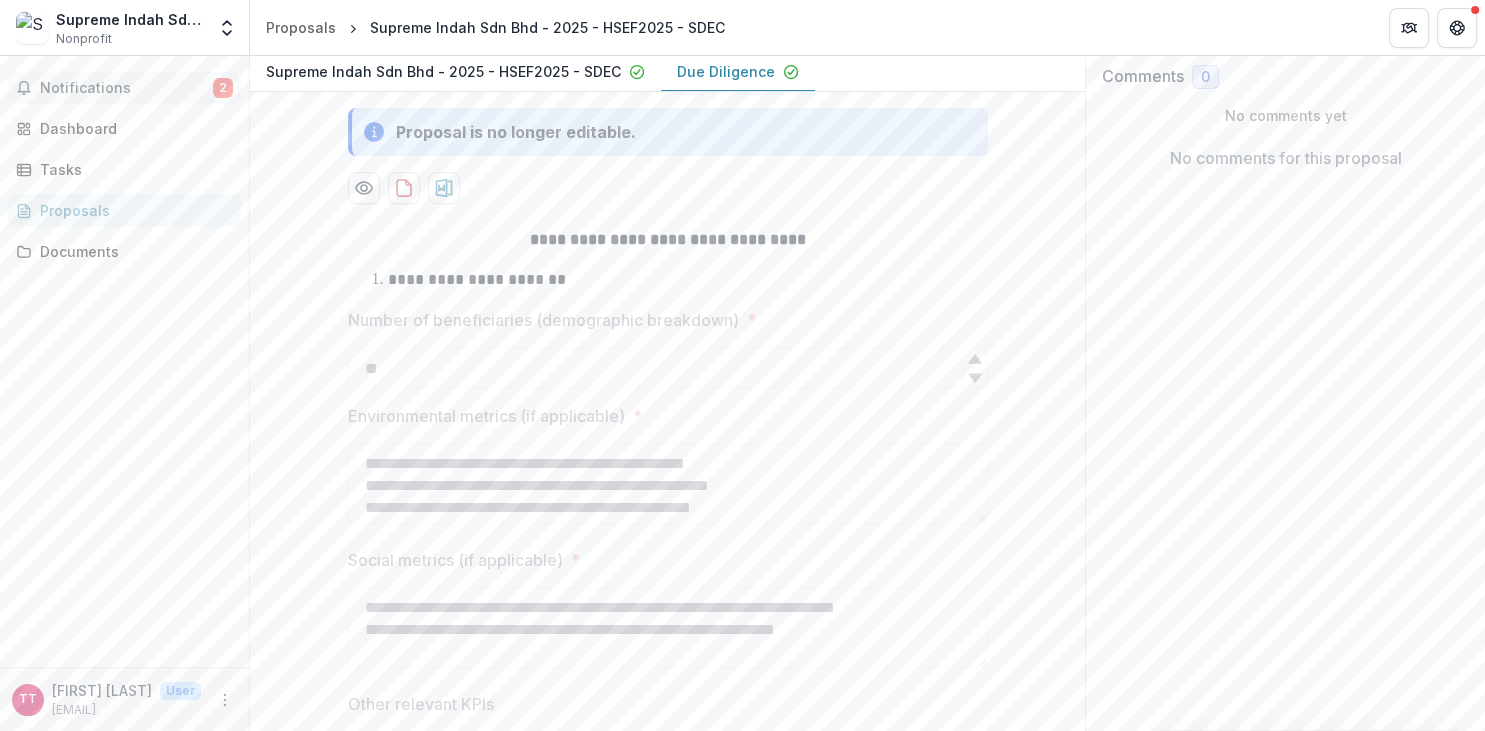 click on "Notifications 2" at bounding box center (124, 88) 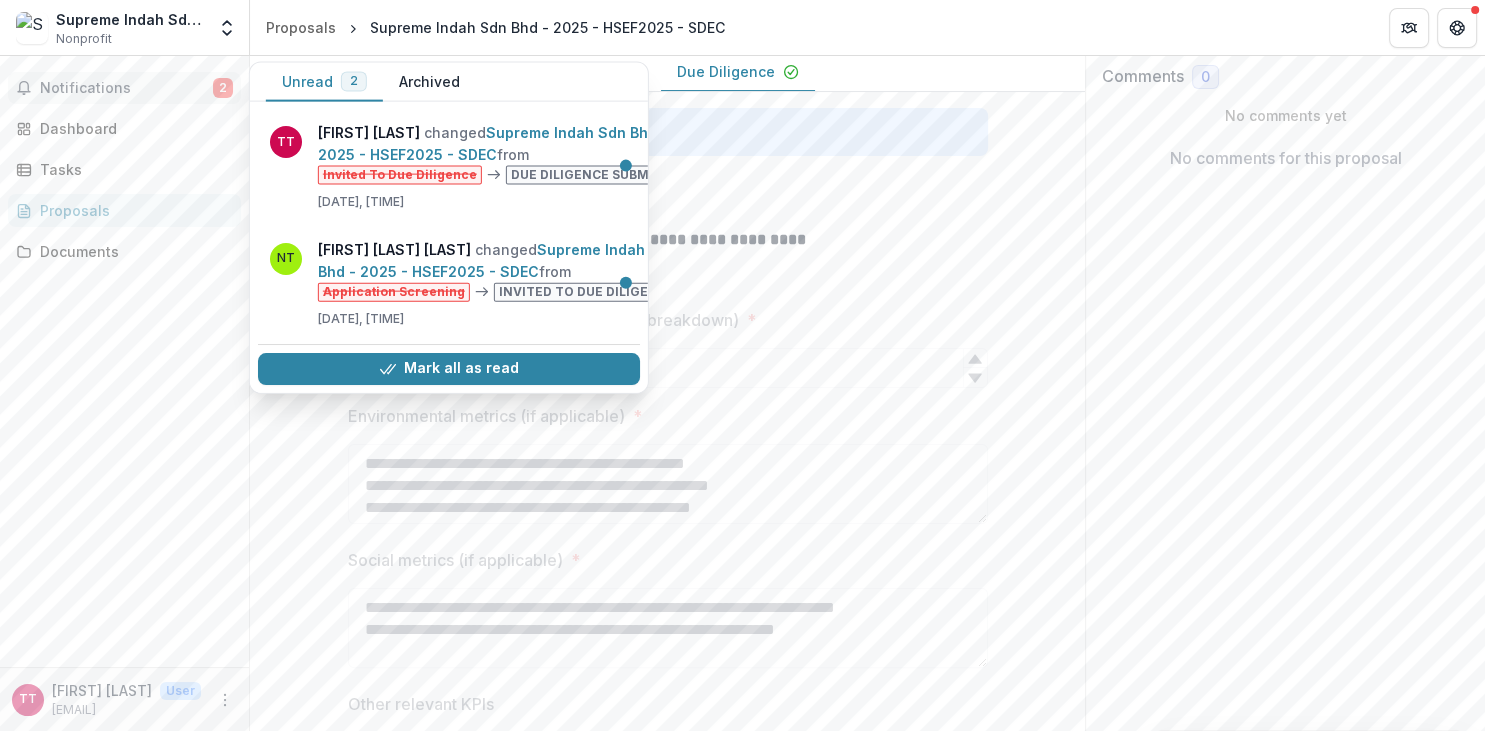 click on "Notifications" at bounding box center [126, 88] 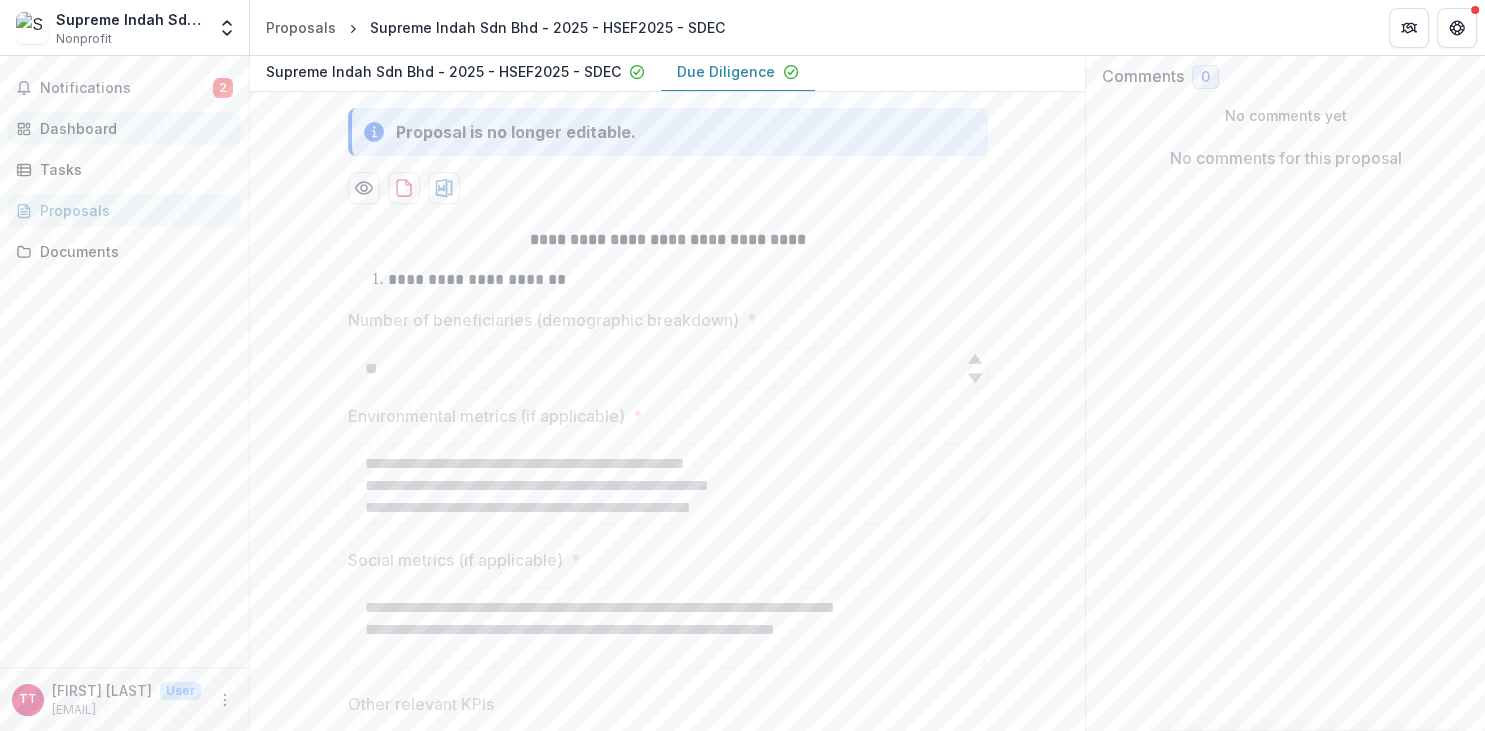 click on "Dashboard" at bounding box center (124, 128) 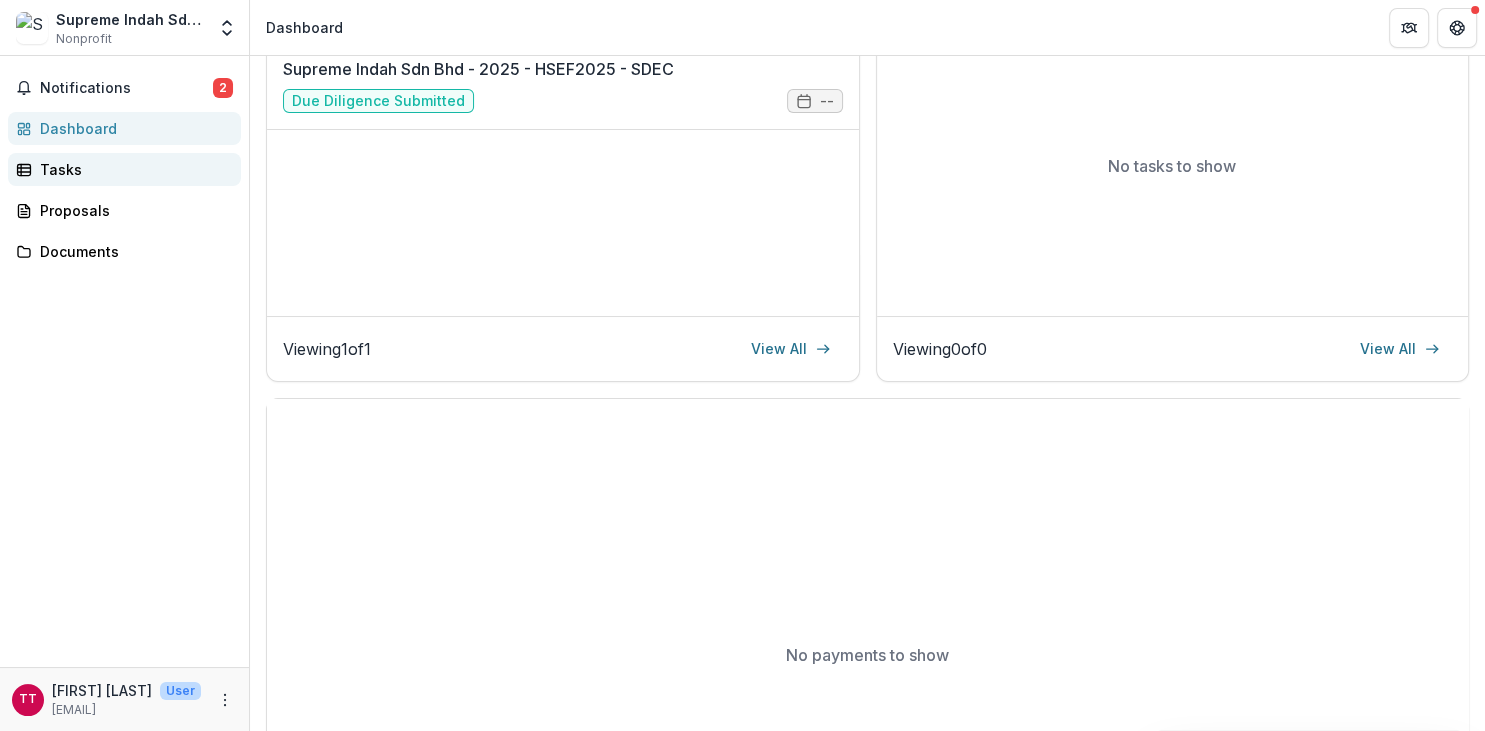 click on "Tasks" at bounding box center [124, 169] 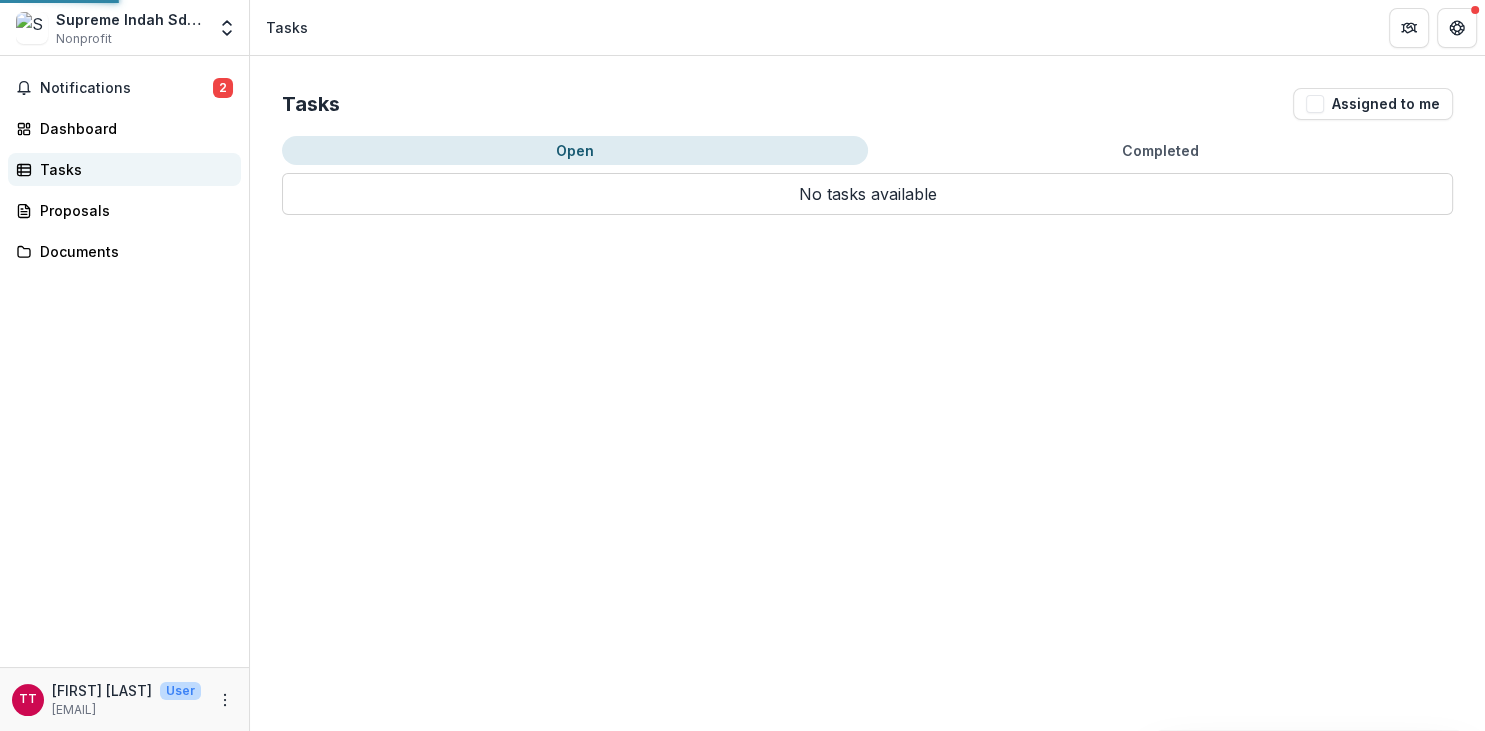 scroll, scrollTop: 0, scrollLeft: 0, axis: both 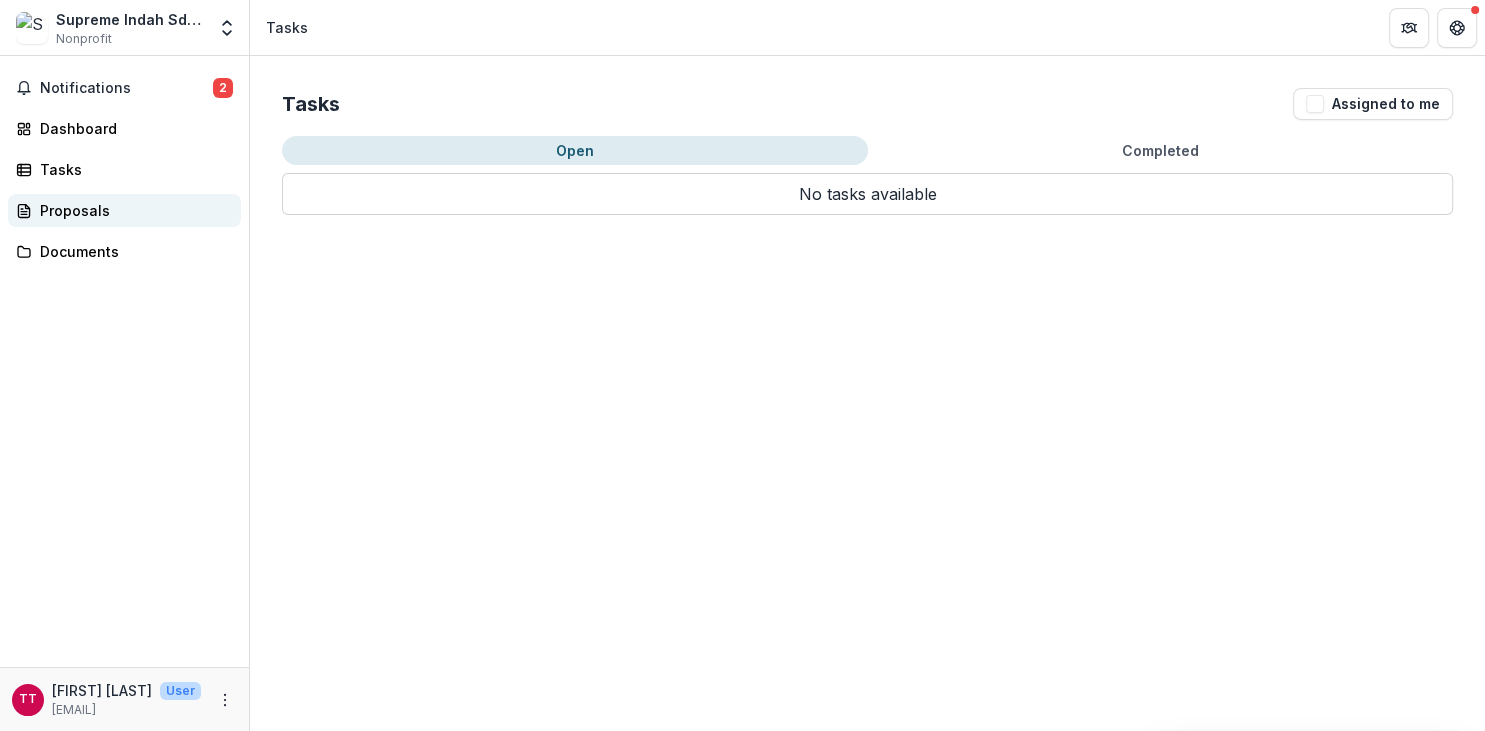 click on "Proposals" at bounding box center (132, 210) 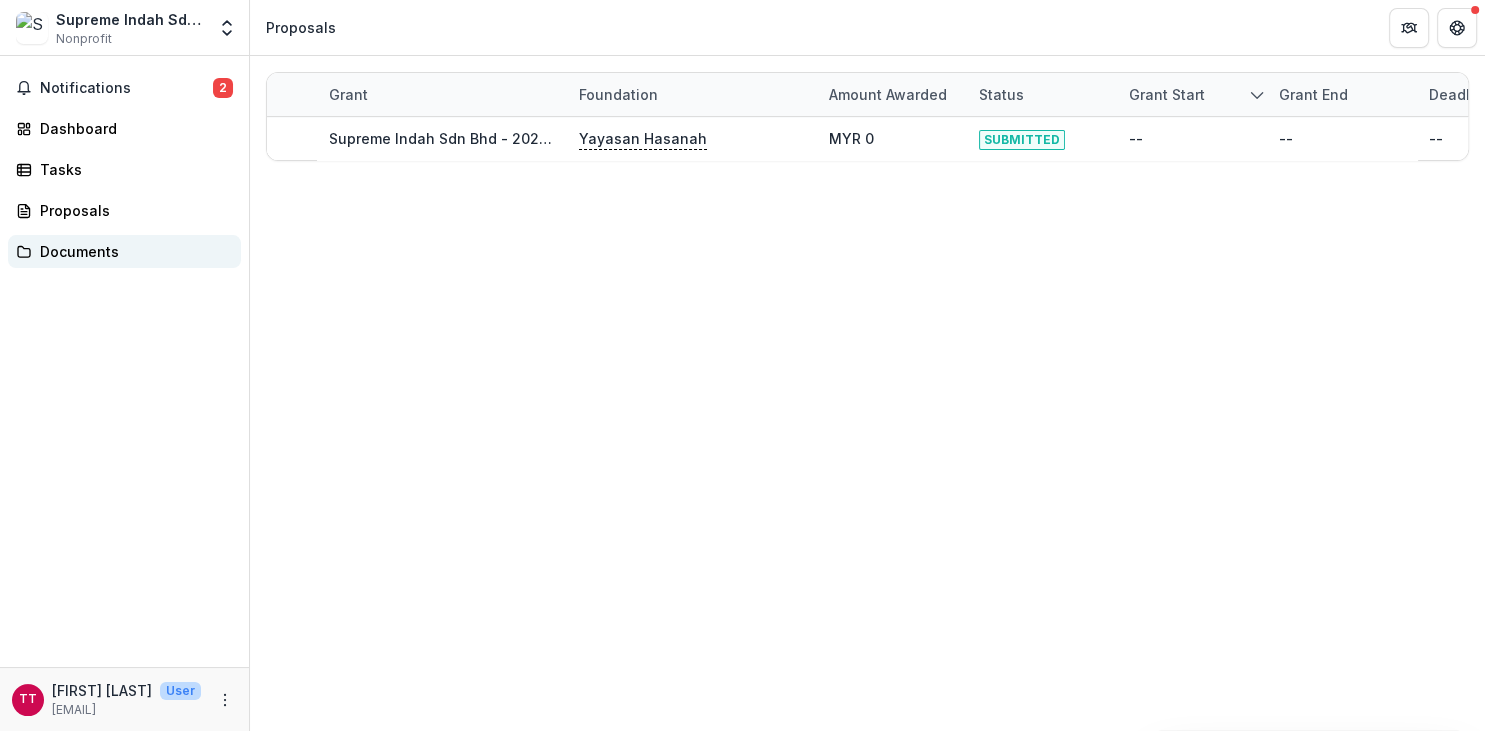 click on "Documents" at bounding box center (132, 251) 